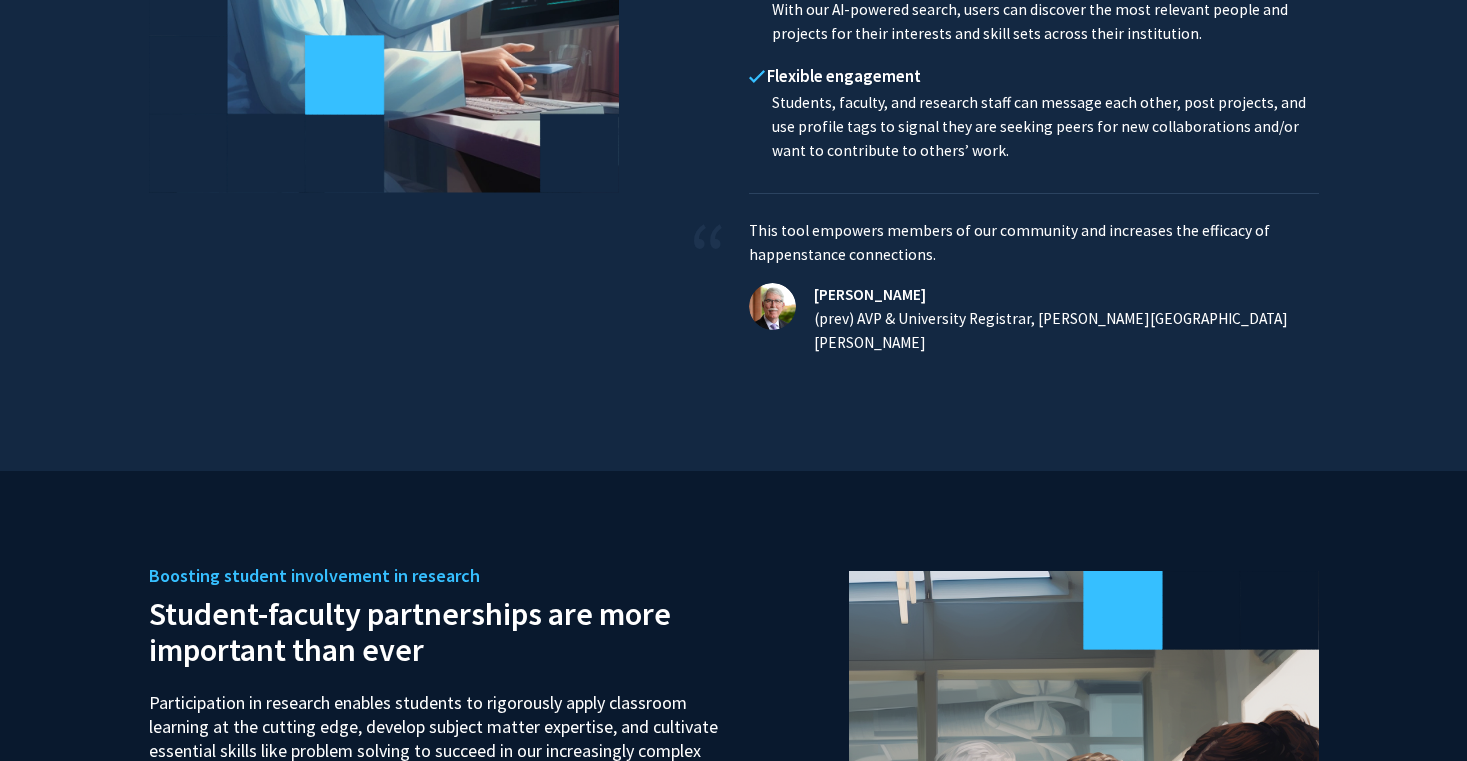 scroll, scrollTop: 0, scrollLeft: 0, axis: both 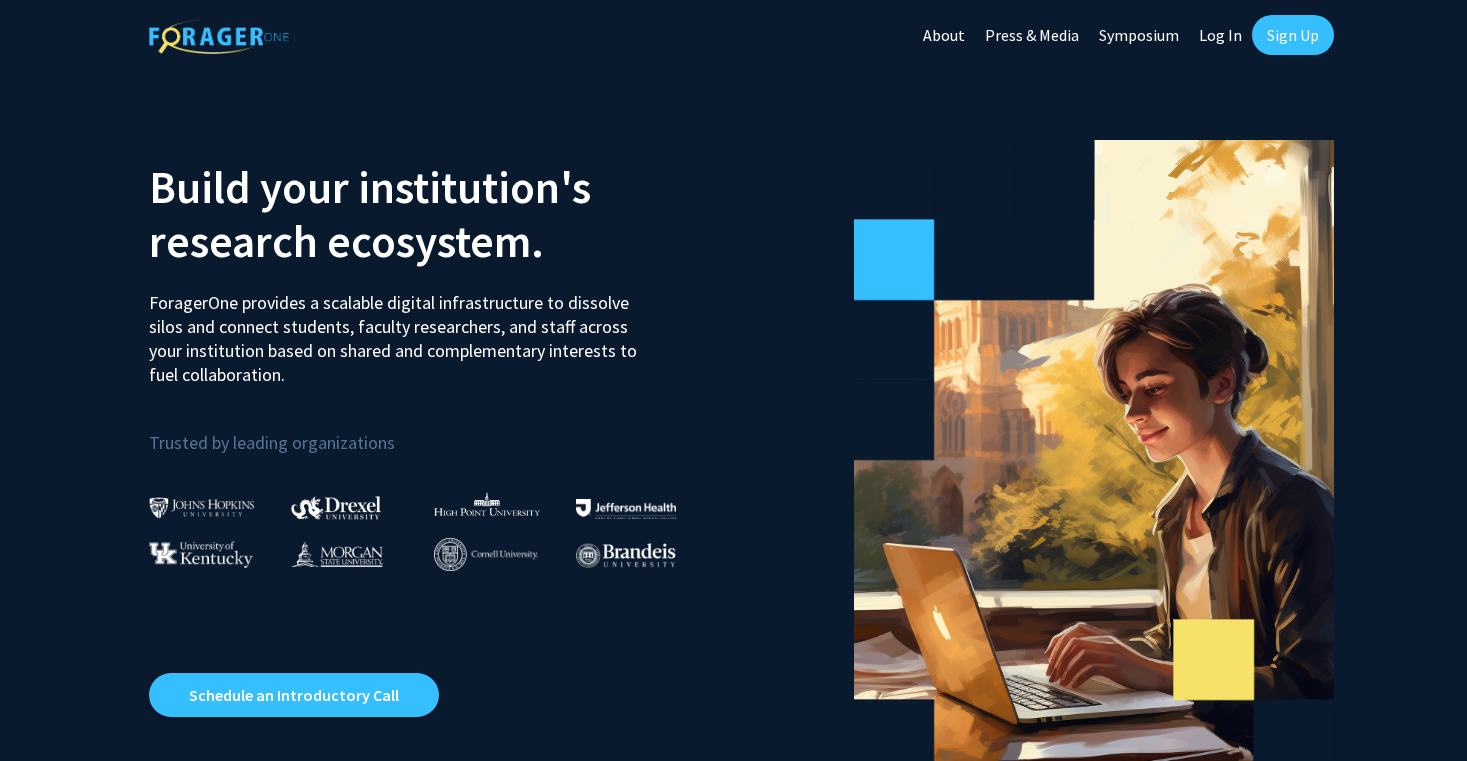 click on "Log In" 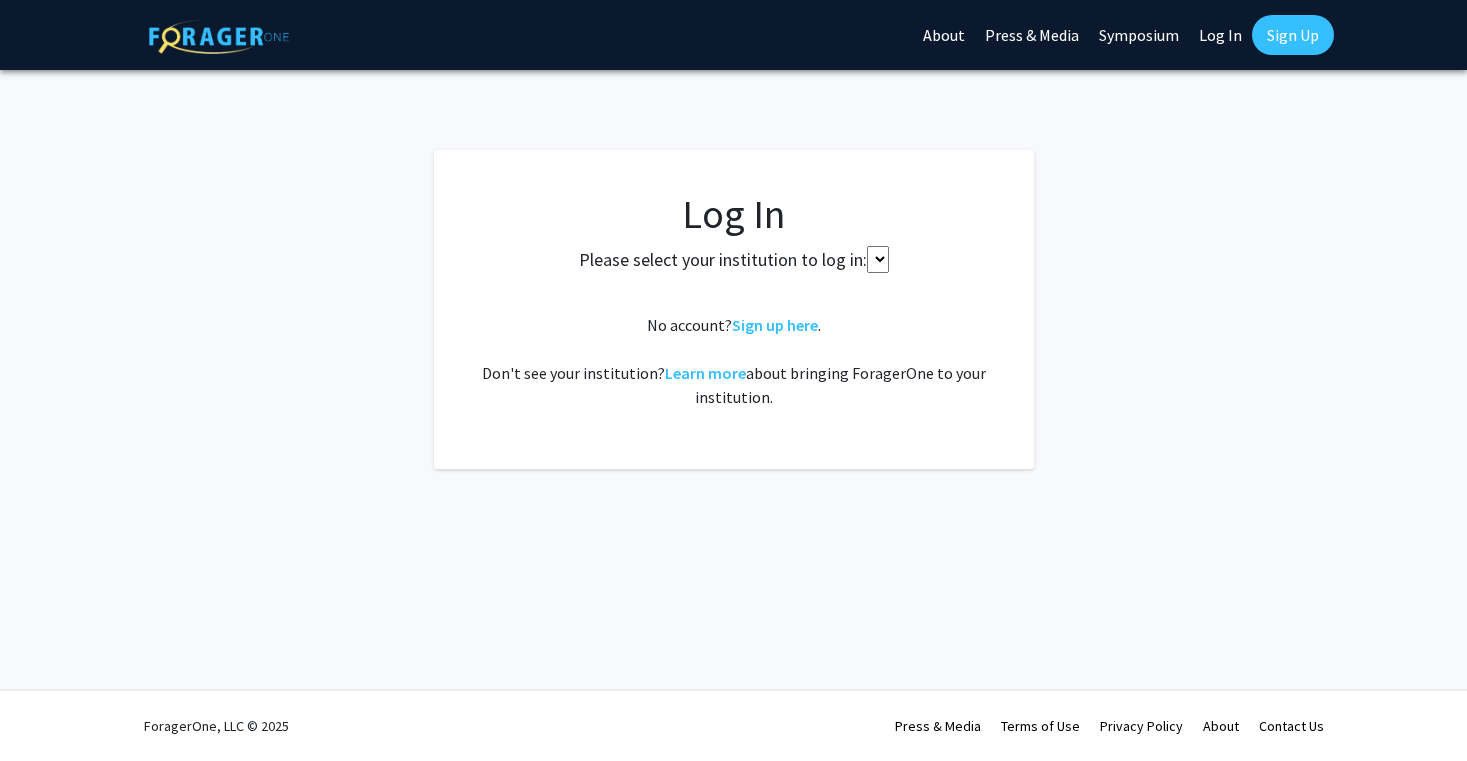 select 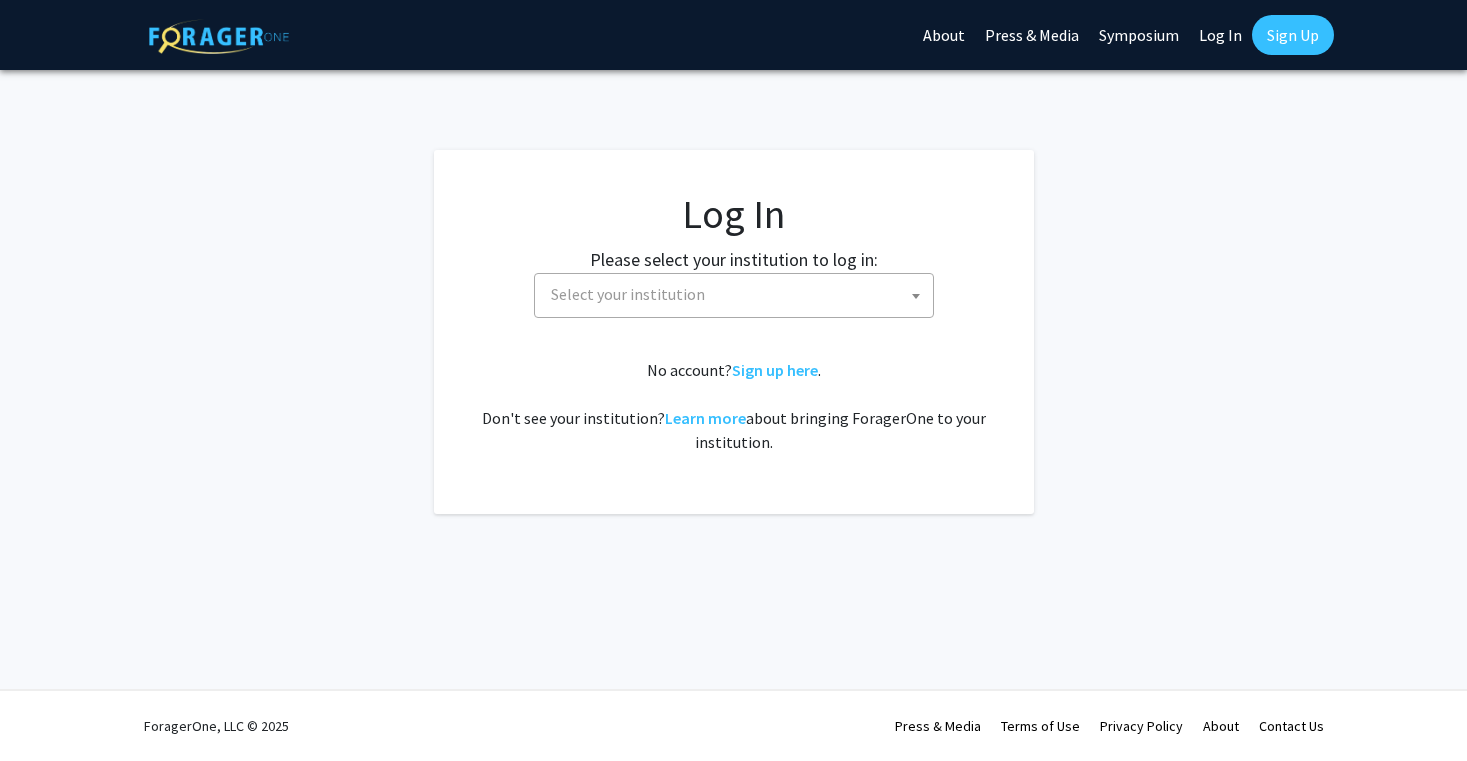 click on "Log In Please select your institution to log in: Baylor University Brandeis University Christopher Newport University Clark Atlanta University Drexel University East Carolina University Eastern Michigan University Emory University Grand Valley State University Harvard University and Affiliated Hospitals High Point University Johns Hopkins University Kansas State University Morehouse College Morehouse School of Medicine Morgan State University Northern Illinois University Spelman College Thomas Jefferson University University of Georgia University of Hawaiʻi at Mānoa University of Kentucky University of Maryland University of Missouri Wayne State University Select your institution  No account?  Sign up here .   Don't see your institution?  Learn more  about bringing ForagerOne to your institution." 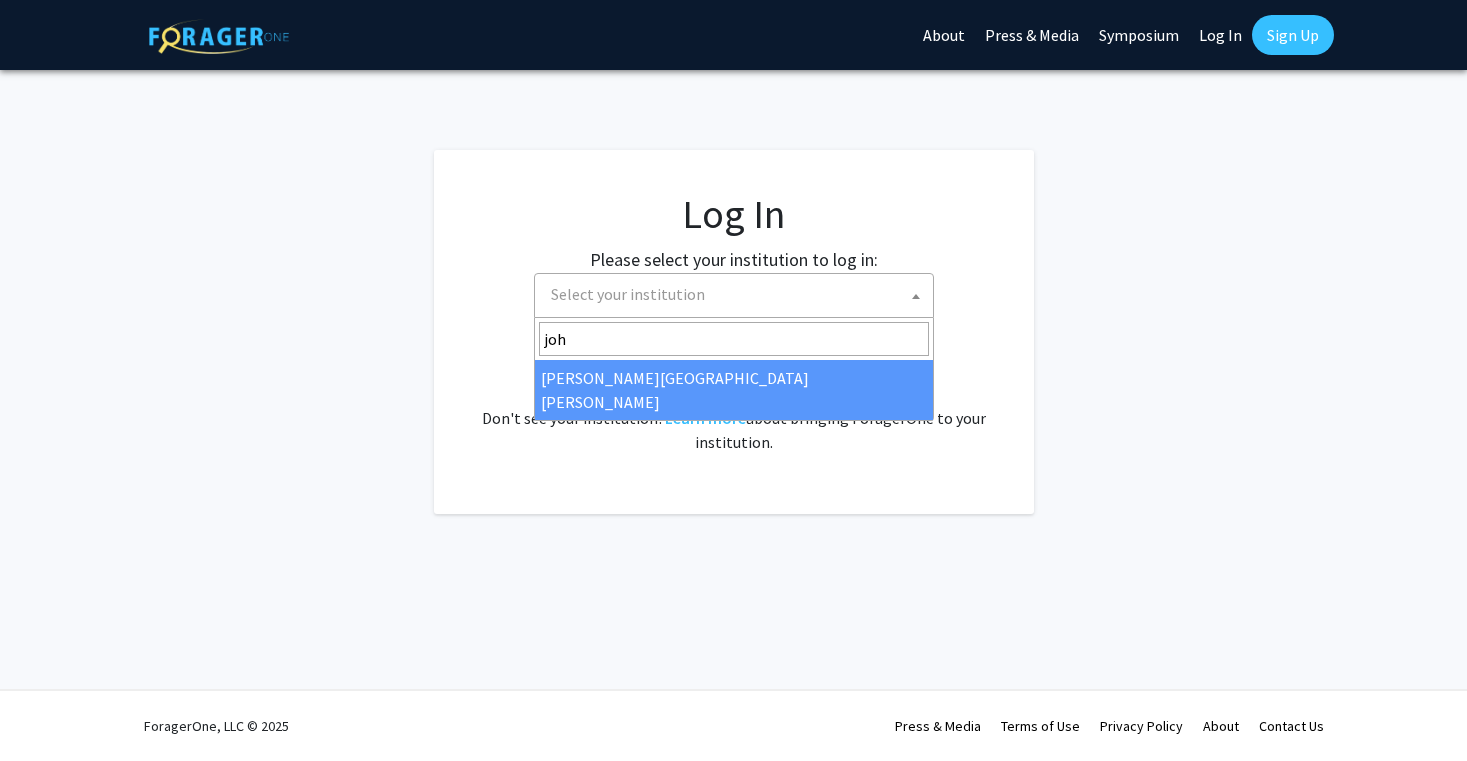 type on "joh" 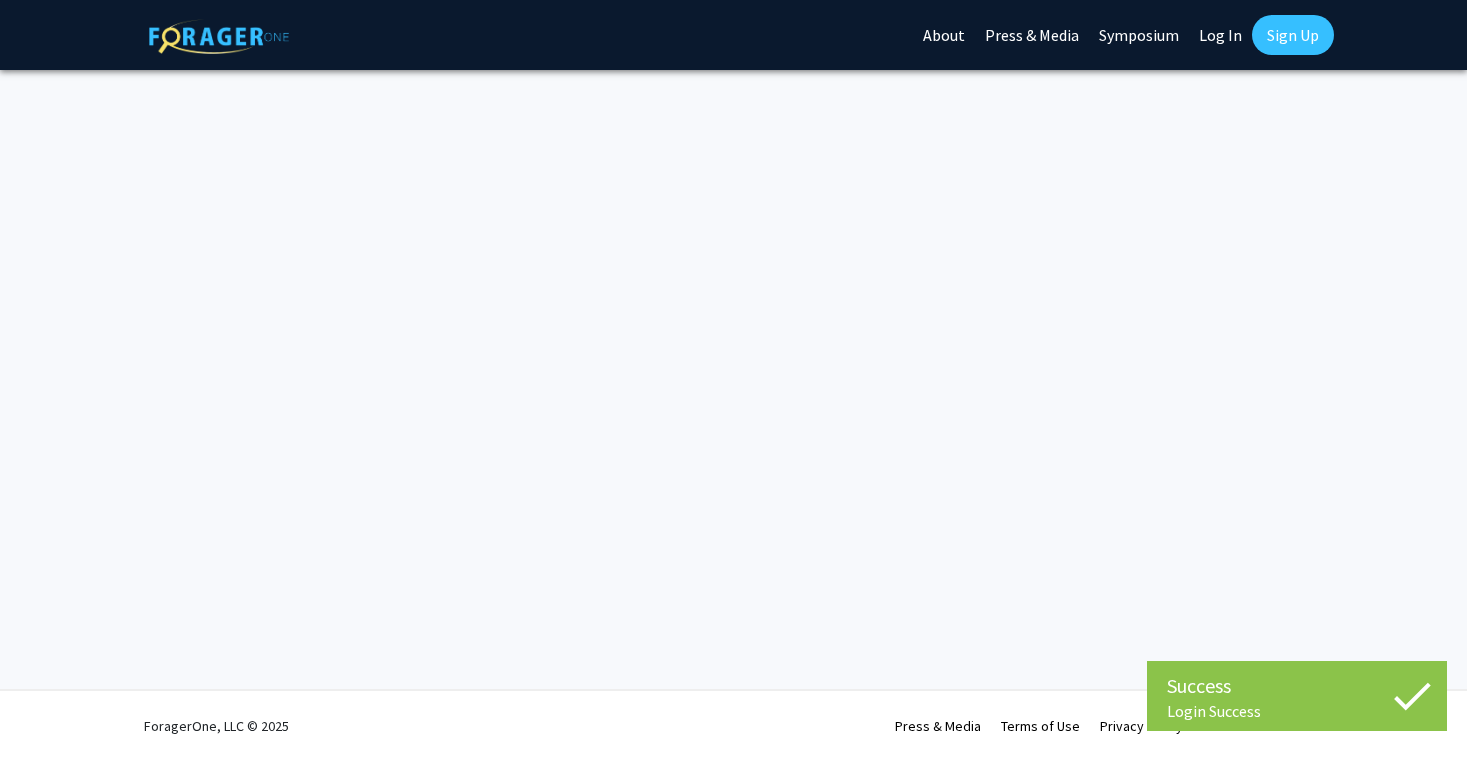 scroll, scrollTop: 0, scrollLeft: 0, axis: both 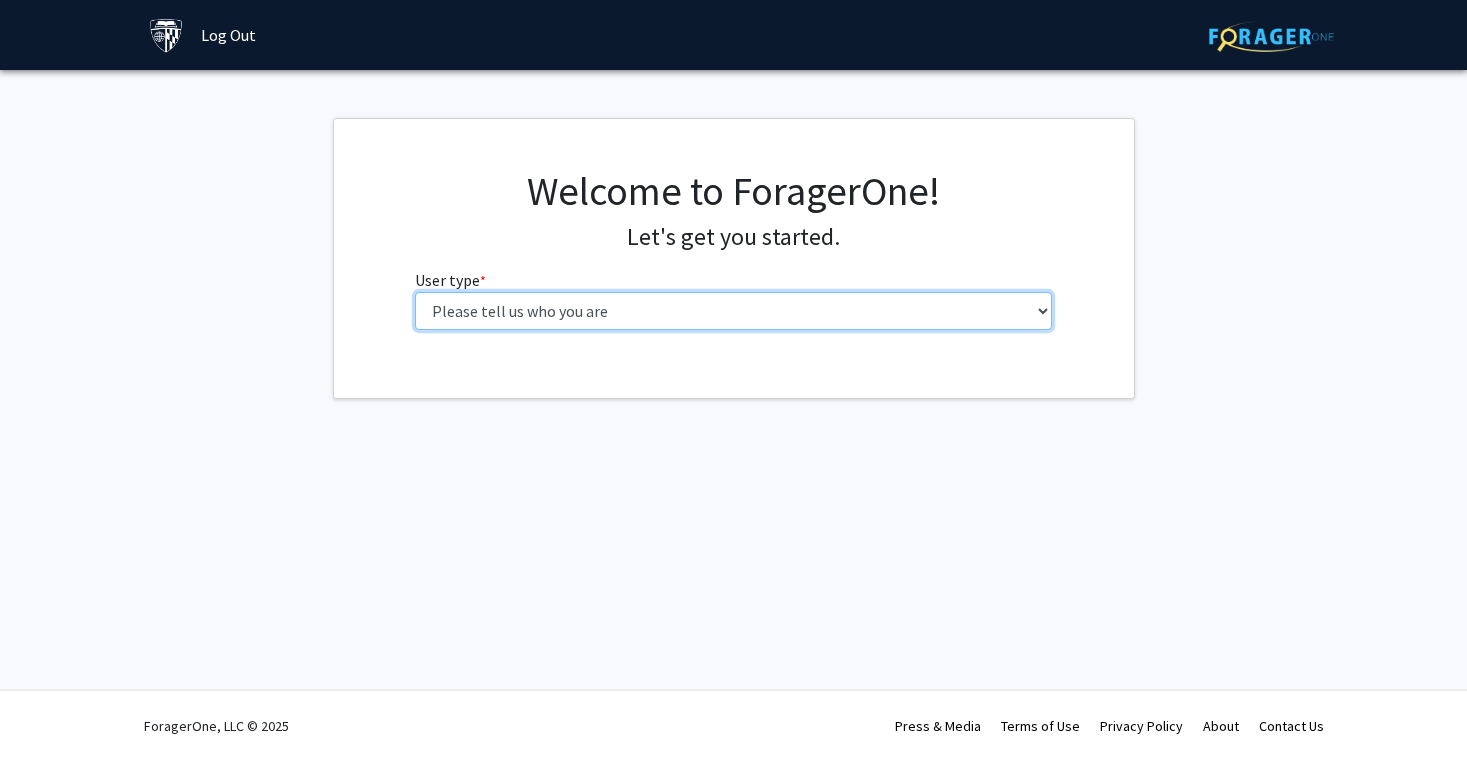 click on "Please tell us who you are  Undergraduate Student   Master's Student   Doctoral Candidate (PhD, MD, DMD, PharmD, etc.)   Postdoctoral Researcher / Research Staff / Medical Resident / Medical Fellow   Faculty   Administrative Staff" at bounding box center (733, 311) 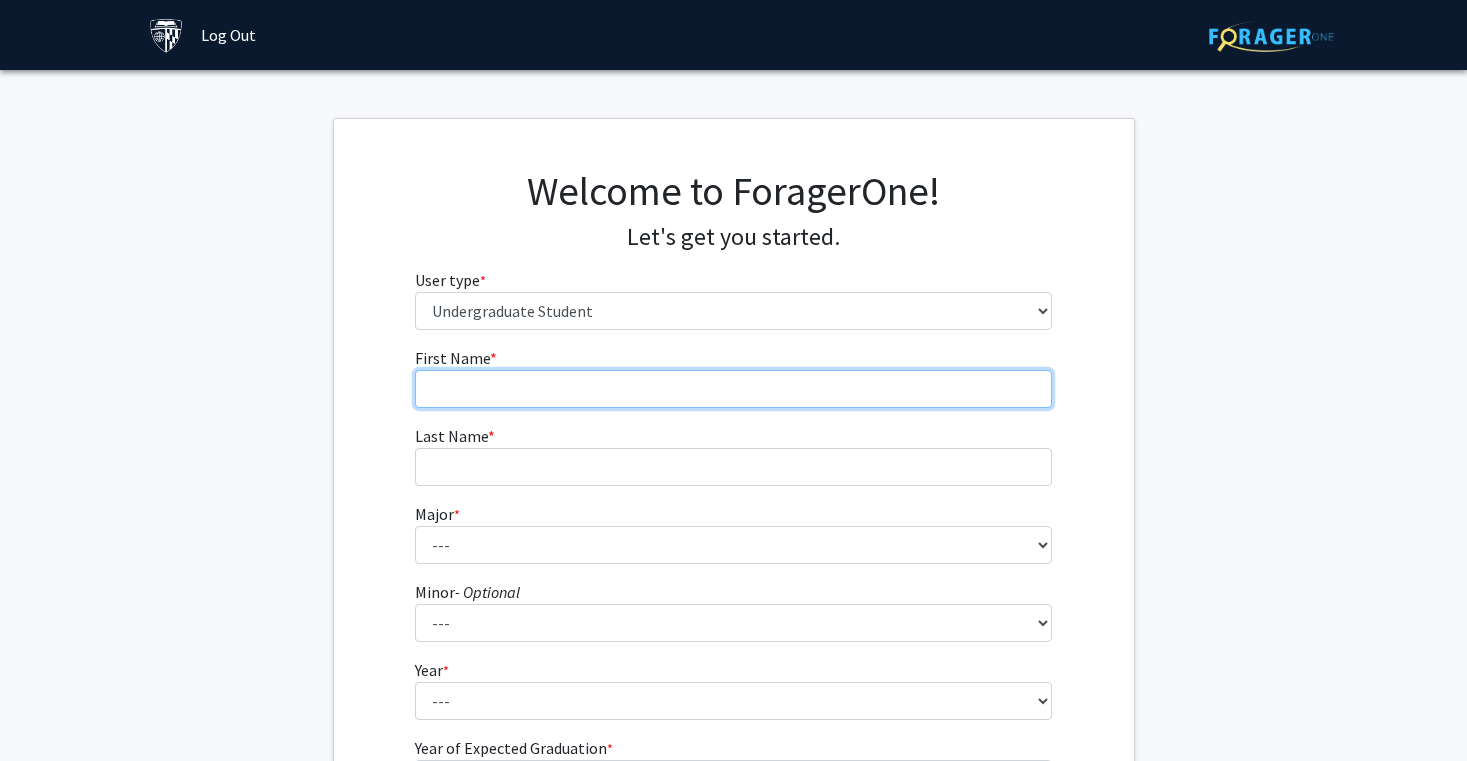 click on "First Name * required" at bounding box center (733, 389) 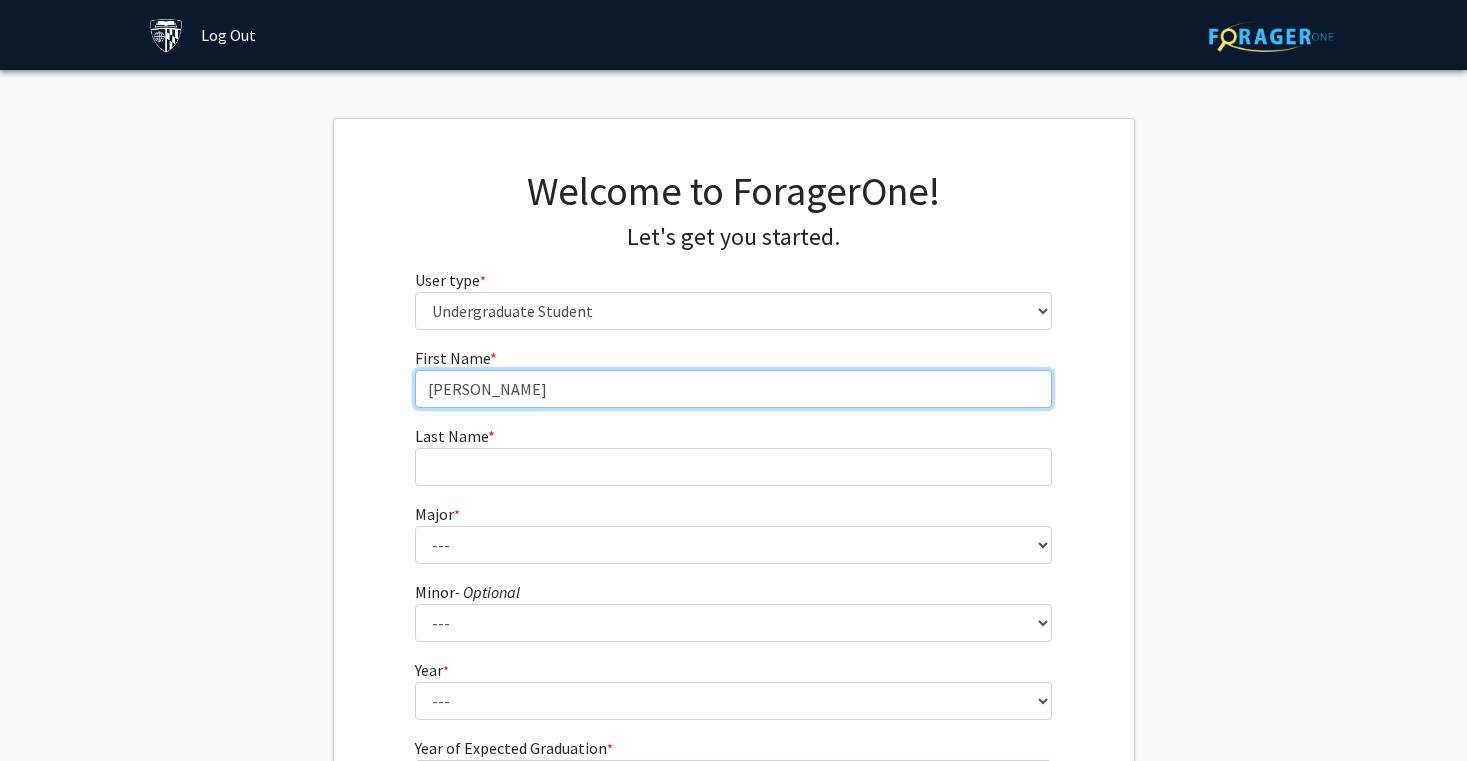 type on "[PERSON_NAME]" 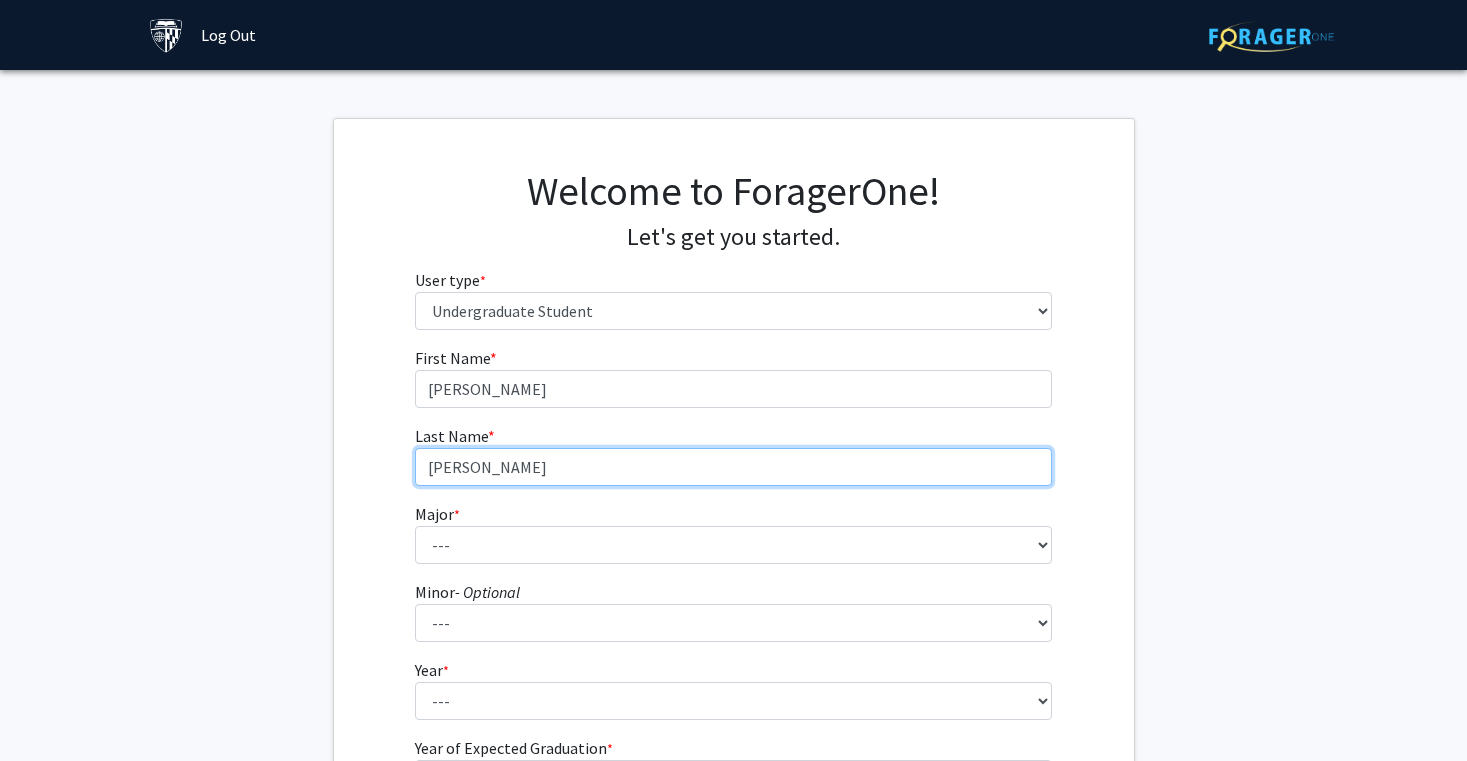 type on "[PERSON_NAME]" 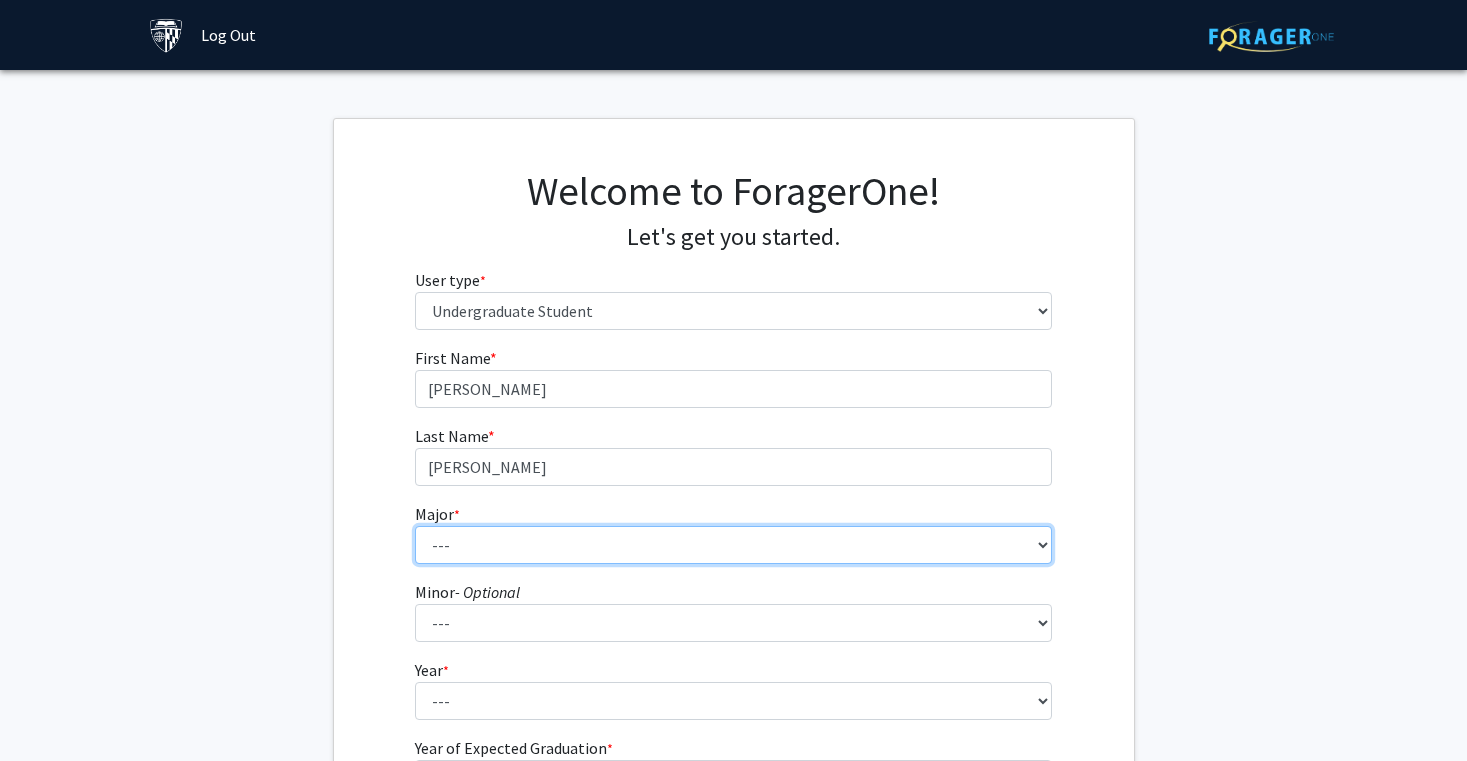 click on "---  Africana Studies   Anthropology   Applied Mathematics & Statistics   Archaeology   Behavioral Biology   Biology   Biomedical Engineering   Biophysics   Chemical & Biomolecular Engineering   Chemistry   Civil Engineering   Classics   Cognitive Science   Computer Engineering   Computer Science   Earth & Planetary Sciences   East Asian Studies   Economics   Electrical Engineering   Engineering Mechanics   English   Environmental Engineering   Environmental Science   Film & Media Studies   [PERSON_NAME] Engineering   Geography   German   Global Environmental Change & Sustainability   History   History of Art   History of Science & Technology   Interdisciplinary Studies   International Studies   Italian   Latin American Studies   Materials Science & Engineering   Mathematics   Mechanical Engineering   Medicine, Science & the Humanities   Molecular & Cellular Biology   Music   Natural Sciences   Near Eastern Studies   Neuroscience   Philosophy   Physics   Political Science   Psychology   Romance Languages" at bounding box center [733, 545] 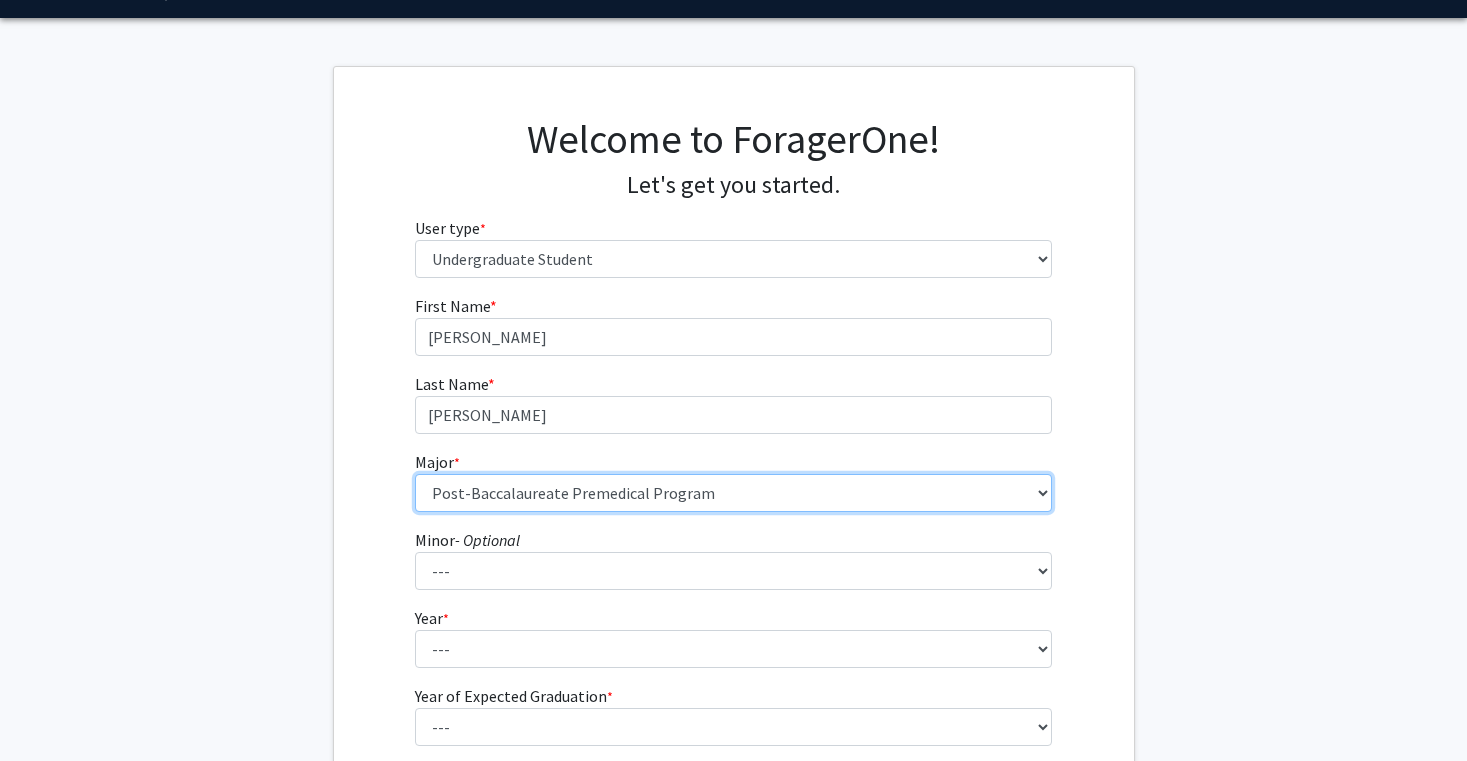 scroll, scrollTop: 60, scrollLeft: 0, axis: vertical 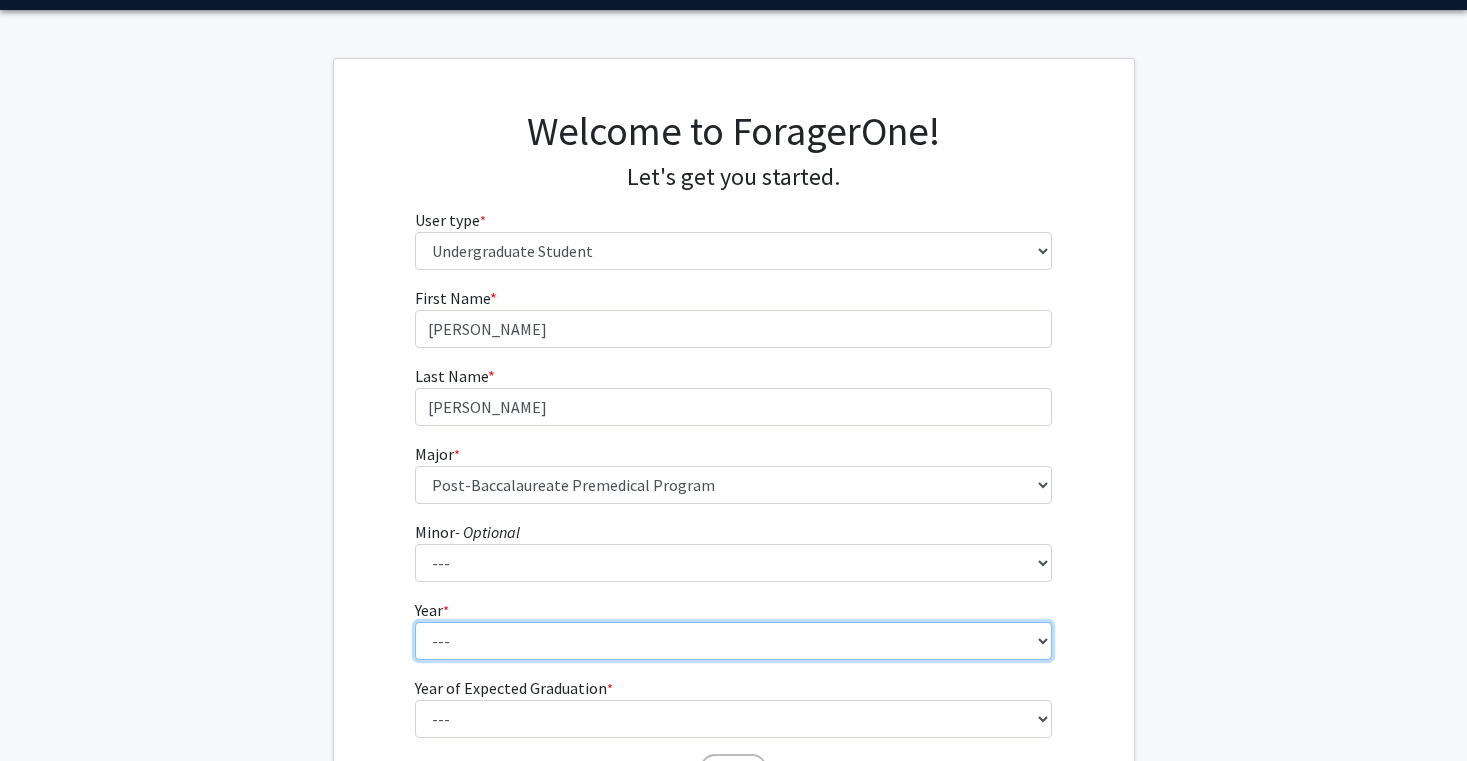 click on "---  First-year   Sophomore   Junior   Senior   Postbaccalaureate Certificate" at bounding box center (733, 641) 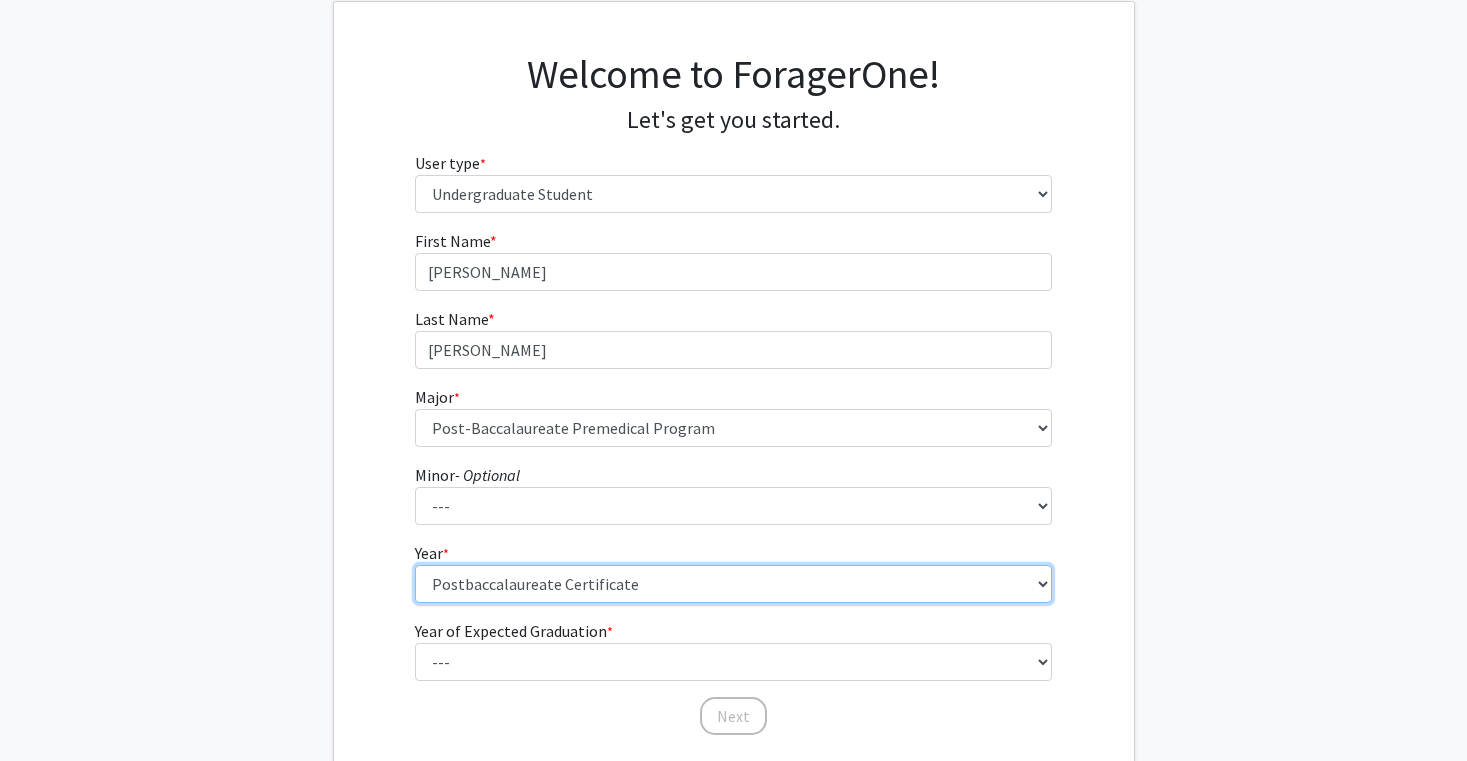 scroll, scrollTop: 130, scrollLeft: 0, axis: vertical 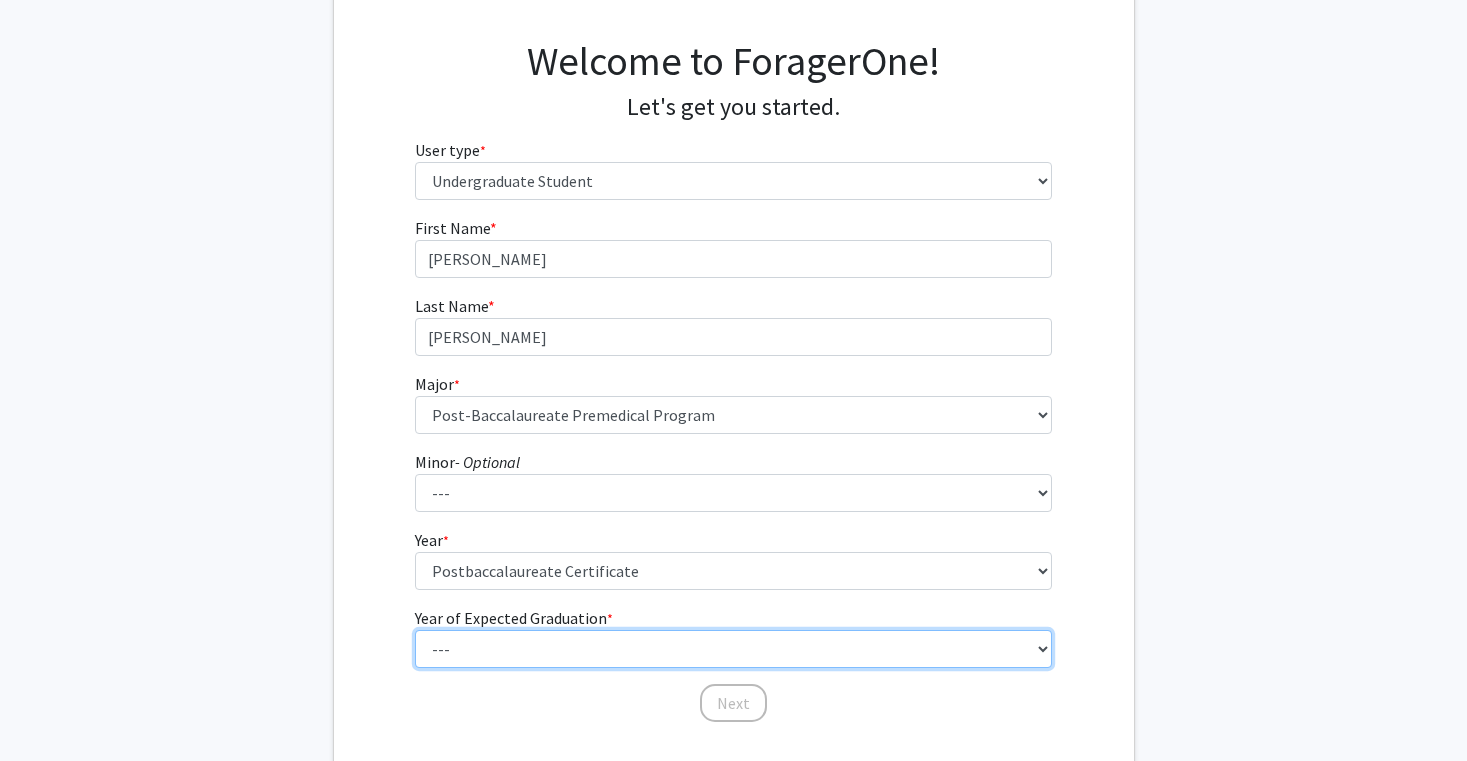 click on "---  2025   2026   2027   2028   2029   2030   2031   2032   2033   2034" at bounding box center [733, 649] 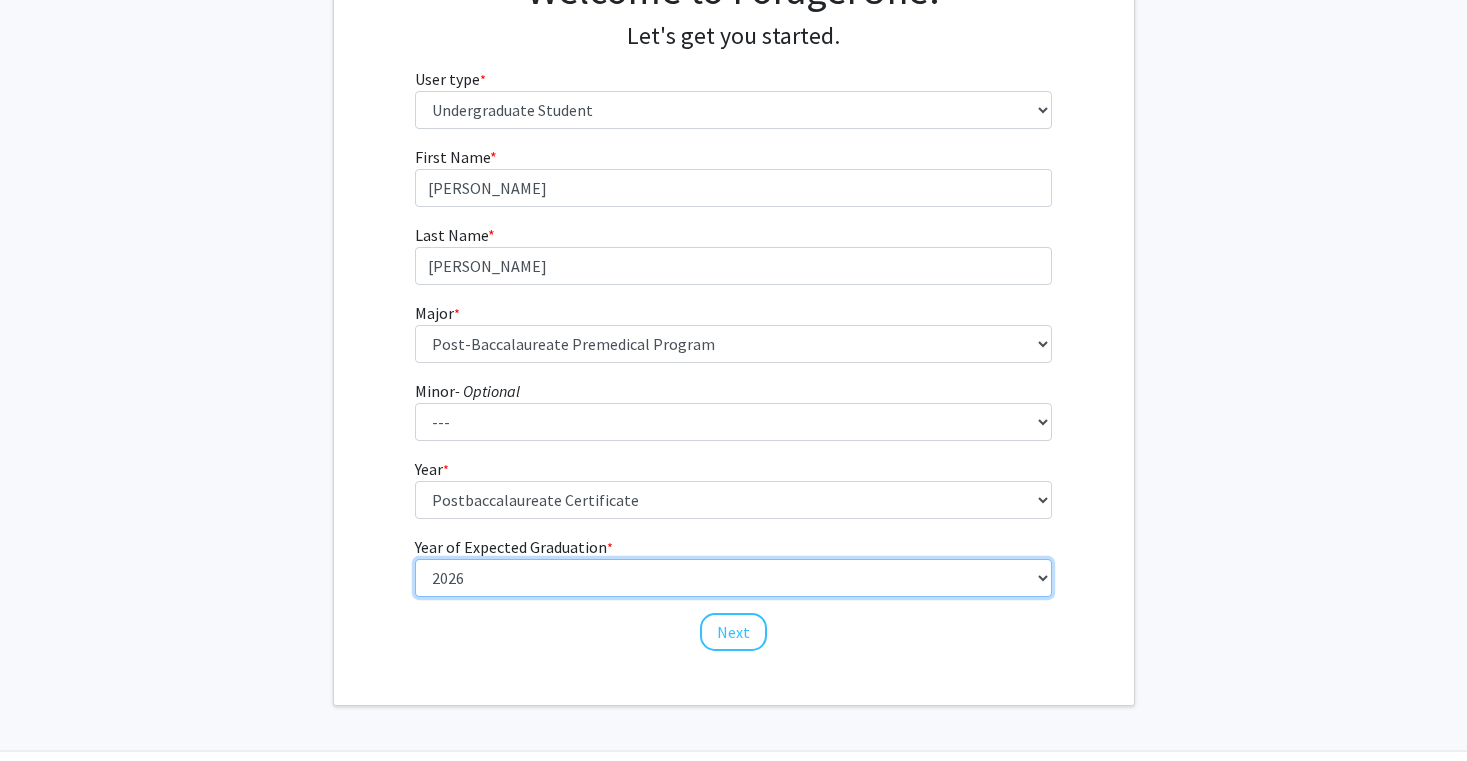 scroll, scrollTop: 206, scrollLeft: 0, axis: vertical 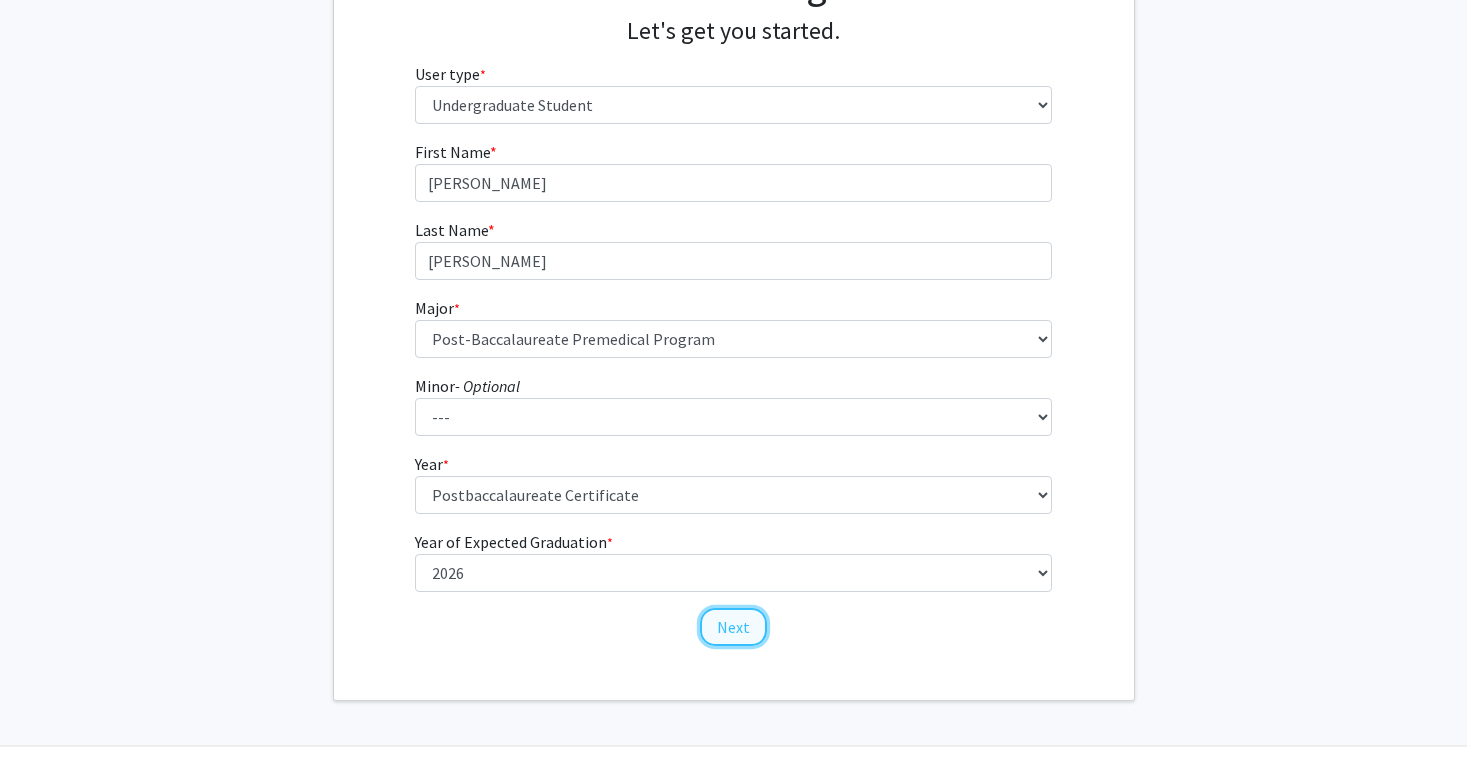 click on "Next" 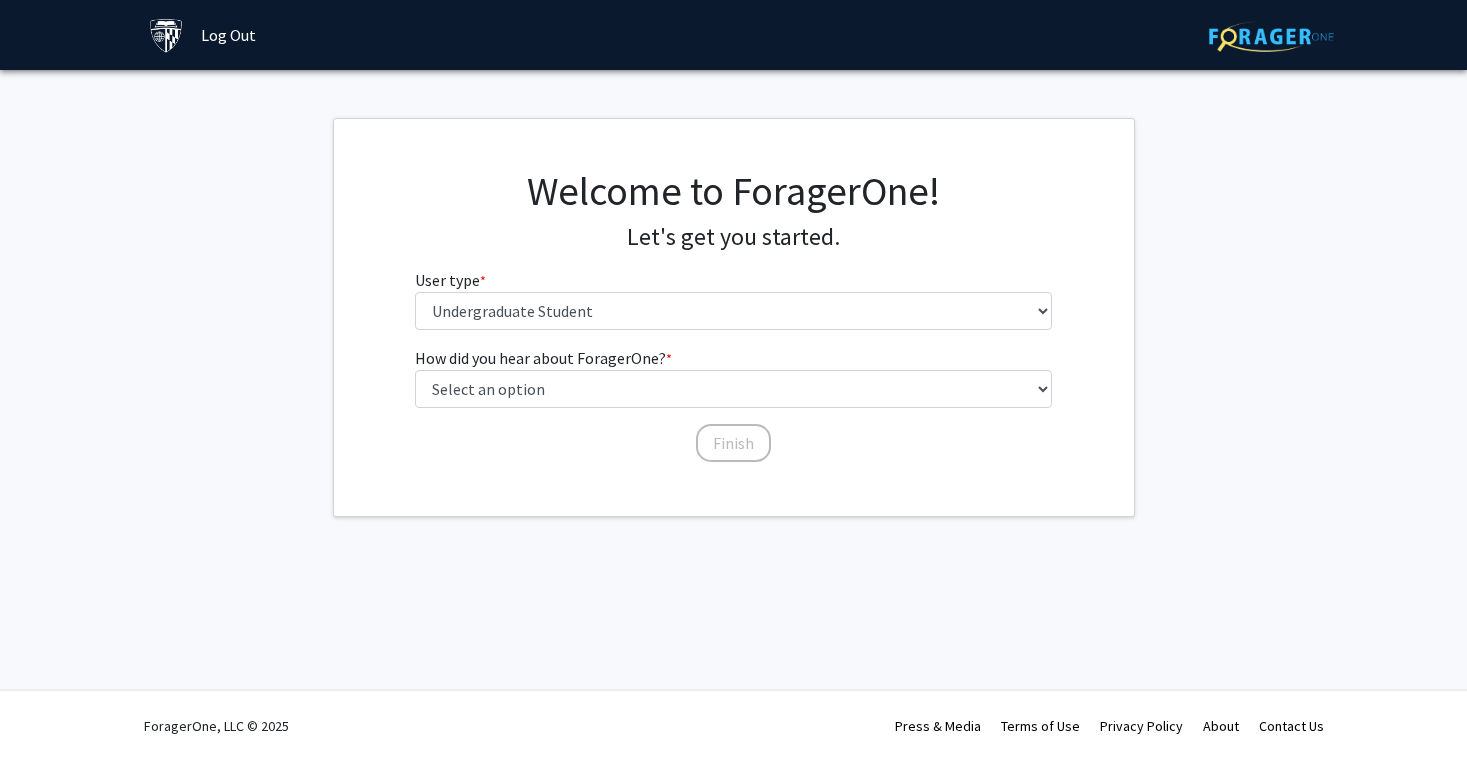 scroll, scrollTop: 0, scrollLeft: 0, axis: both 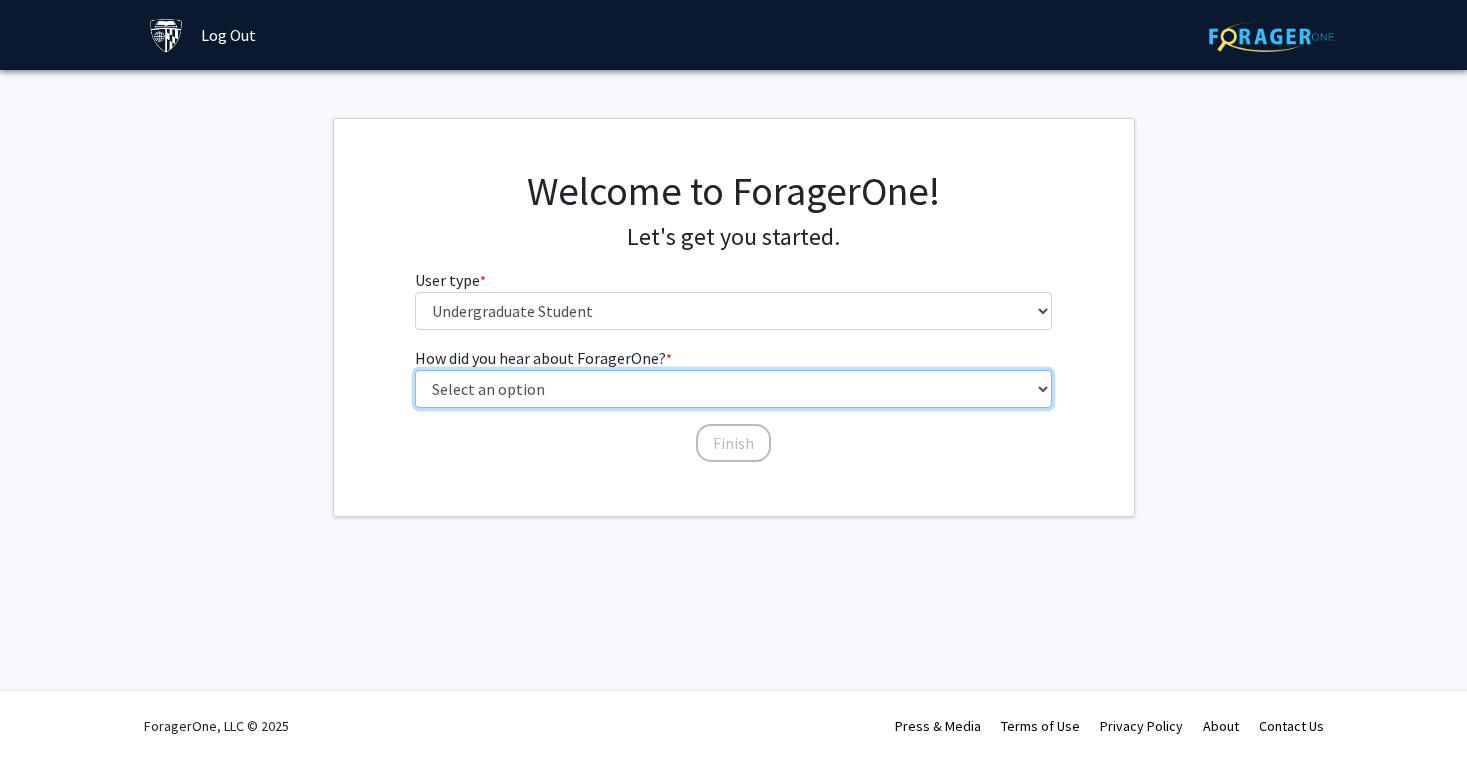 click on "Select an option  Peer/student recommendation   Faculty/staff recommendation   University website   University email or newsletter   Other" at bounding box center [733, 389] 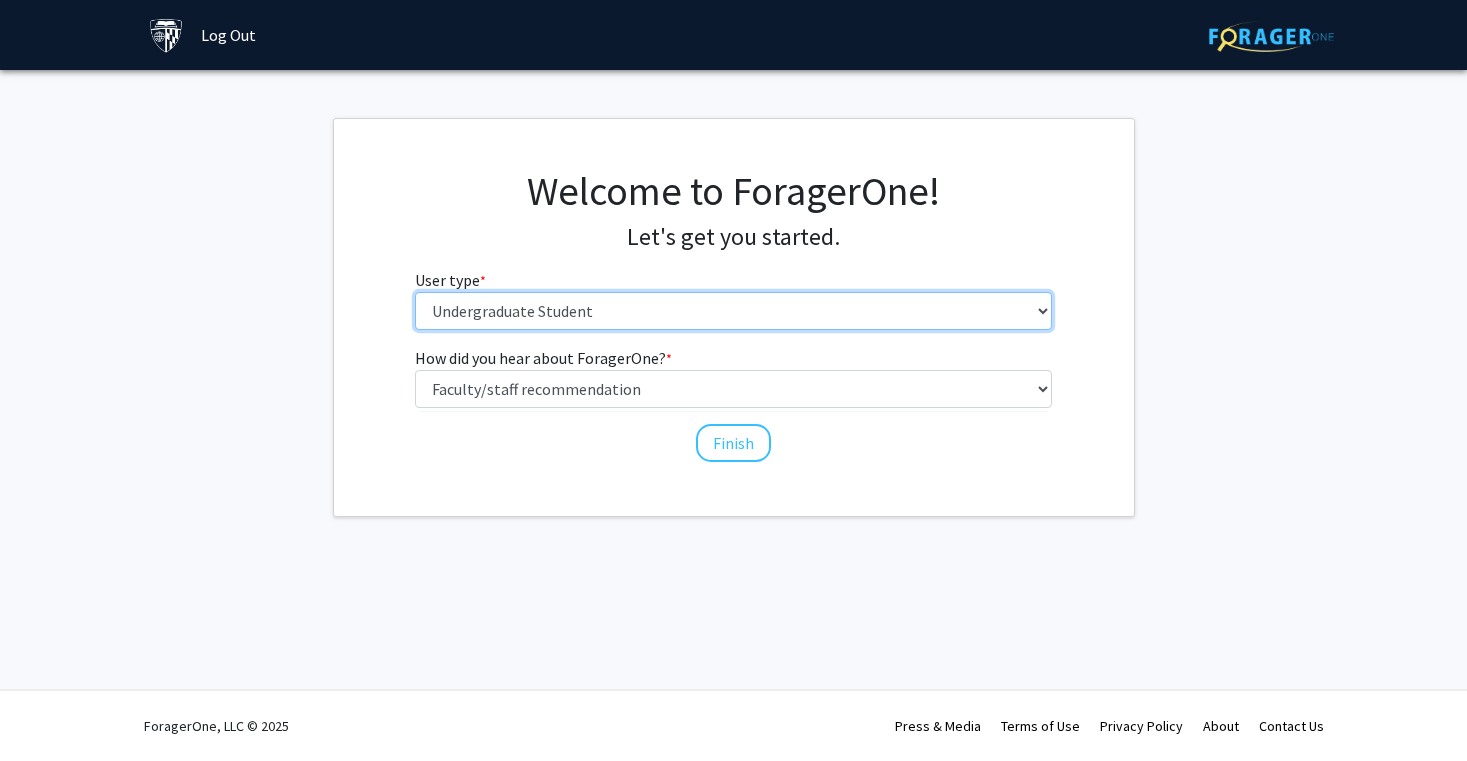 click on "Please tell us who you are  Undergraduate Student   Master's Student   Doctoral Candidate (PhD, MD, DMD, PharmD, etc.)   Postdoctoral Researcher / Research Staff / Medical Resident / Medical Fellow   Faculty   Administrative Staff" at bounding box center (733, 311) 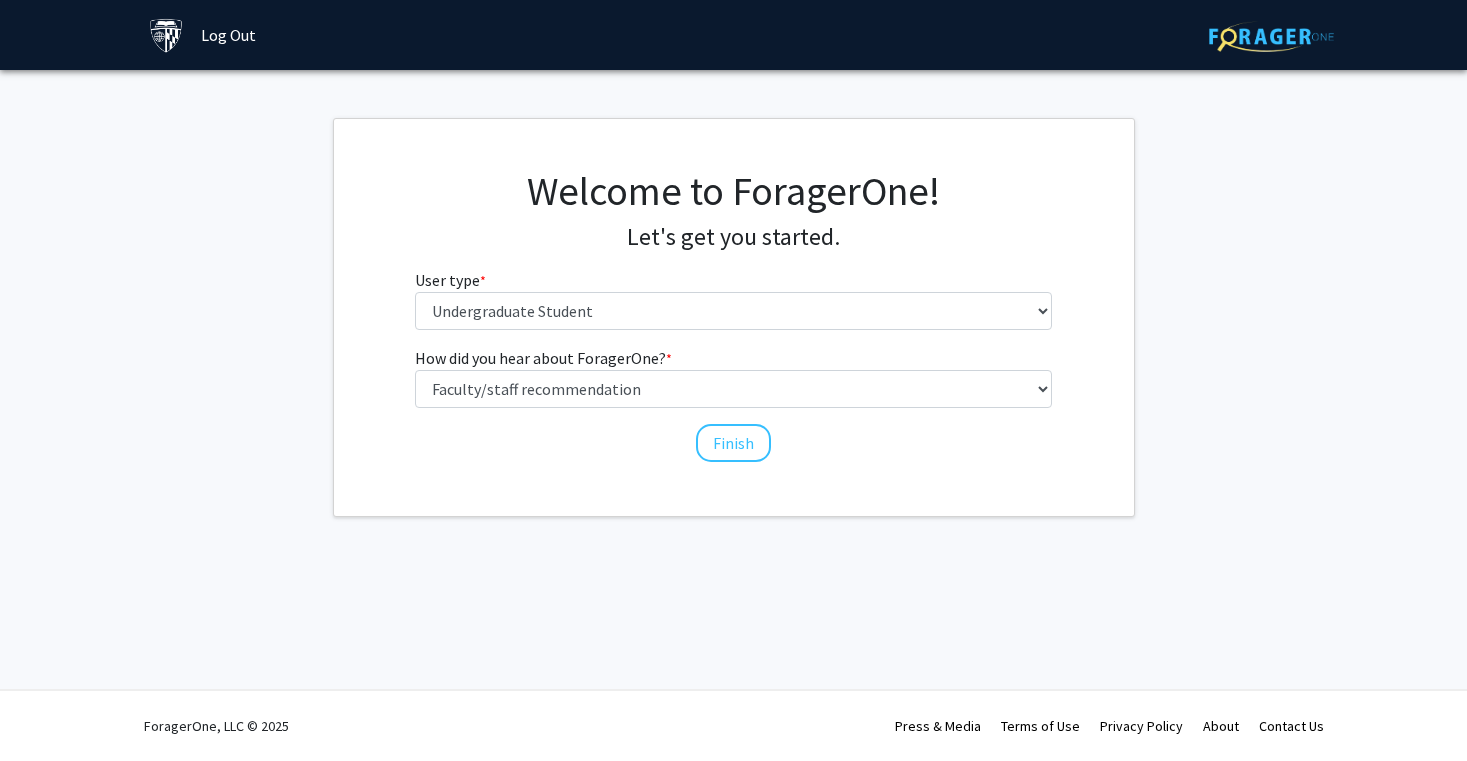 click on "How did you hear about ForagerOne?  * required Select an option  Peer/student recommendation   Faculty/staff recommendation   University website   University email or newsletter   Other   Finish" 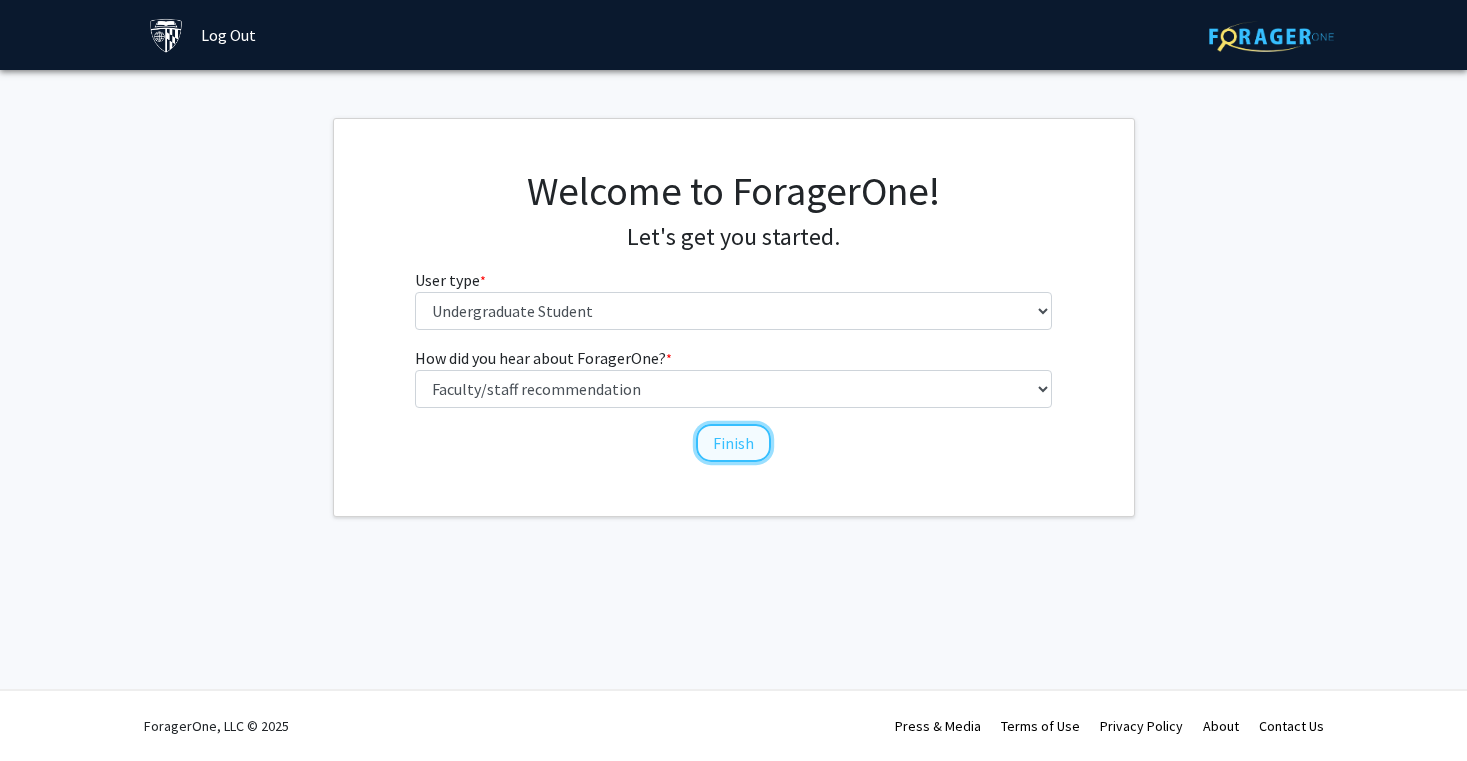 click on "Finish" 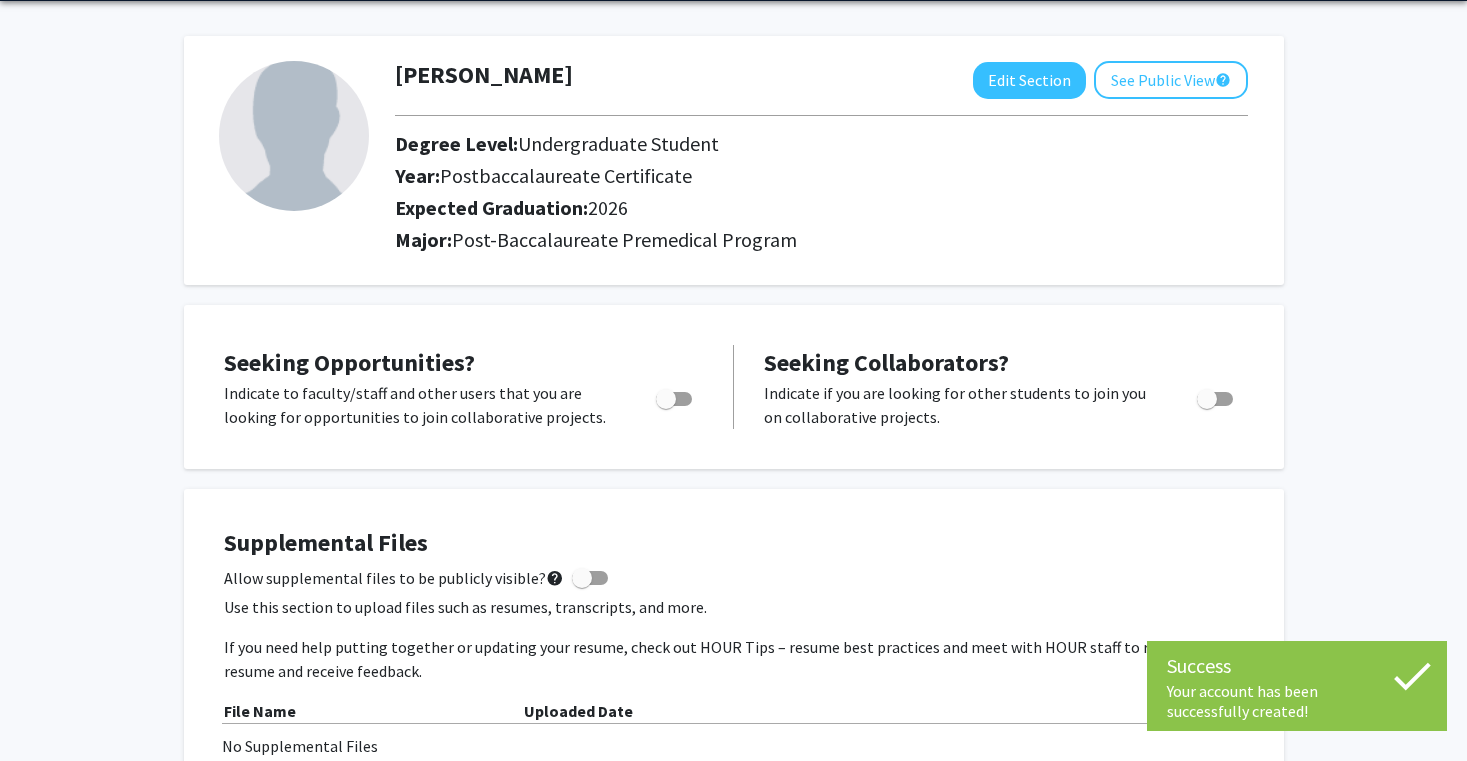 scroll, scrollTop: 92, scrollLeft: 0, axis: vertical 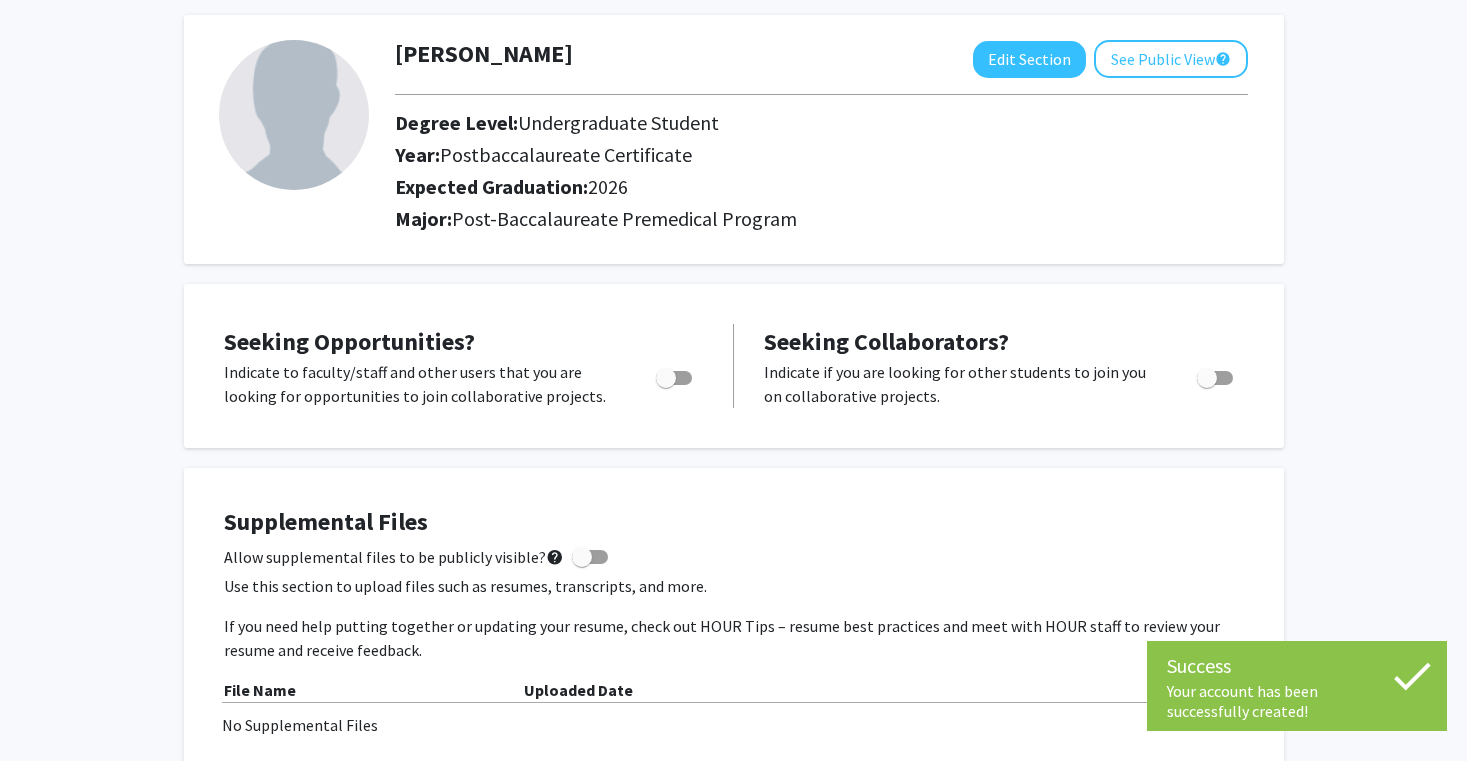 click 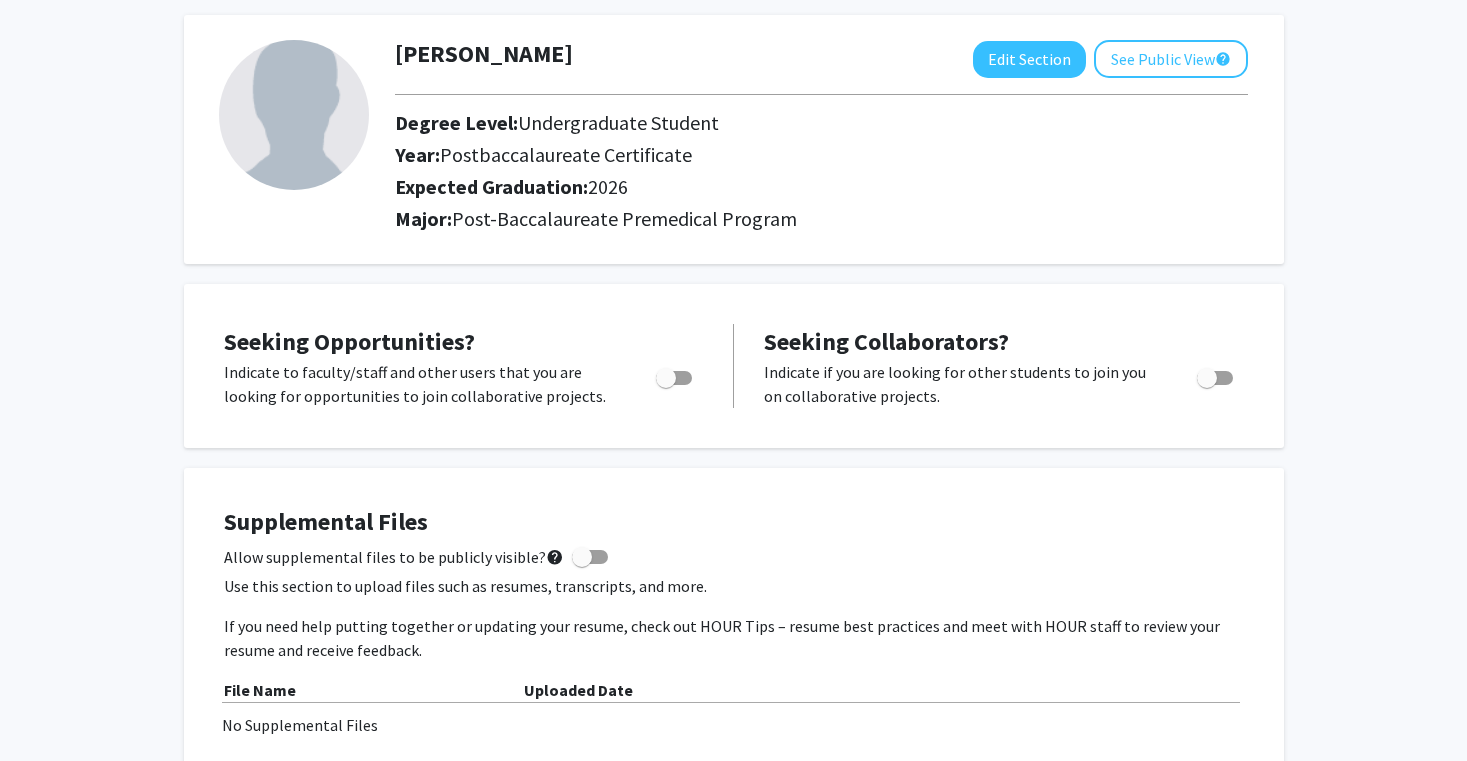 click at bounding box center [666, 378] 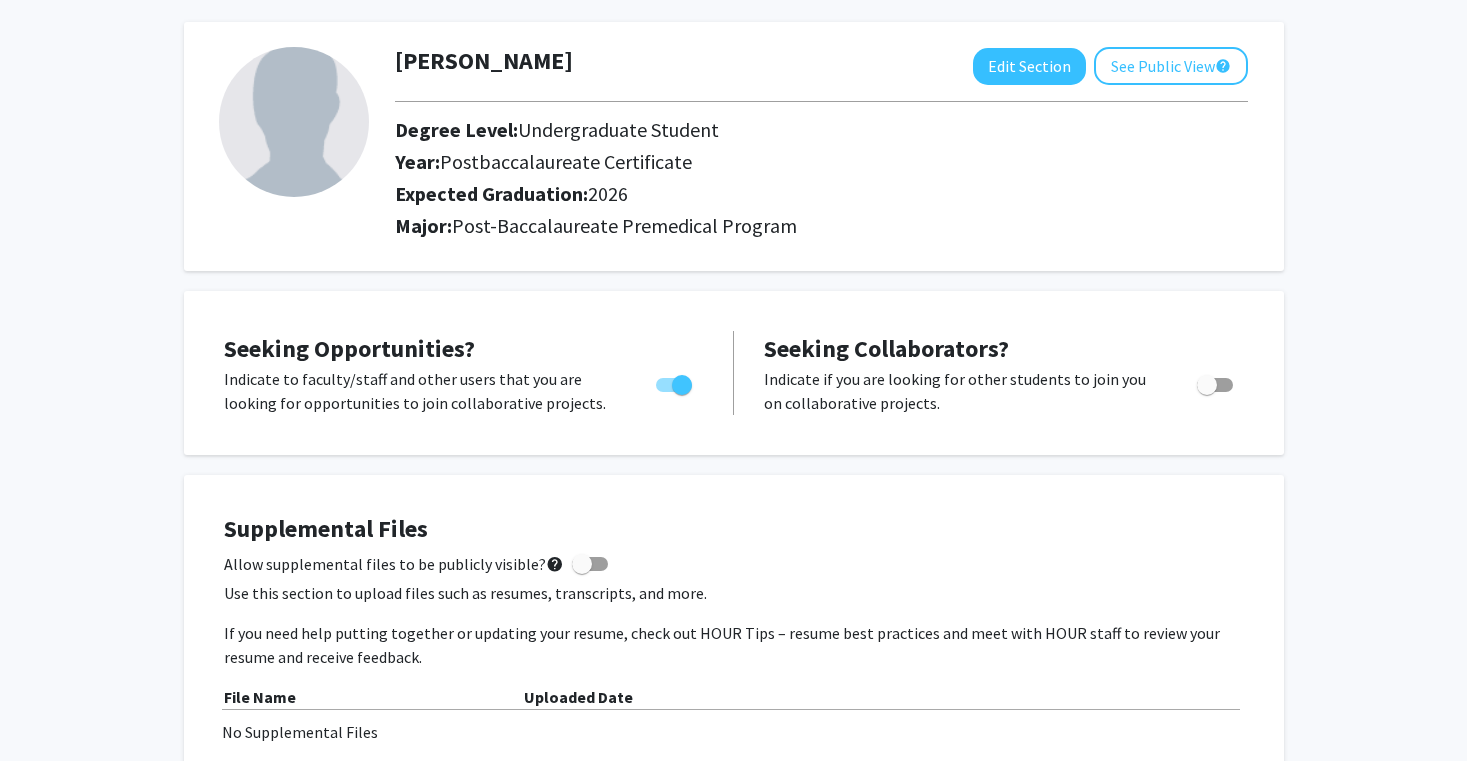 scroll, scrollTop: 0, scrollLeft: 0, axis: both 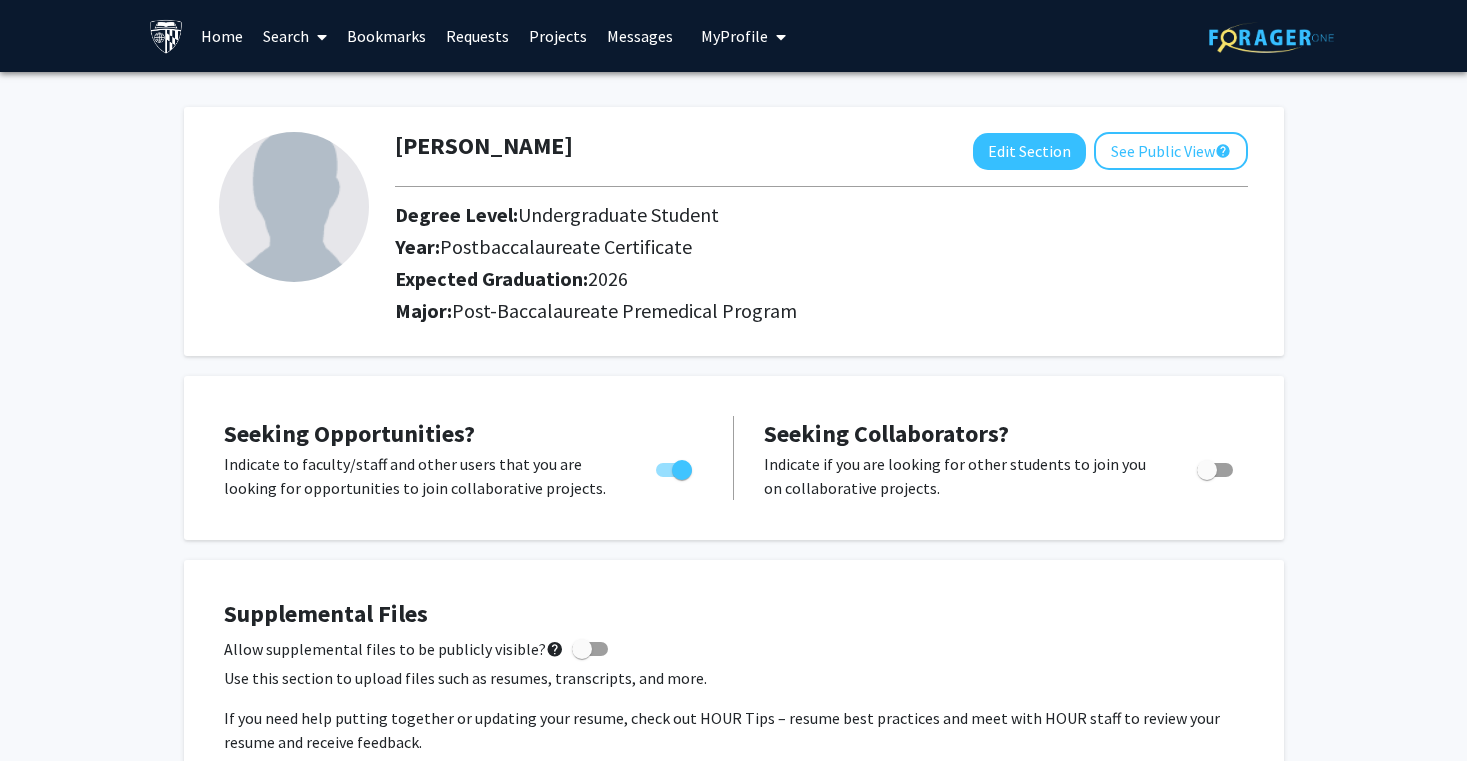 click on "Search" at bounding box center (295, 36) 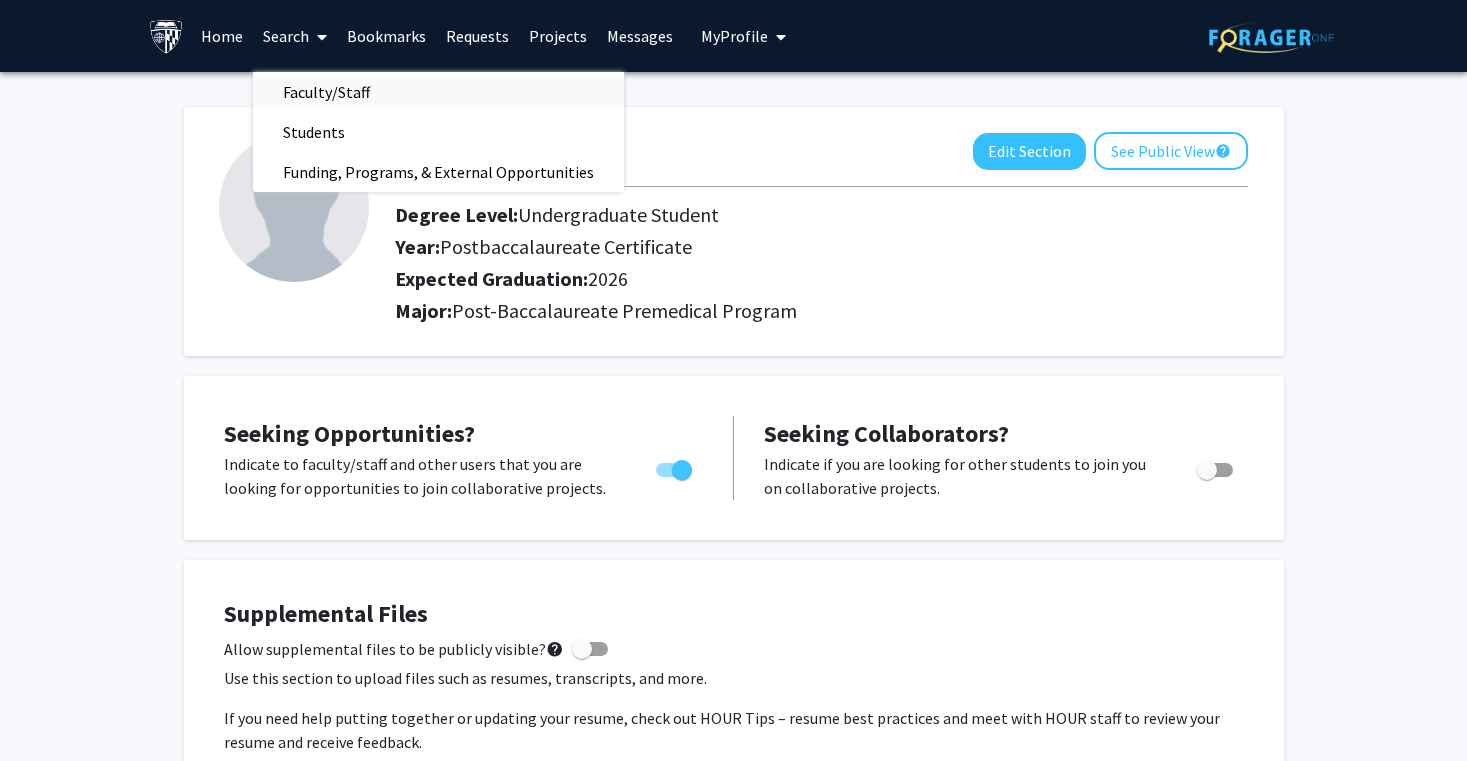 click on "Faculty/Staff" at bounding box center (326, 92) 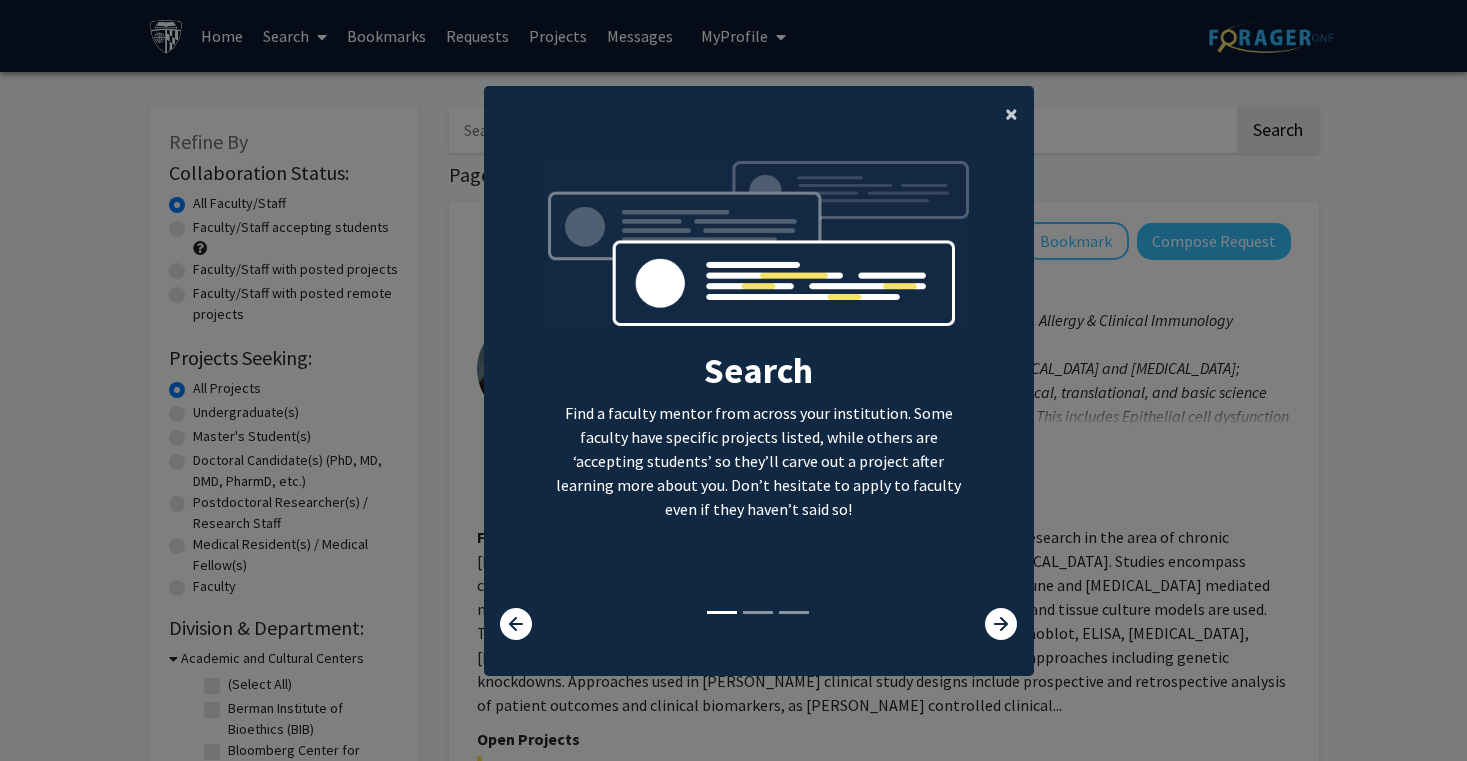 click on "×" 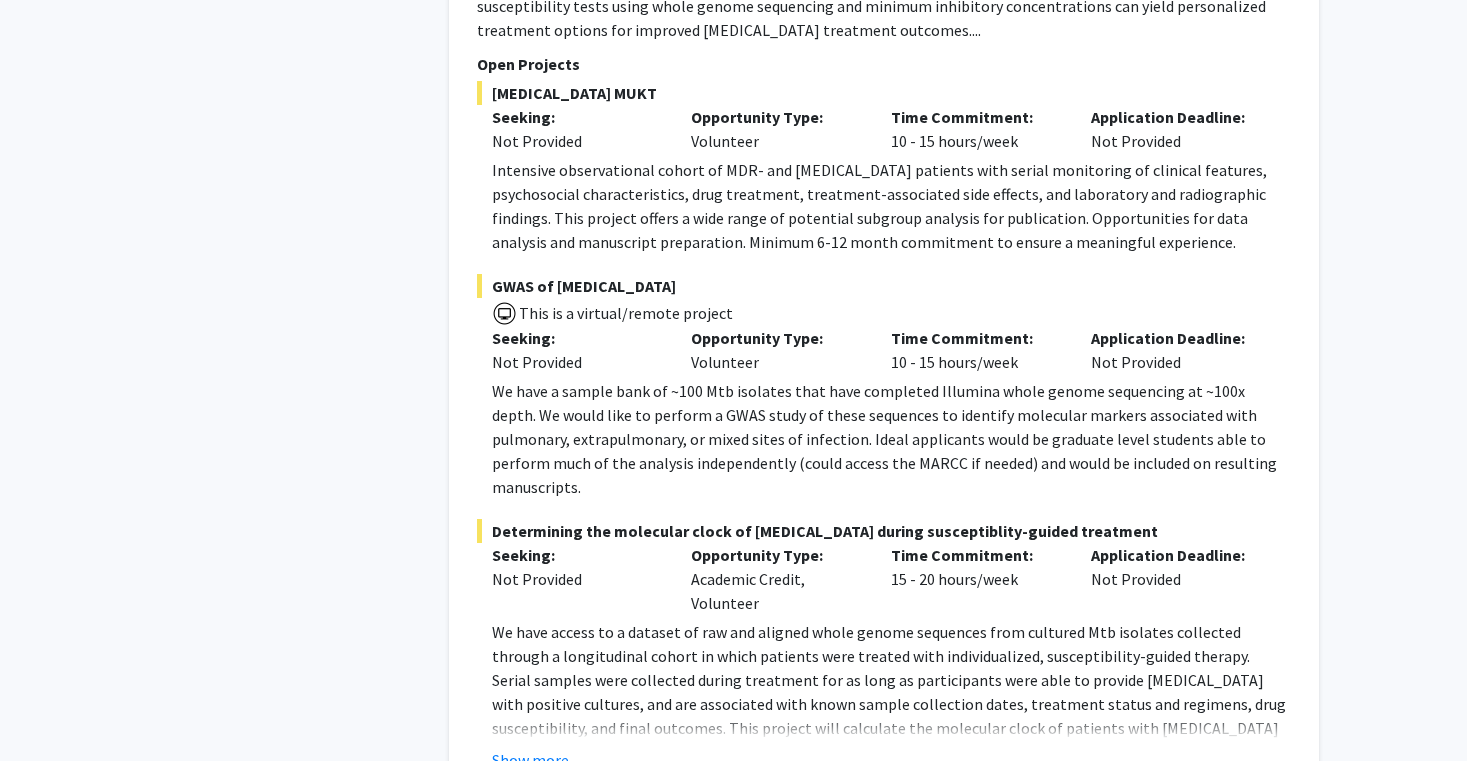 scroll, scrollTop: 2264, scrollLeft: 0, axis: vertical 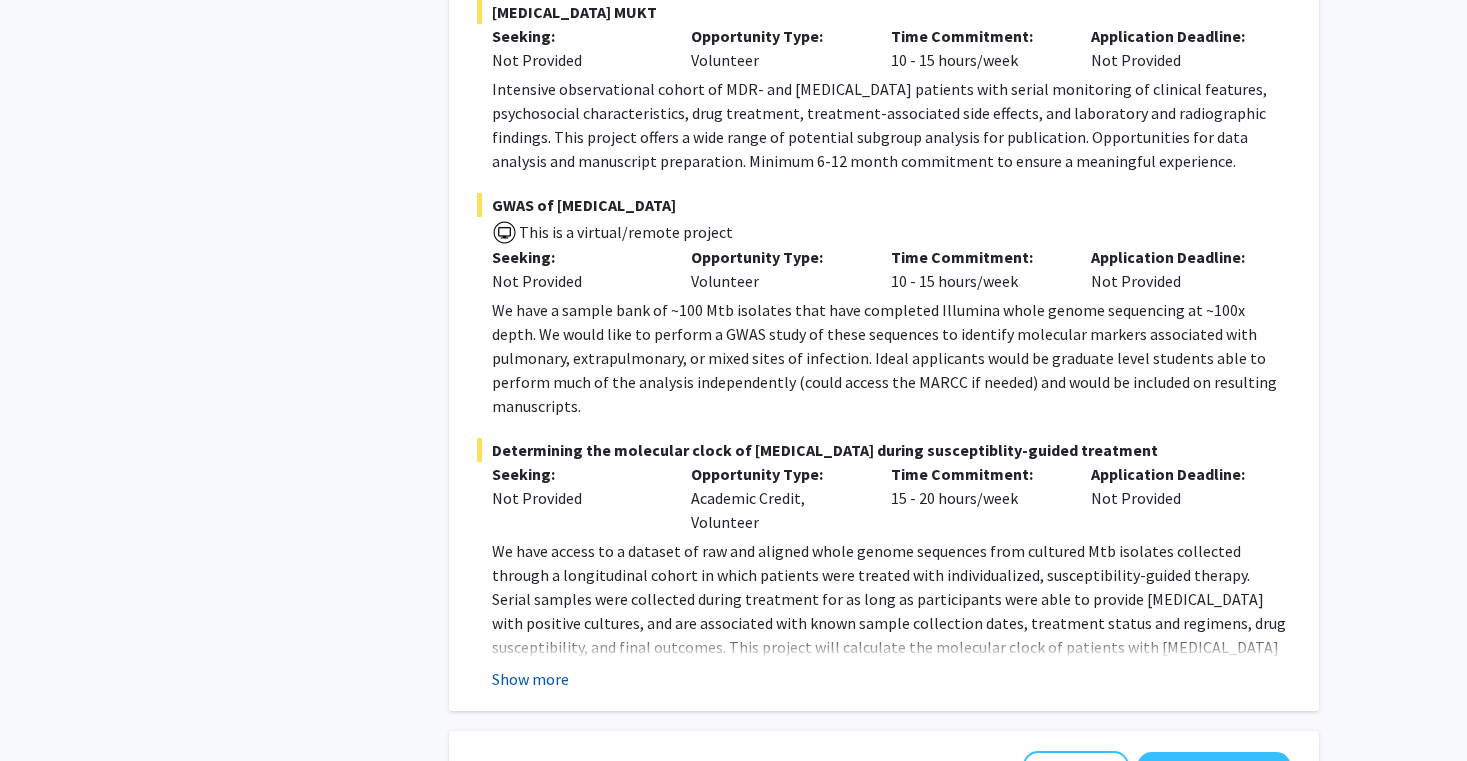 click on "Show more" 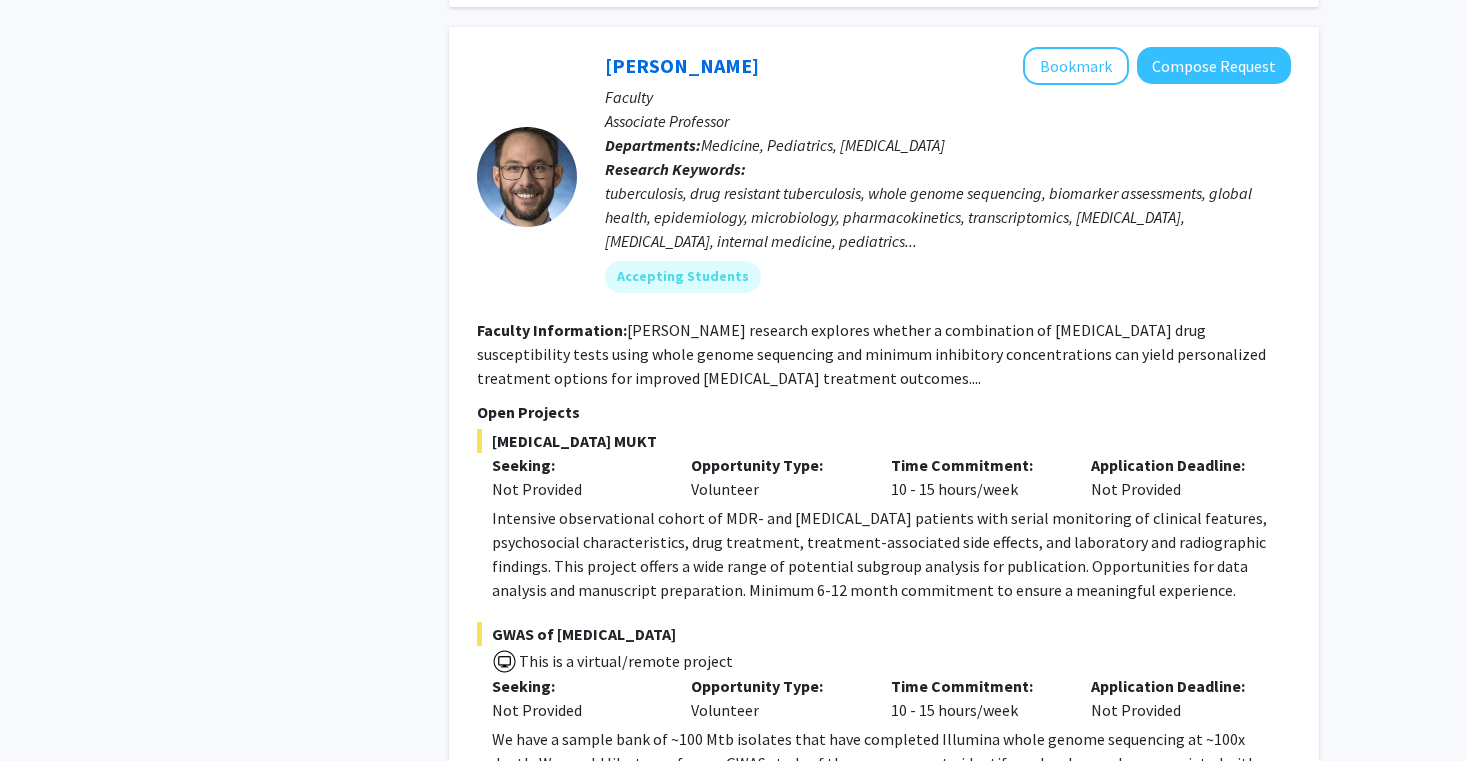 scroll, scrollTop: 1800, scrollLeft: 0, axis: vertical 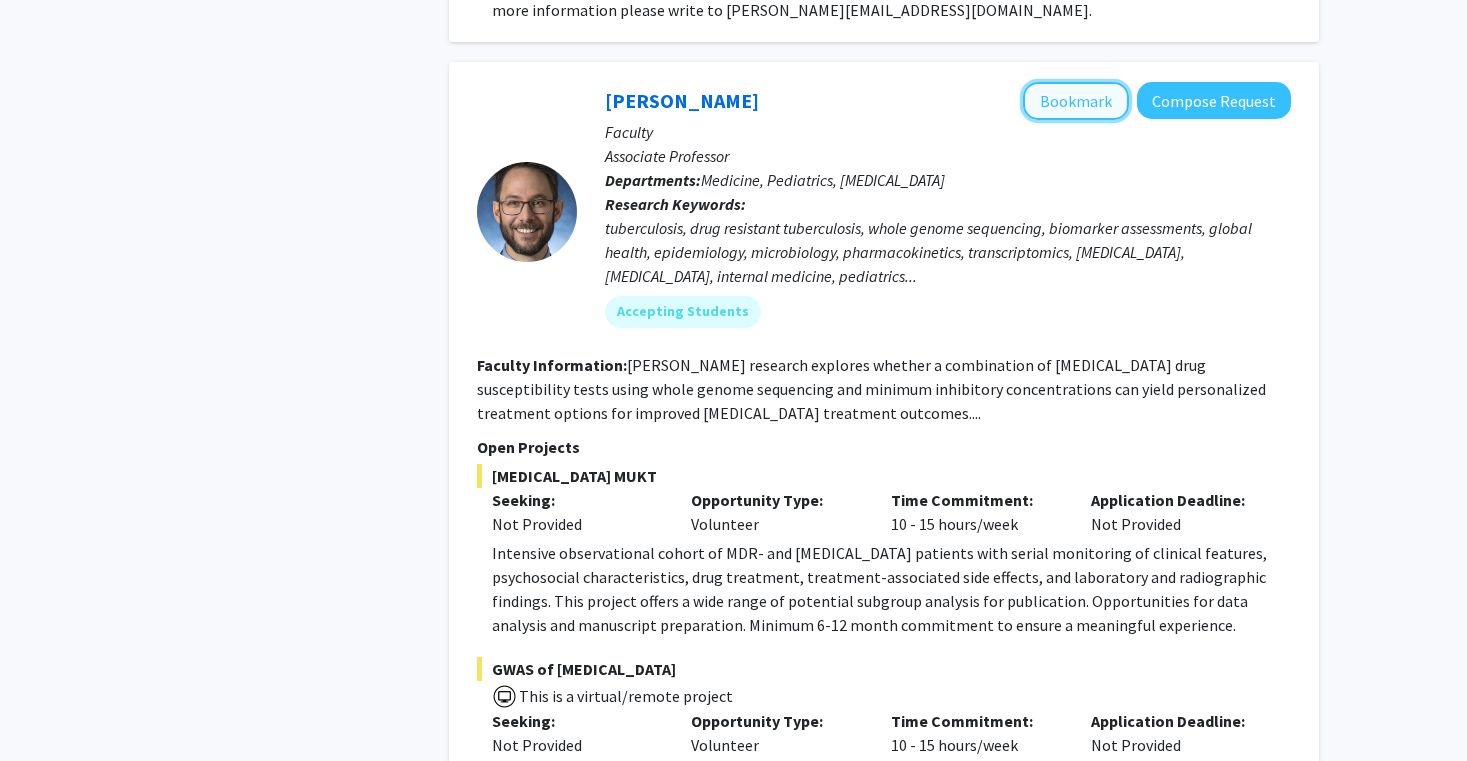 click on "Bookmark" 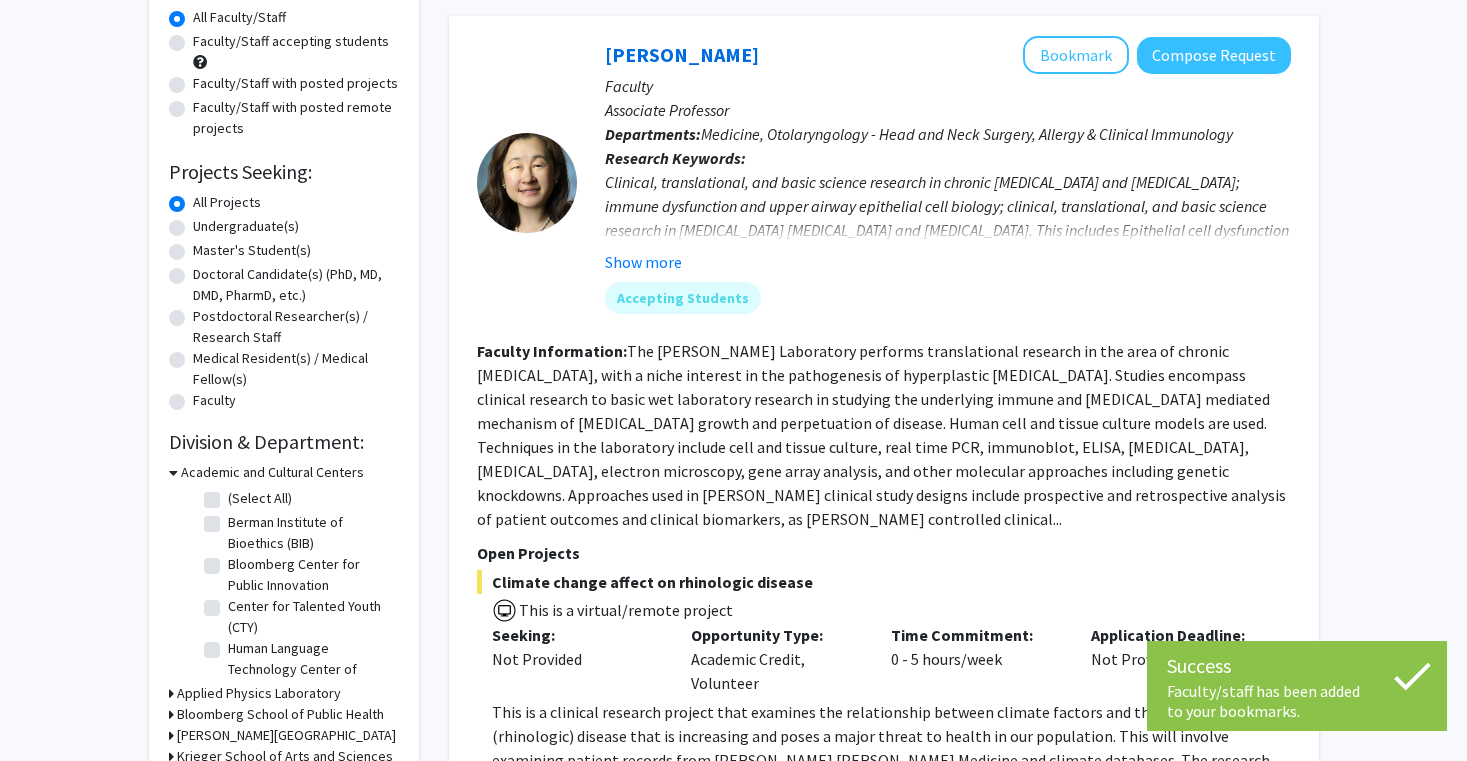 scroll, scrollTop: 0, scrollLeft: 0, axis: both 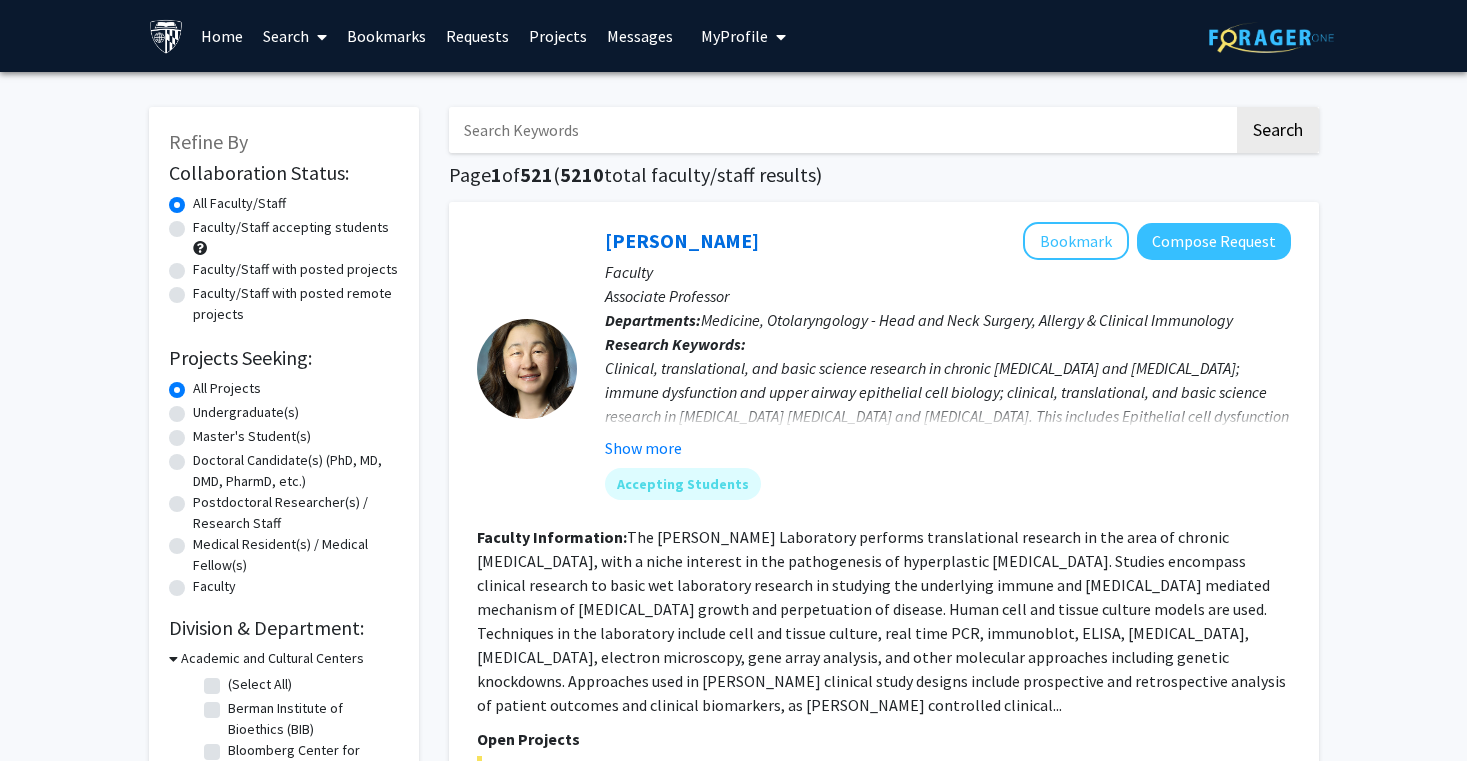 click on "Faculty/Staff accepting students" 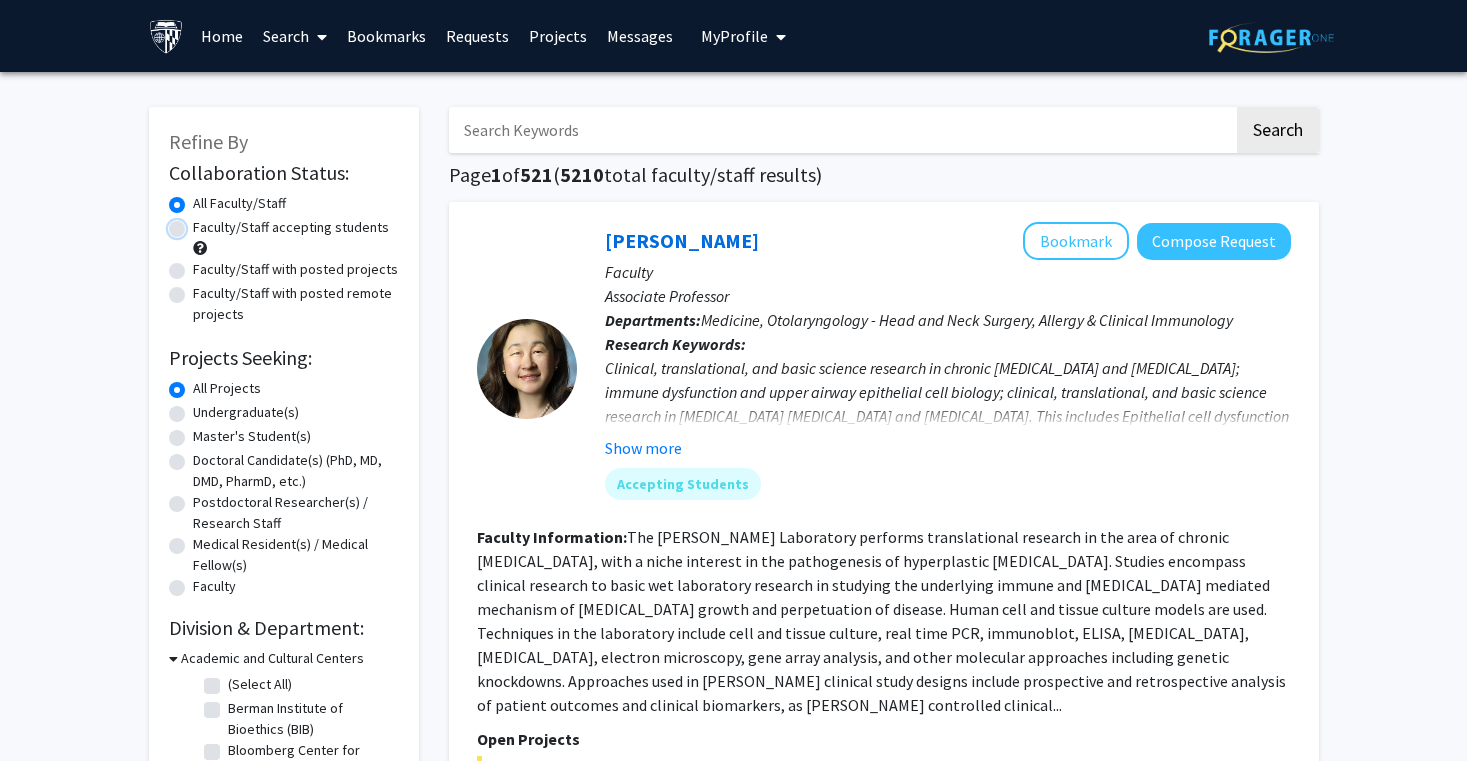 click on "Faculty/Staff accepting students" at bounding box center (199, 223) 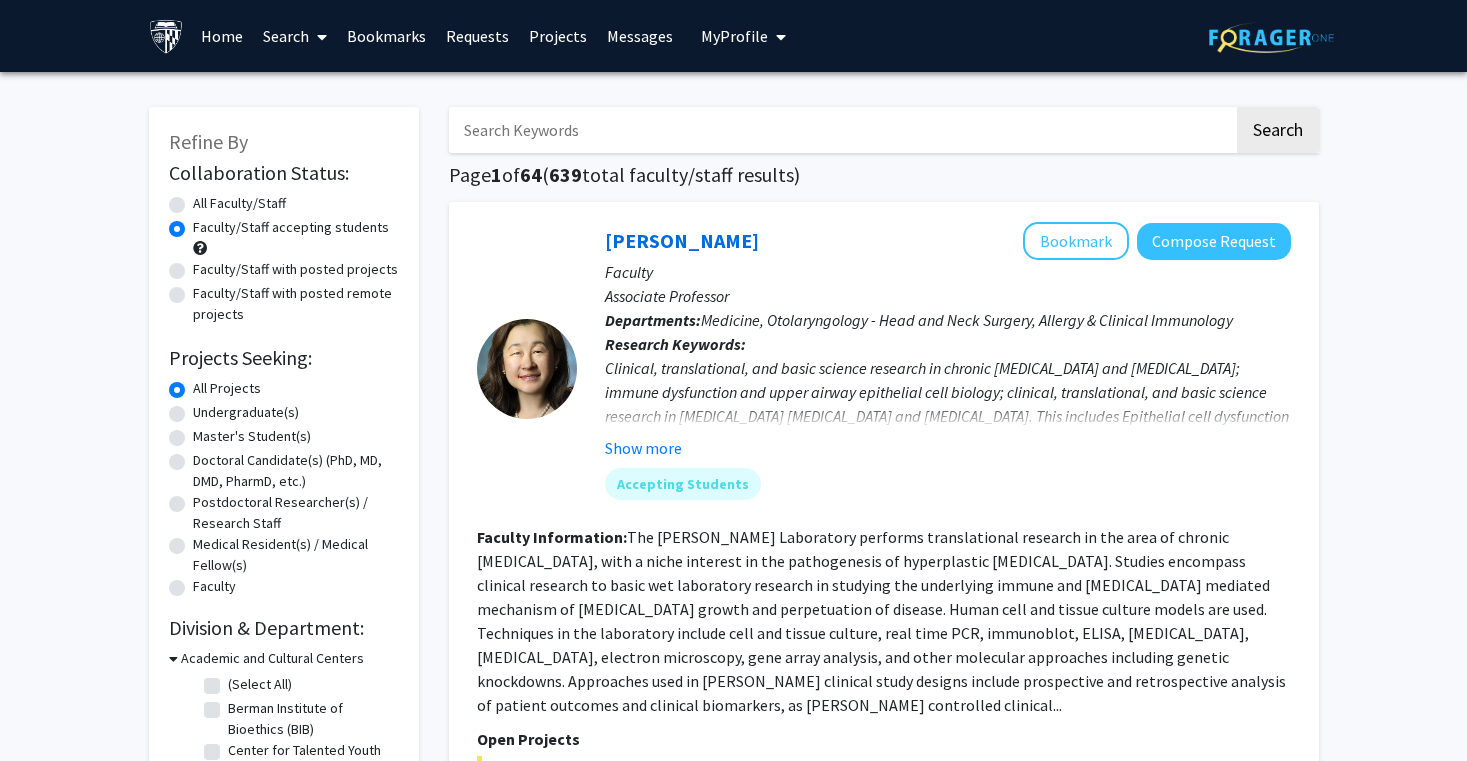 click on "Undergraduate(s)" 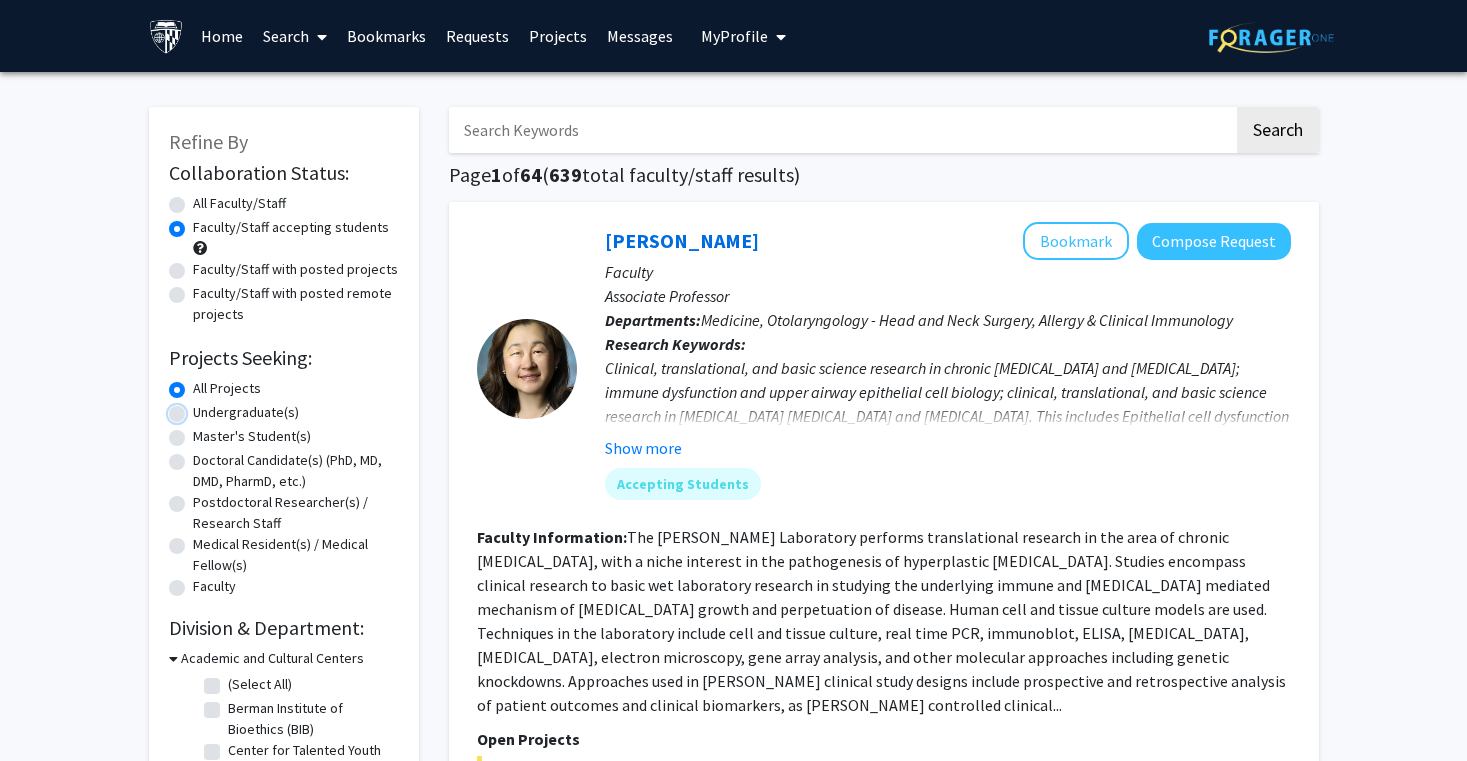 click on "Undergraduate(s)" at bounding box center (199, 408) 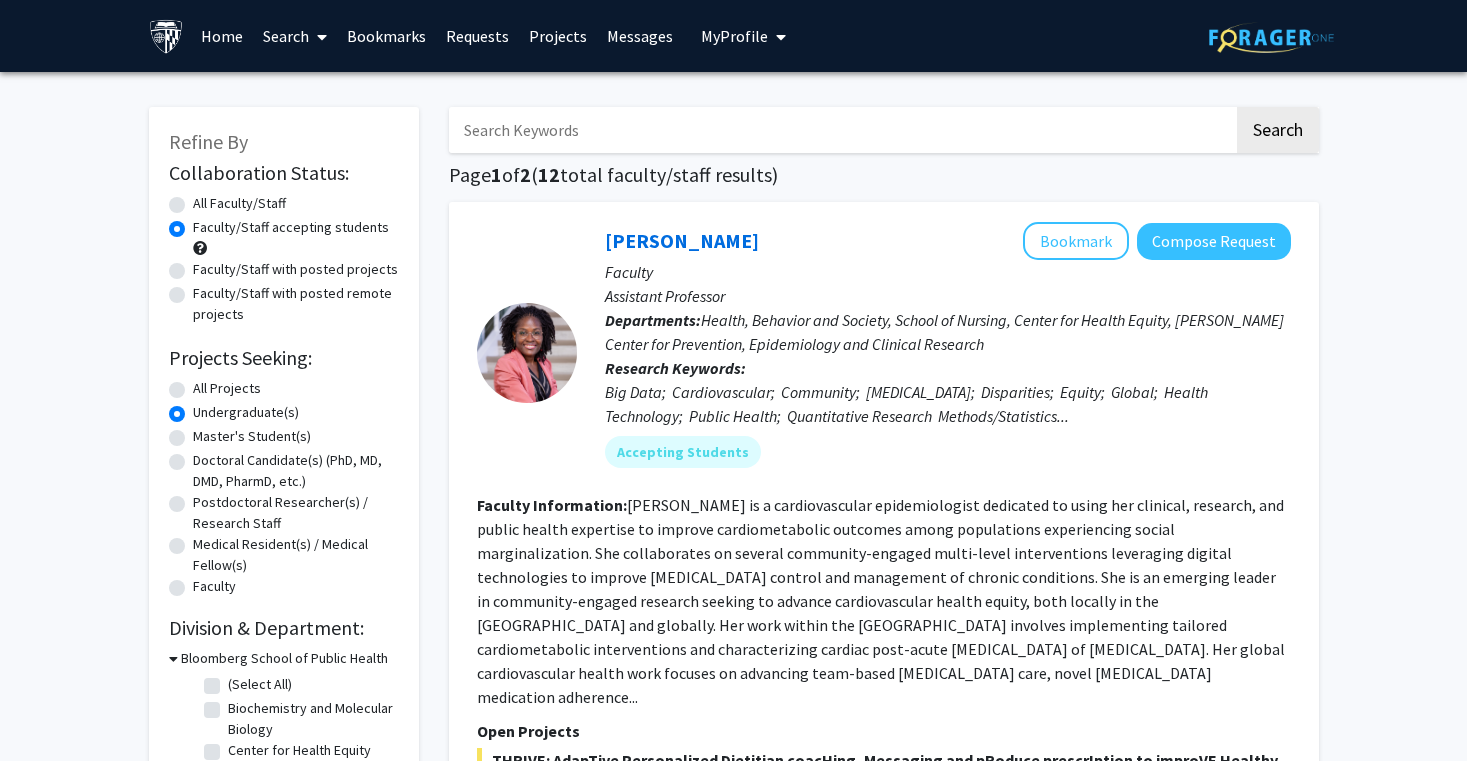 click on "All Projects" 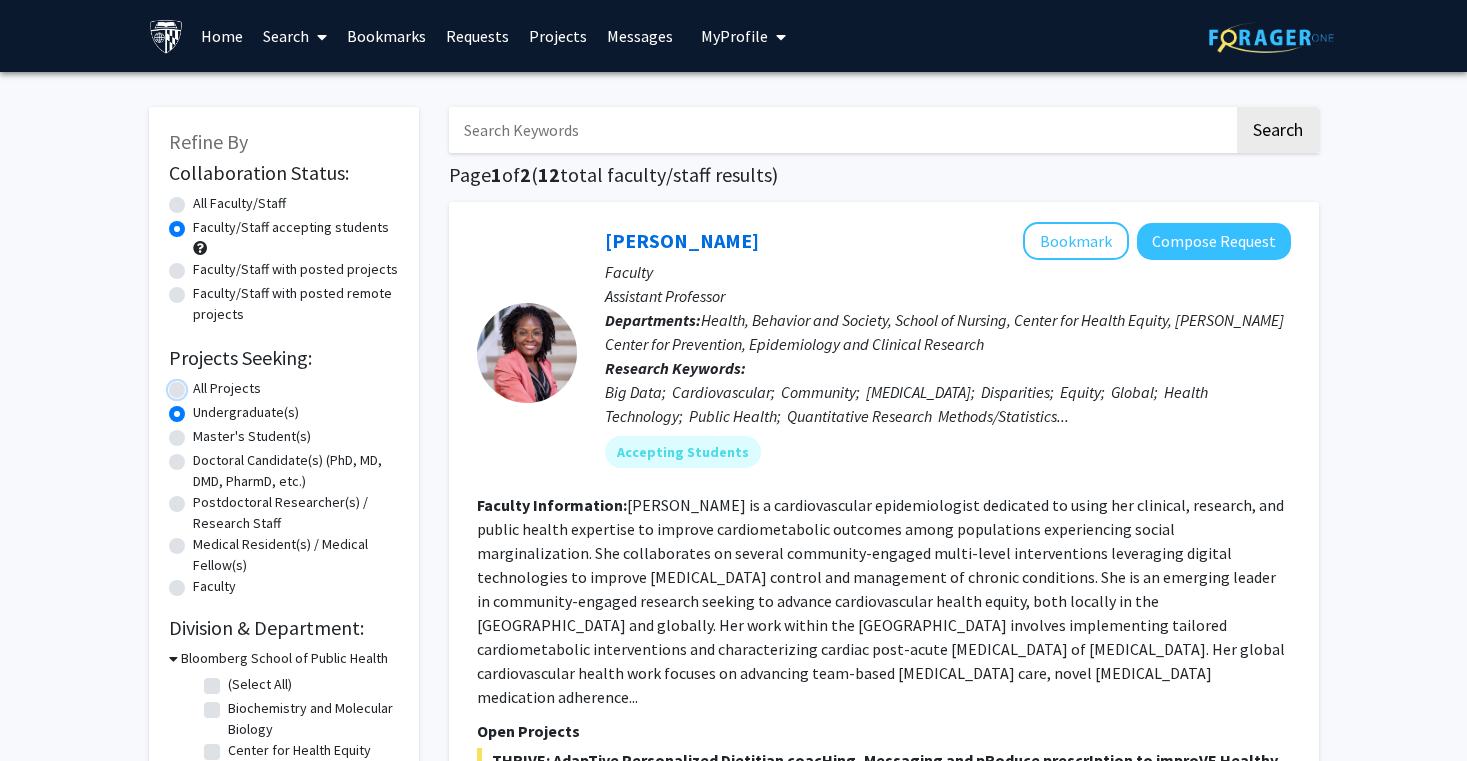 click on "All Projects" at bounding box center (199, 384) 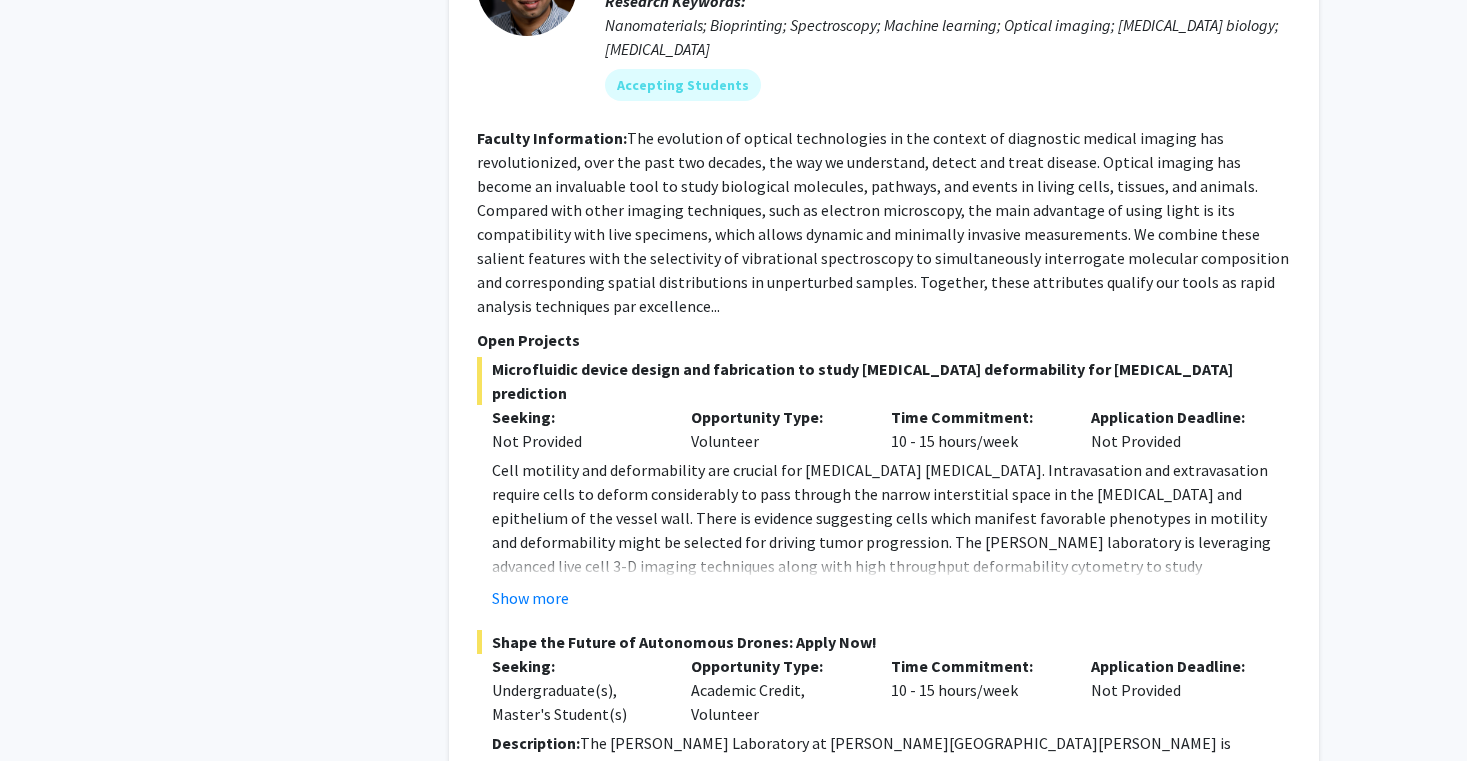 scroll, scrollTop: 4100, scrollLeft: 0, axis: vertical 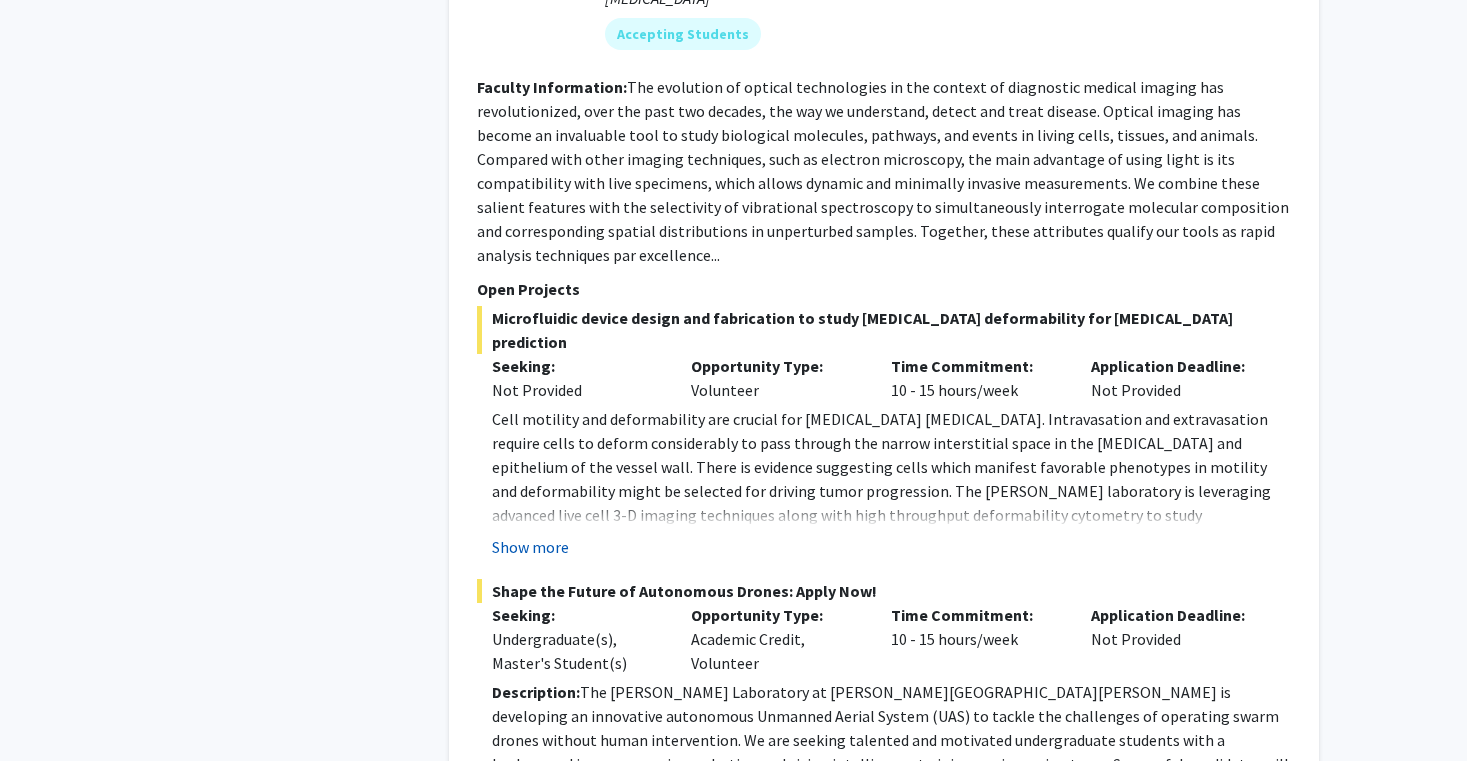 click on "Show more" 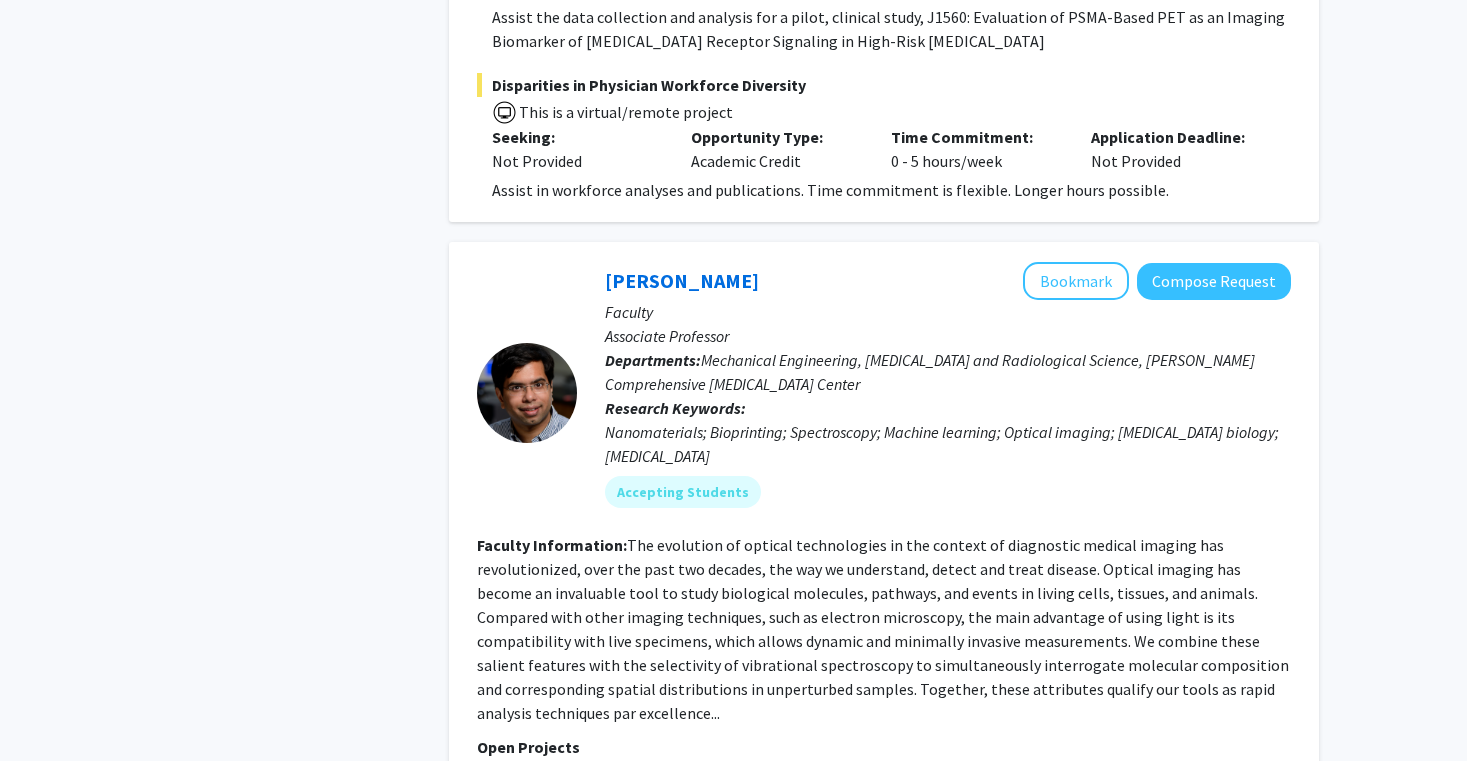 scroll, scrollTop: 3654, scrollLeft: 0, axis: vertical 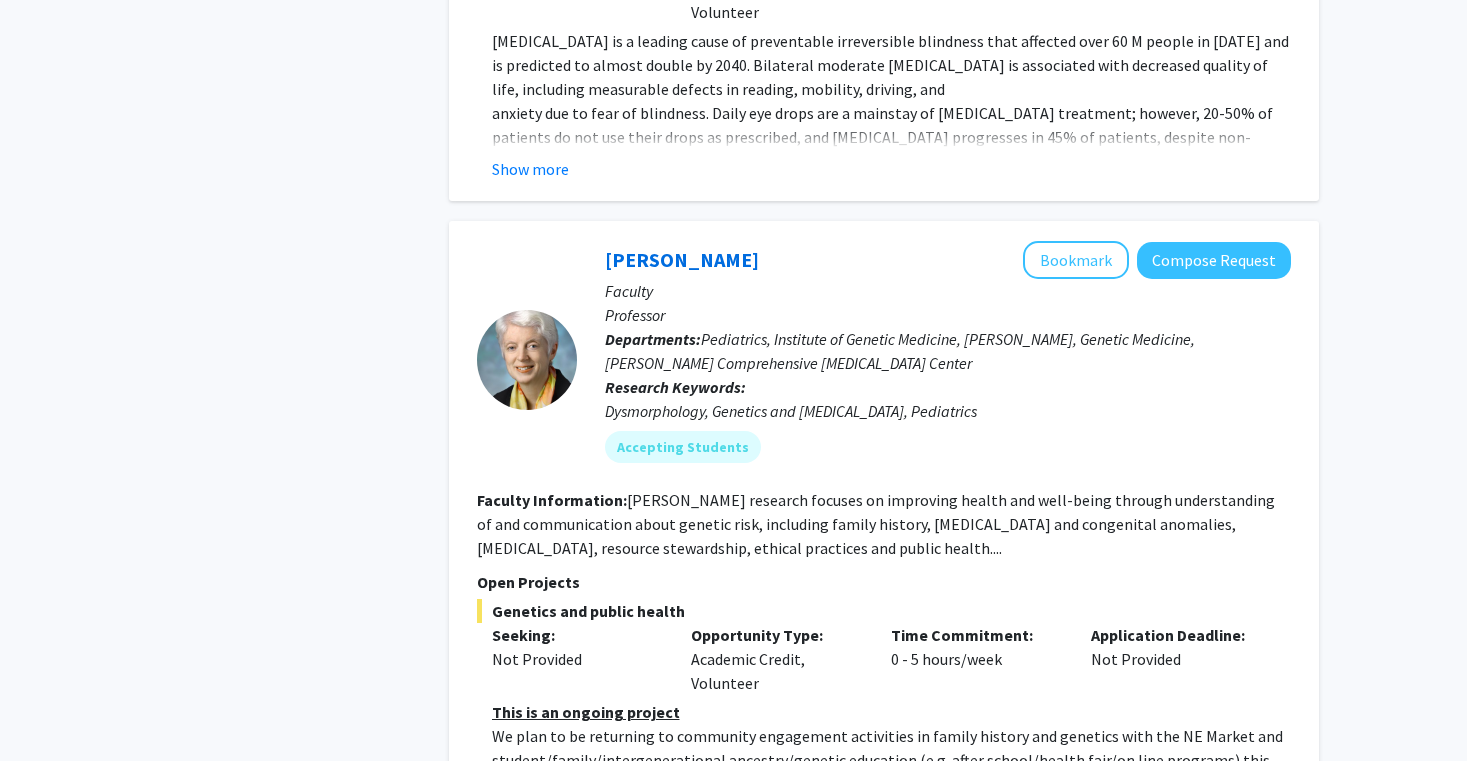 click on "Show more" 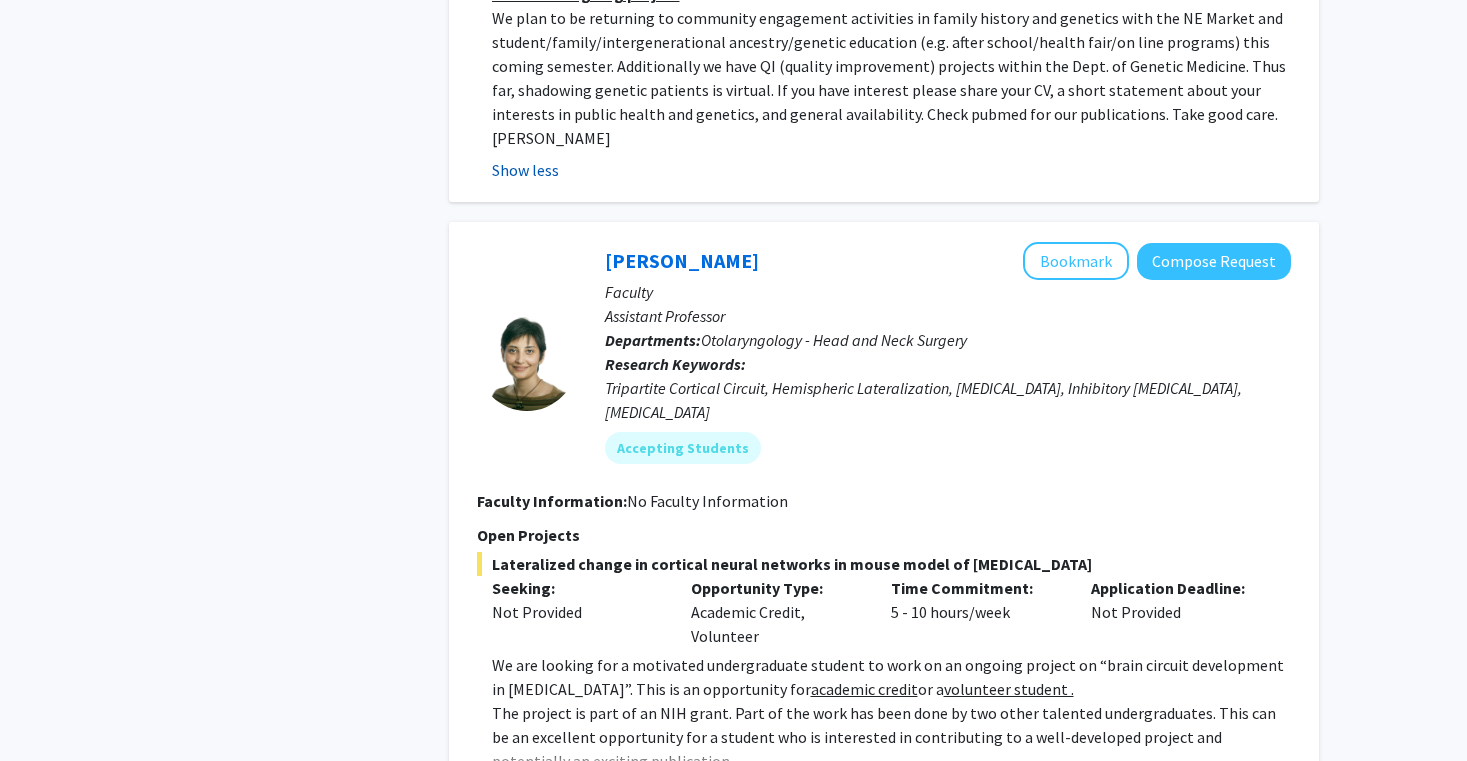 scroll, scrollTop: 8915, scrollLeft: 0, axis: vertical 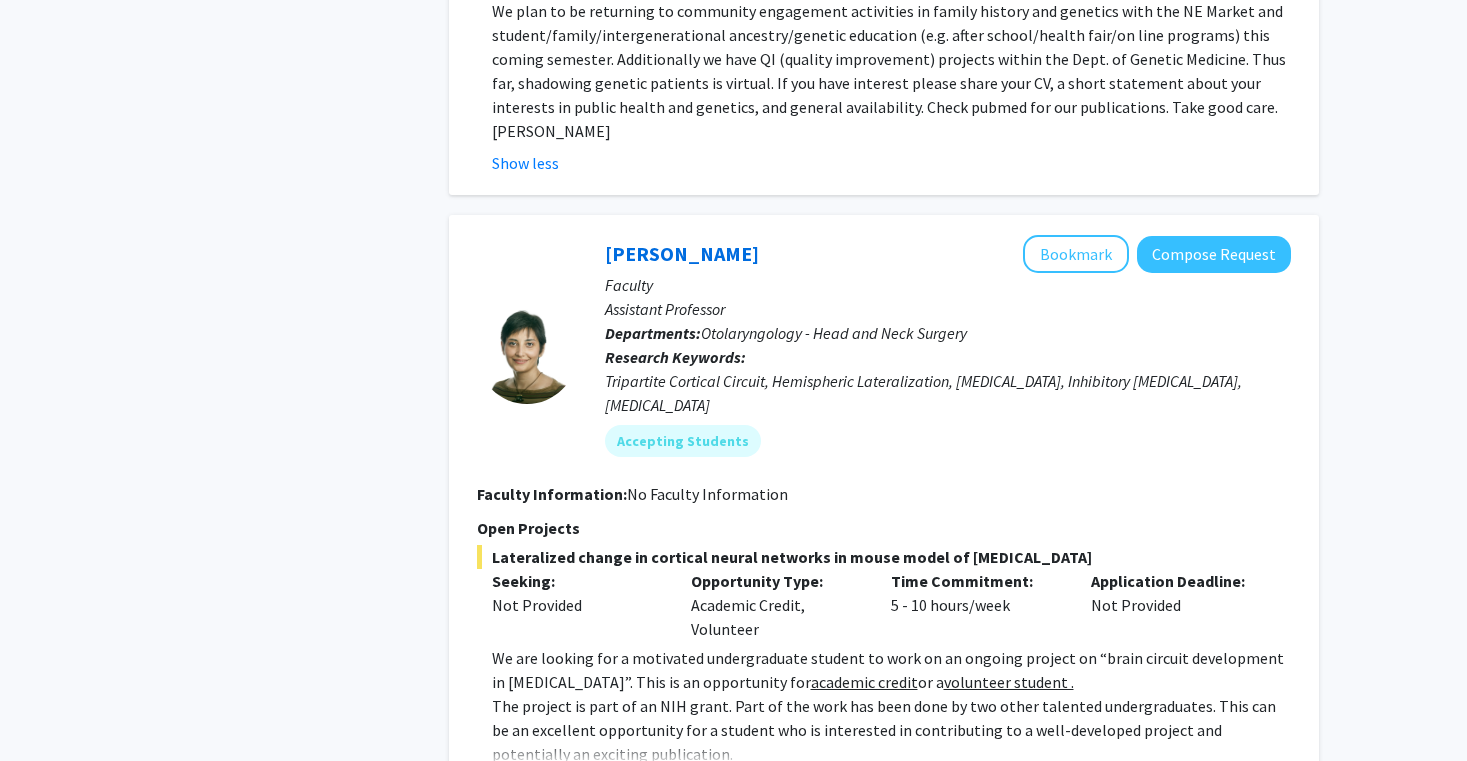 click on "Show more" 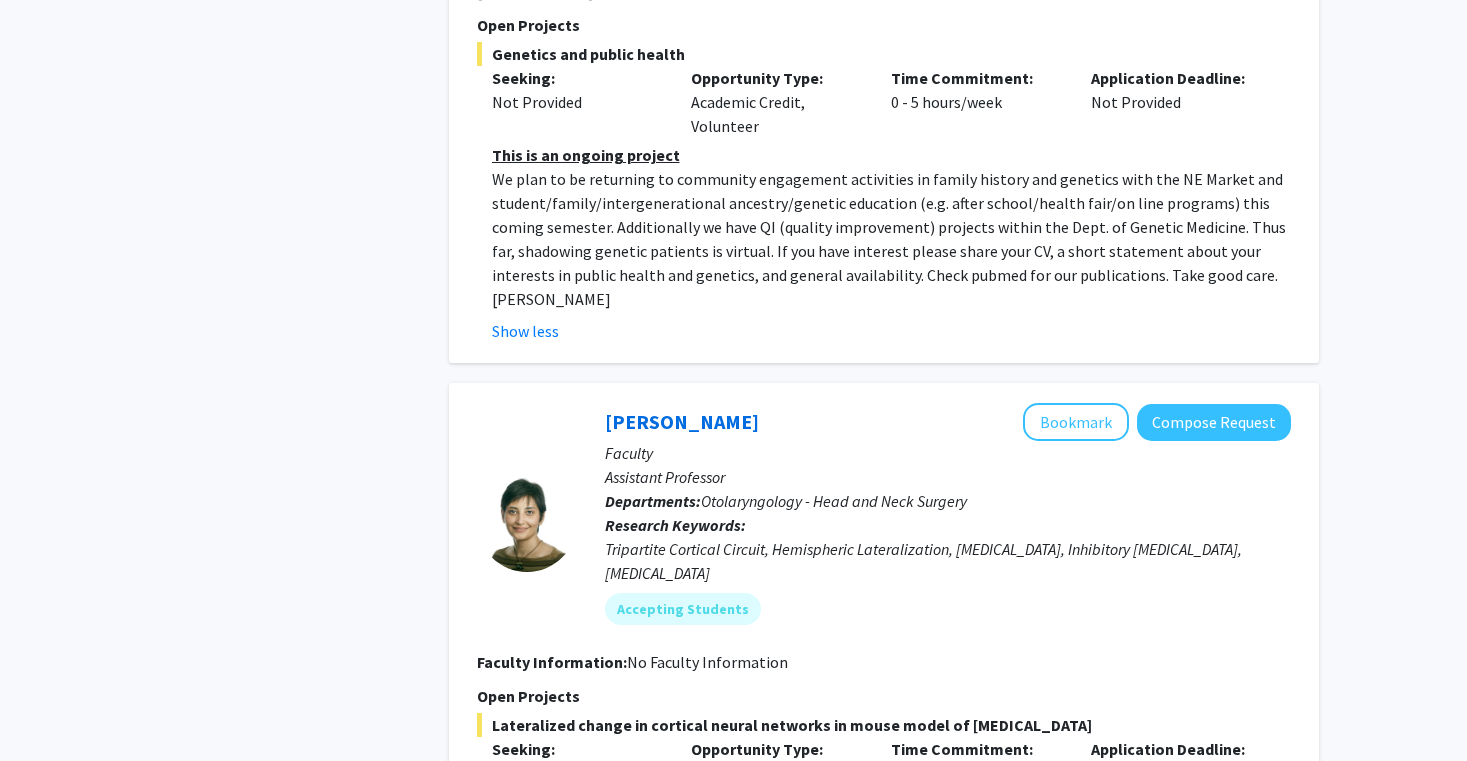 scroll, scrollTop: 8692, scrollLeft: 0, axis: vertical 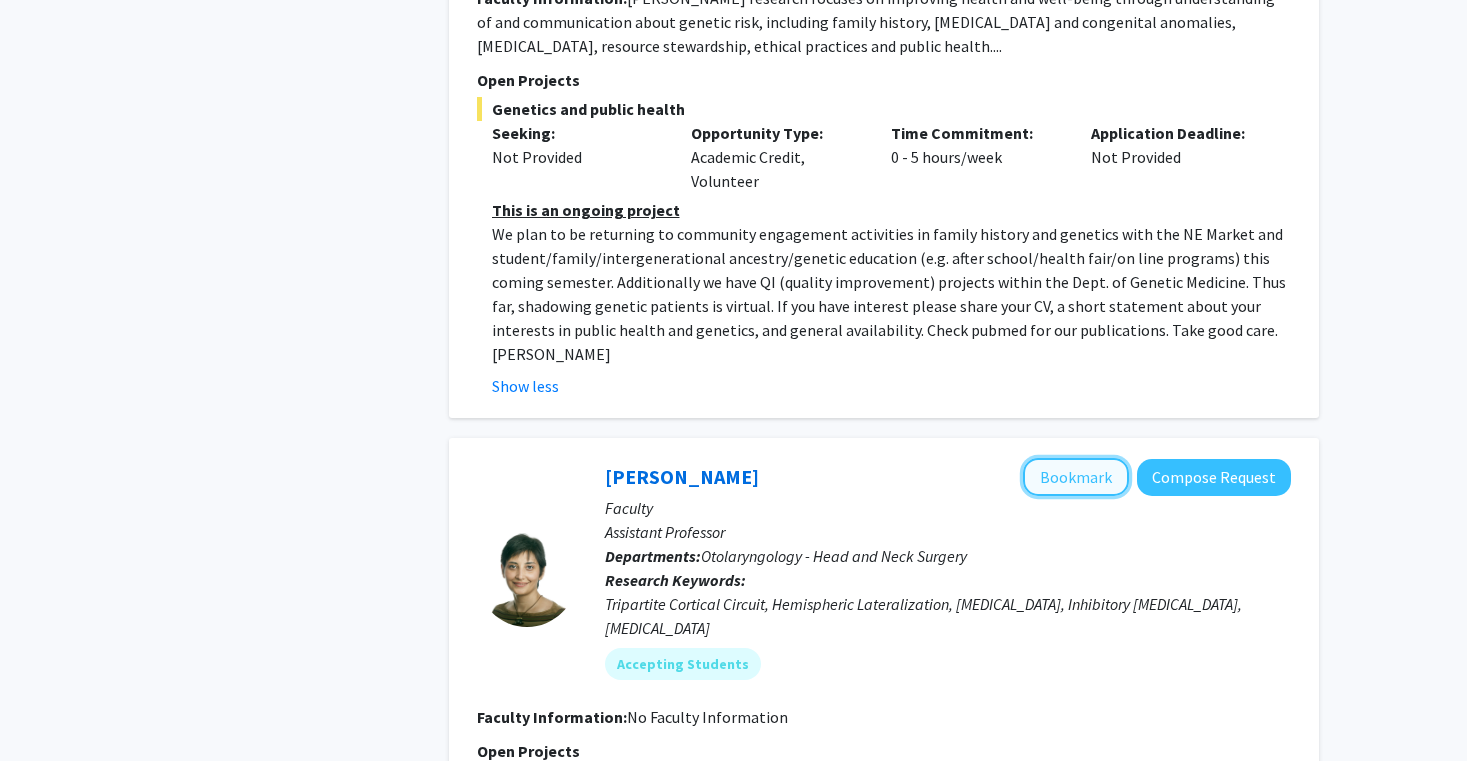 click on "Bookmark" 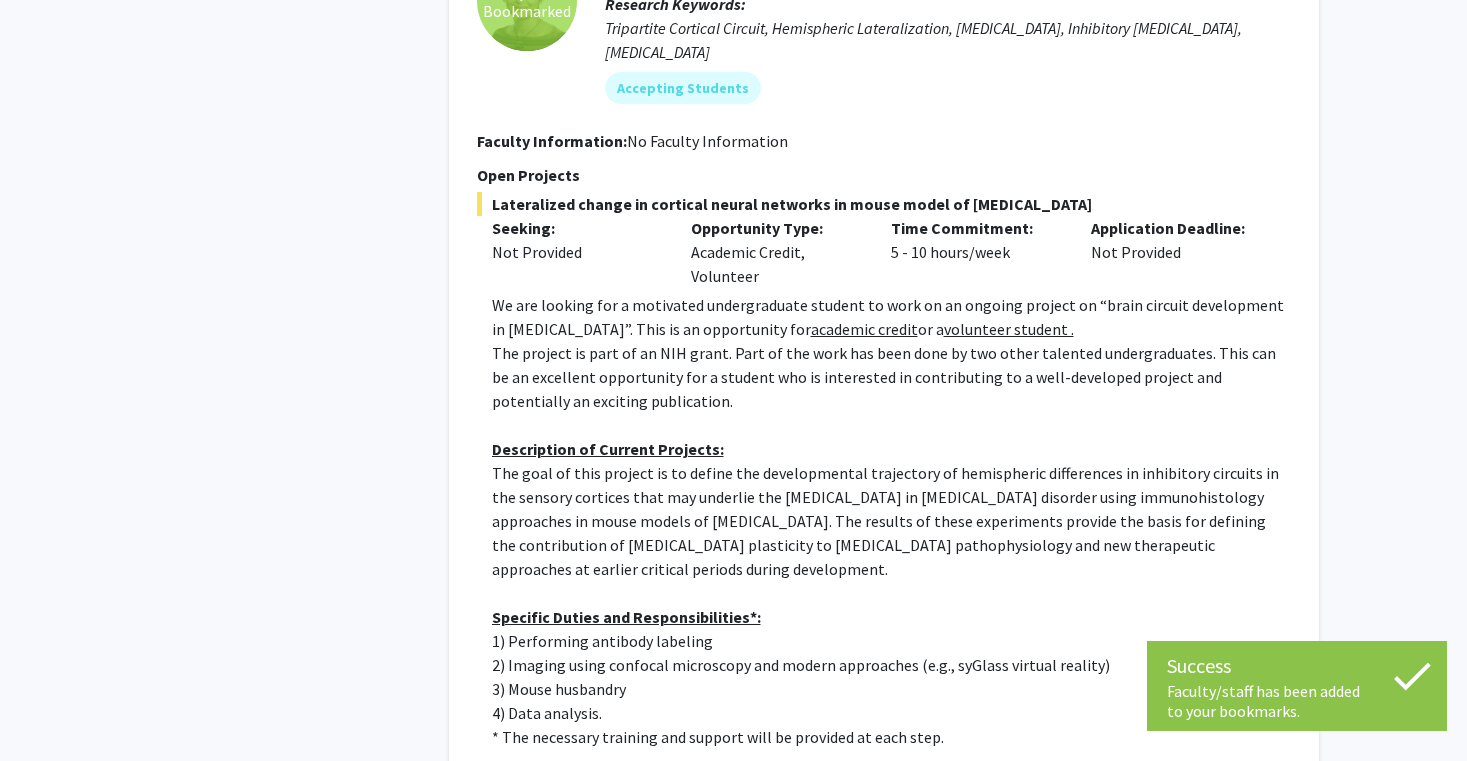 scroll, scrollTop: 9490, scrollLeft: 0, axis: vertical 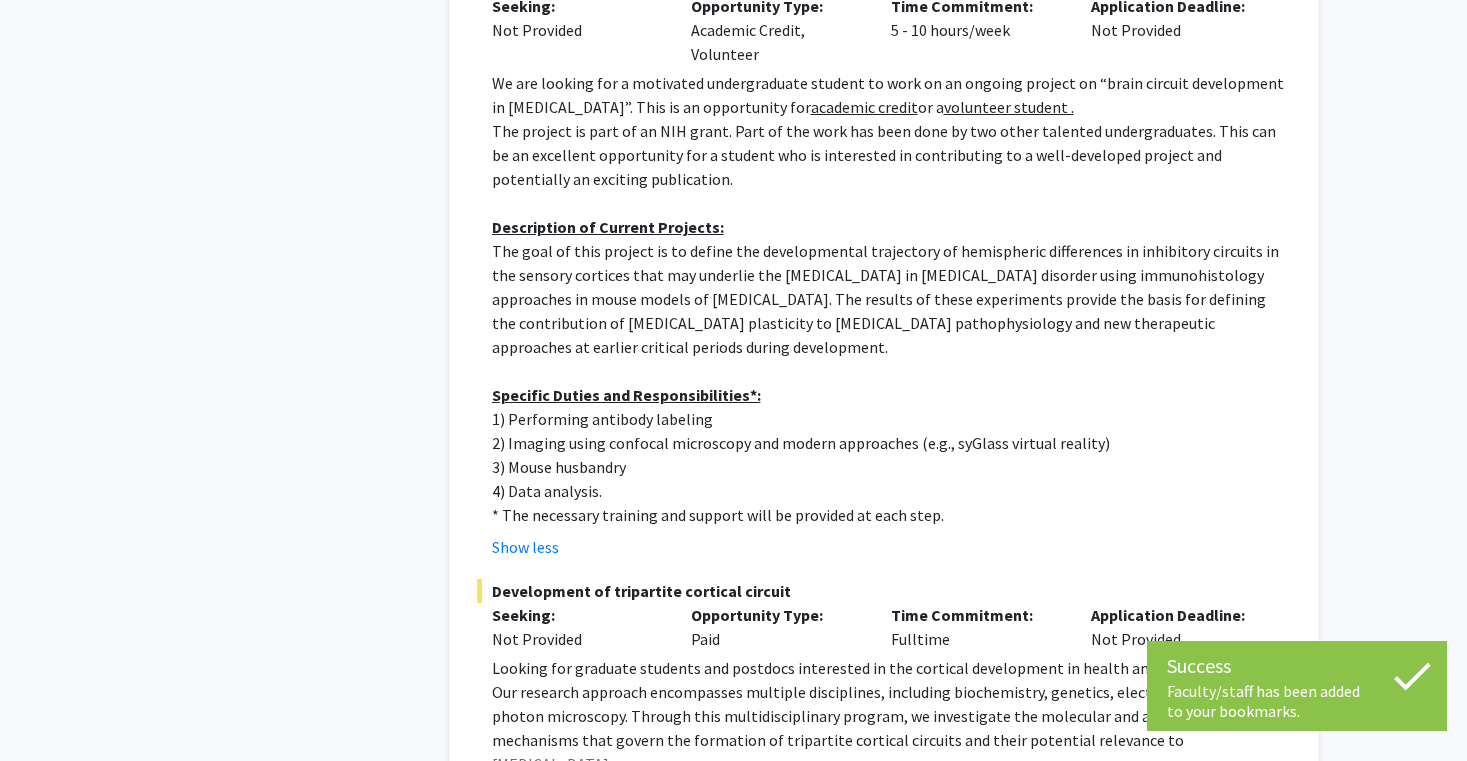 click on "2" 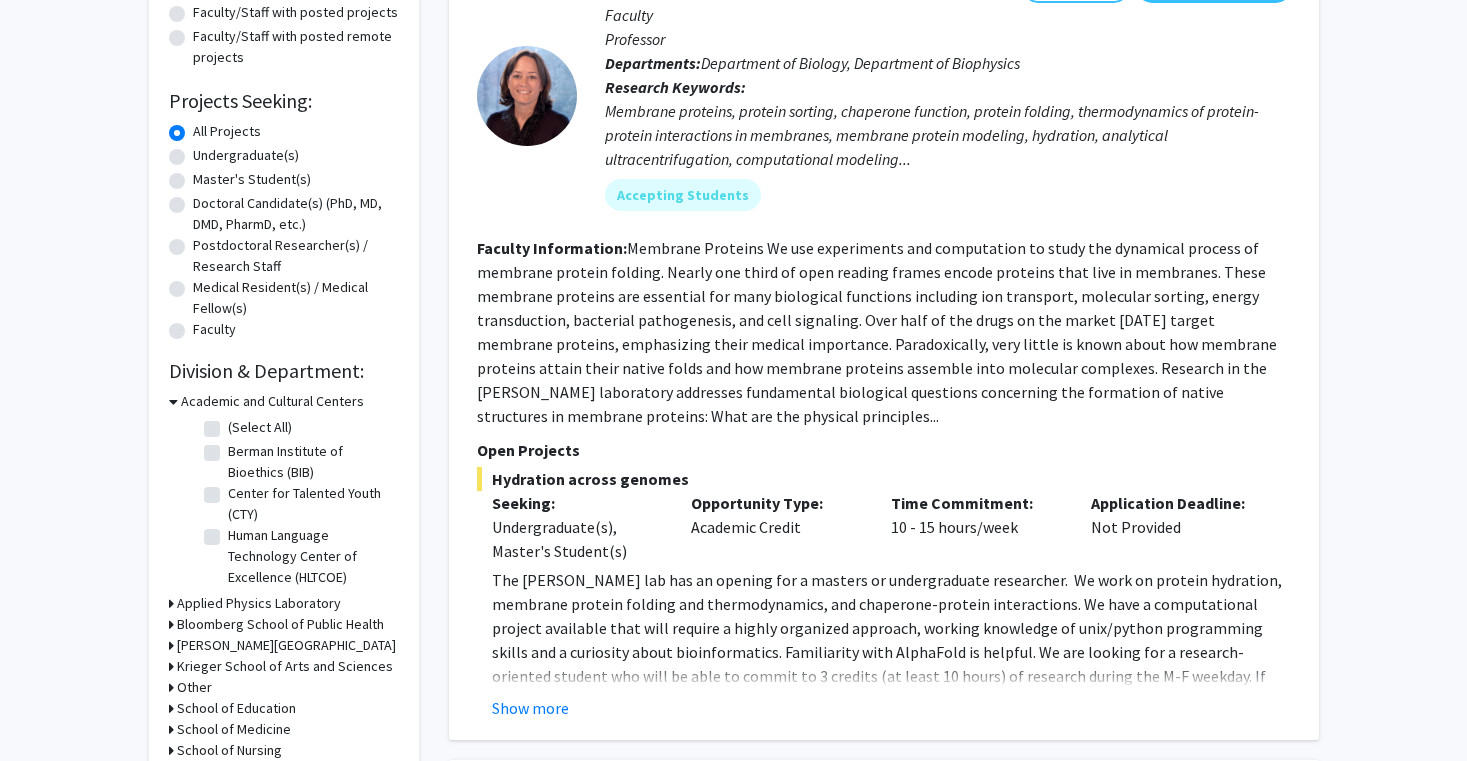scroll, scrollTop: 262, scrollLeft: 0, axis: vertical 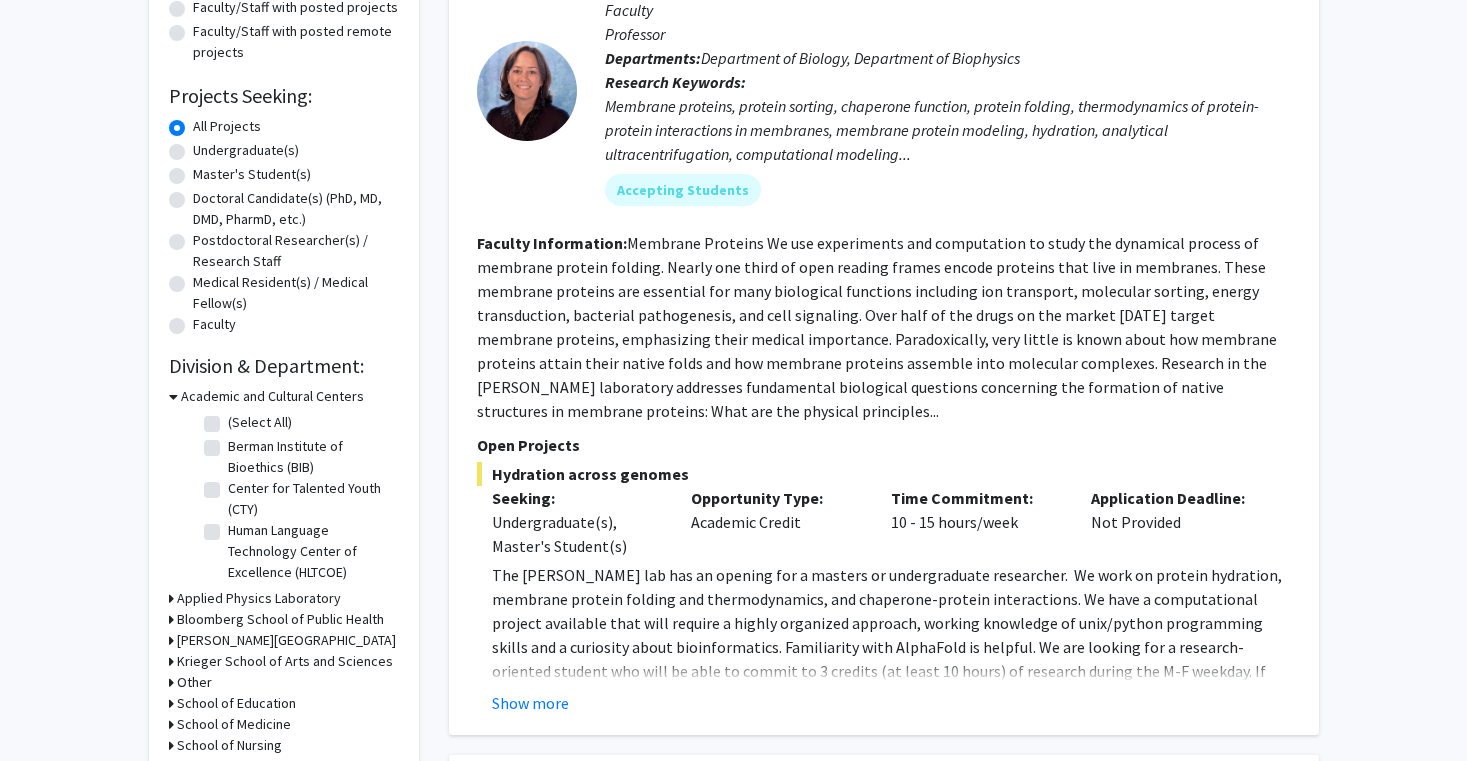 click on "Krieger School of Arts and Sciences" at bounding box center [285, 661] 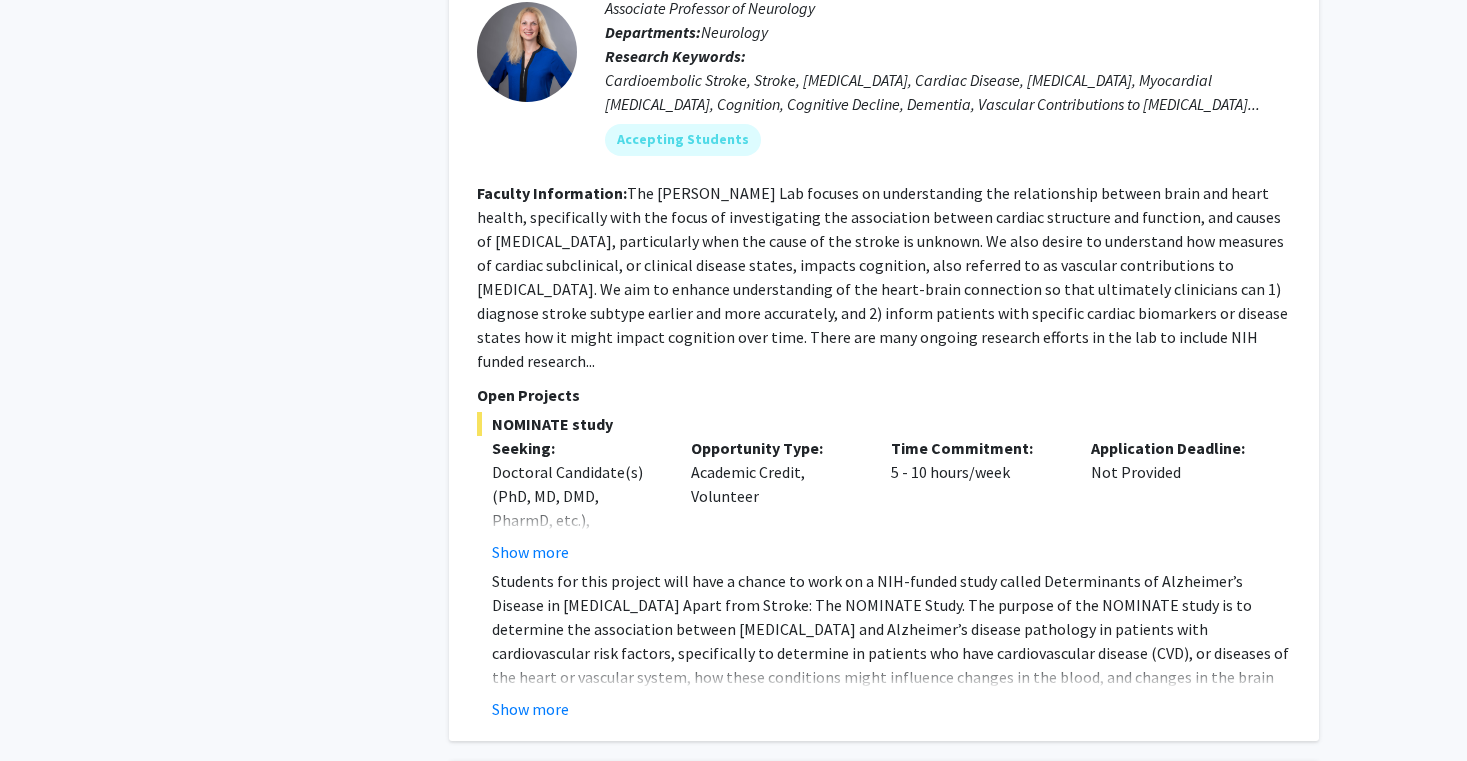 scroll, scrollTop: 3450, scrollLeft: 0, axis: vertical 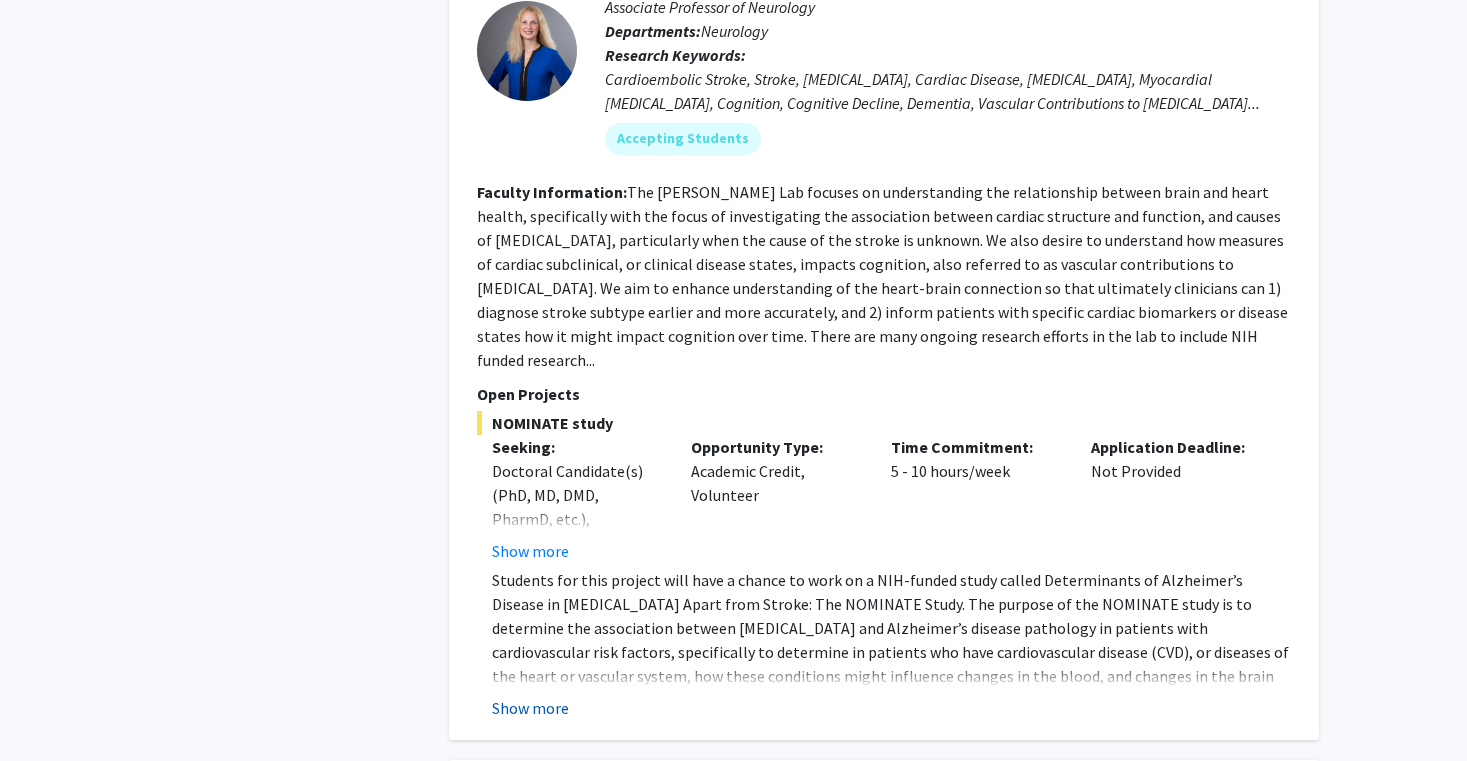 click on "Show more" 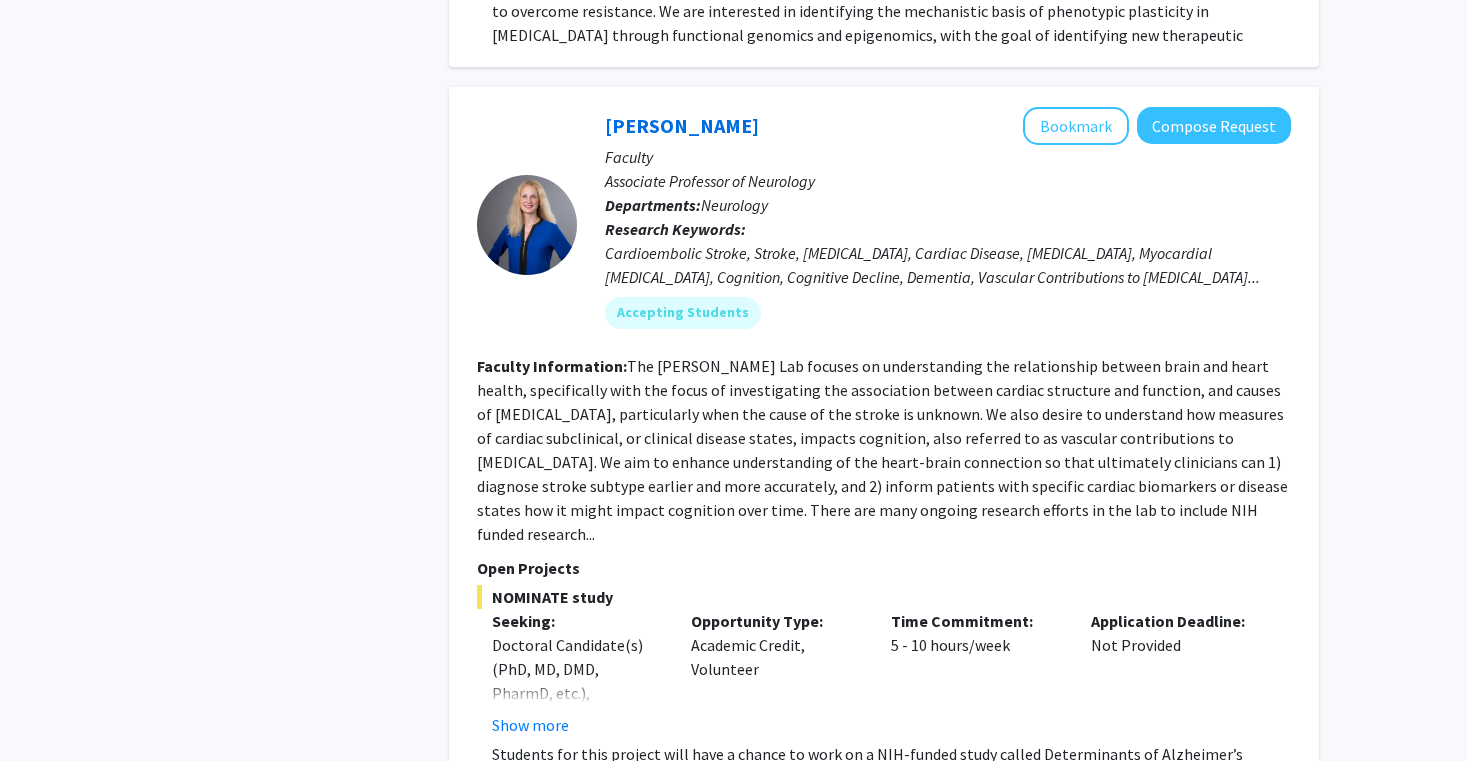 scroll, scrollTop: 3265, scrollLeft: 0, axis: vertical 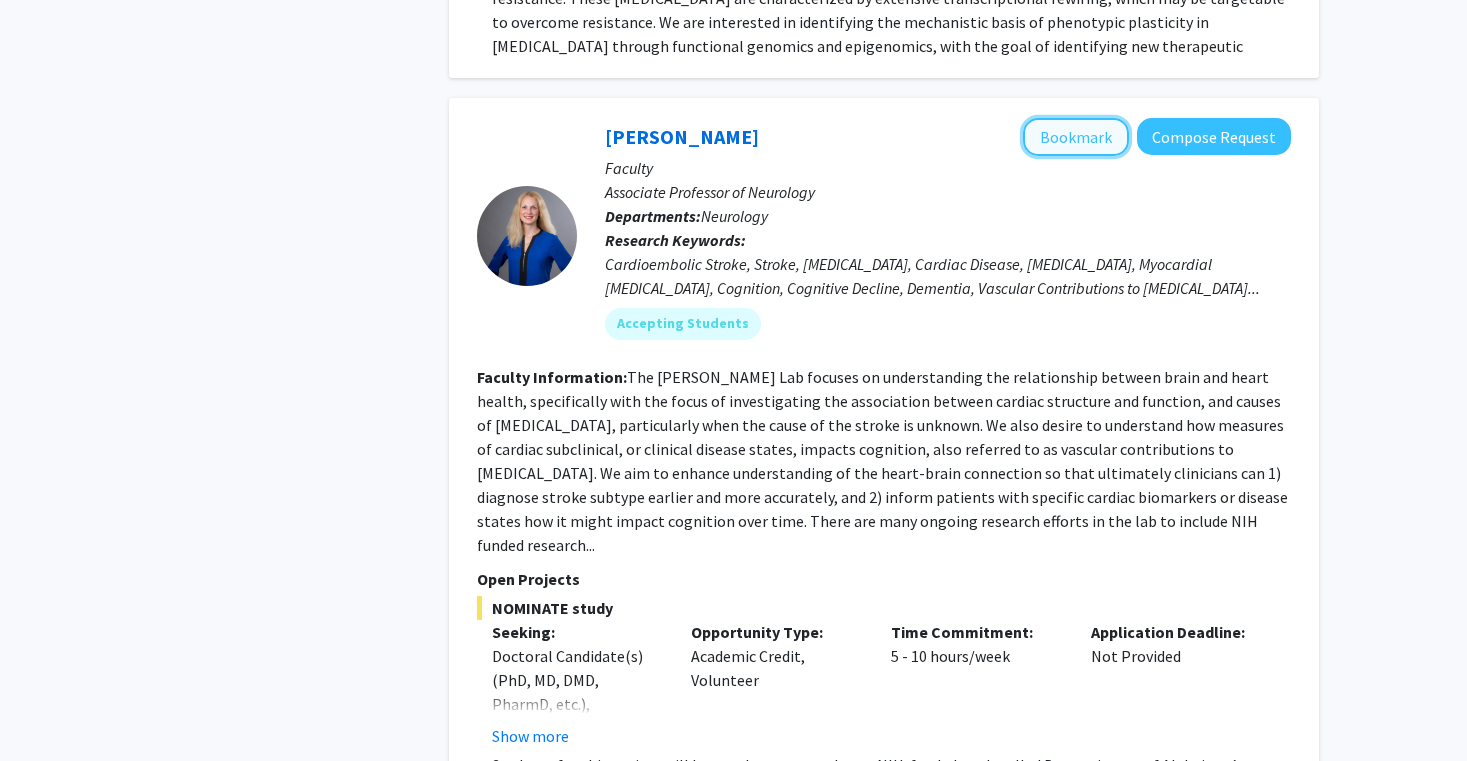 click on "Bookmark" 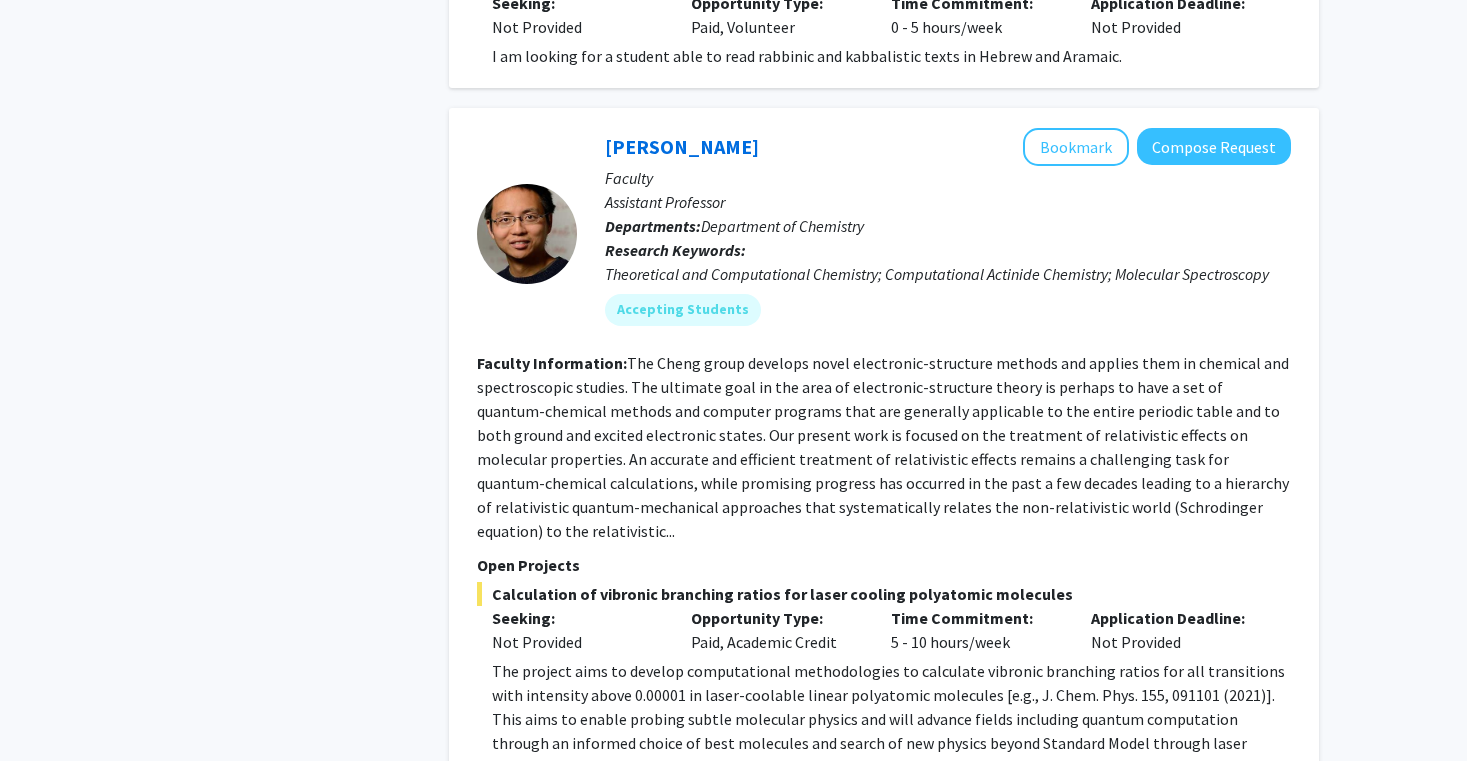 scroll, scrollTop: 7685, scrollLeft: 0, axis: vertical 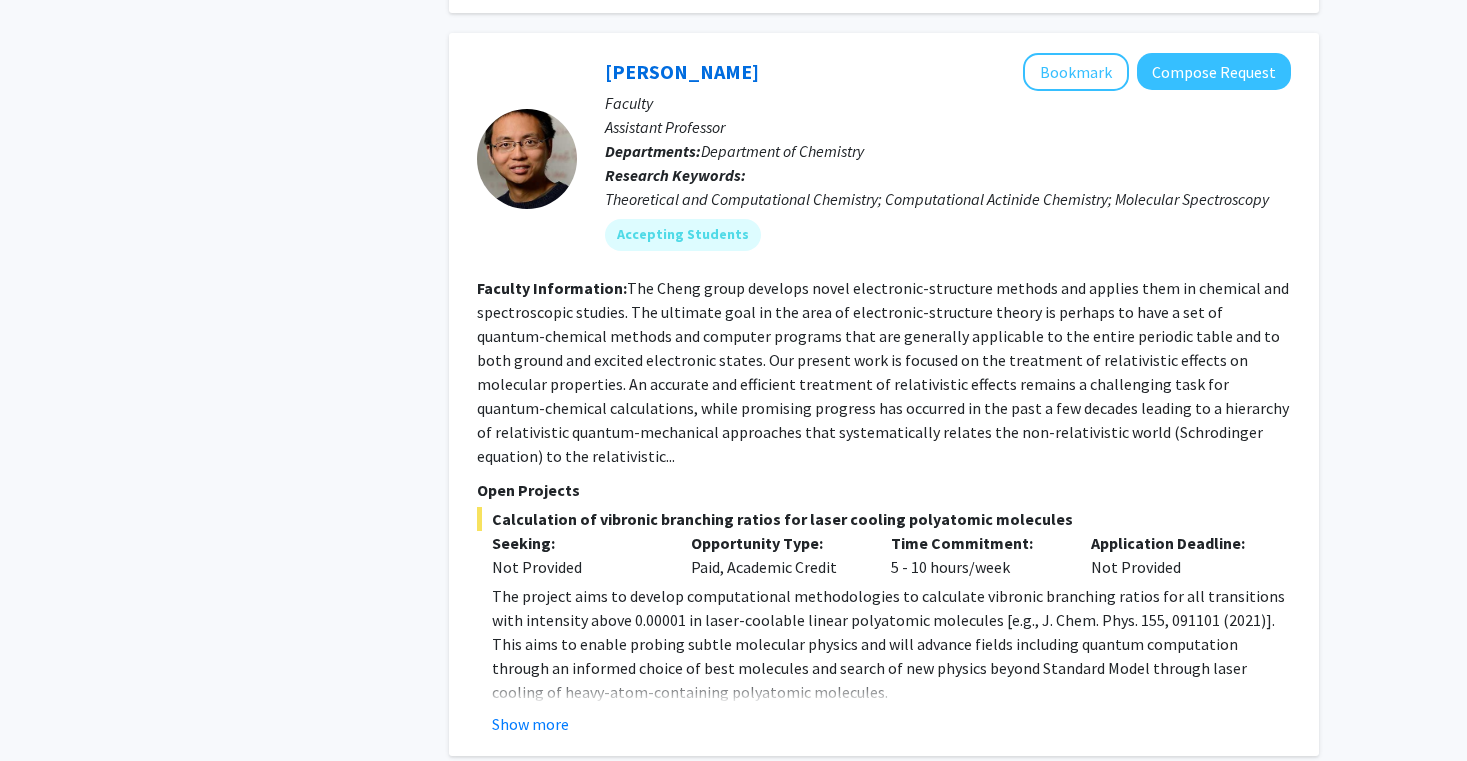 click on "3" 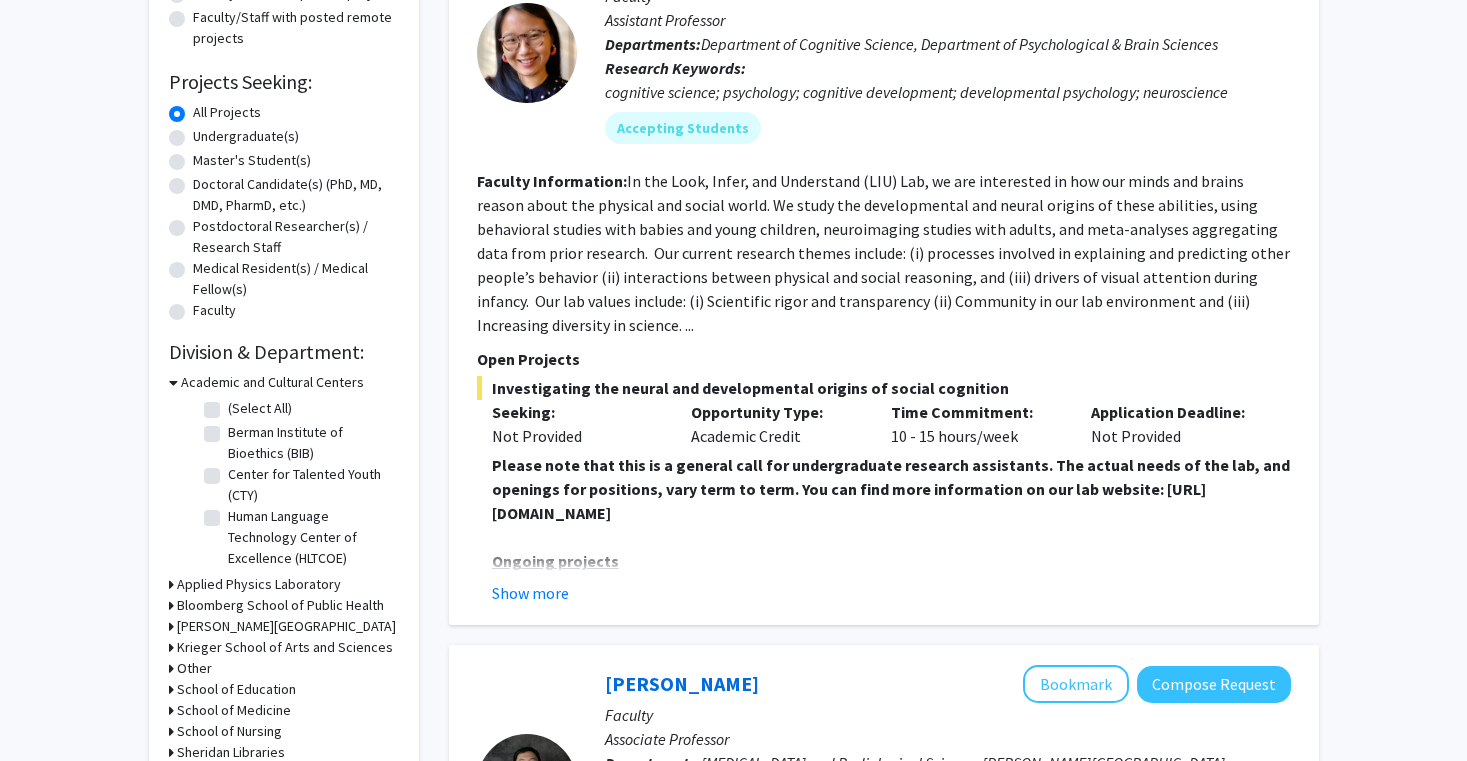 scroll, scrollTop: 0, scrollLeft: 0, axis: both 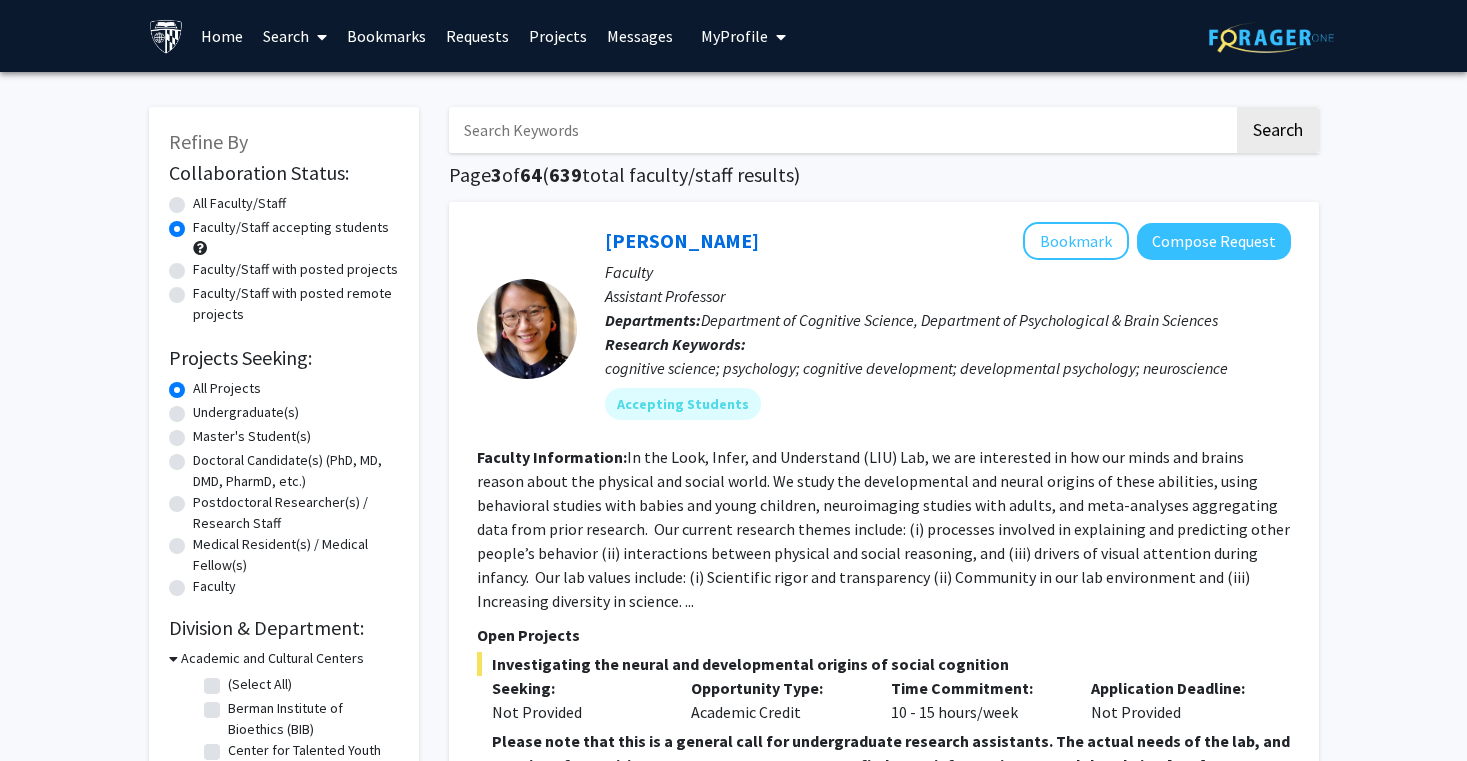 click on "Search" at bounding box center (295, 36) 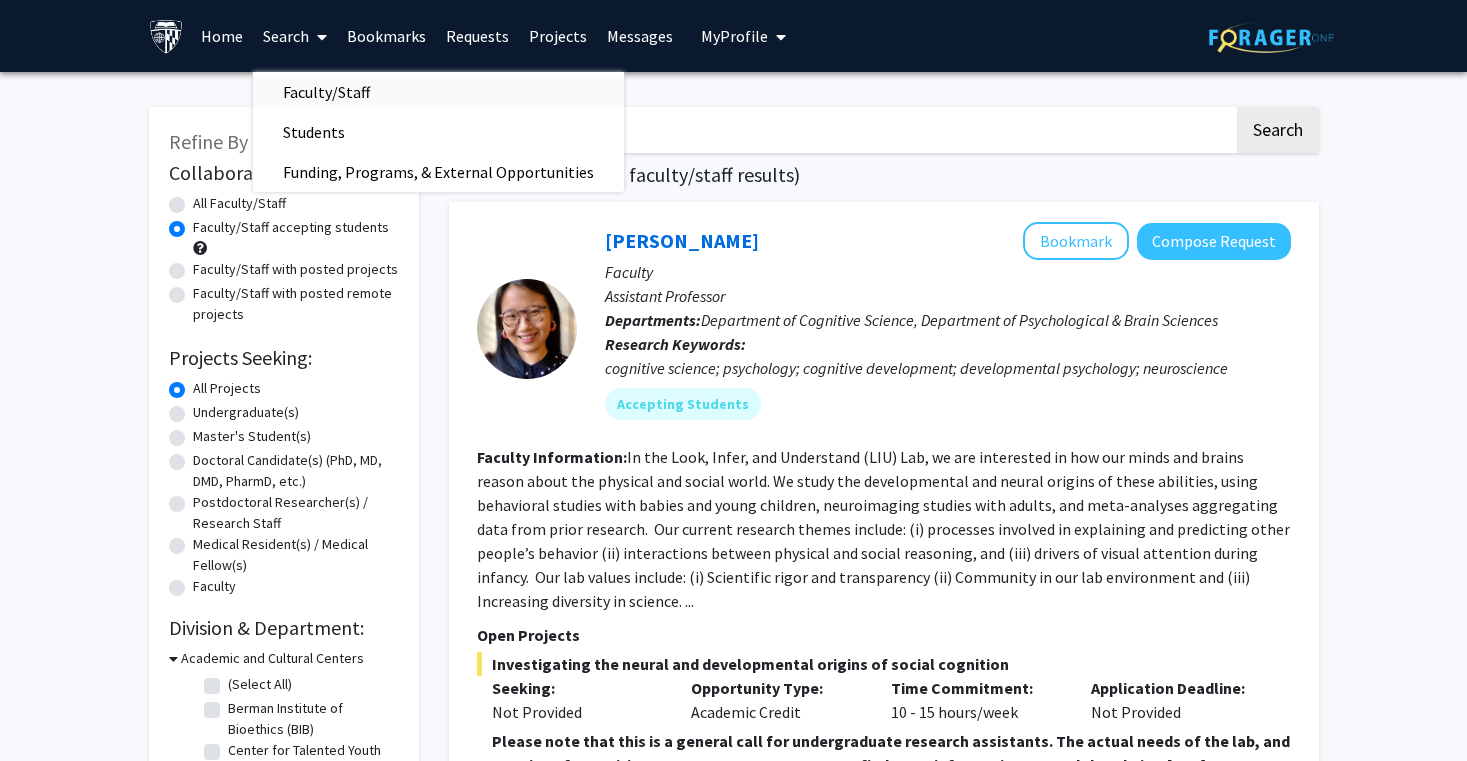 click on "Faculty/Staff" at bounding box center [326, 92] 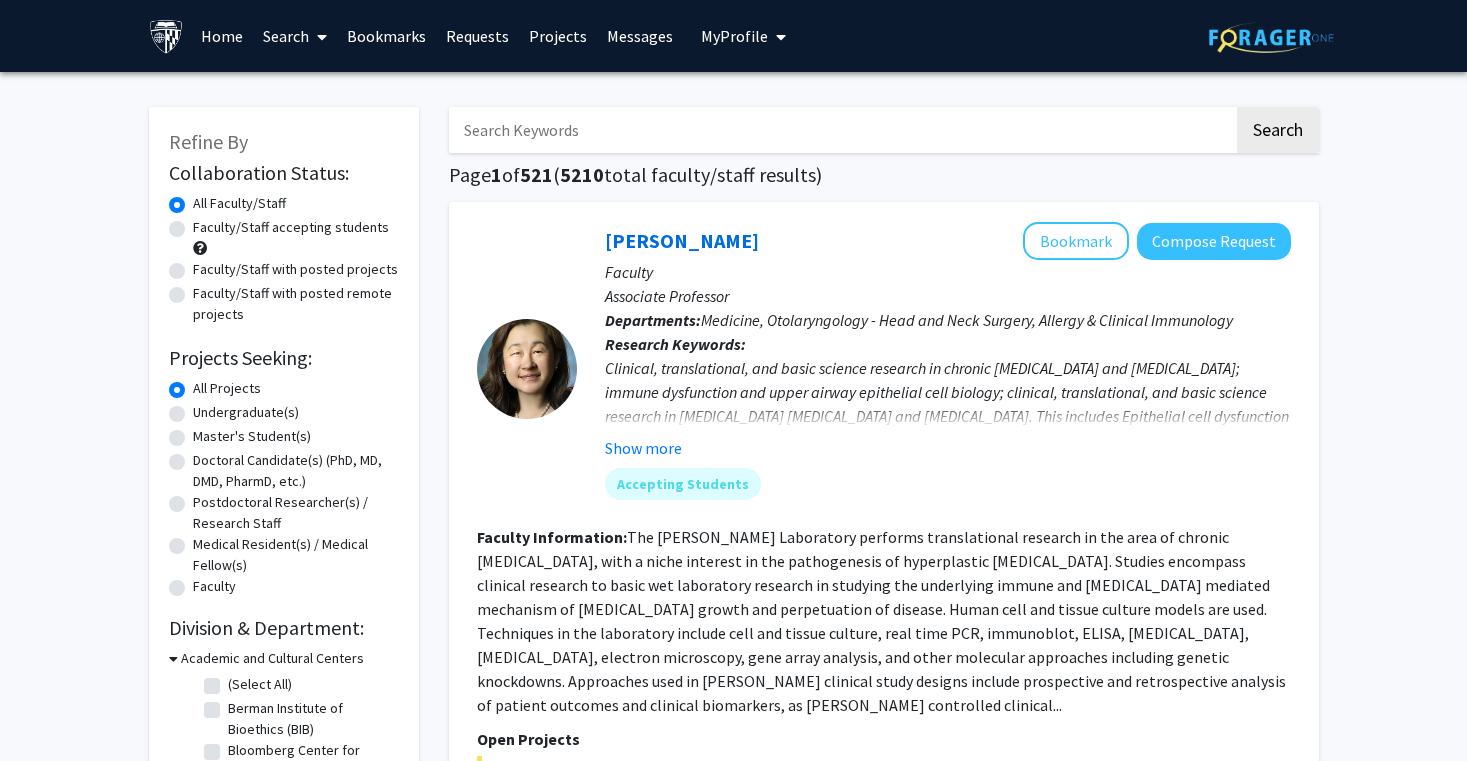 click at bounding box center [841, 130] 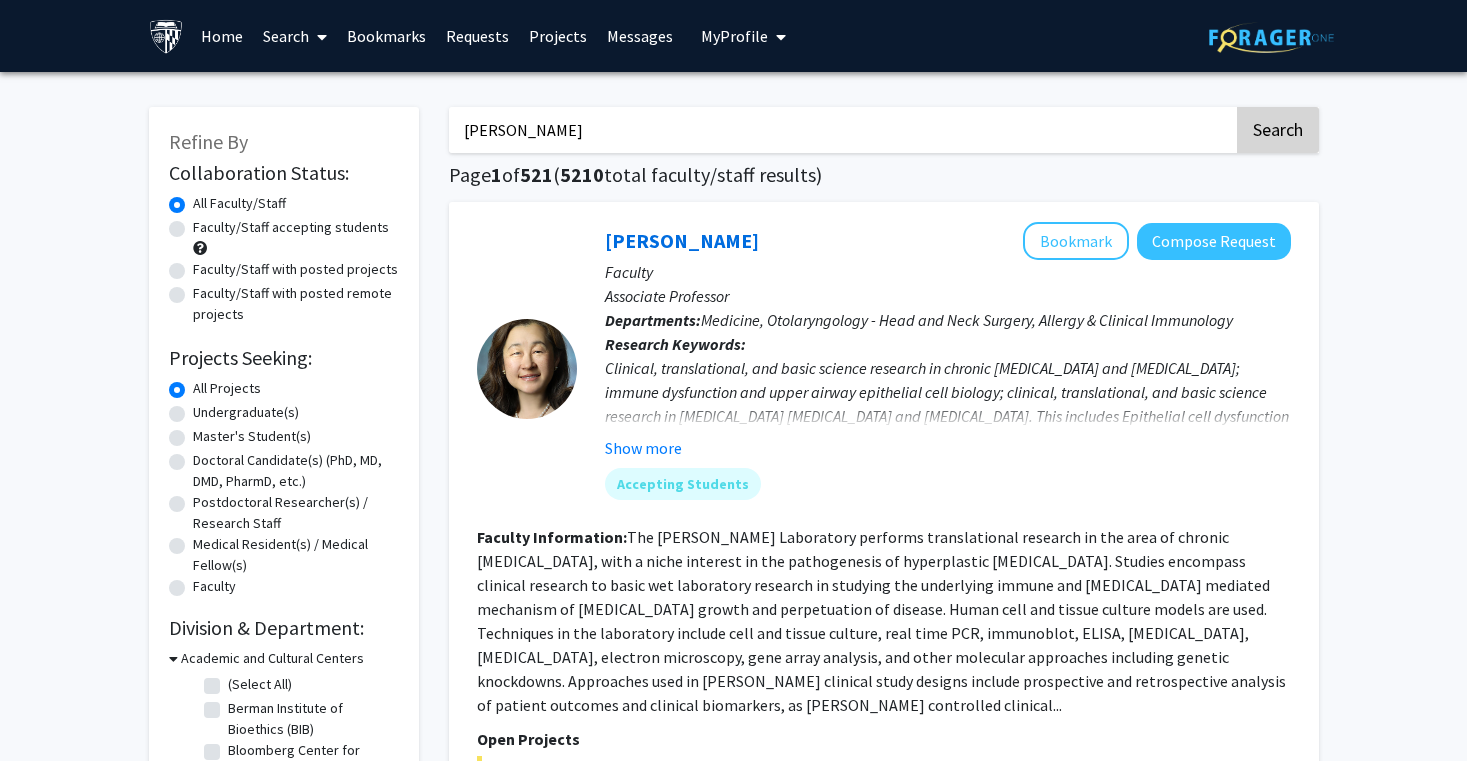 type on "[PERSON_NAME]" 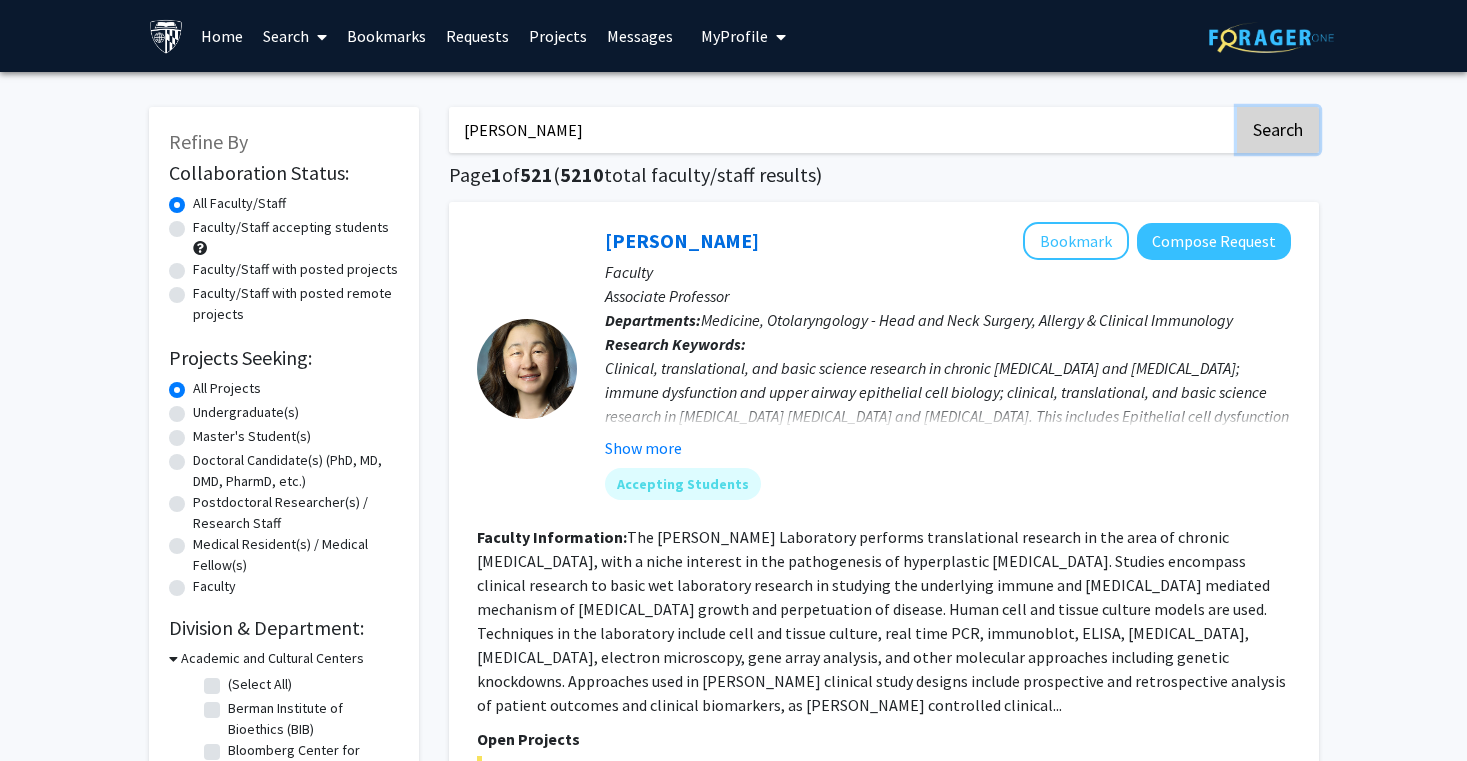 click on "Search" 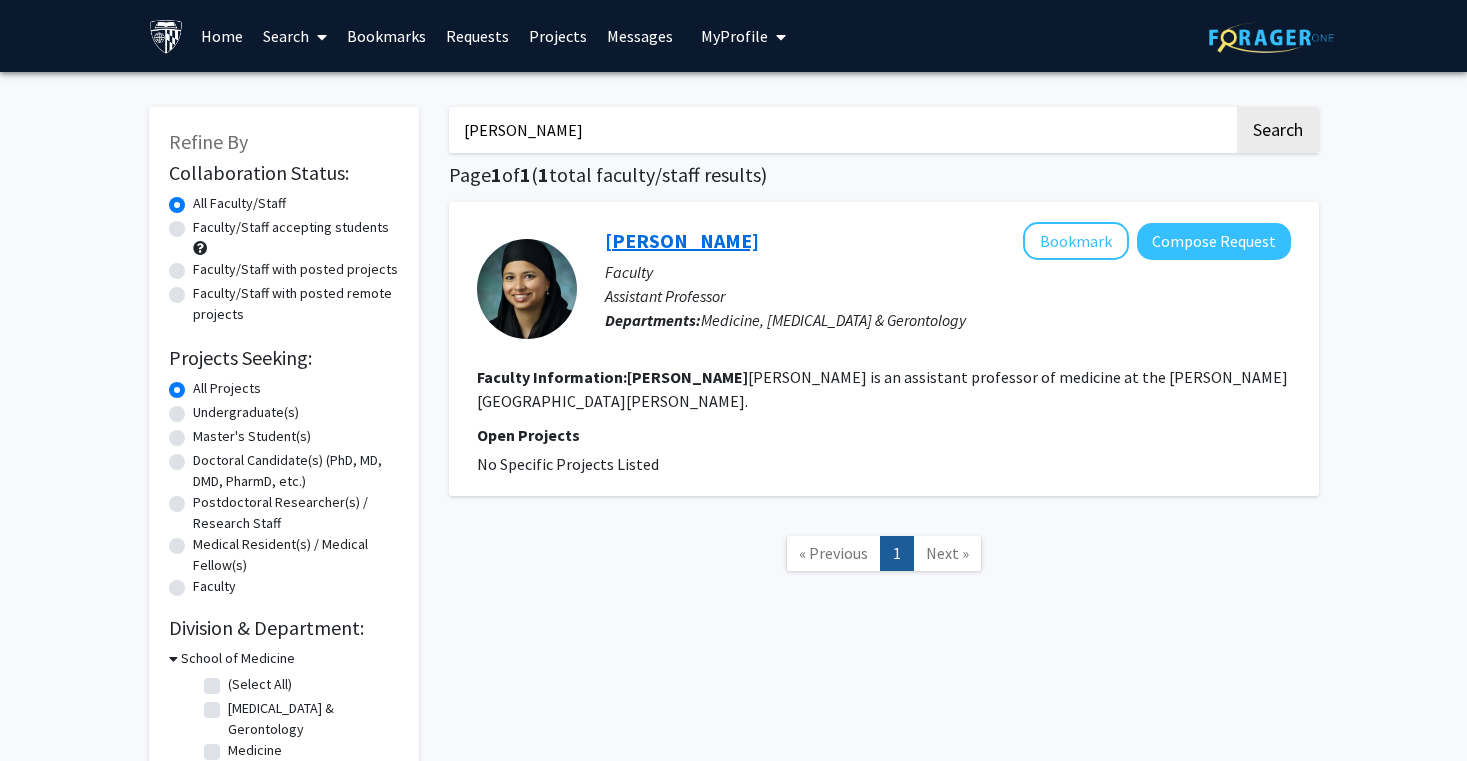 click on "[PERSON_NAME]" 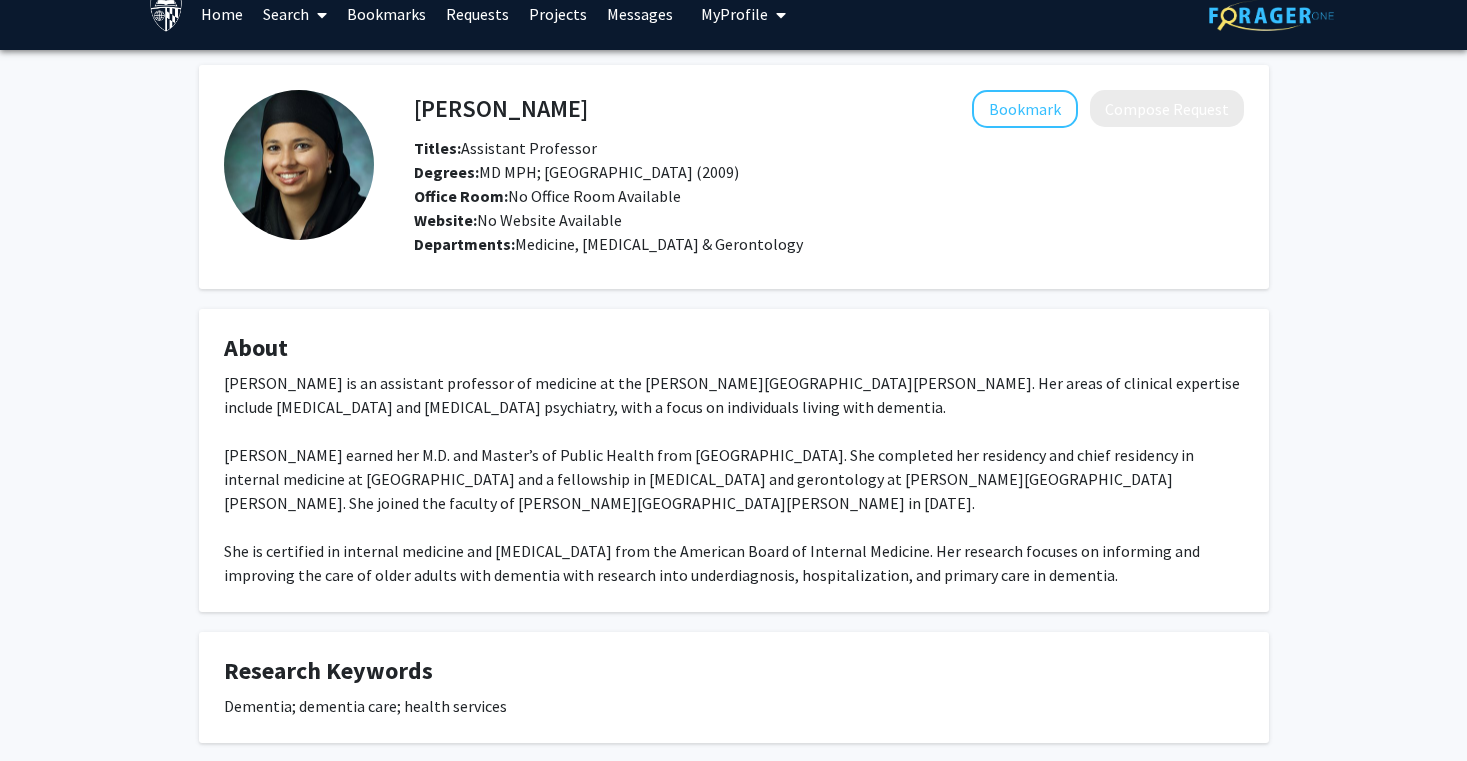 scroll, scrollTop: 0, scrollLeft: 0, axis: both 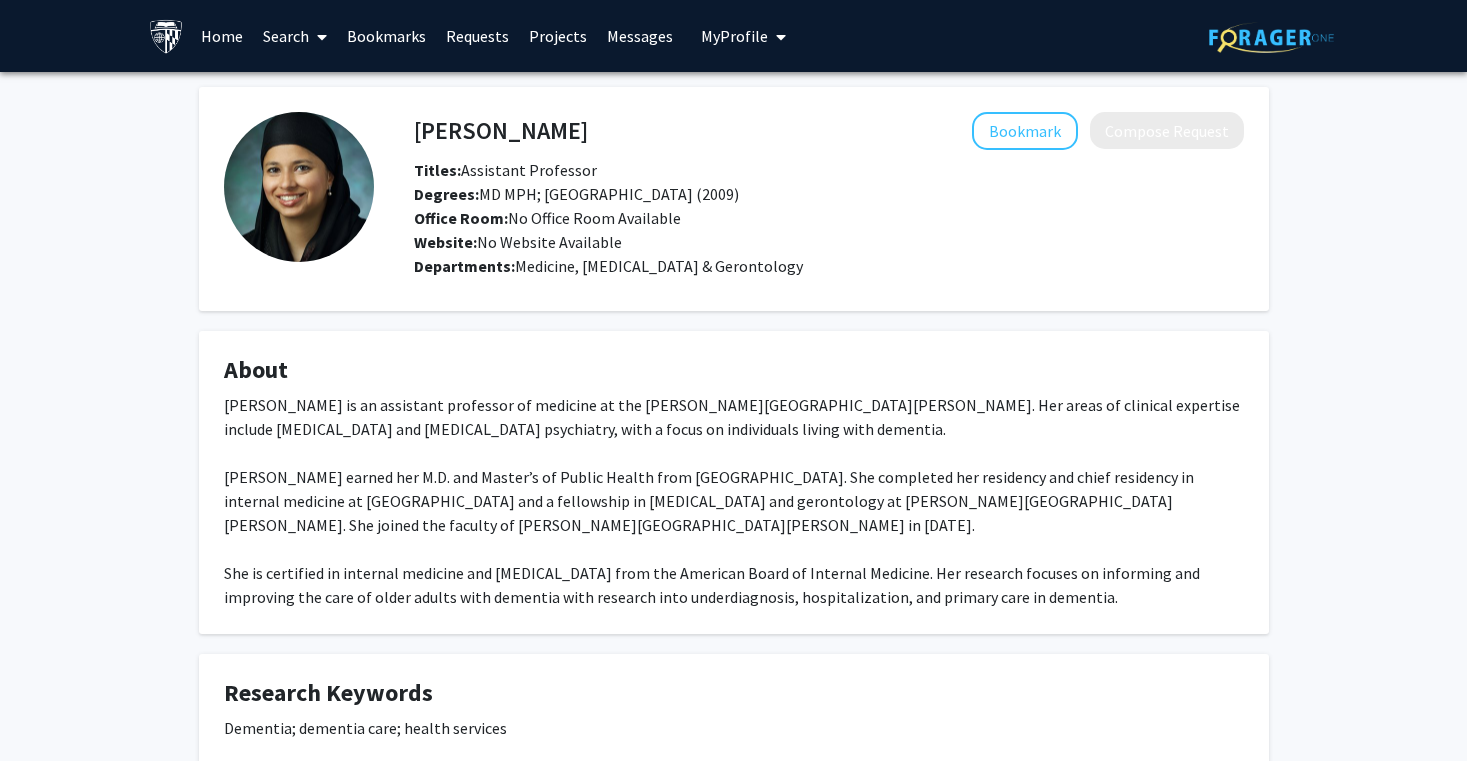click on "Search" at bounding box center (295, 36) 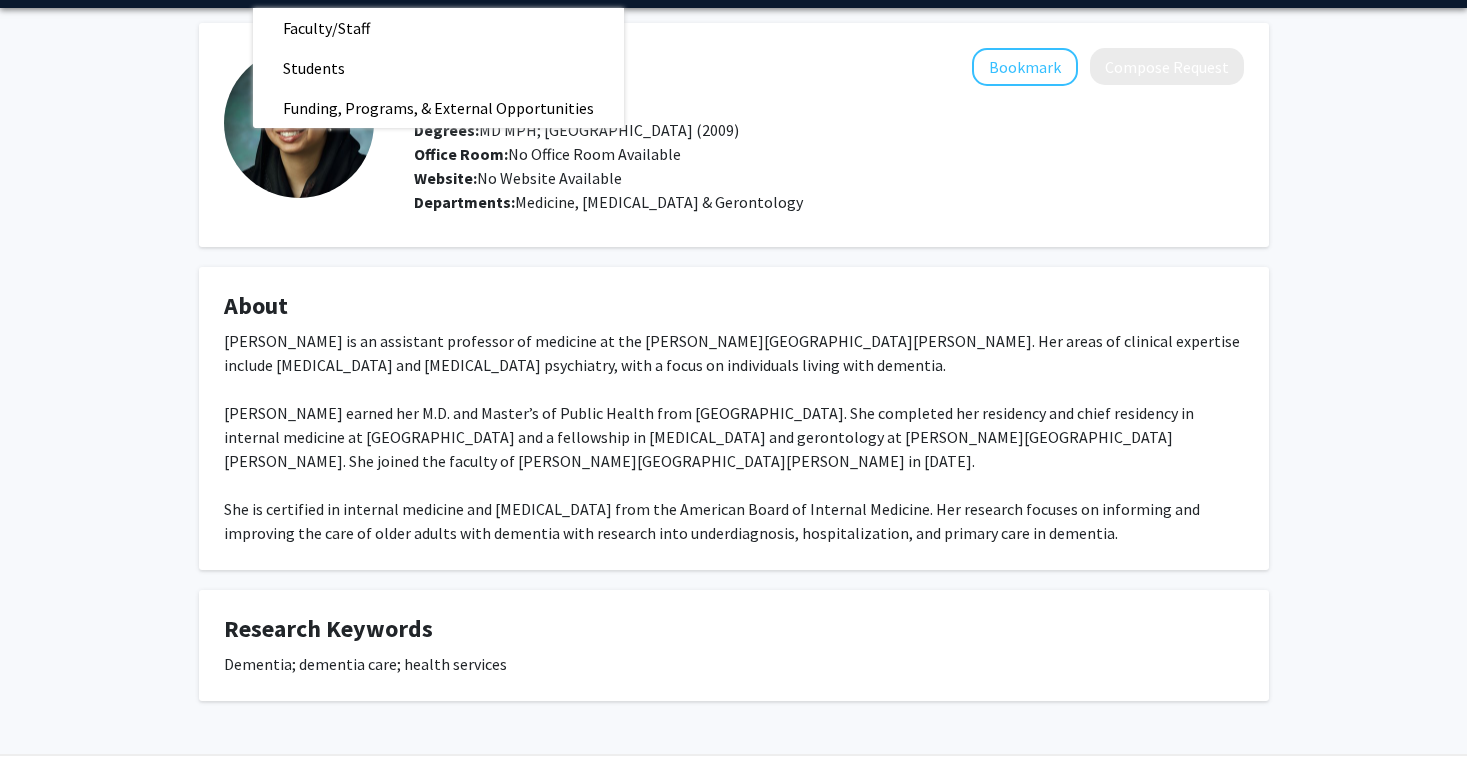 scroll, scrollTop: 0, scrollLeft: 0, axis: both 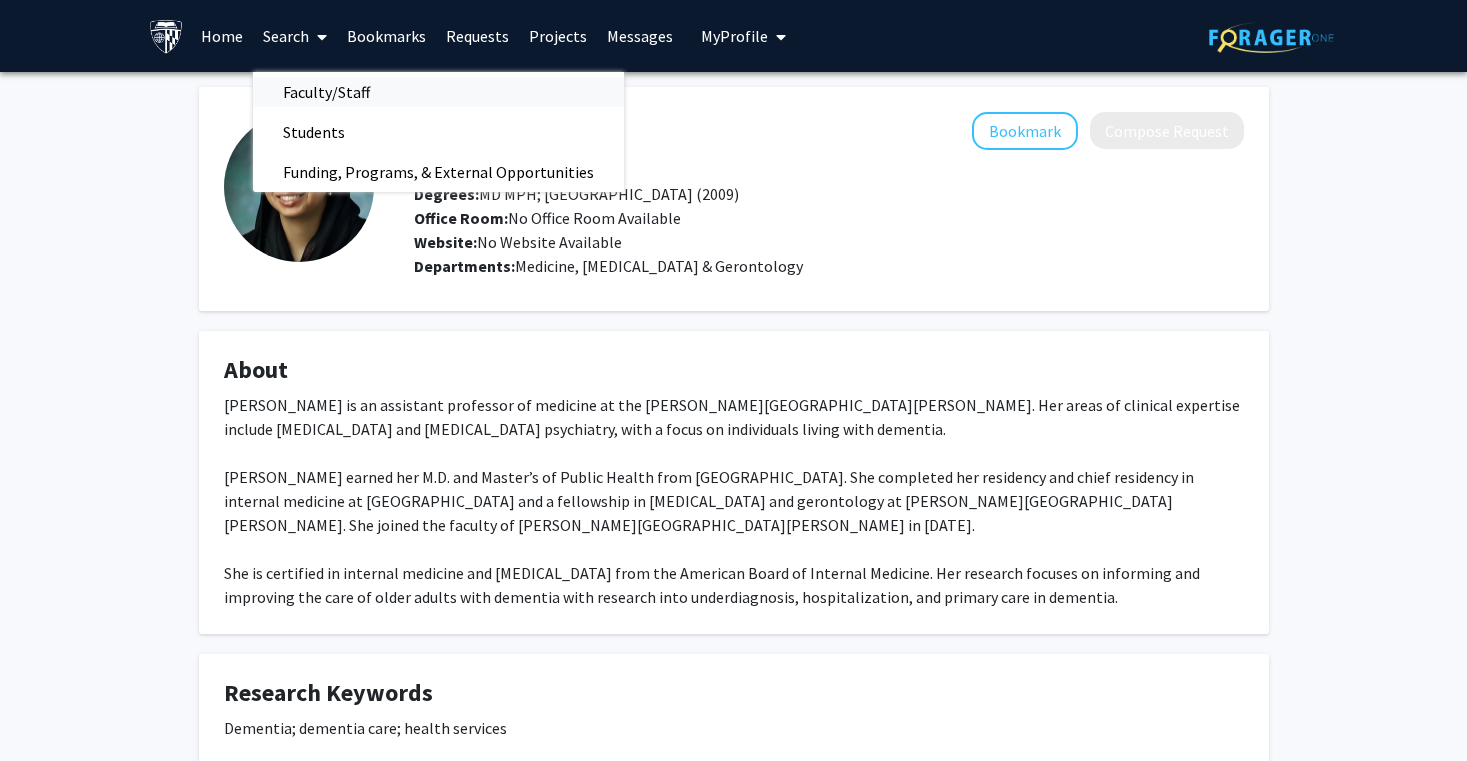 click on "Faculty/Staff" at bounding box center (438, 92) 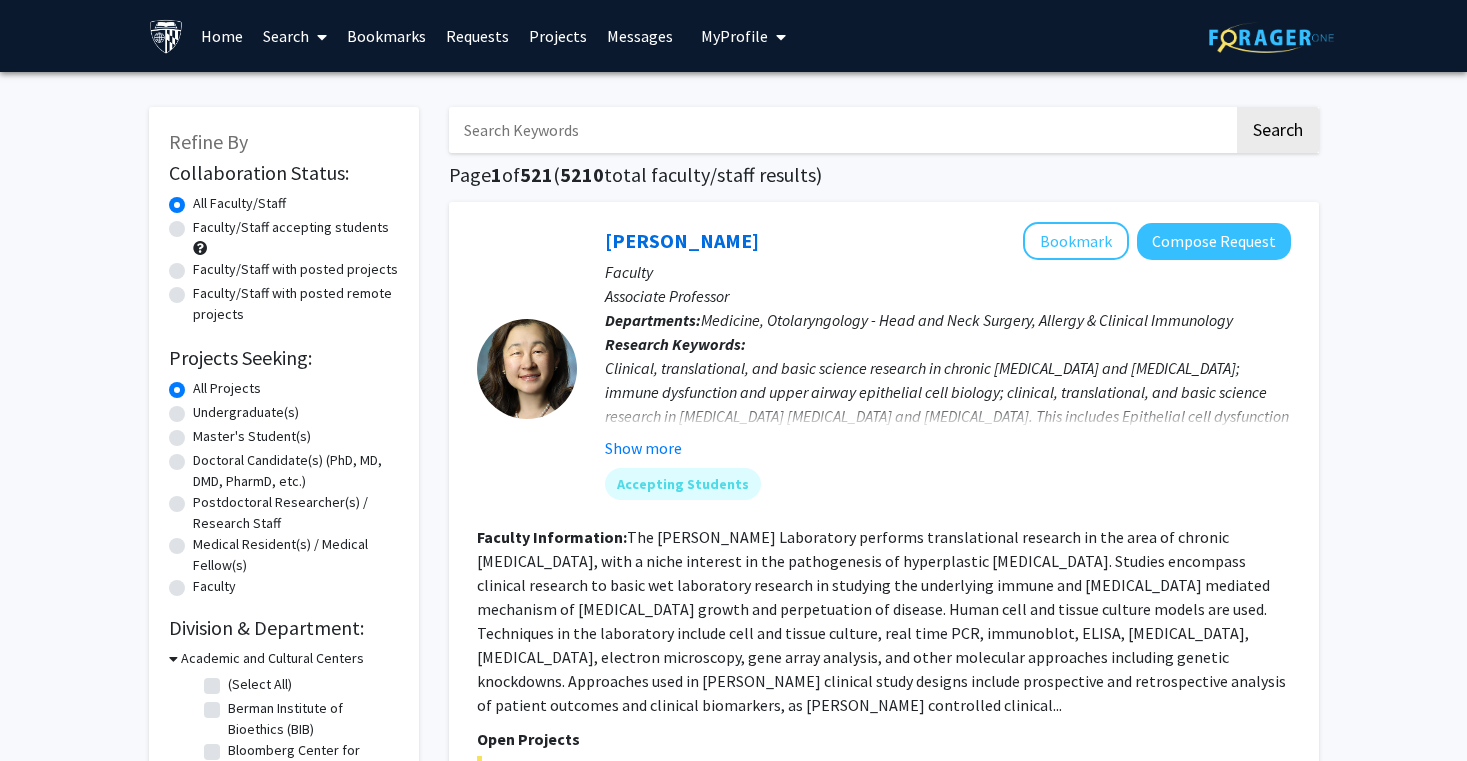 click at bounding box center (841, 130) 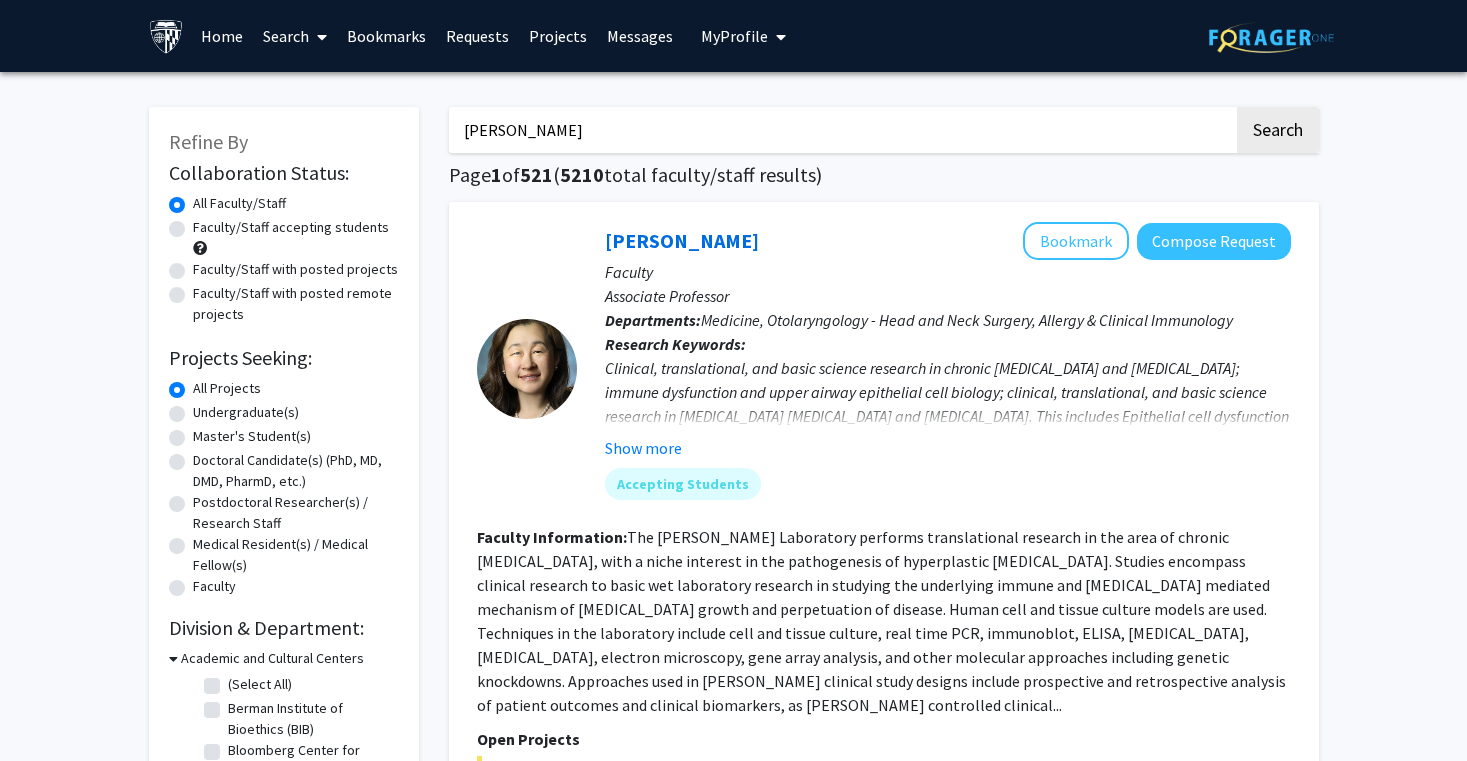 click on "Search" 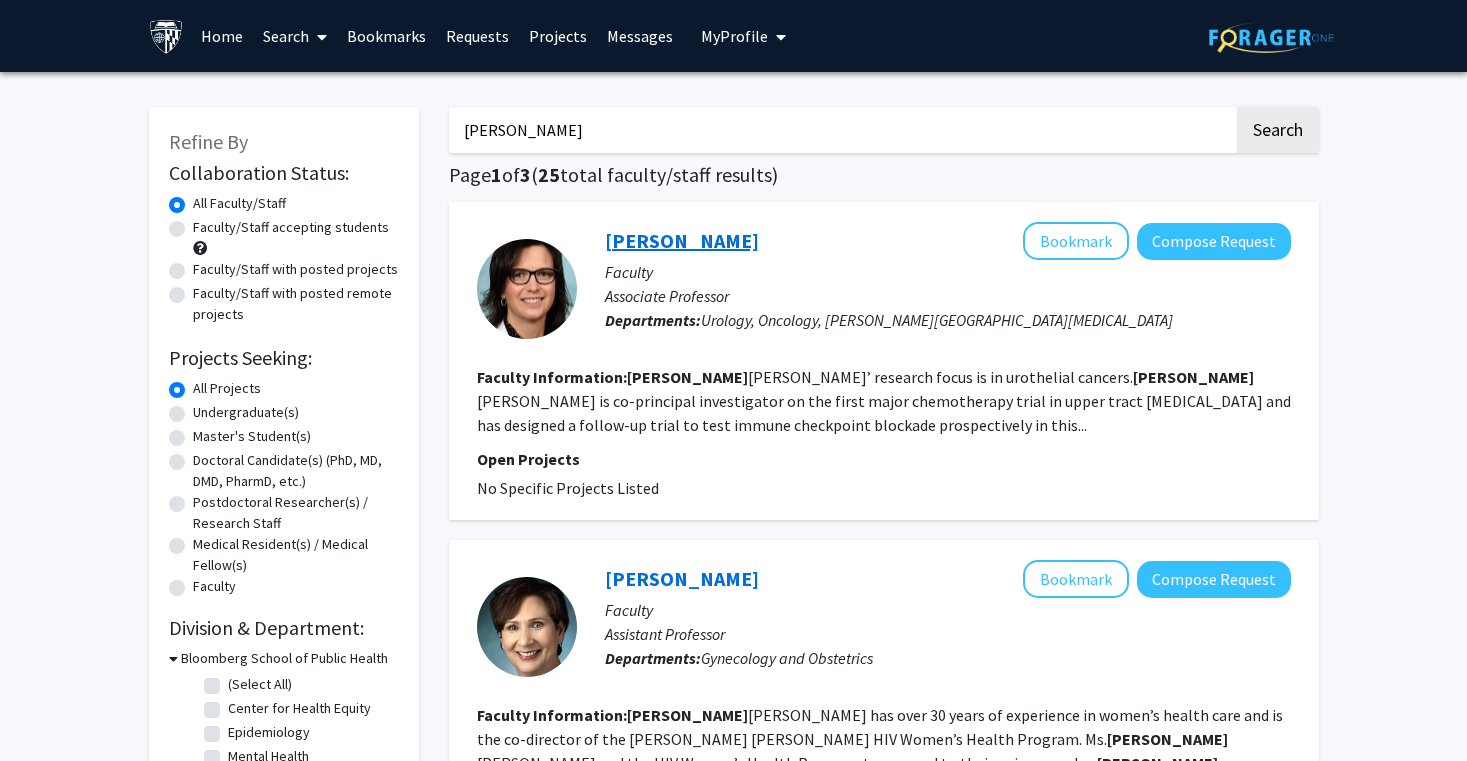type on "[PERSON_NAME]" 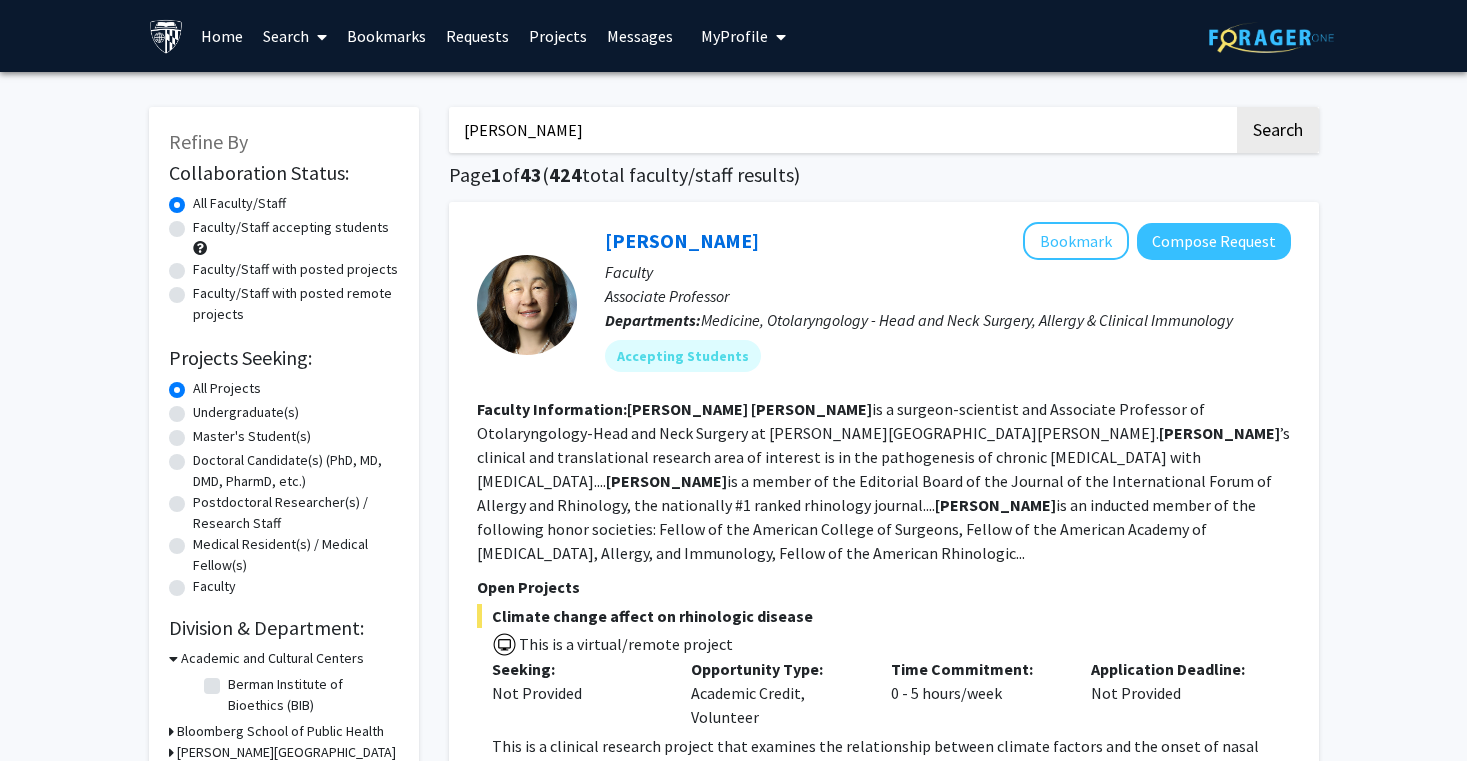 click on "[PERSON_NAME]   Bookmark
Compose Request  Faculty Associate Professor  Departments:  Medicine, Otolaryngology - Head and Neck Surgery, Allergy & Clinical Immunology Accepting Students Faculty Information:  [PERSON_NAME]  is a surgeon-scientist and Associate Professor of Otolaryngology-Head and Neck Surgery at [PERSON_NAME][GEOGRAPHIC_DATA][PERSON_NAME]. [PERSON_NAME] ’s clinical and translational research area of interest is in the pathogenesis of chronic [MEDICAL_DATA] with [MEDICAL_DATA].... [PERSON_NAME]  is a member of the Editorial Board of the Journal of the International Forum of Allergy and Rhinology, the nationally #1 ranked rhinology journal.... [PERSON_NAME]  is an inducted member of the following honor societies: Fellow of the American College of Surgeons, Fellow of the American Academy of [MEDICAL_DATA], Allergy, and Immunology, Fellow of the American Rhinologic... Open Projects  Climate change affect on rhinologic disease   This is a virtual/remote project  Seeking: Not Provided Opportunity Type:  Academic Credit, Volunteer" 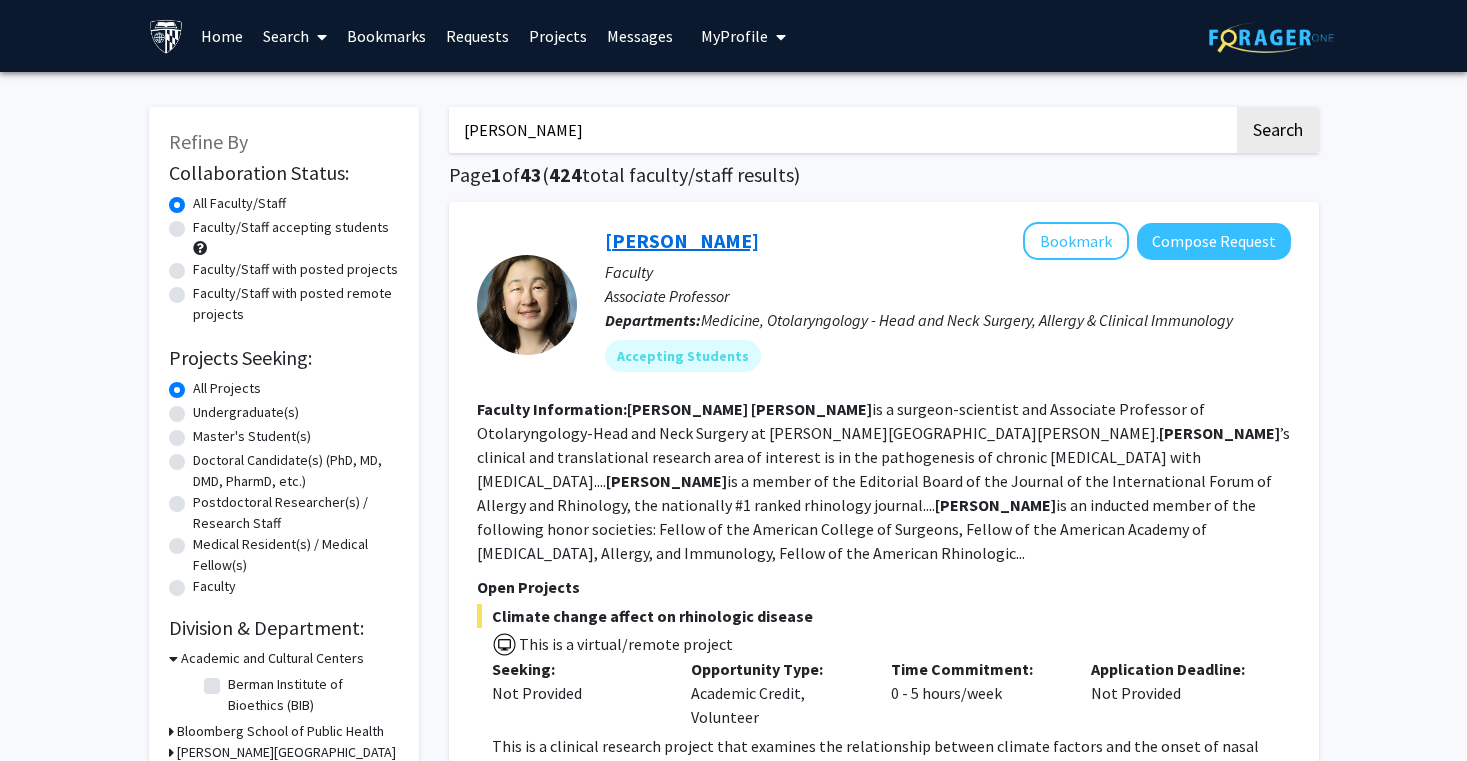 click on "[PERSON_NAME]" 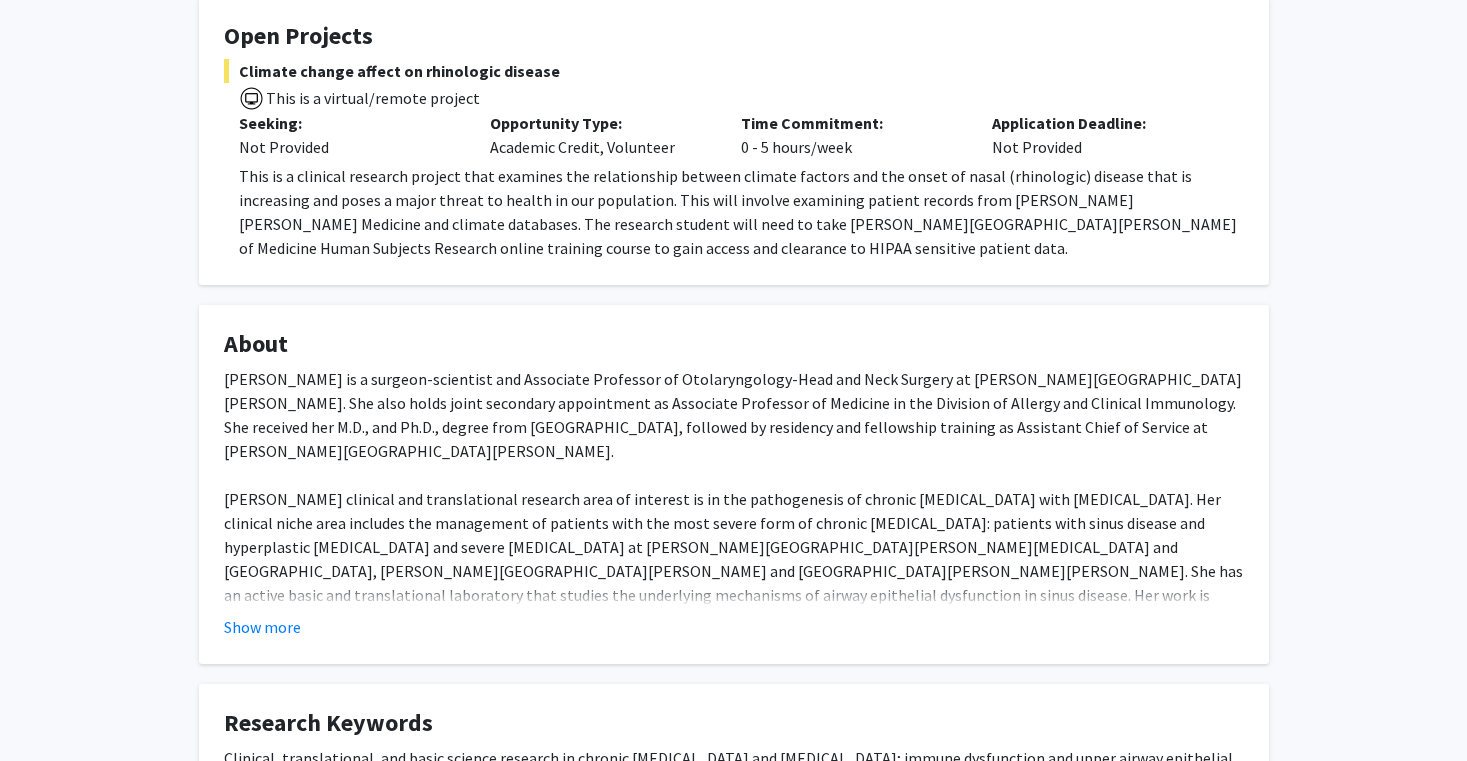 scroll, scrollTop: 0, scrollLeft: 0, axis: both 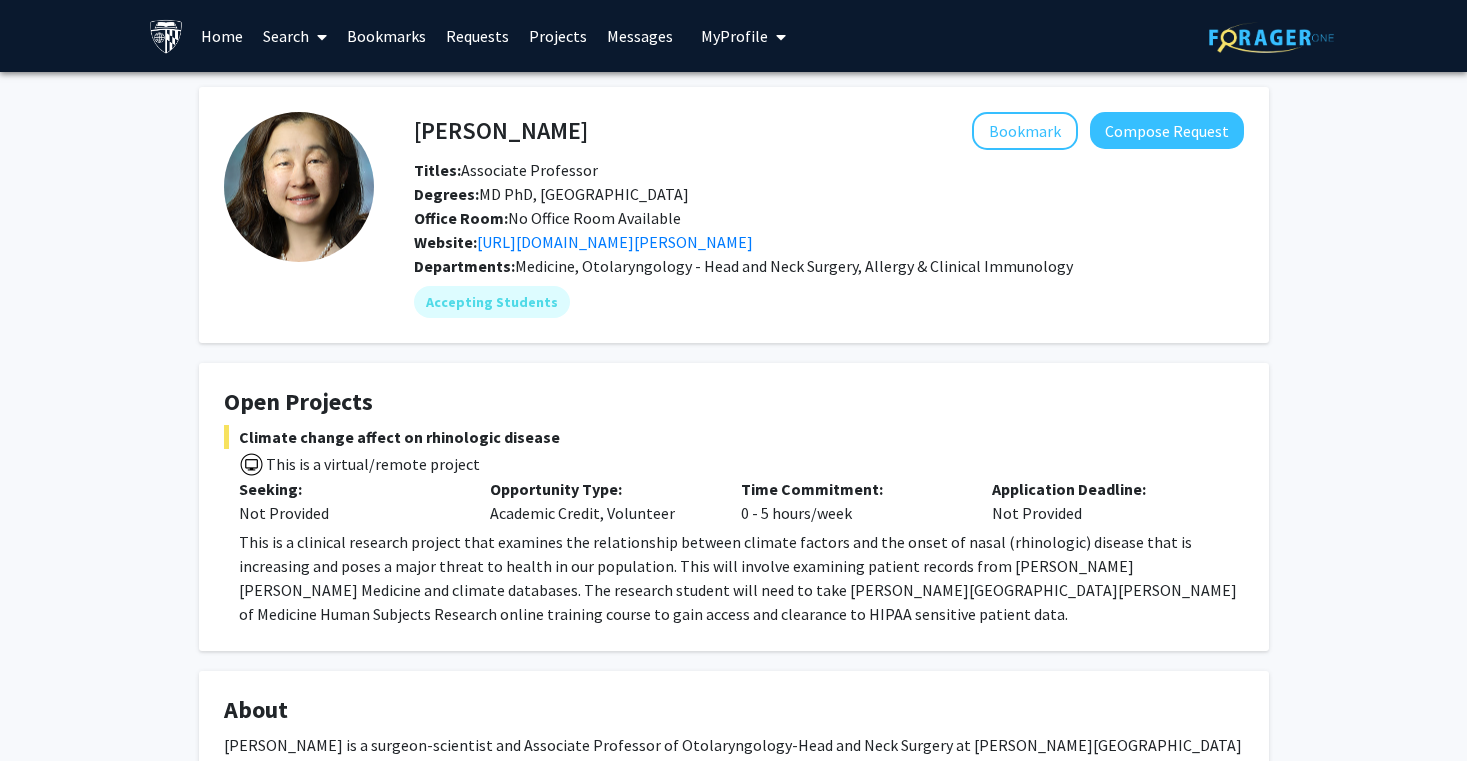 click at bounding box center [318, 37] 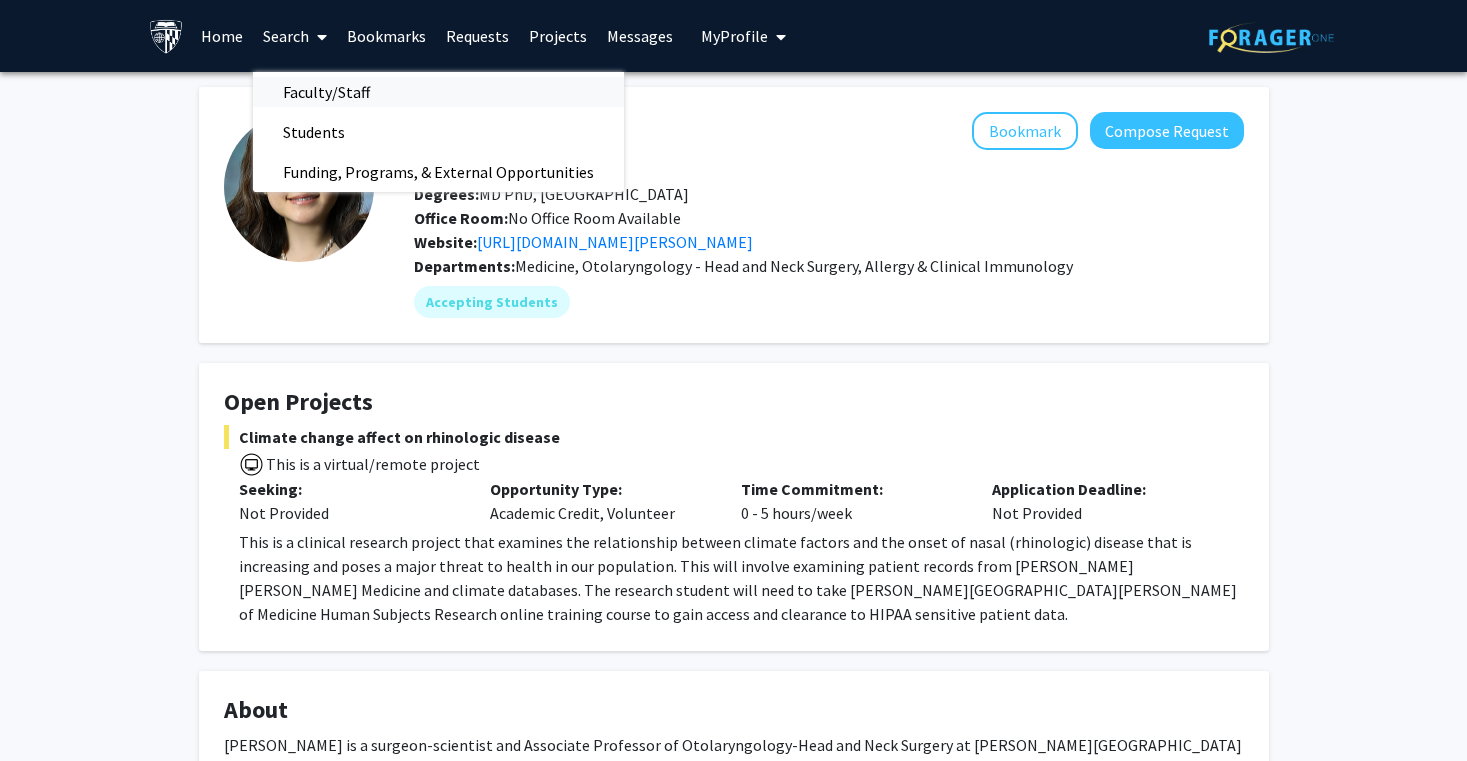 click on "Faculty/Staff" at bounding box center [326, 92] 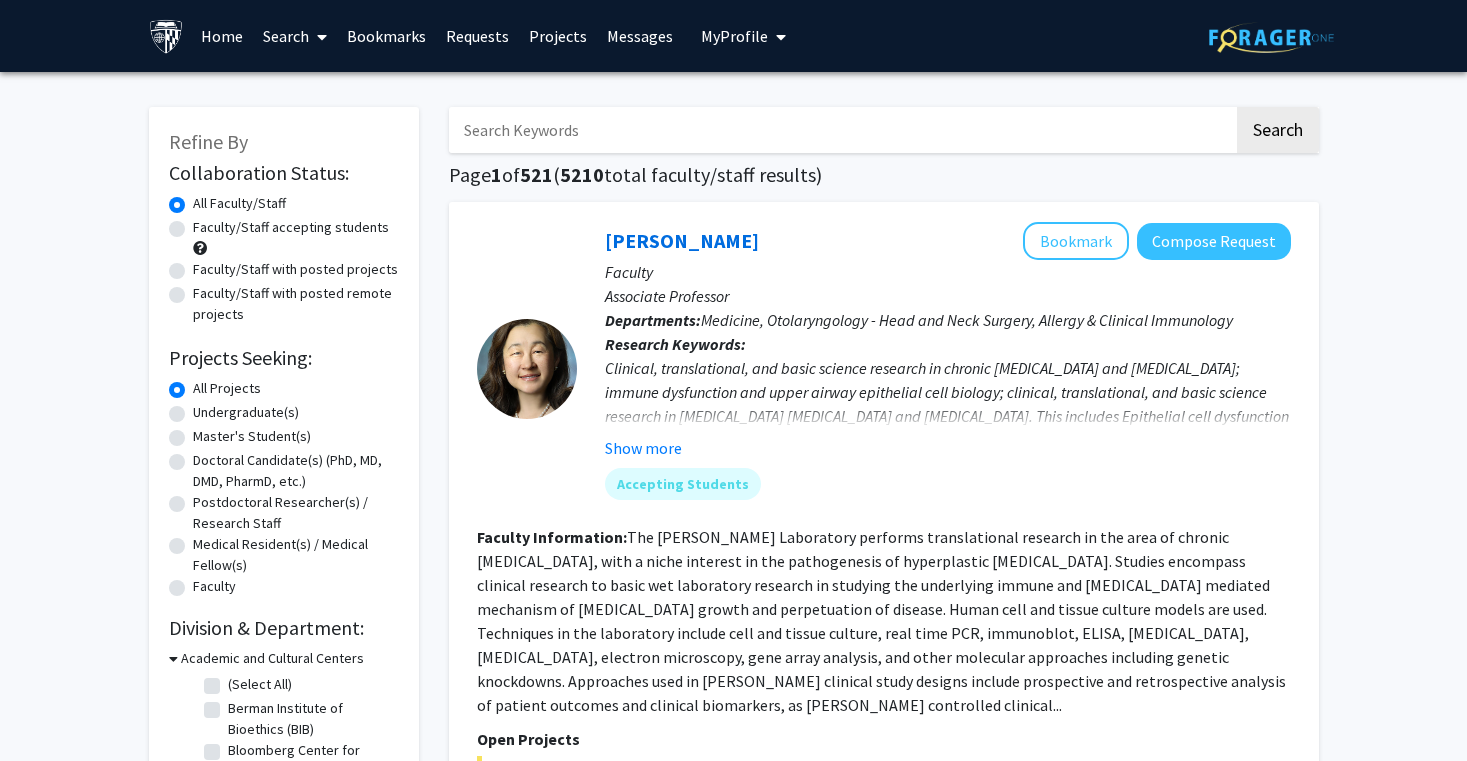 click at bounding box center (841, 130) 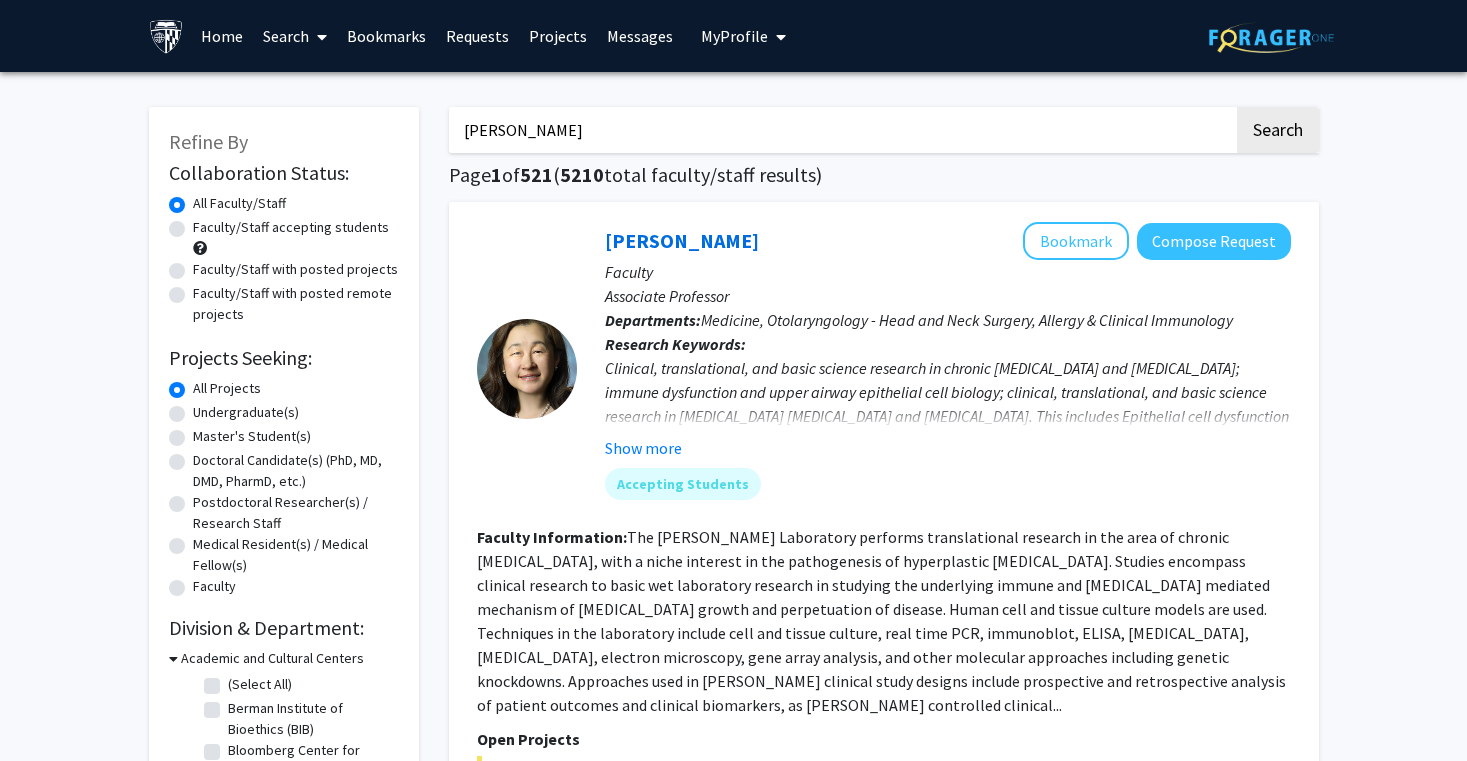 click on "Search" 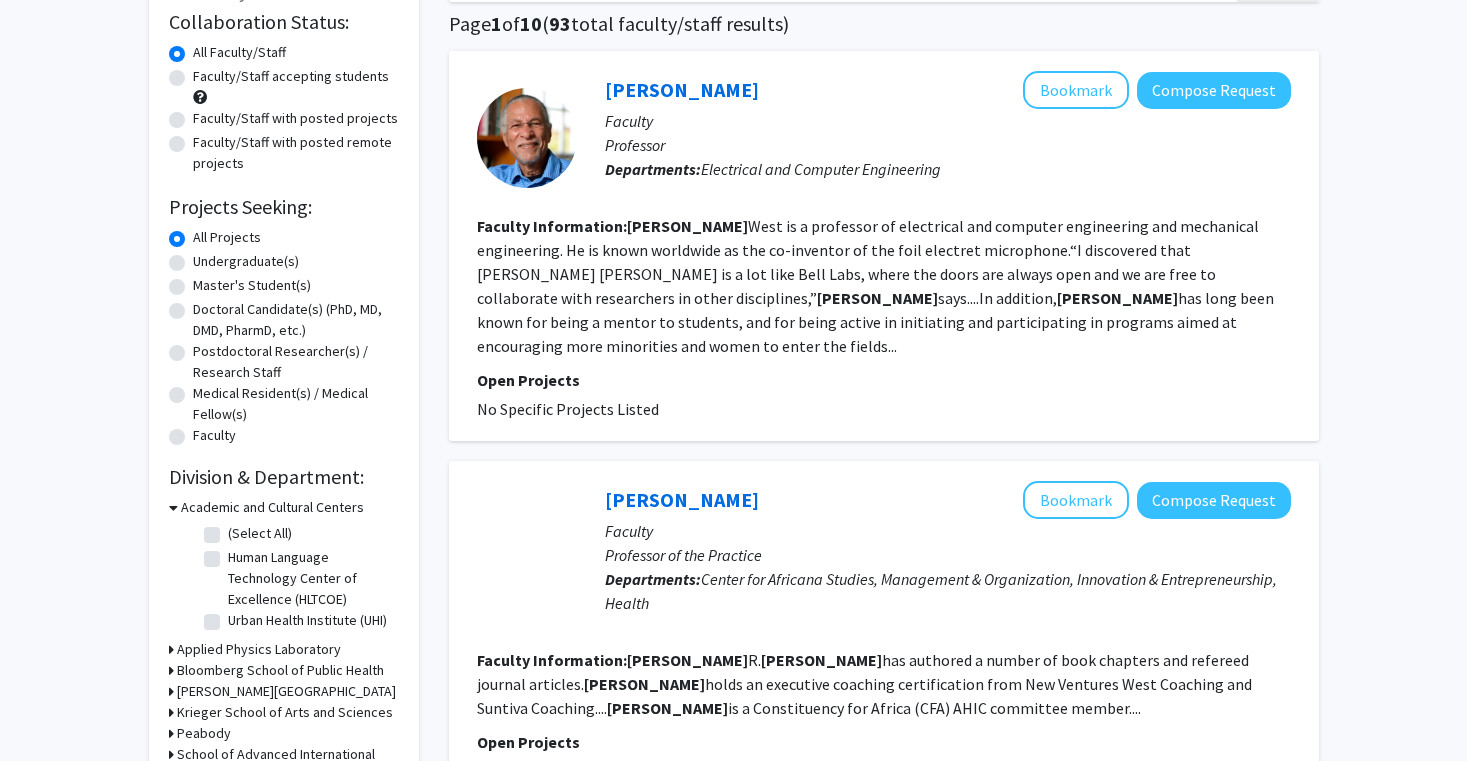 scroll, scrollTop: 0, scrollLeft: 0, axis: both 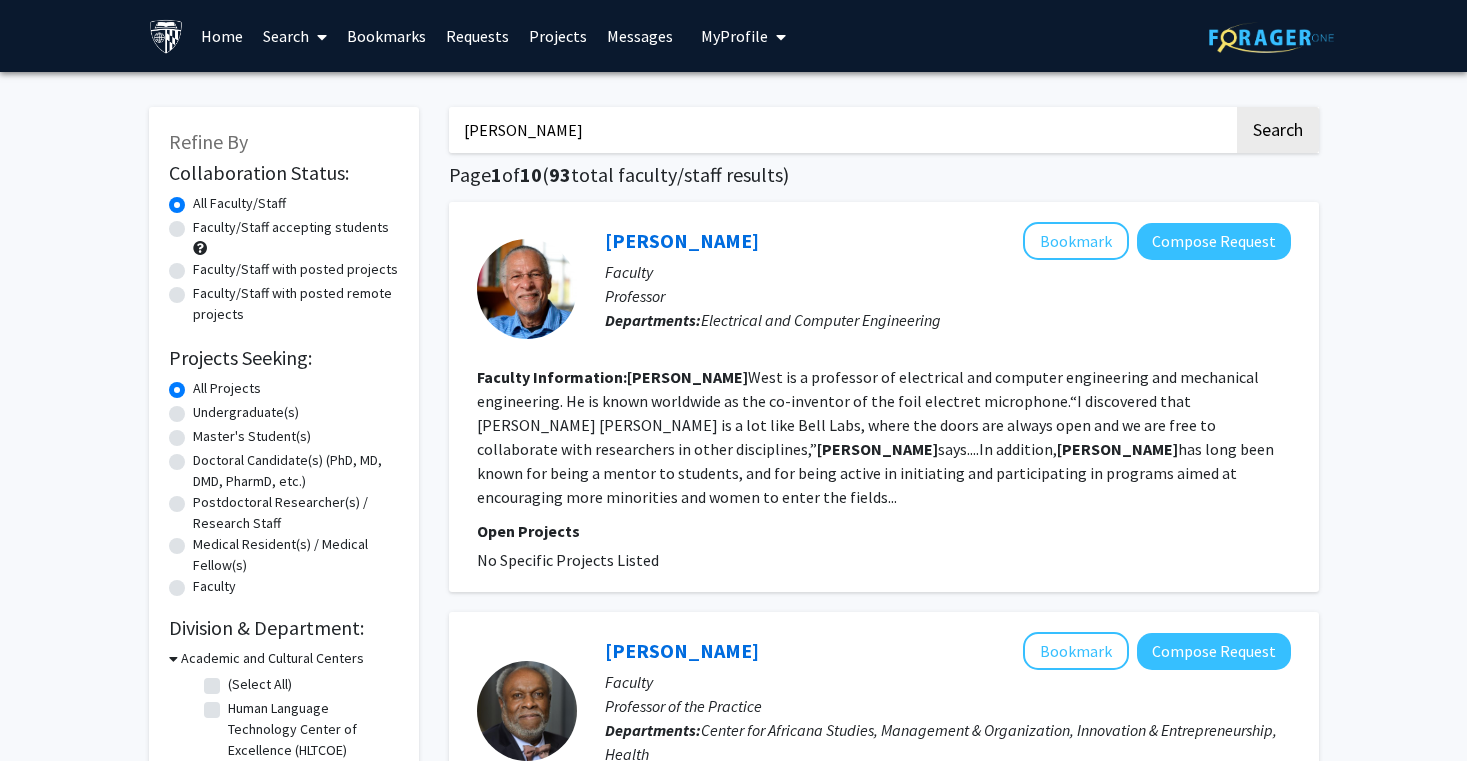 click on "[PERSON_NAME]" at bounding box center [841, 130] 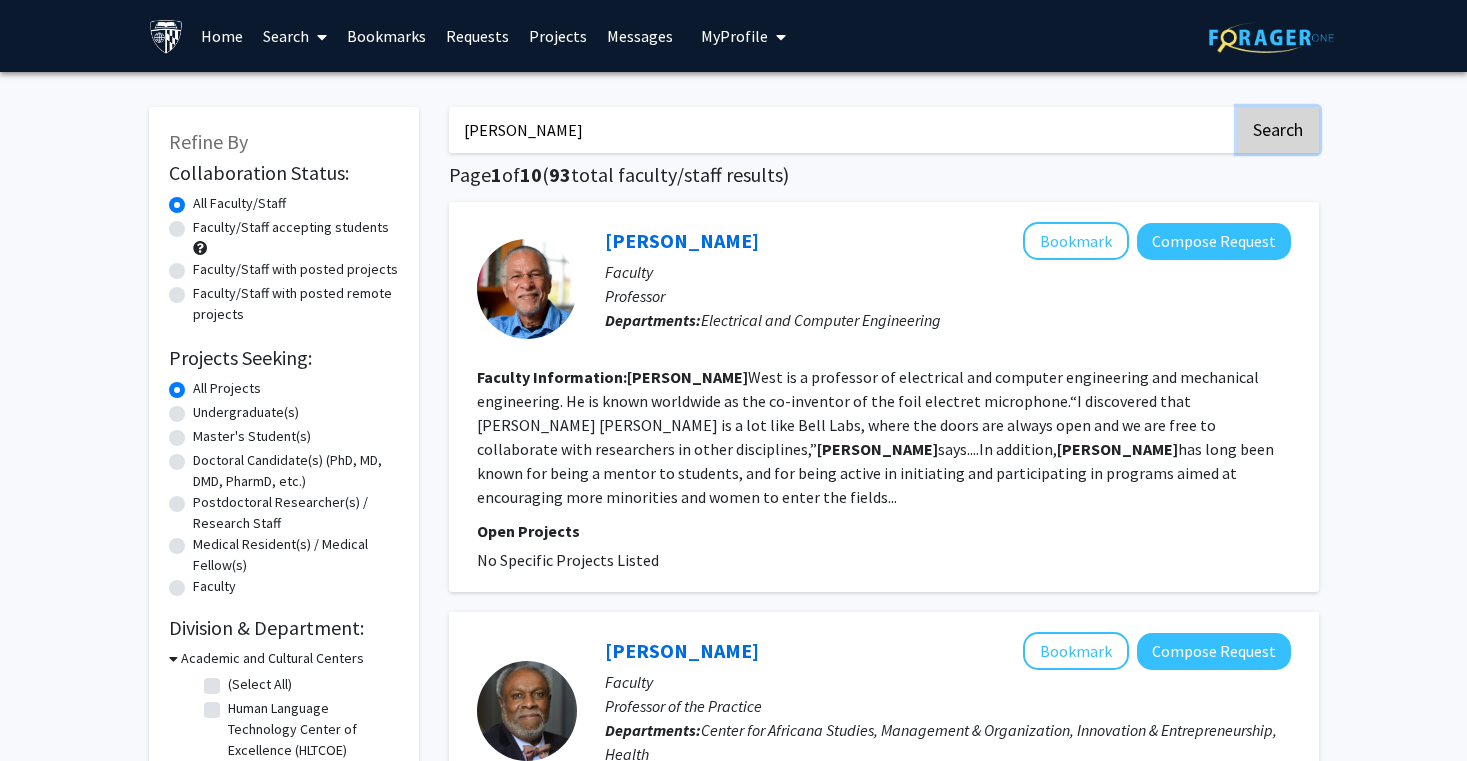 click on "Search" 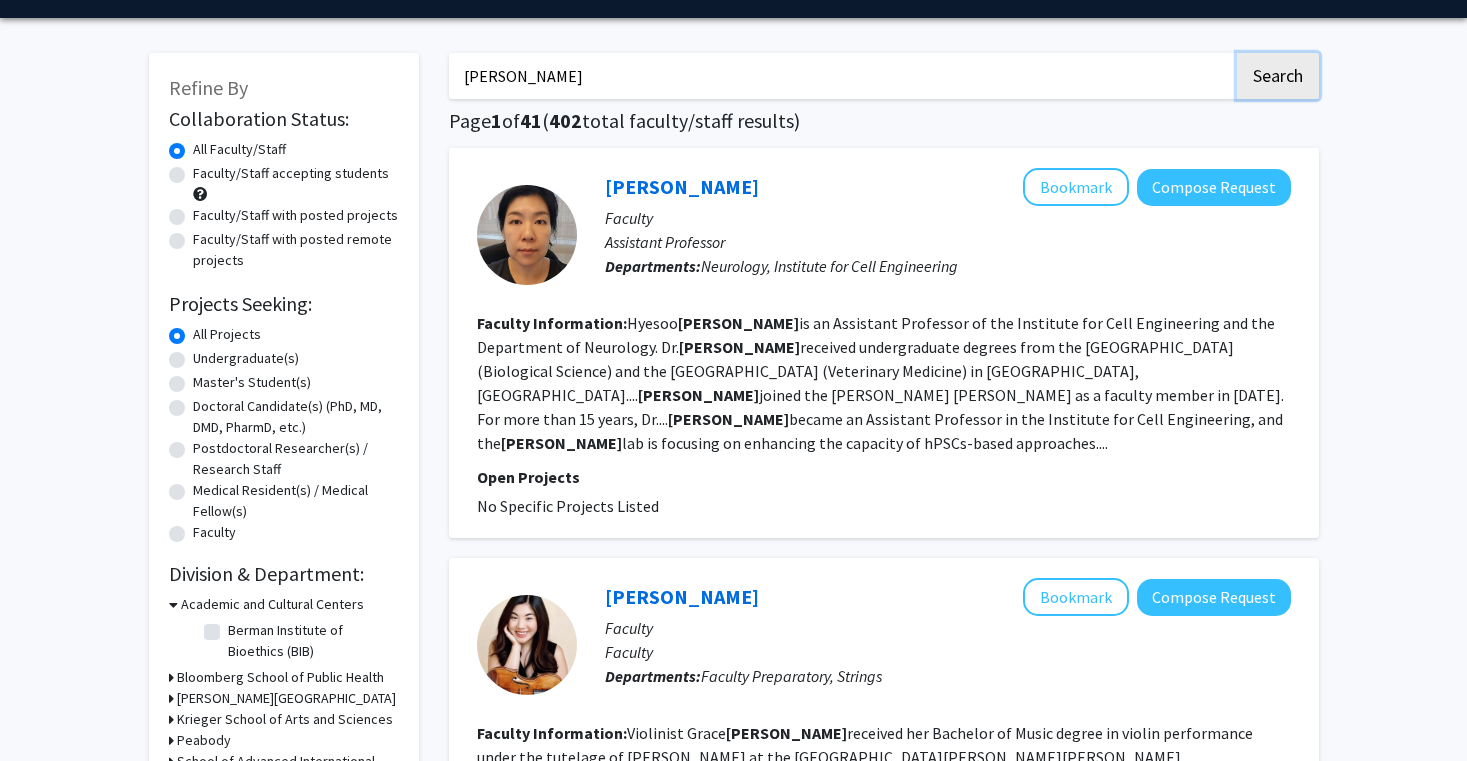 scroll, scrollTop: 0, scrollLeft: 0, axis: both 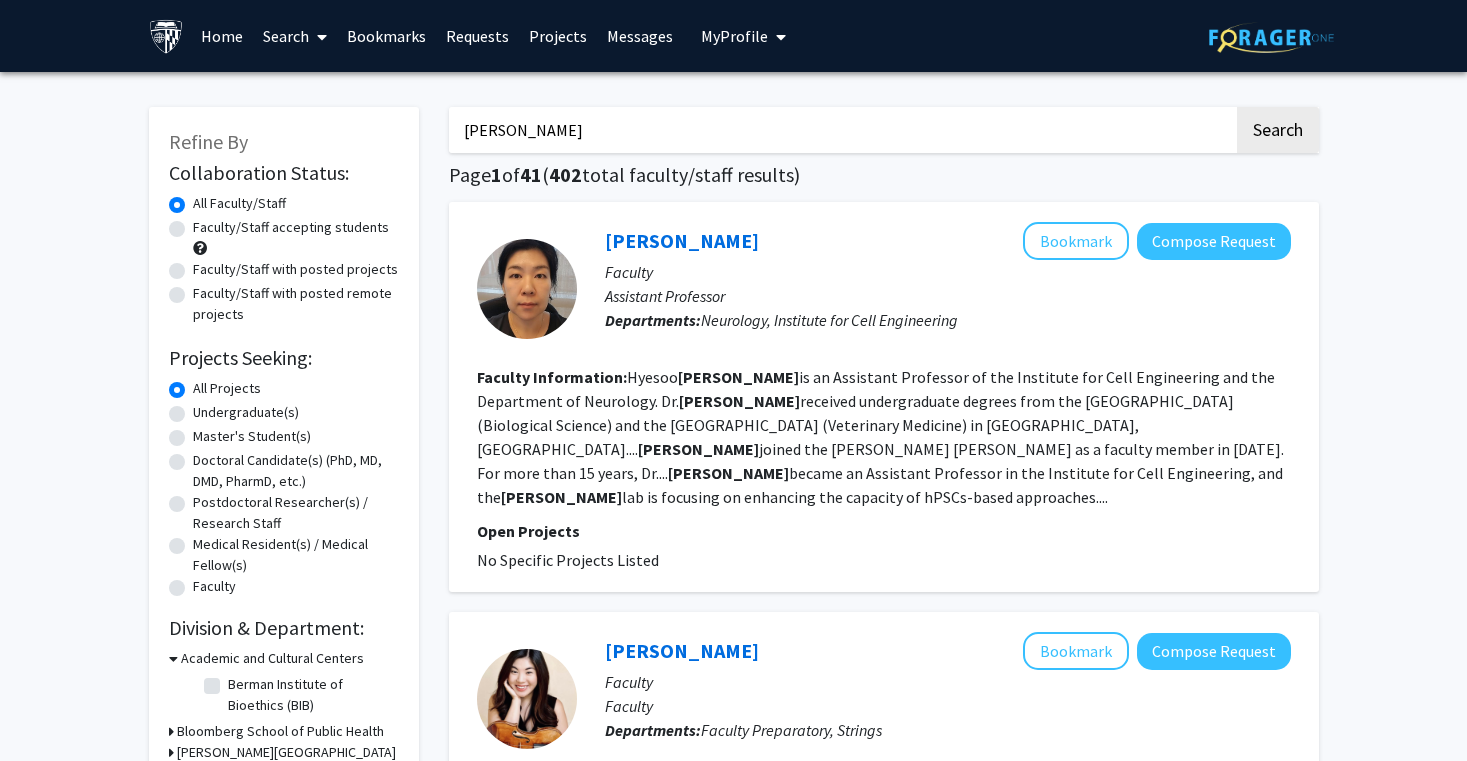 click on "[PERSON_NAME]" at bounding box center [841, 130] 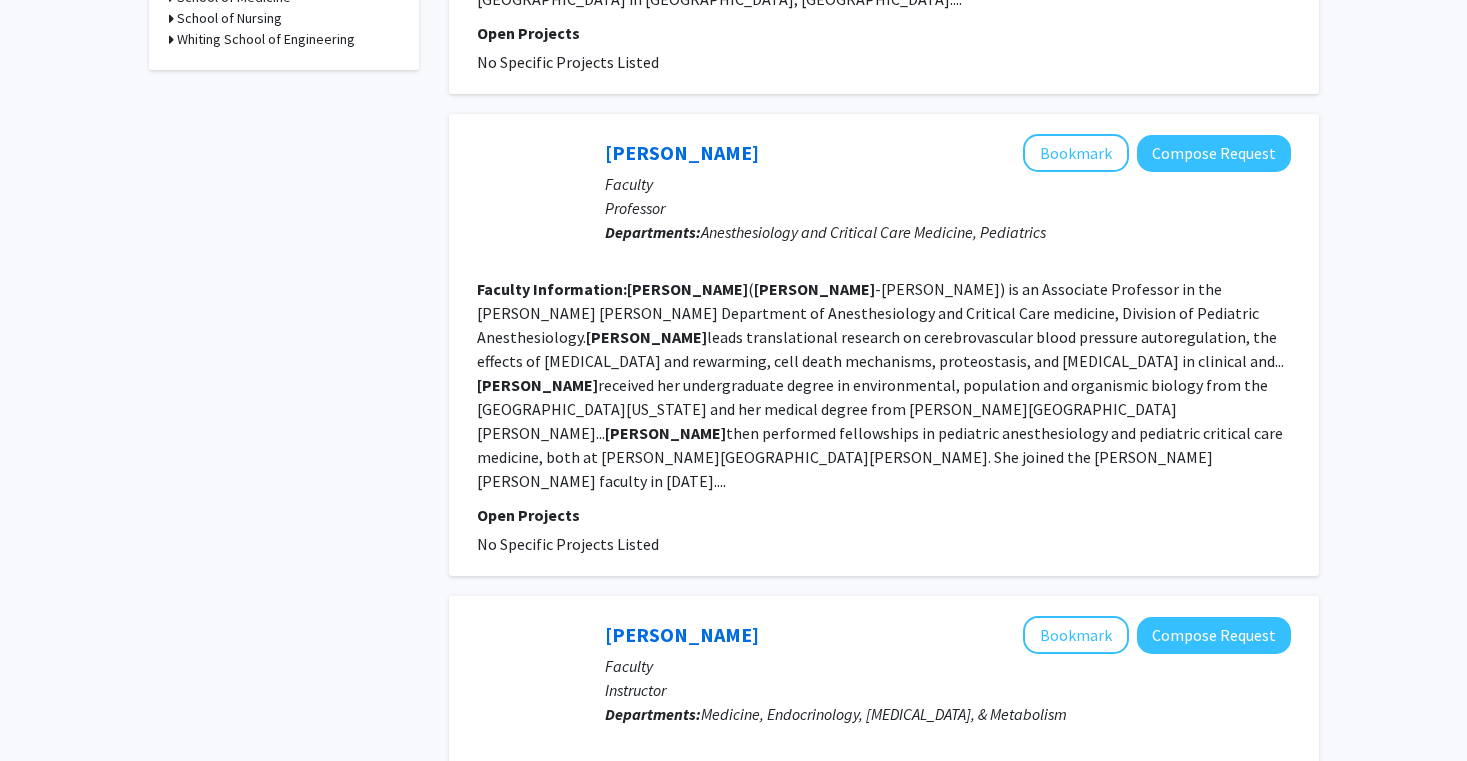 scroll, scrollTop: 0, scrollLeft: 0, axis: both 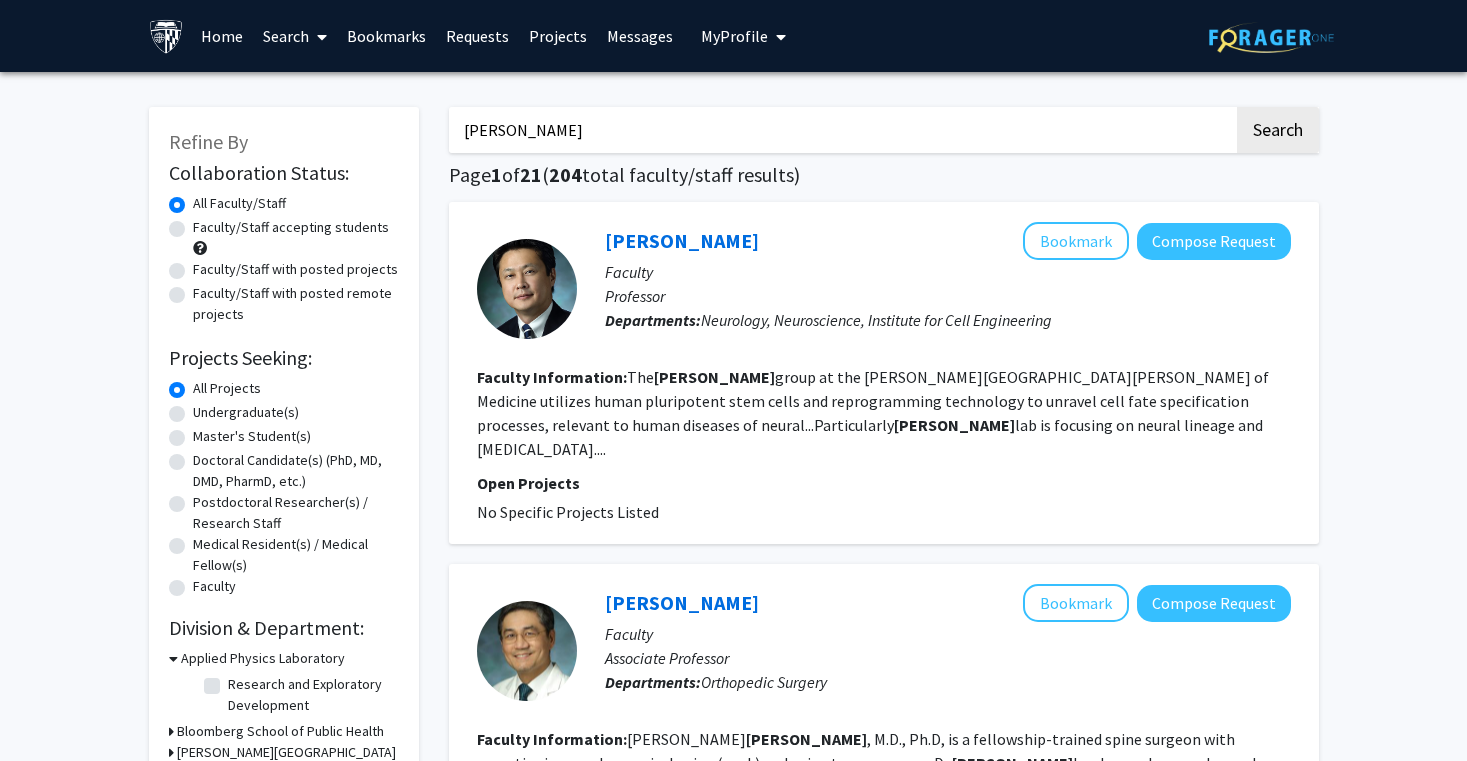click on "Faculty/Staff accepting students" 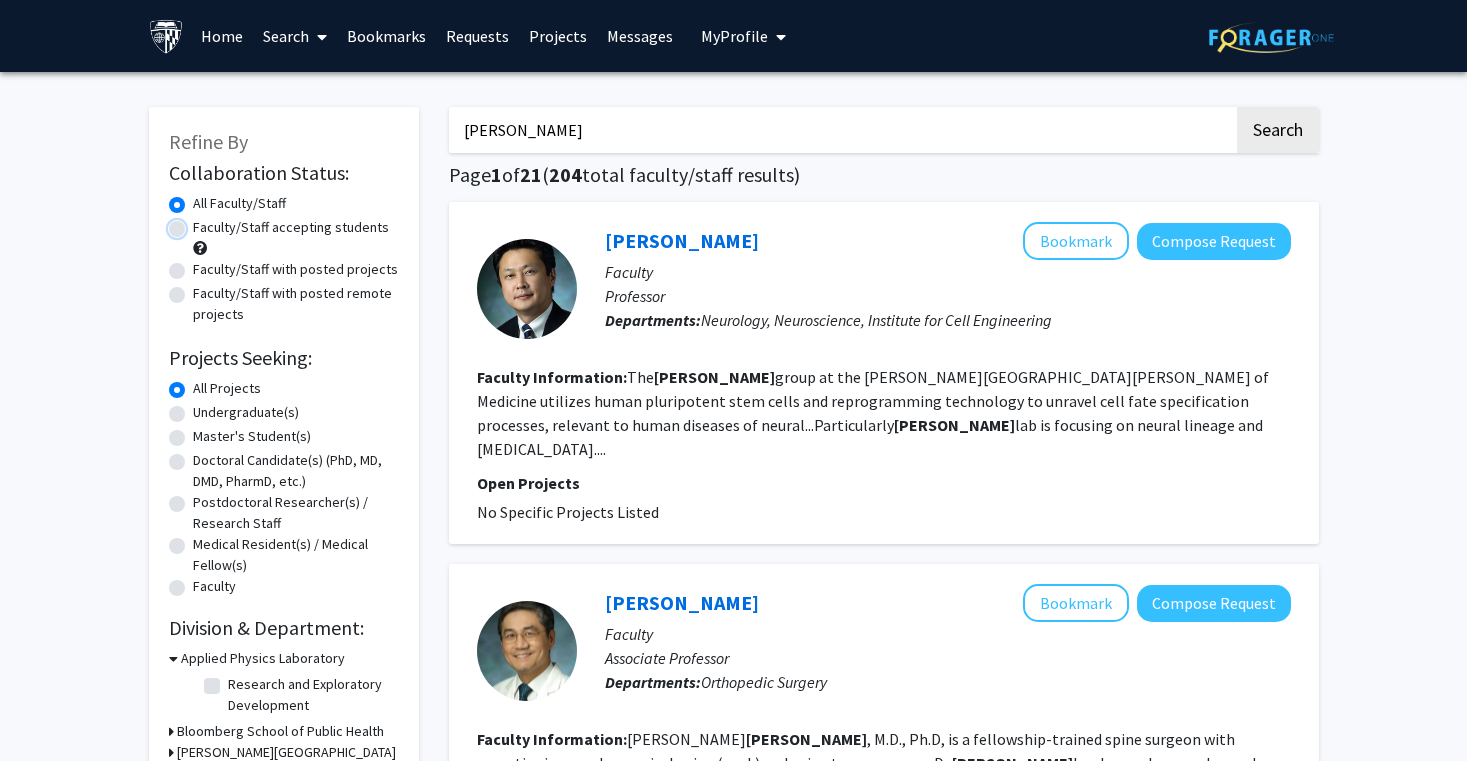 click on "Faculty/Staff accepting students" at bounding box center (199, 223) 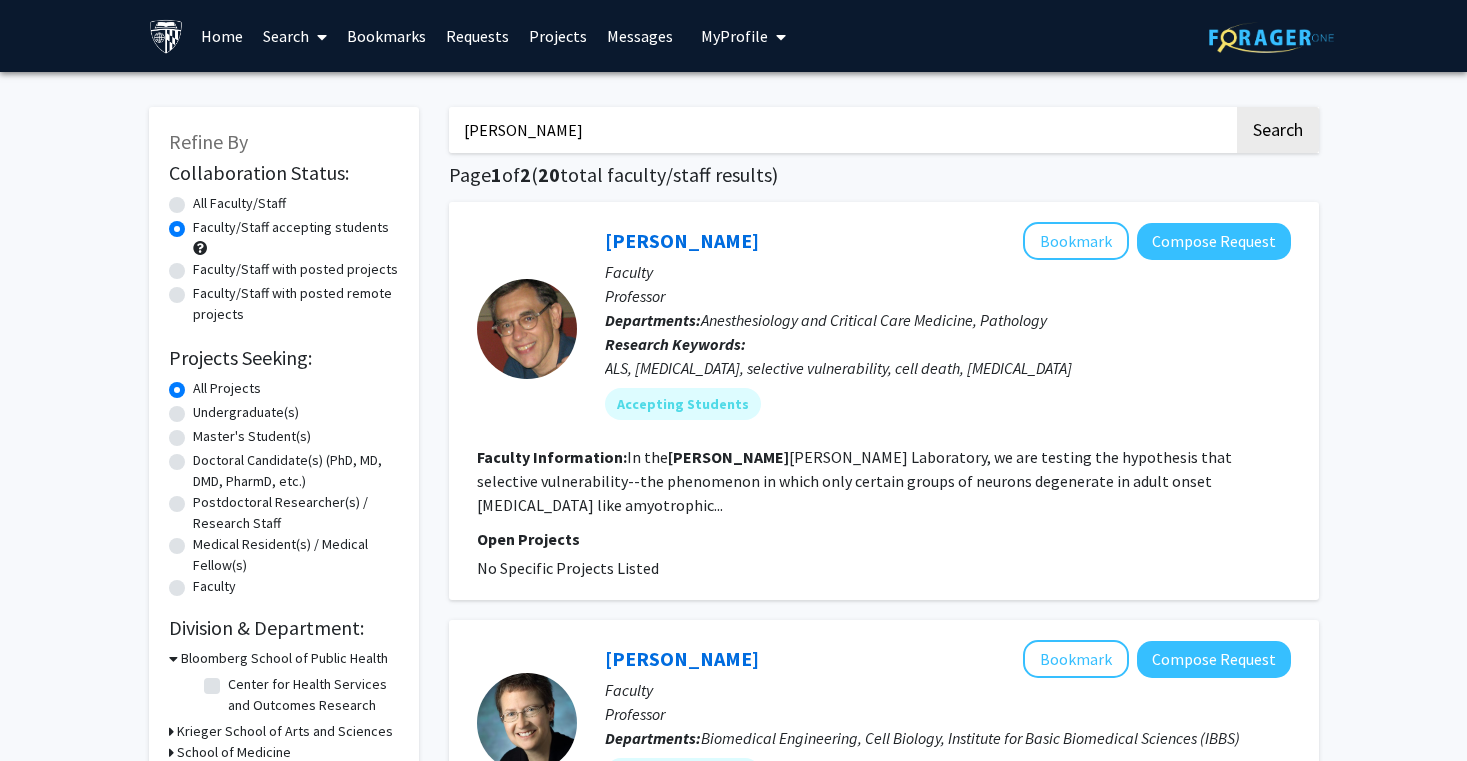 click on "Faculty/Staff with posted projects" 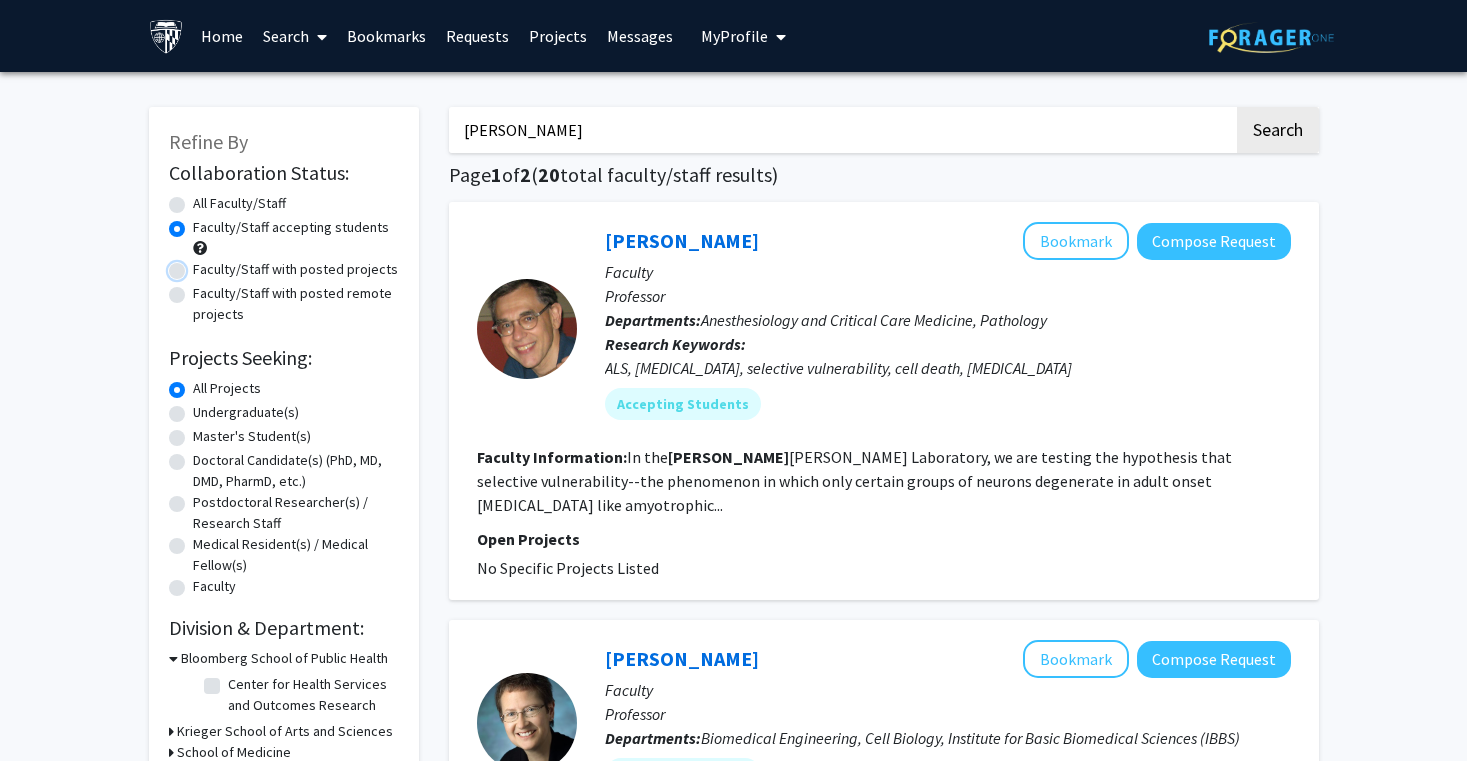 click on "Faculty/Staff with posted projects" at bounding box center [199, 265] 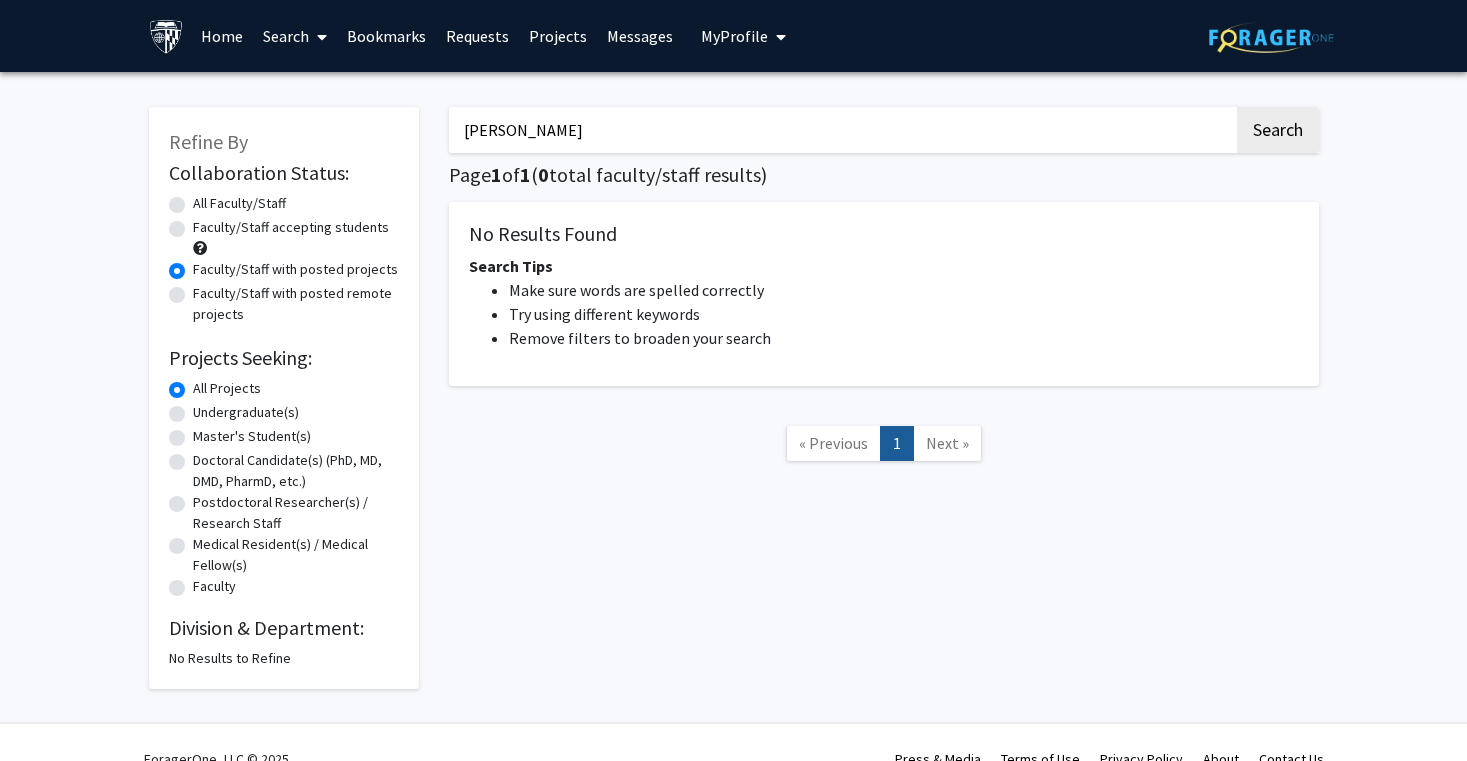 click on "[PERSON_NAME]" at bounding box center (841, 130) 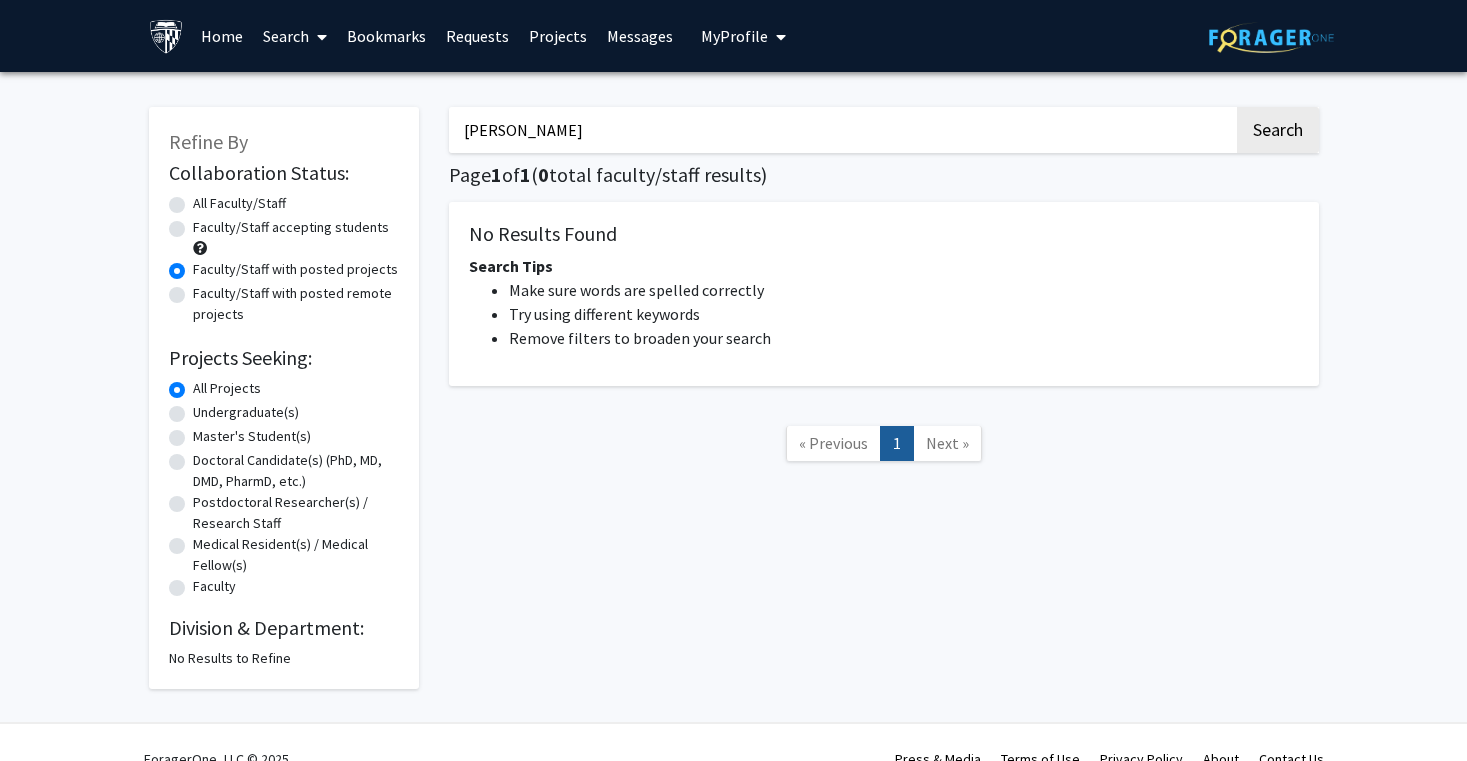 radio on "true" 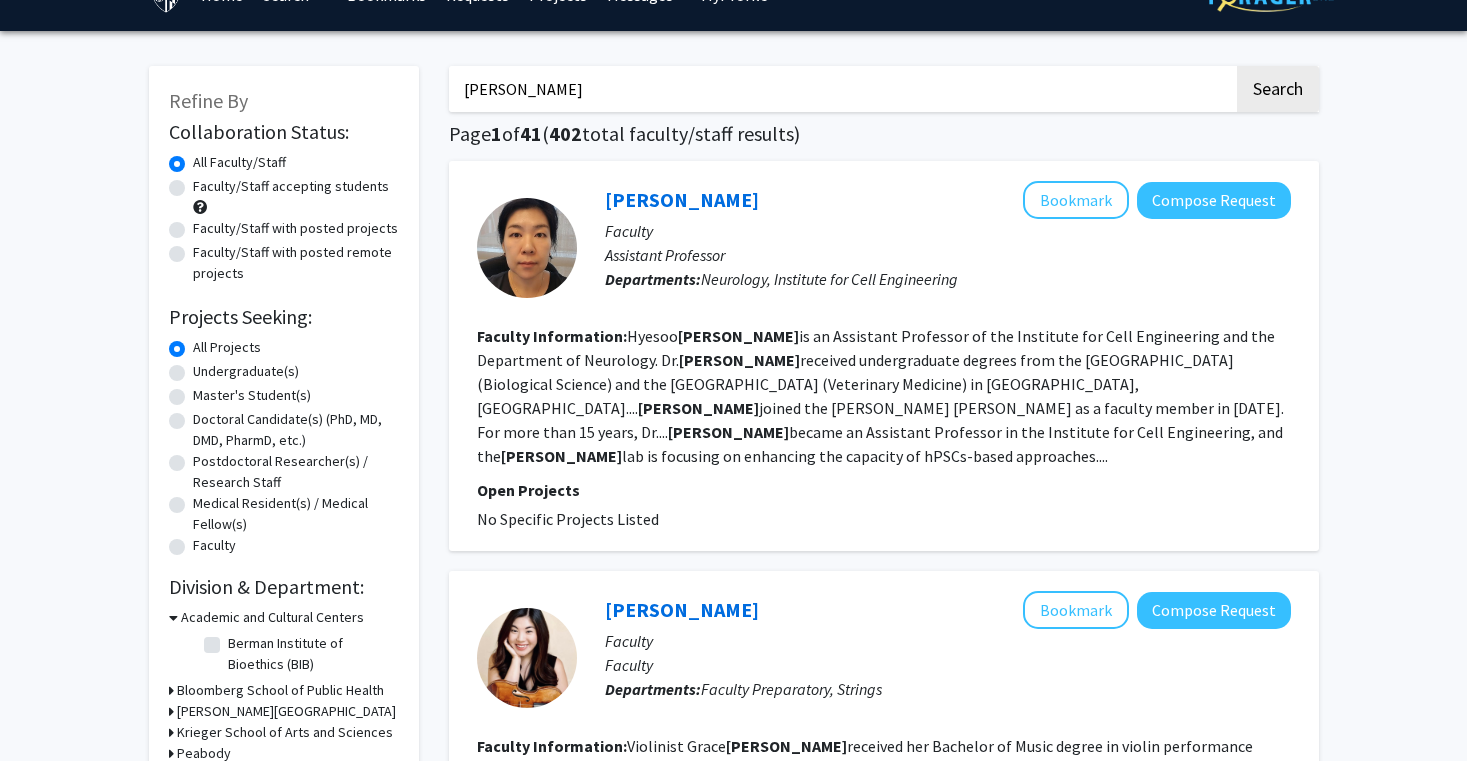 scroll, scrollTop: 65, scrollLeft: 0, axis: vertical 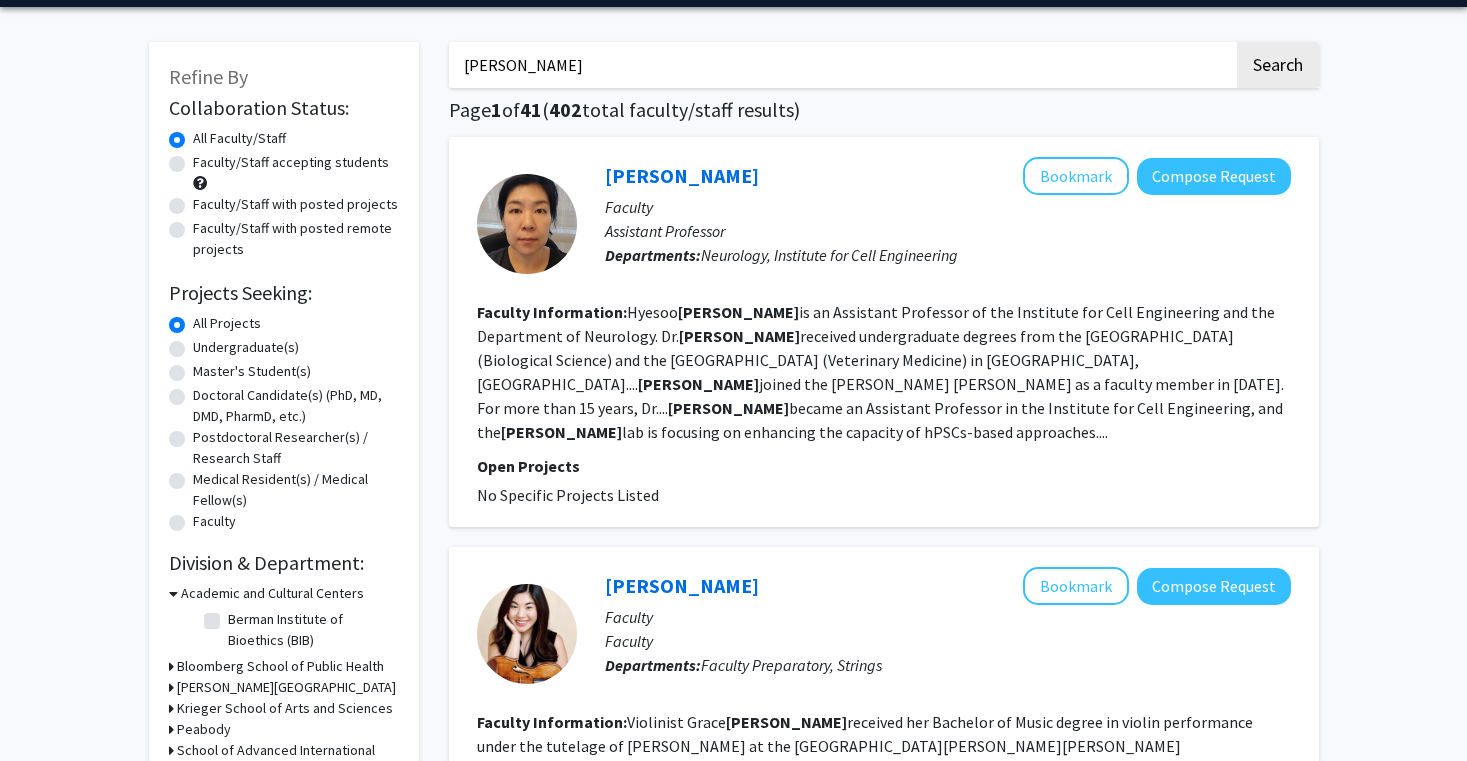 click on "Faculty/Staff with posted projects" 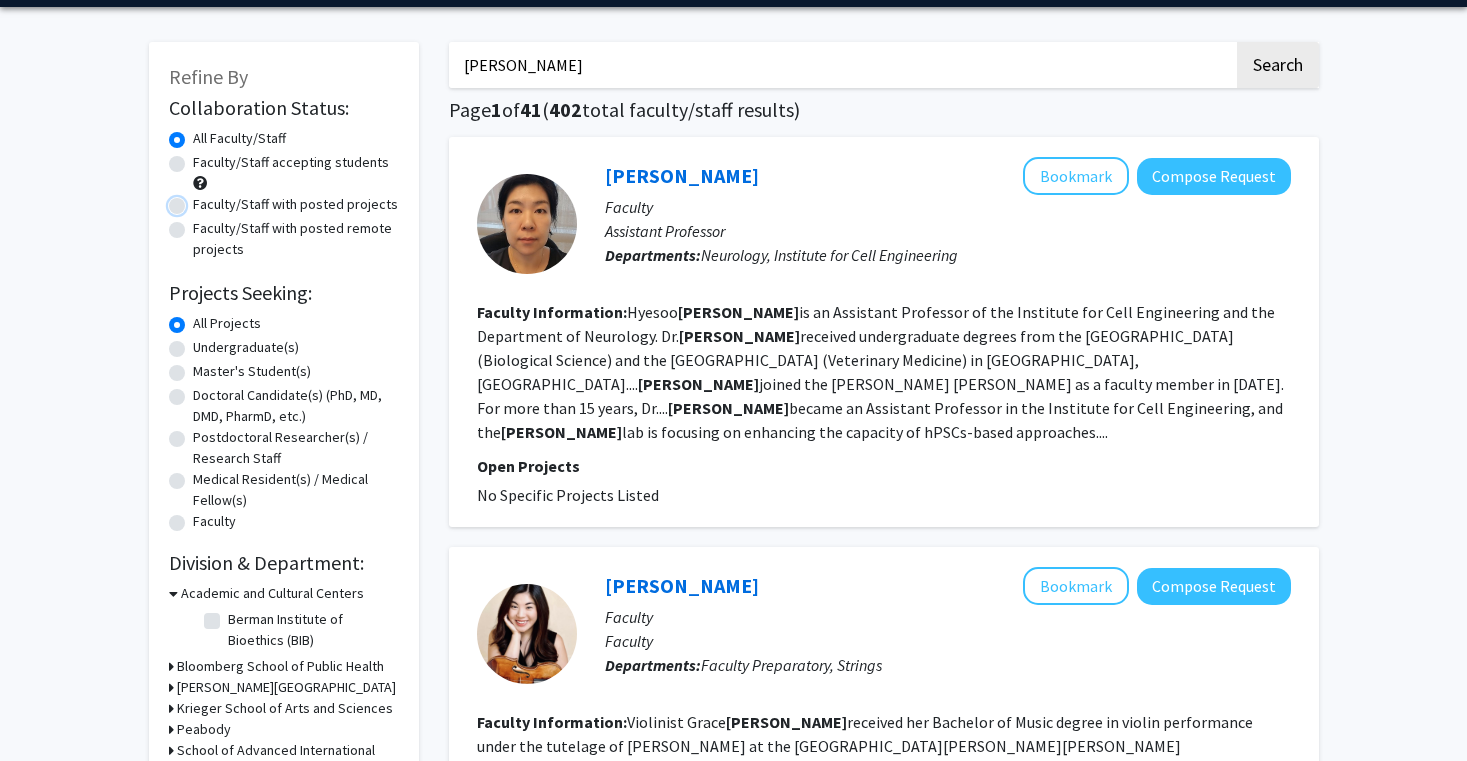 click on "Faculty/Staff with posted projects" at bounding box center (199, 200) 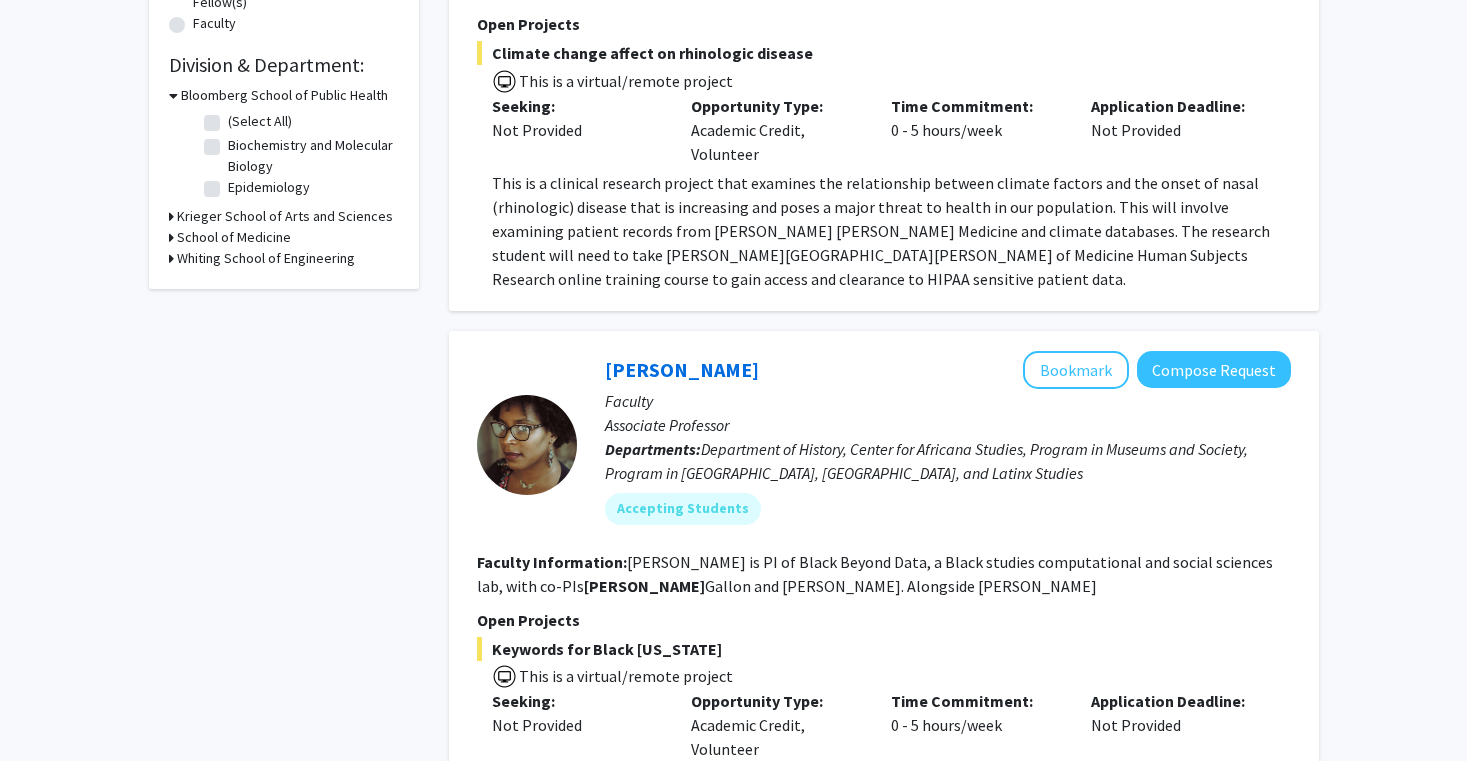 scroll, scrollTop: 0, scrollLeft: 0, axis: both 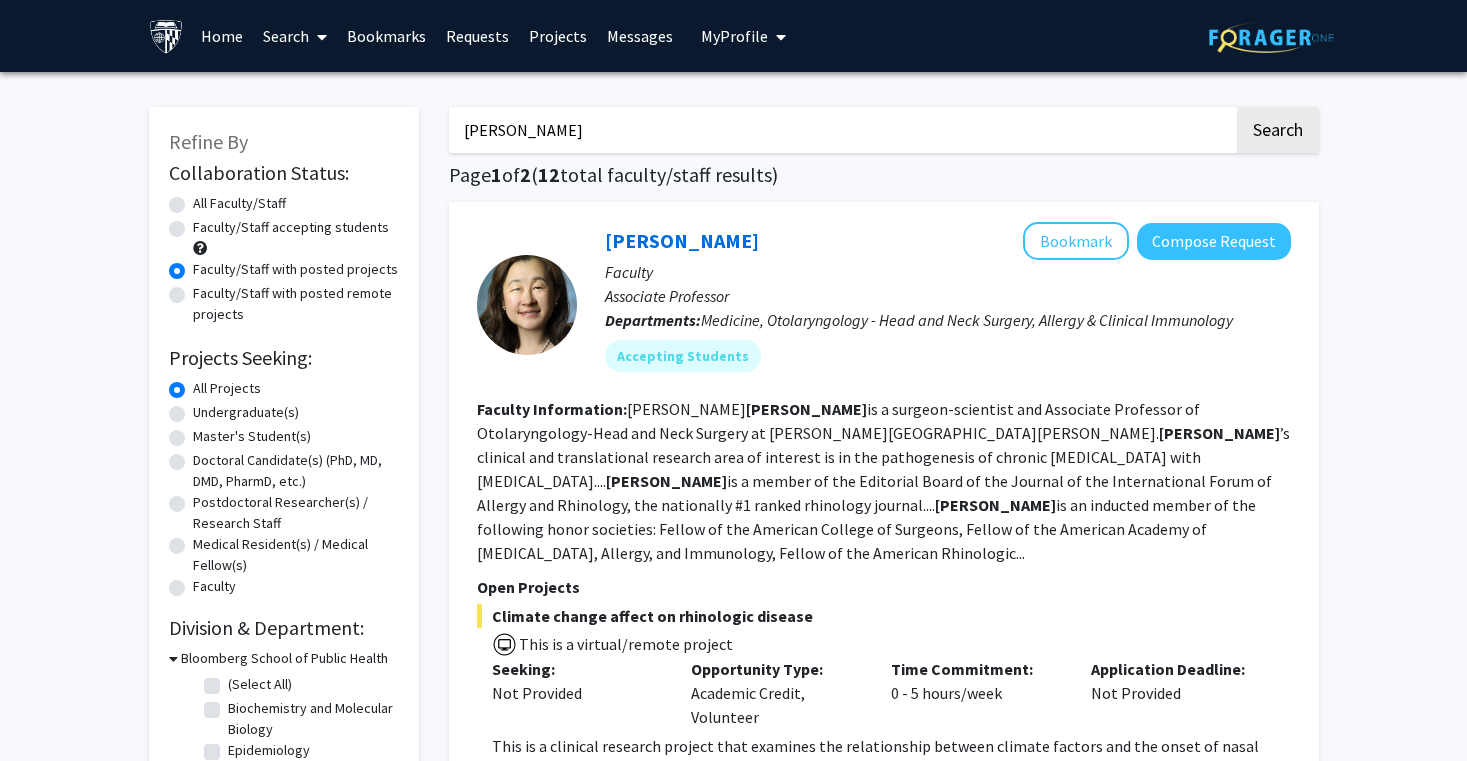 click on "Refine By Collaboration Status: Collaboration Status  All Faculty/Staff    Collaboration Status  Faculty/Staff accepting students    Collaboration Status  Faculty/Staff with posted projects    Collaboration Status  Faculty/Staff with posted remote projects    Projects Seeking: Projects Seeking Level  All Projects    Projects Seeking Level  Undergraduate(s)    Projects Seeking Level  Master's Student(s)    Projects Seeking Level  Doctoral Candidate(s) (PhD, MD, DMD, PharmD, etc.)    Projects Seeking Level  Postdoctoral Researcher(s) / Research Staff    Projects Seeking Level  Medical Resident(s) / Medical Fellow(s)    Projects Seeking Level  Faculty    Division & Department:      Bloomberg School of Public Health  (Select All)  (Select All)  Biochemistry and Molecular Biology  Biochemistry and Molecular Biology  Epidemiology  Epidemiology       [PERSON_NAME] School of Arts and Sciences       School of Medicine       [PERSON_NAME] School of Engineering  [PERSON_NAME] Search  Page  1  of  2  ( 12  [PERSON_NAME]" 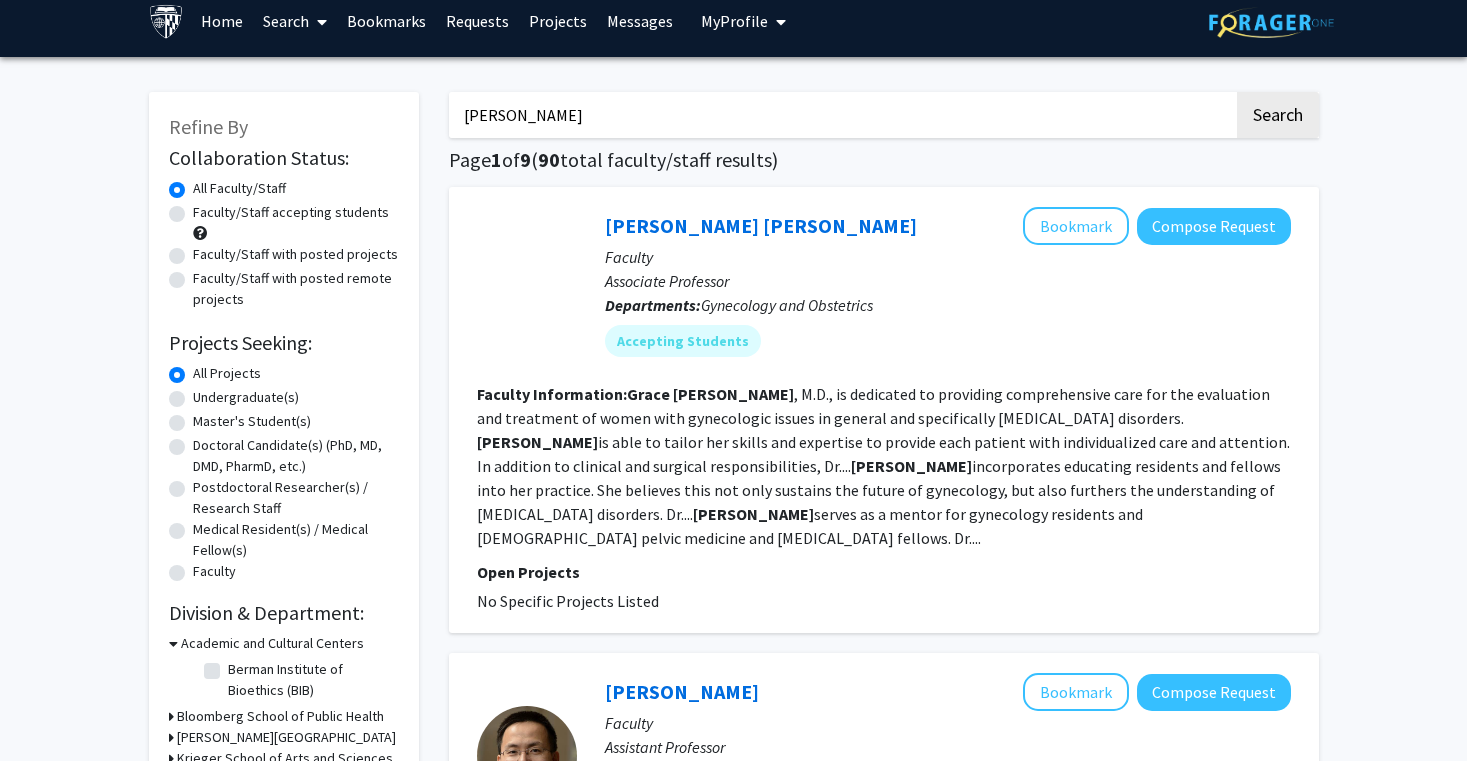scroll, scrollTop: 16, scrollLeft: 0, axis: vertical 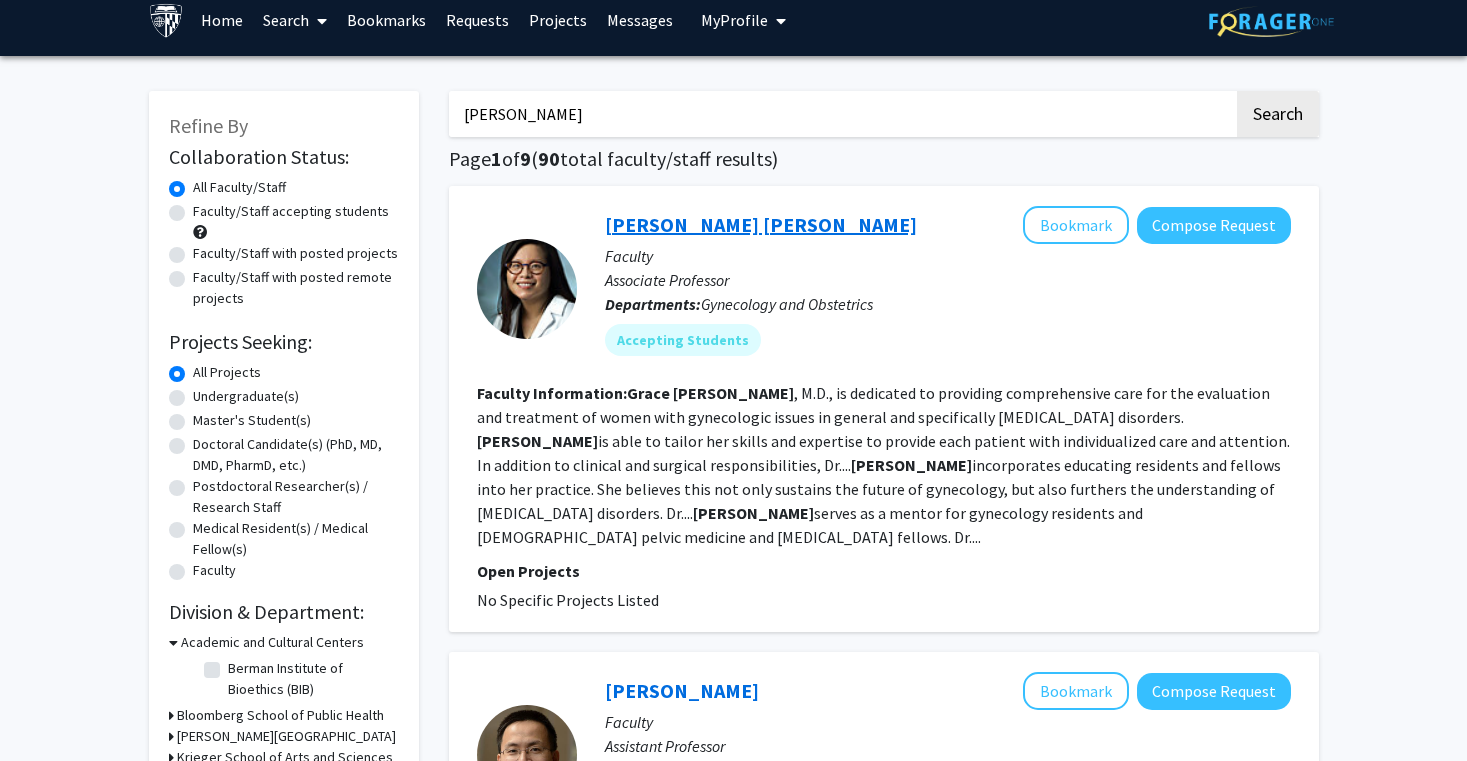 click on "[PERSON_NAME] [PERSON_NAME]" 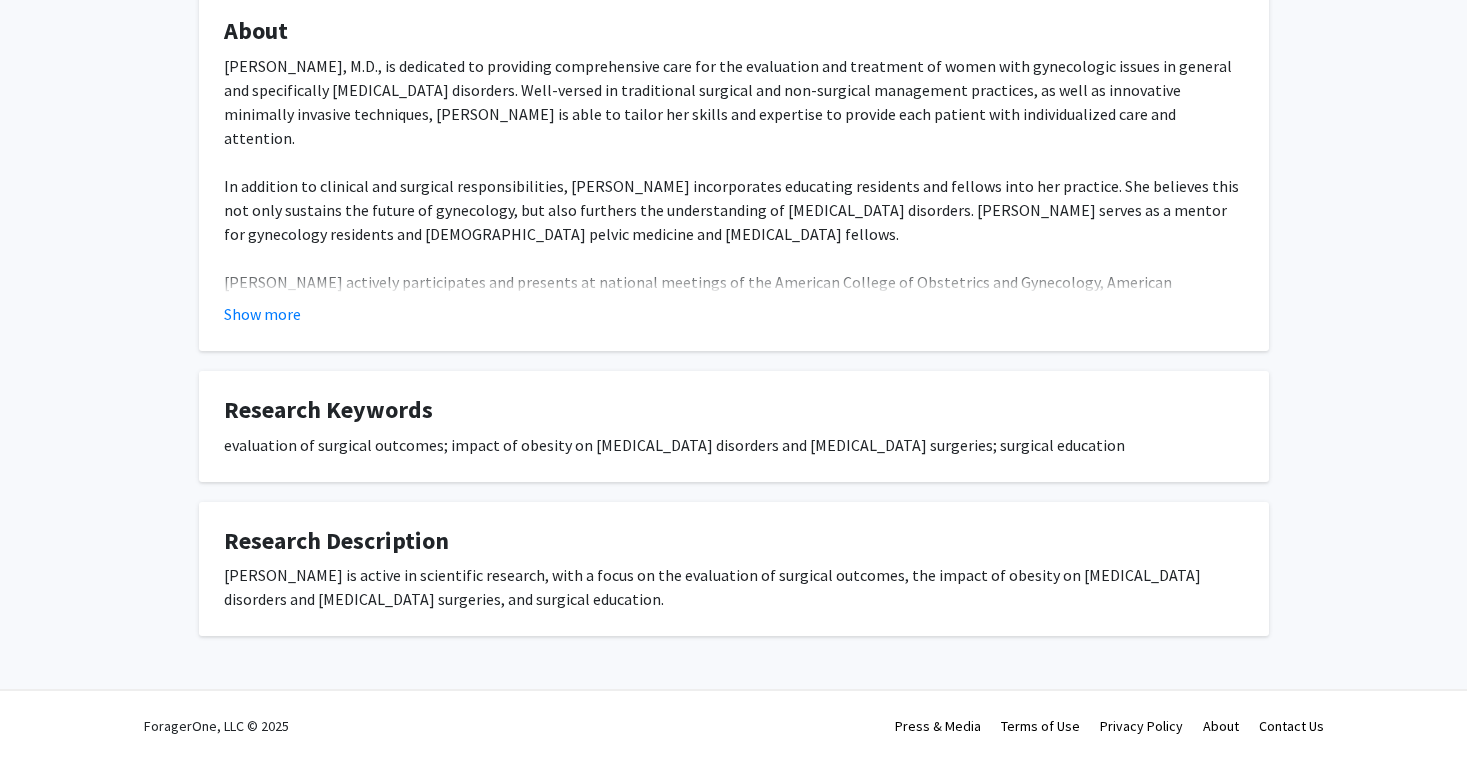 scroll, scrollTop: 0, scrollLeft: 0, axis: both 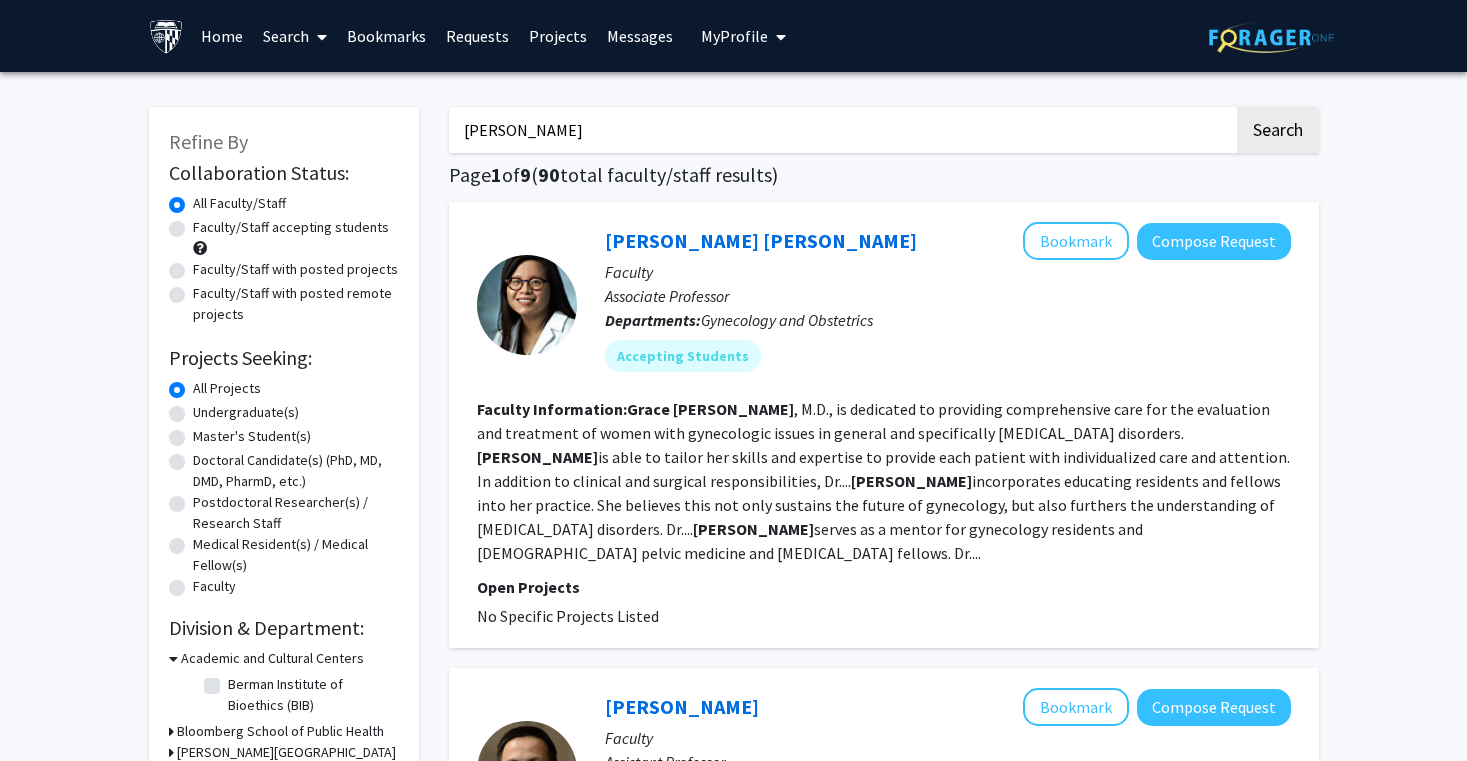 click on "[PERSON_NAME]" at bounding box center [841, 130] 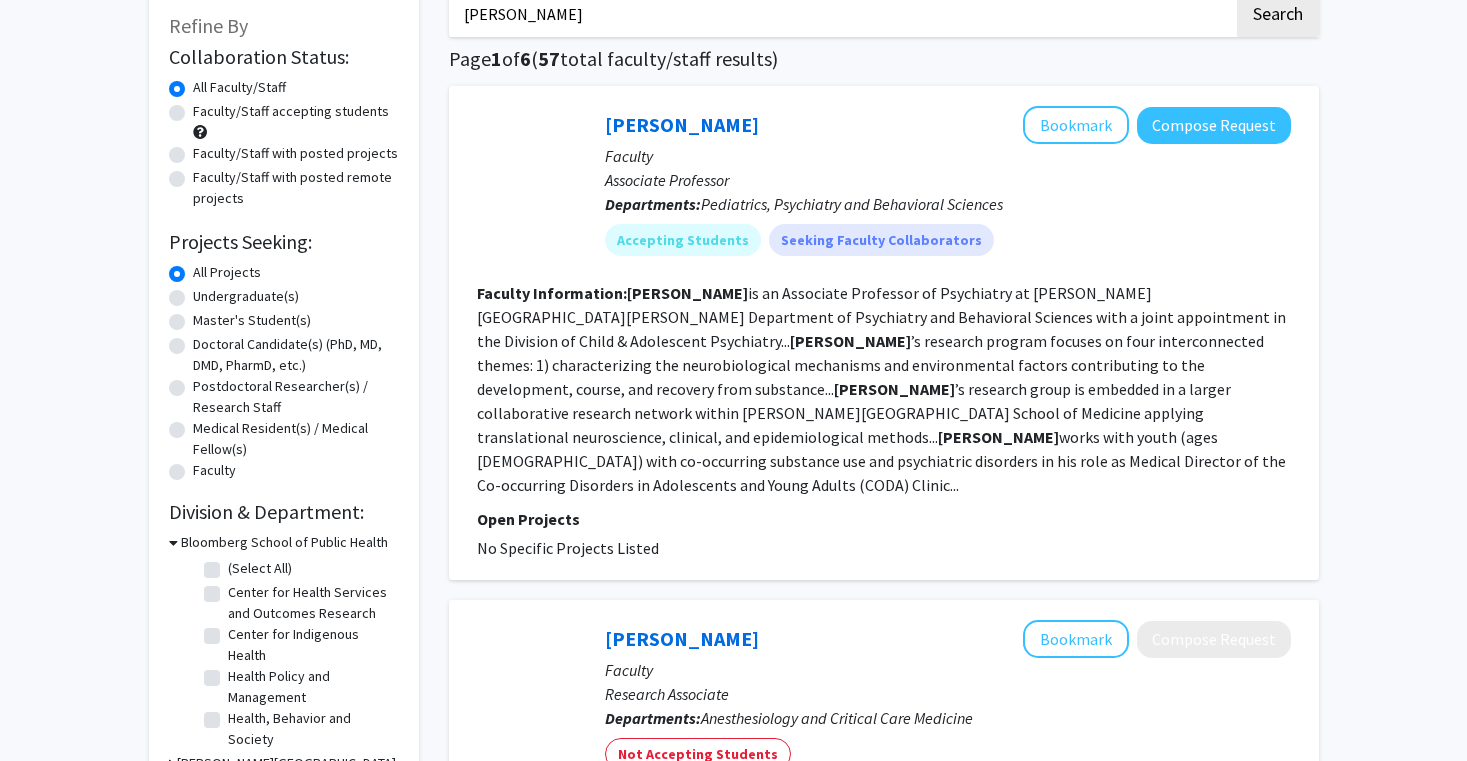 scroll, scrollTop: 0, scrollLeft: 0, axis: both 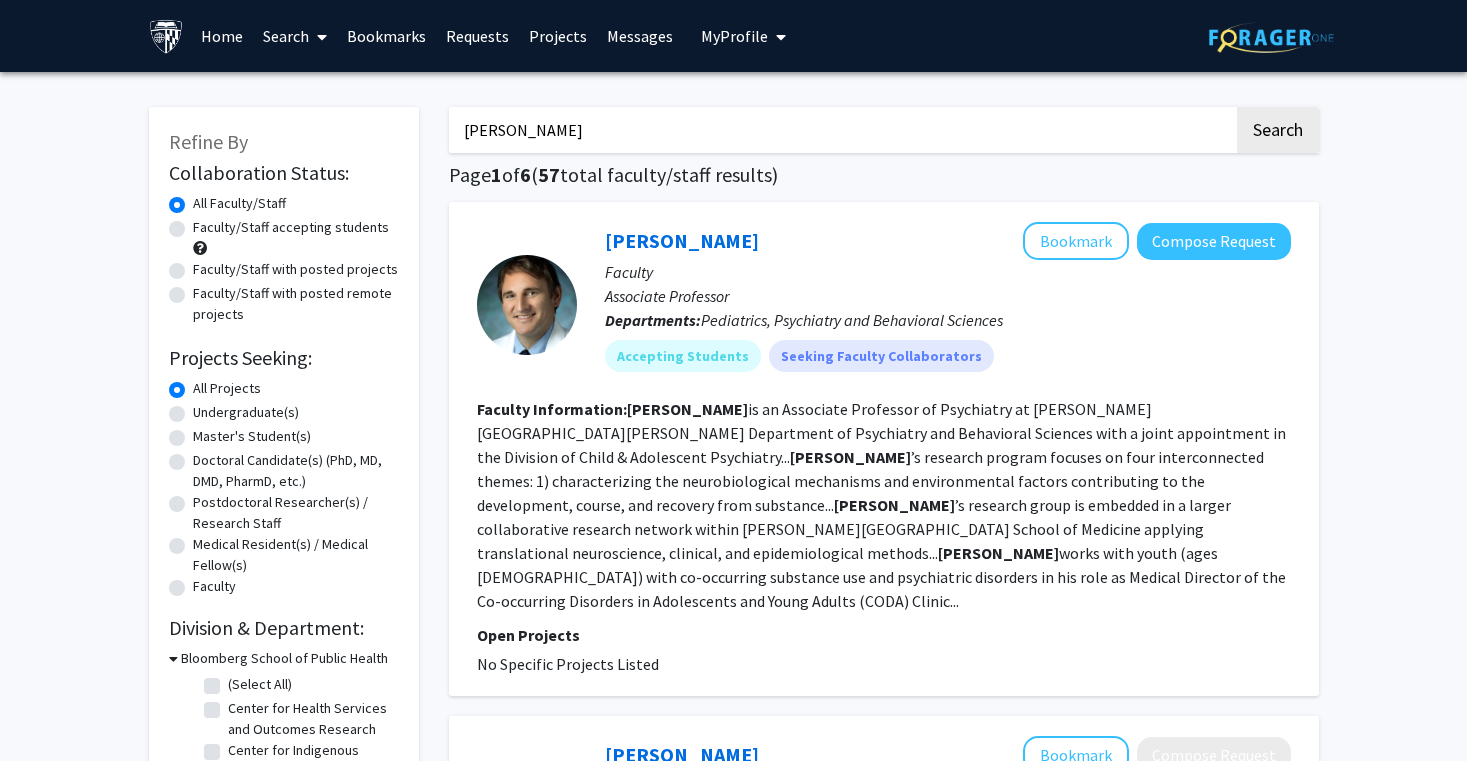 click on "Home" at bounding box center [222, 36] 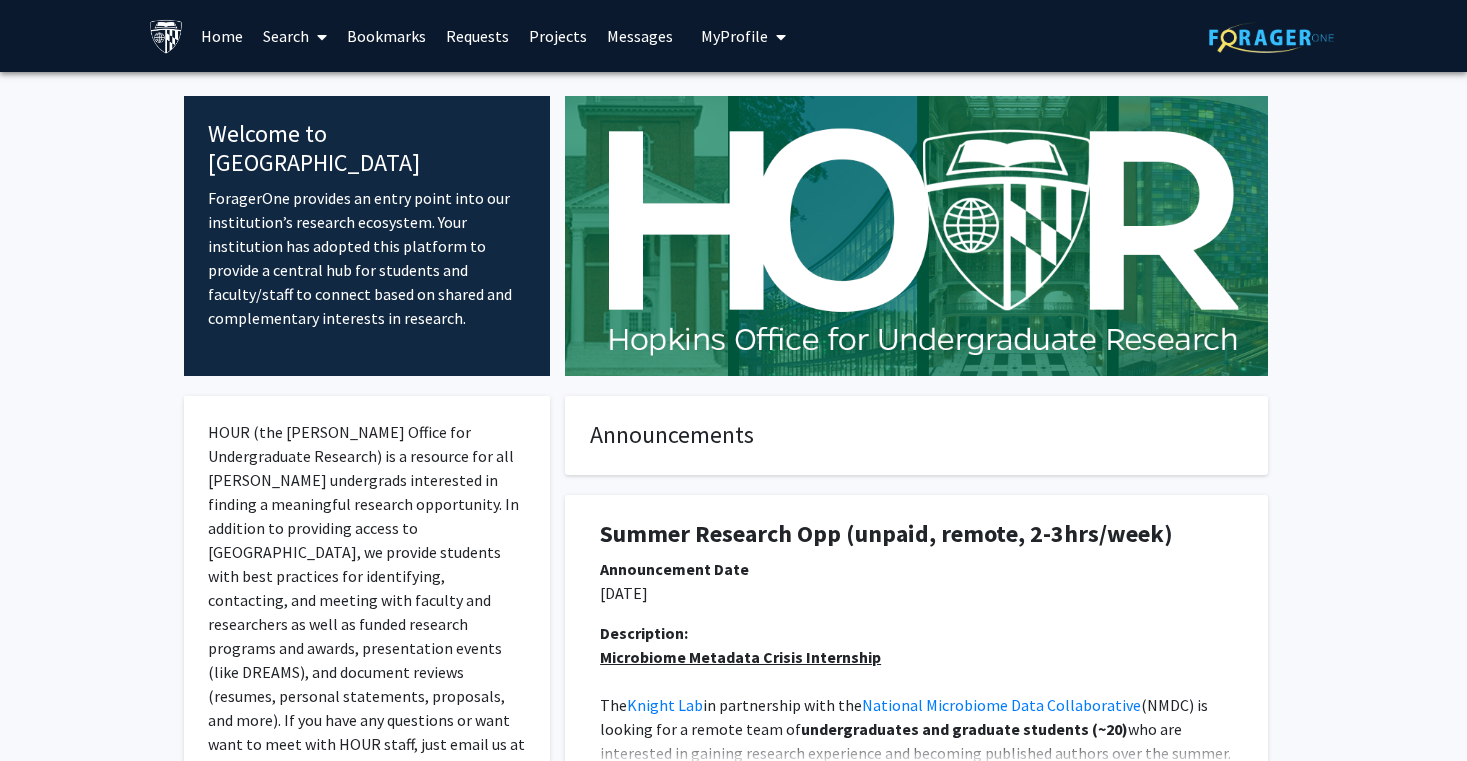 click at bounding box center [318, 37] 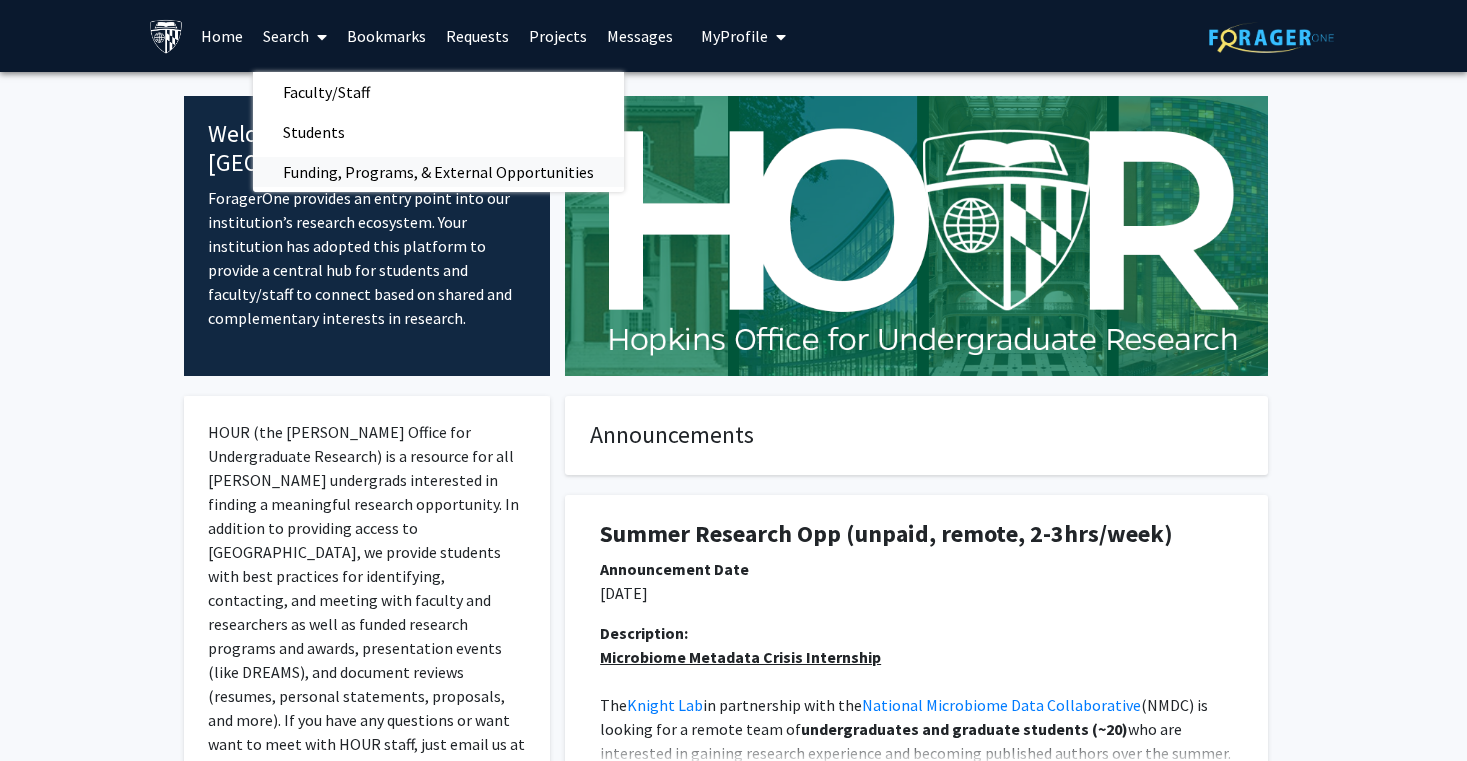 click on "Funding, Programs, & External Opportunities" at bounding box center (438, 172) 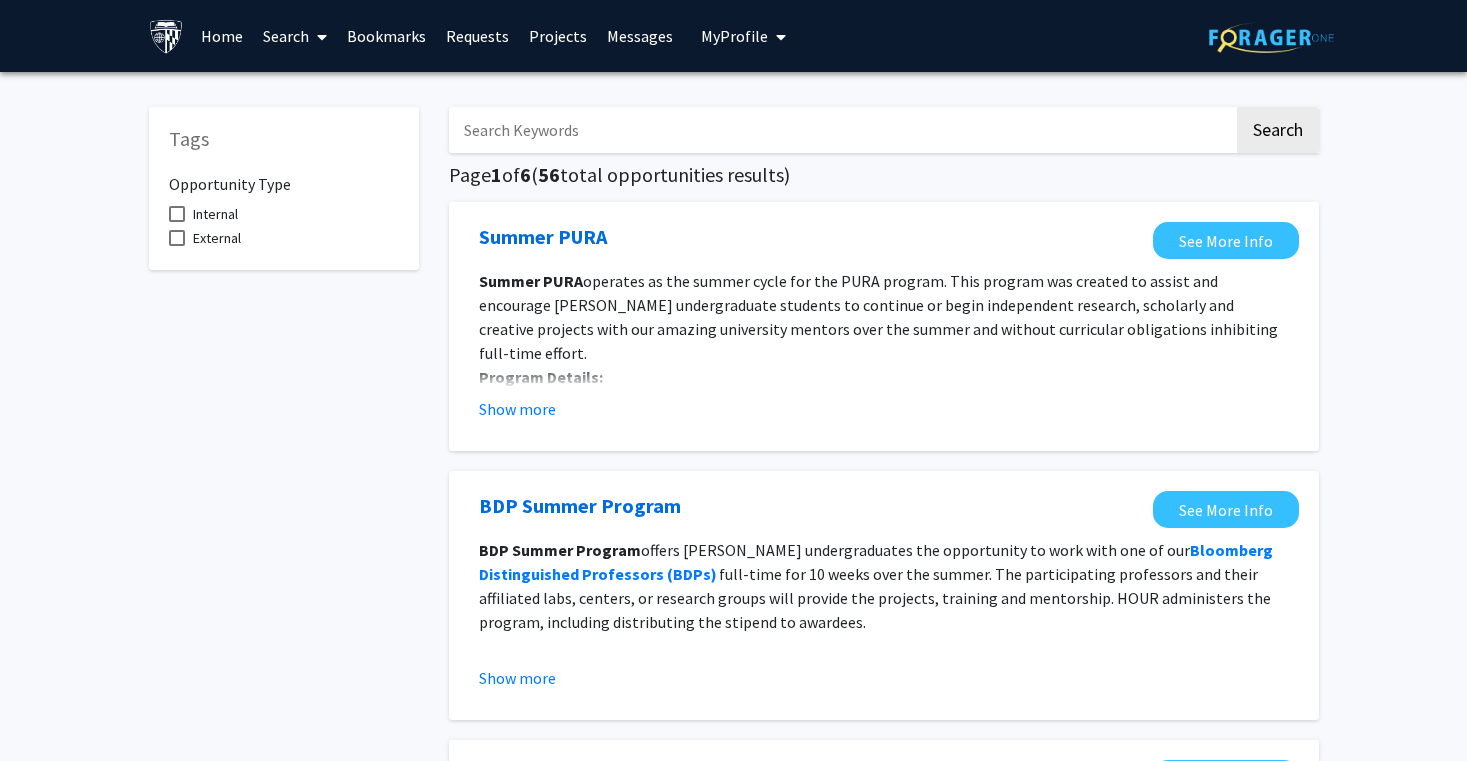 click at bounding box center (322, 37) 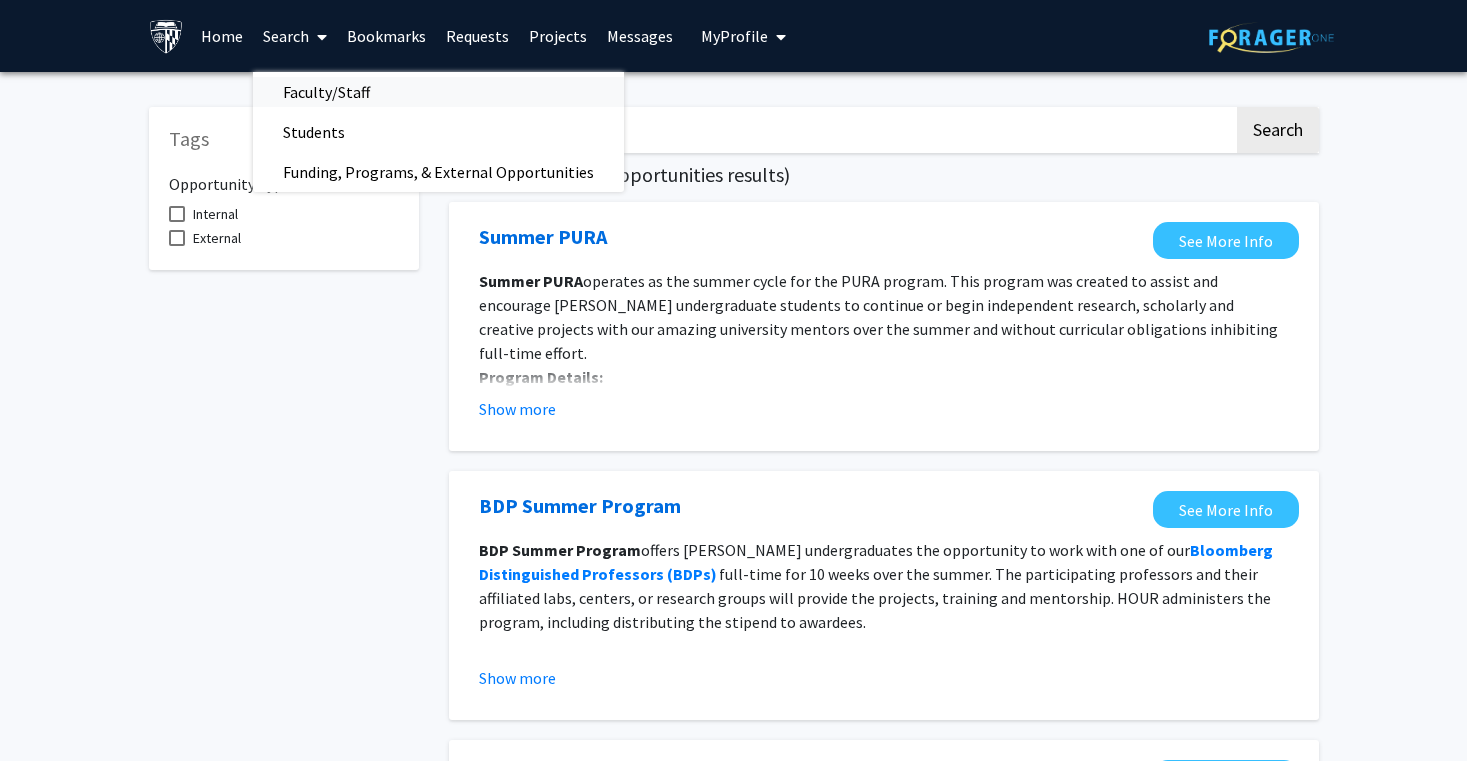 click on "Faculty/Staff" at bounding box center [326, 92] 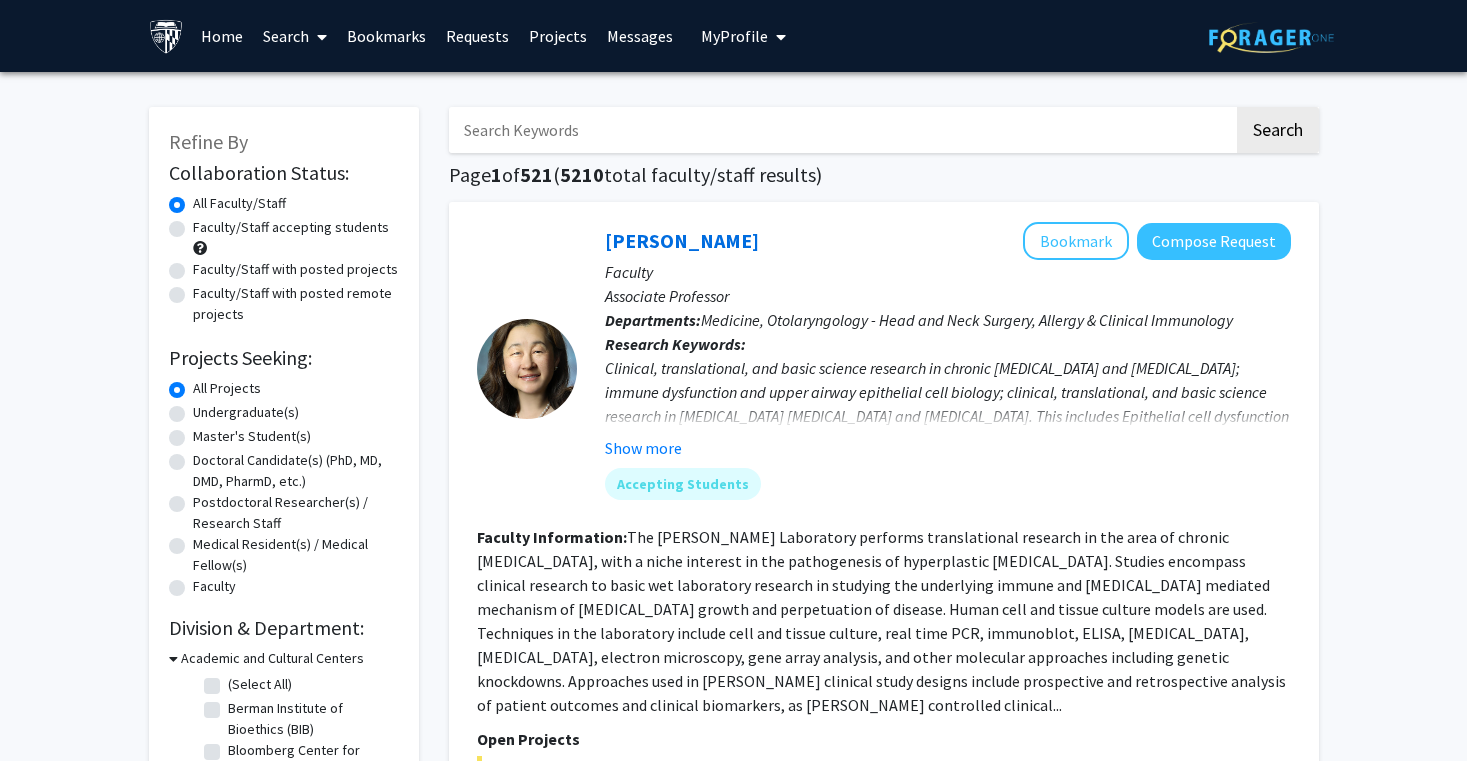 click on "Faculty/Staff with posted projects" 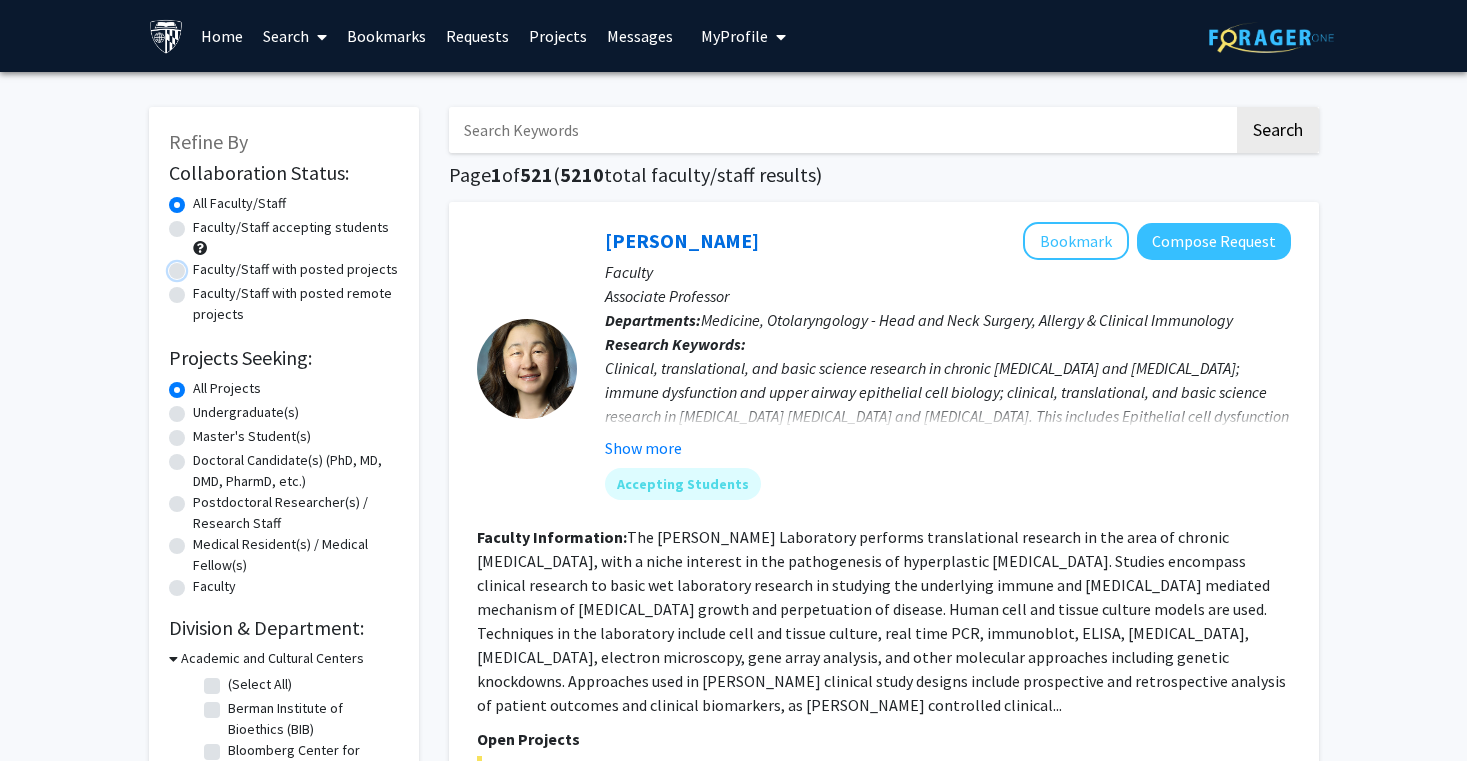 click on "Faculty/Staff with posted projects" at bounding box center (199, 265) 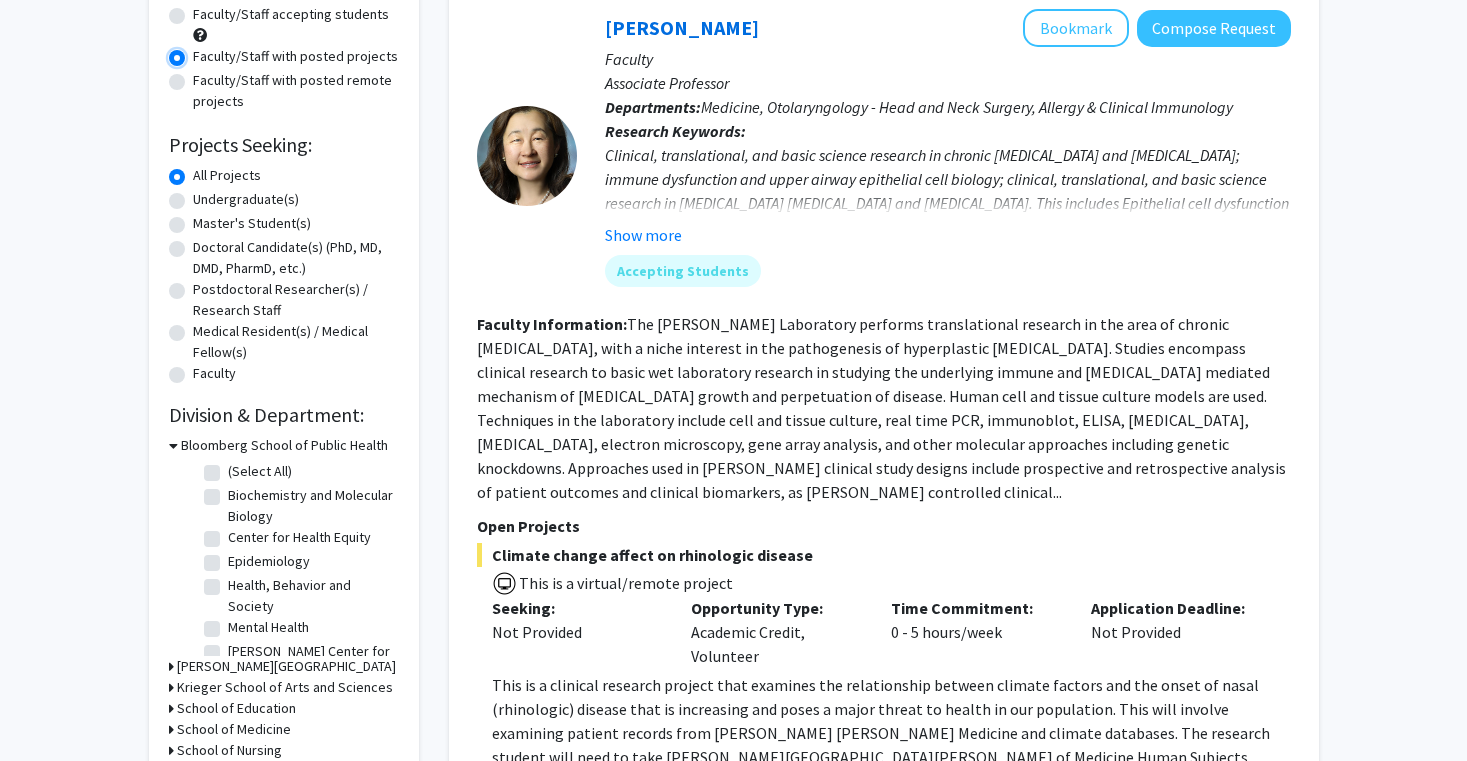 scroll, scrollTop: 365, scrollLeft: 0, axis: vertical 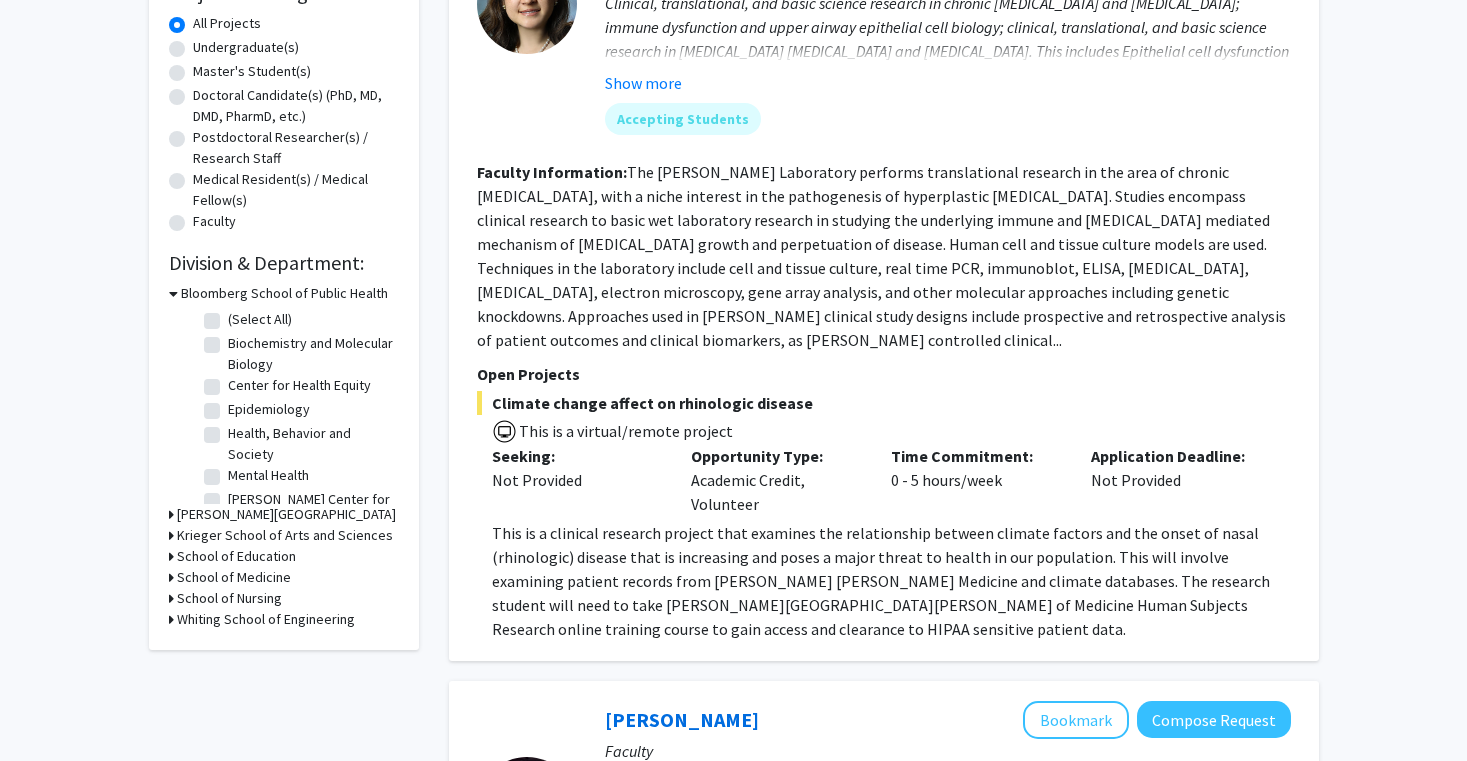 click on "Biochemistry and Molecular Biology" 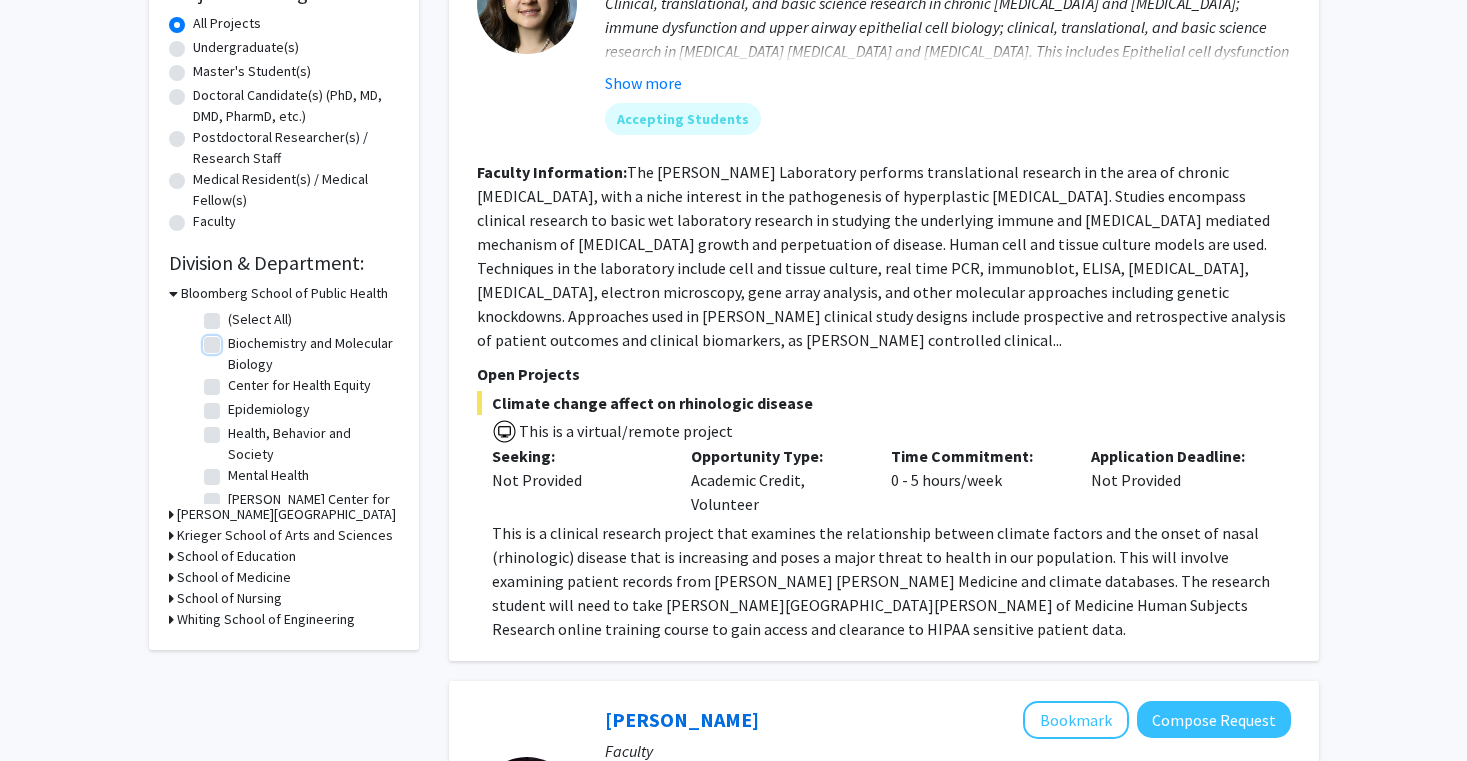 click on "Biochemistry and Molecular Biology" at bounding box center (234, 339) 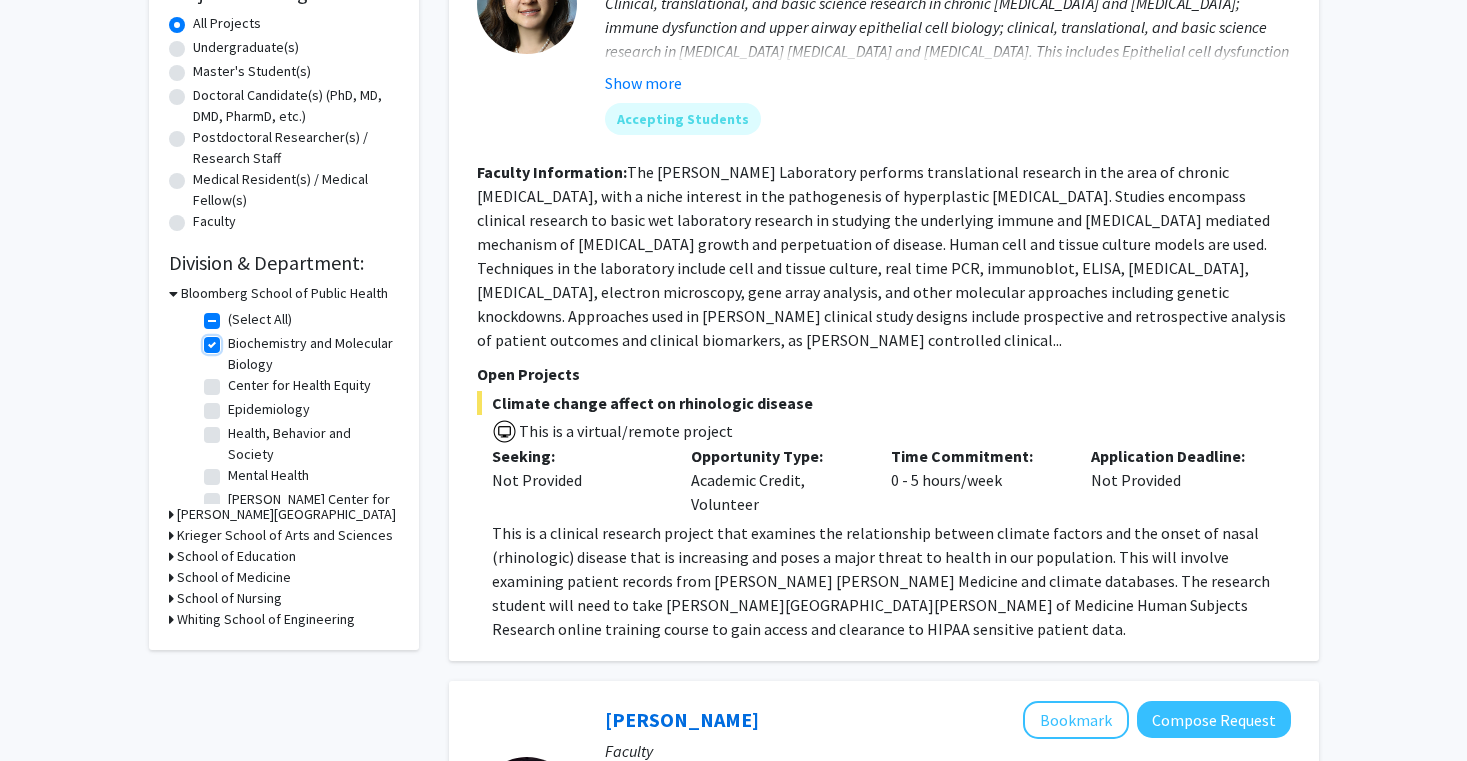 checkbox on "true" 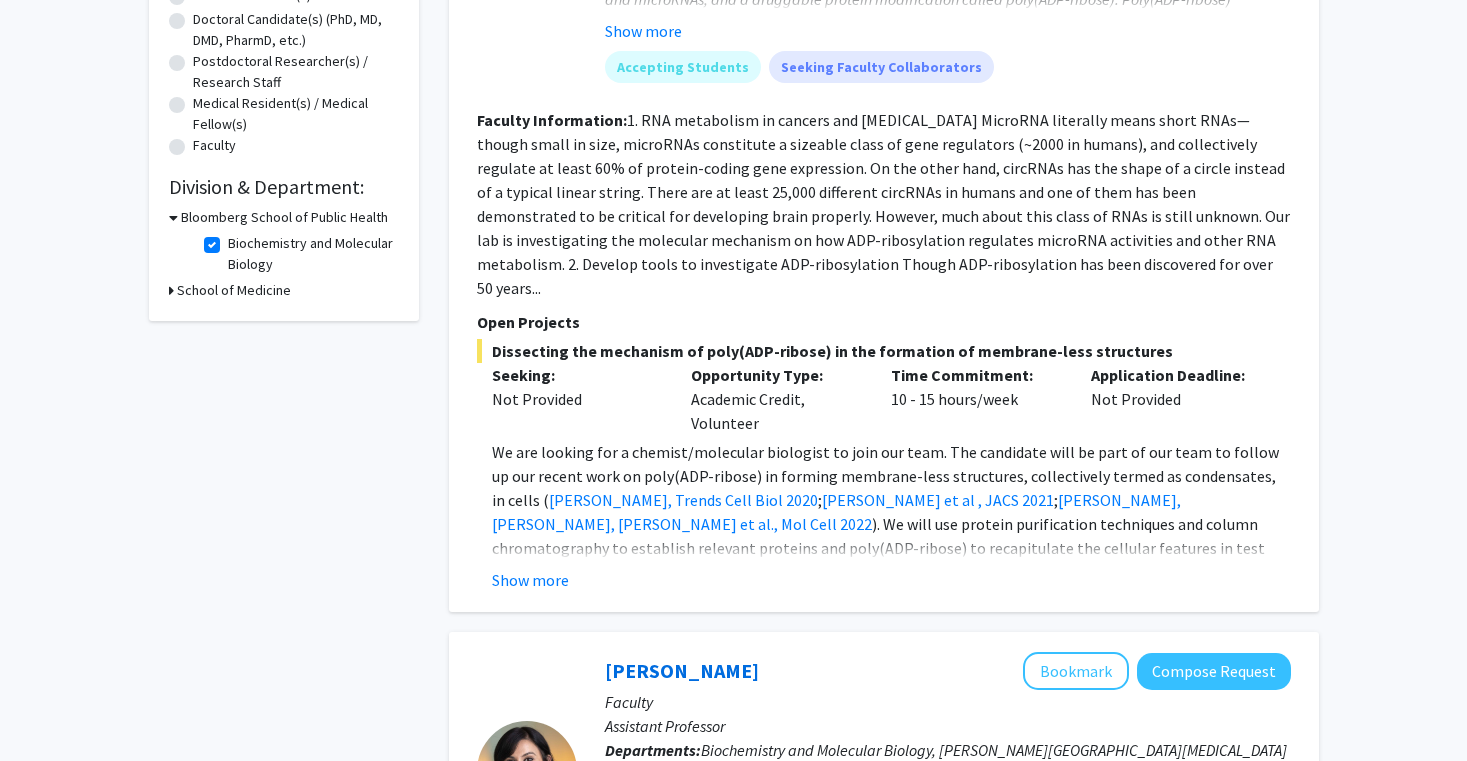 scroll, scrollTop: 358, scrollLeft: 0, axis: vertical 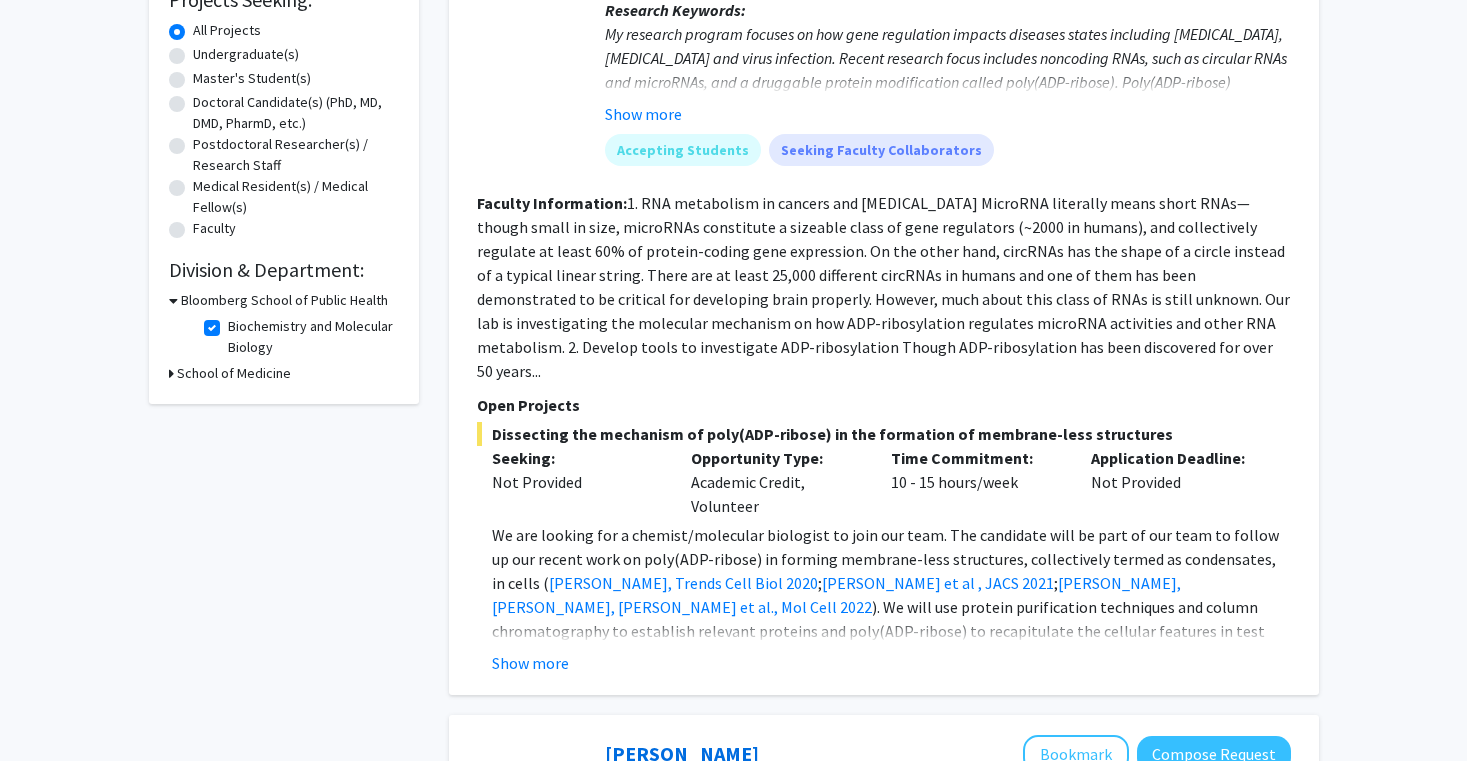 click on "Biochemistry and Molecular Biology" 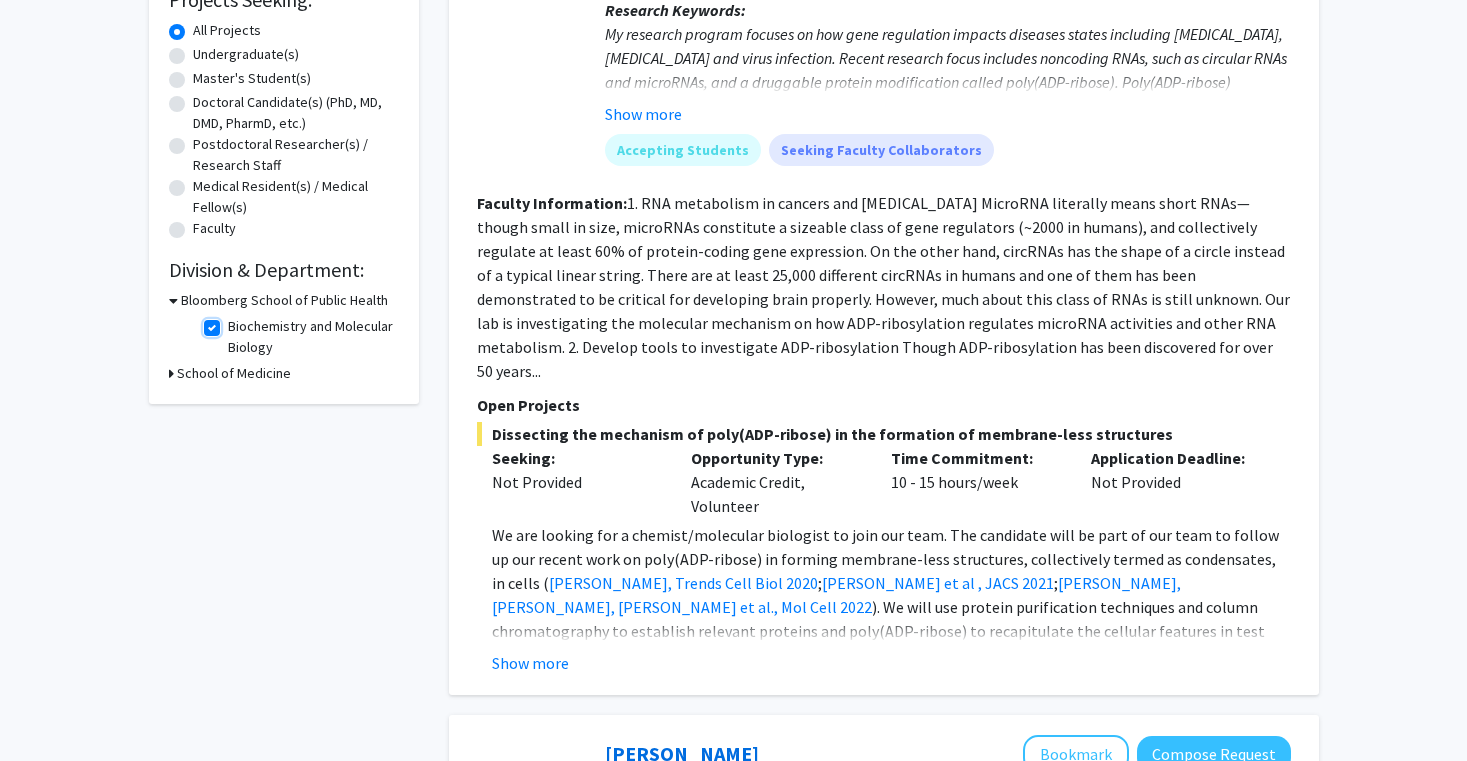click on "Biochemistry and Molecular Biology" at bounding box center (234, 322) 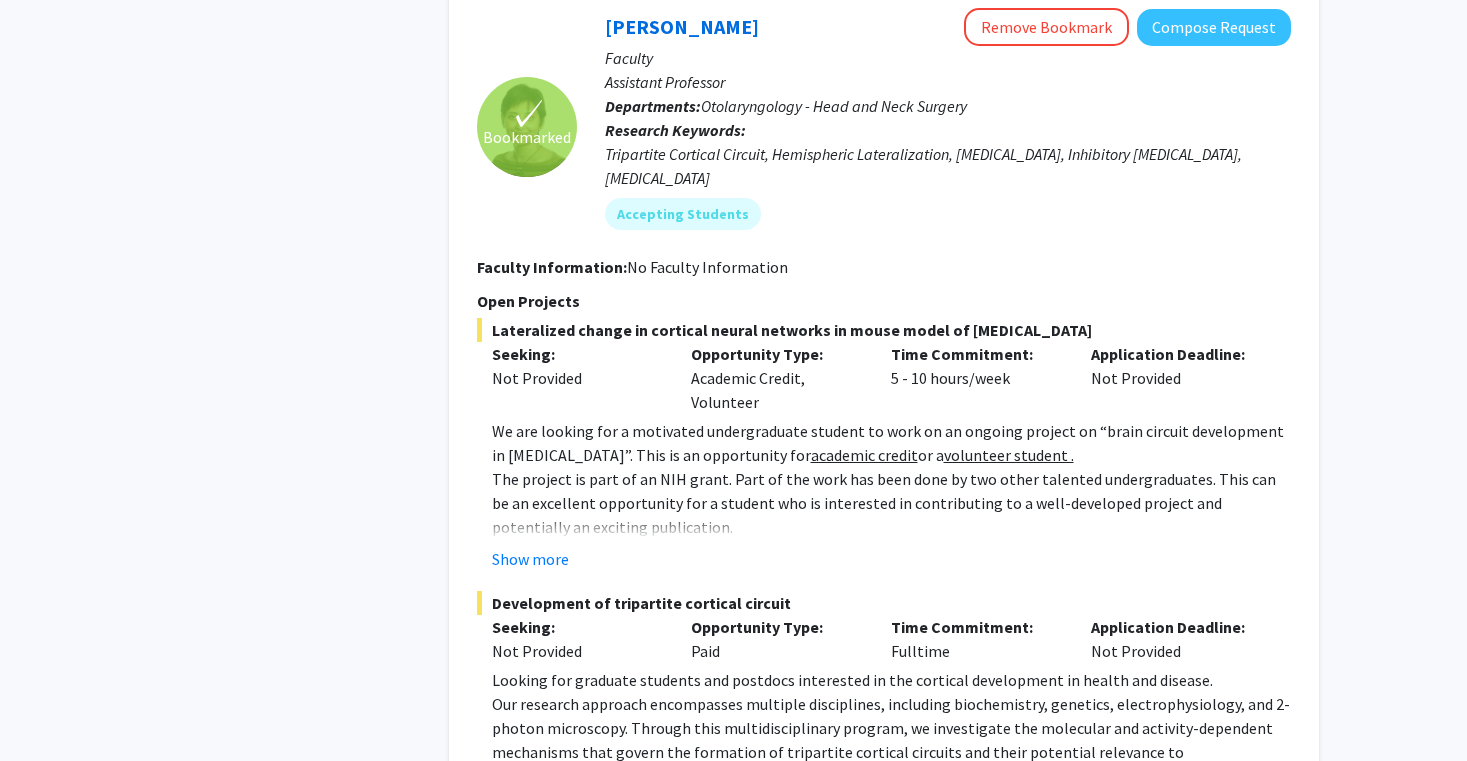 scroll, scrollTop: 8914, scrollLeft: 0, axis: vertical 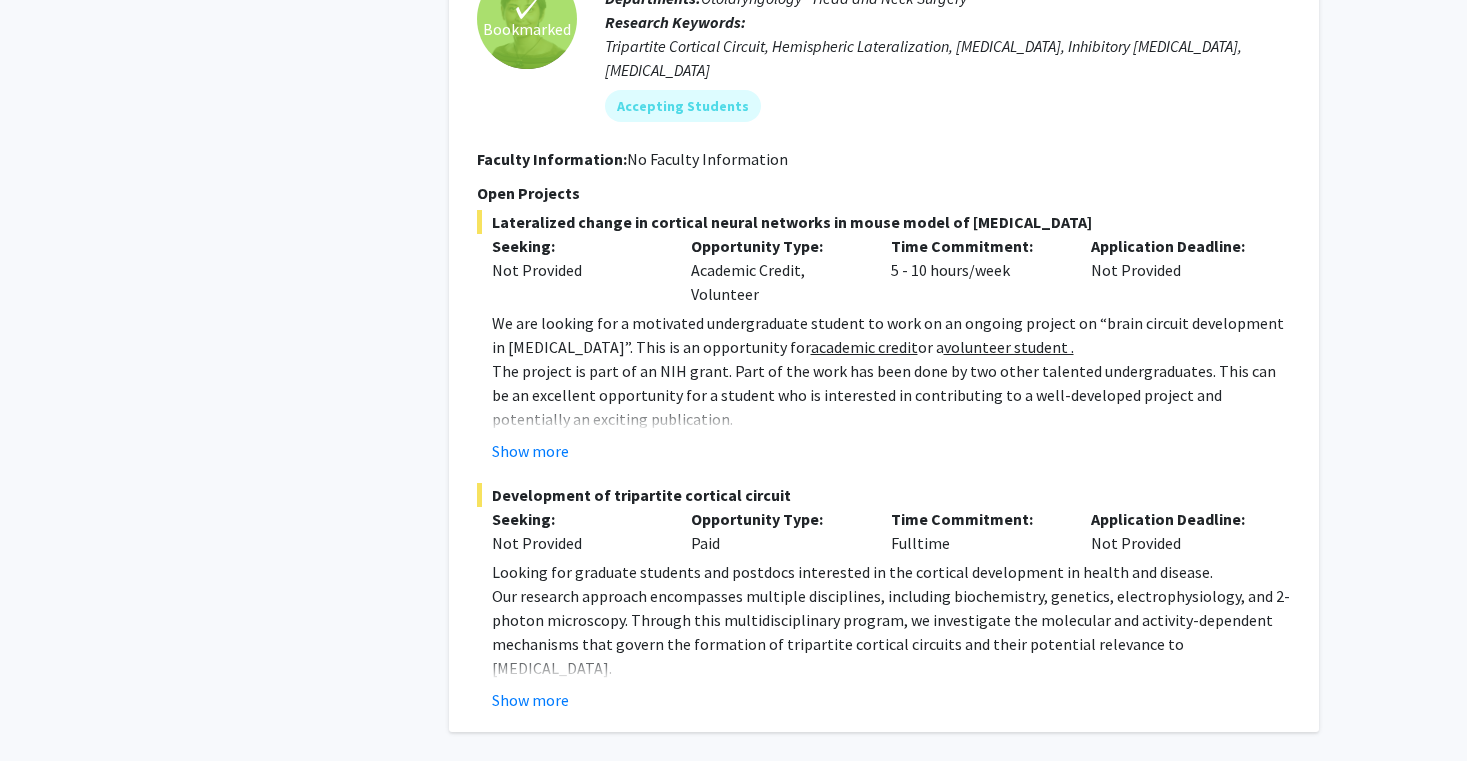 click on "2" 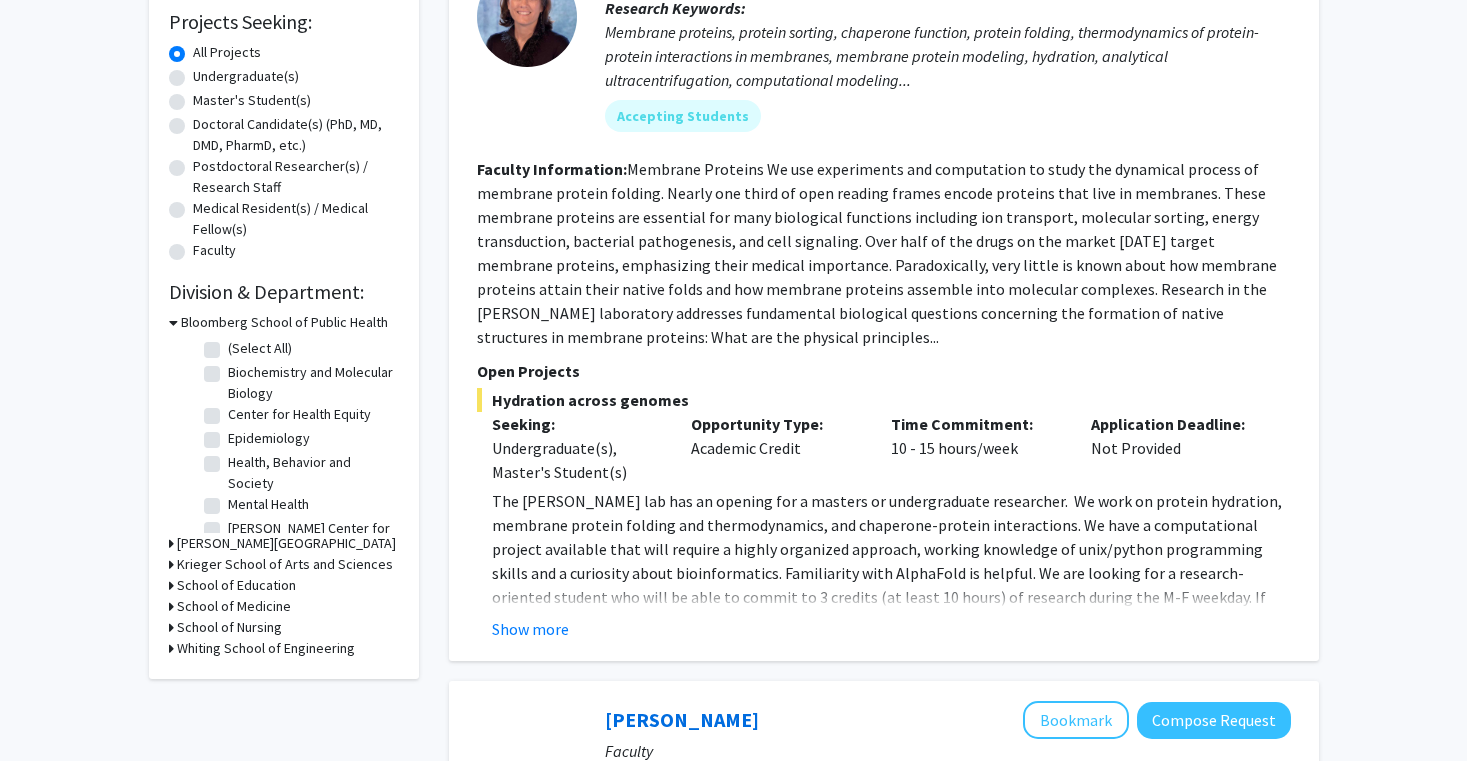 scroll, scrollTop: 335, scrollLeft: 0, axis: vertical 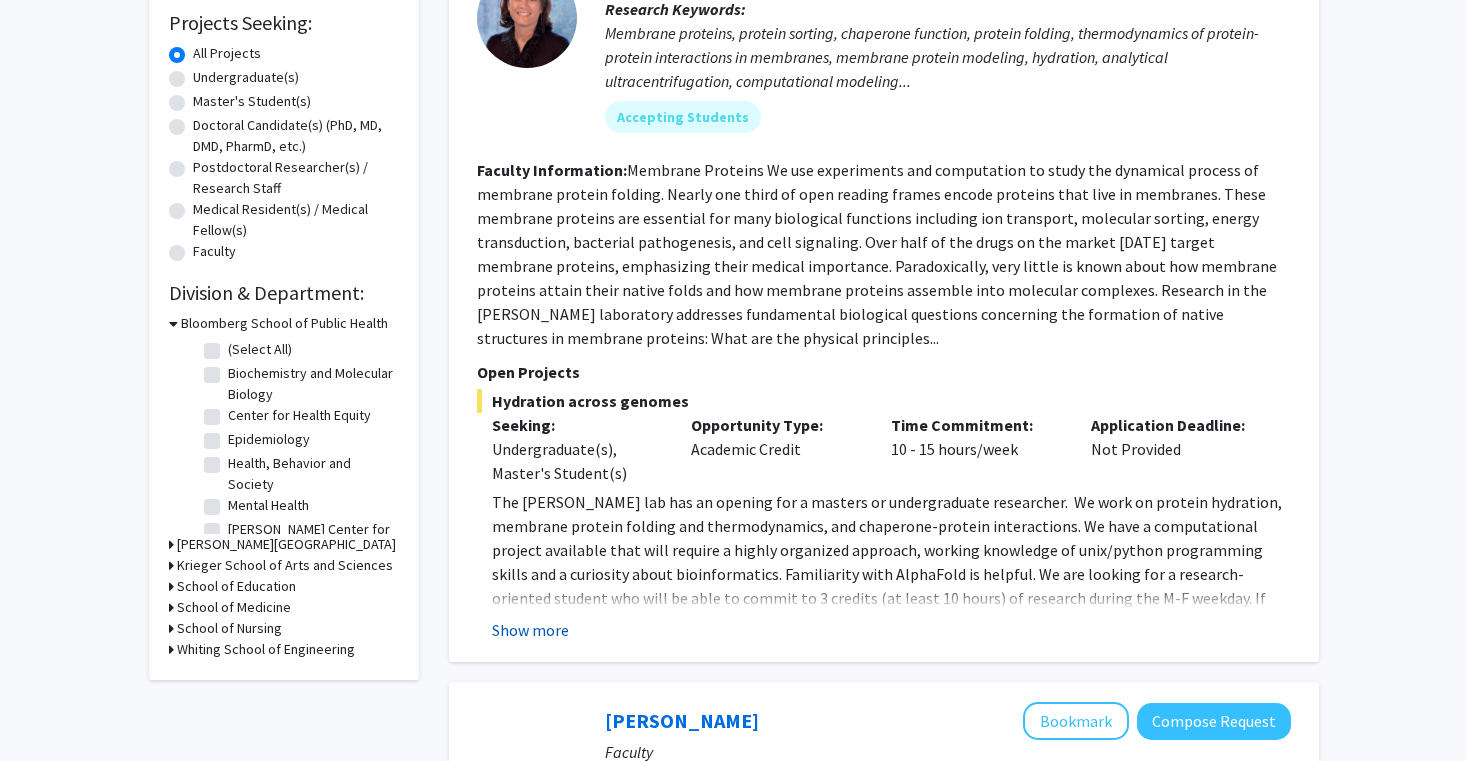 click on "Show more" 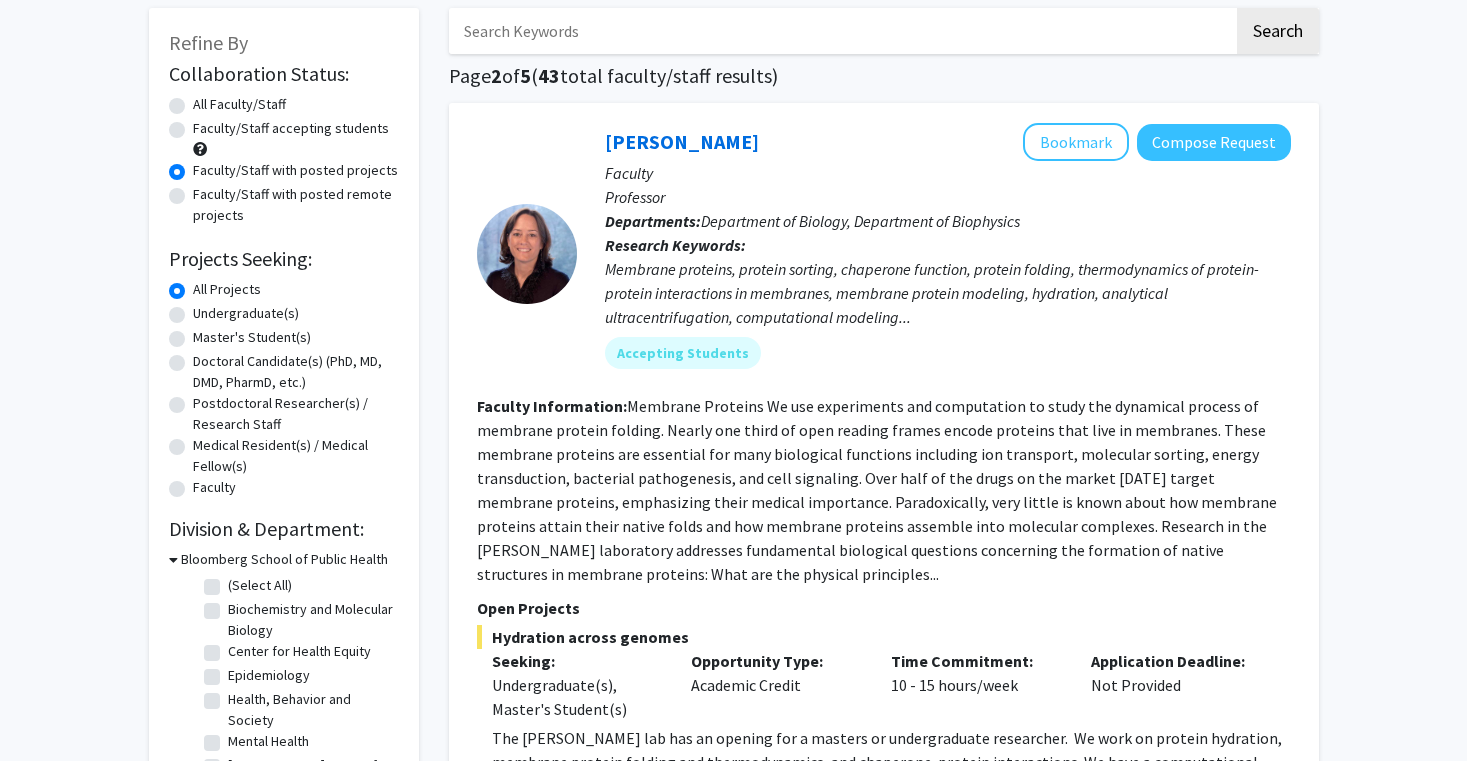 scroll, scrollTop: 70, scrollLeft: 0, axis: vertical 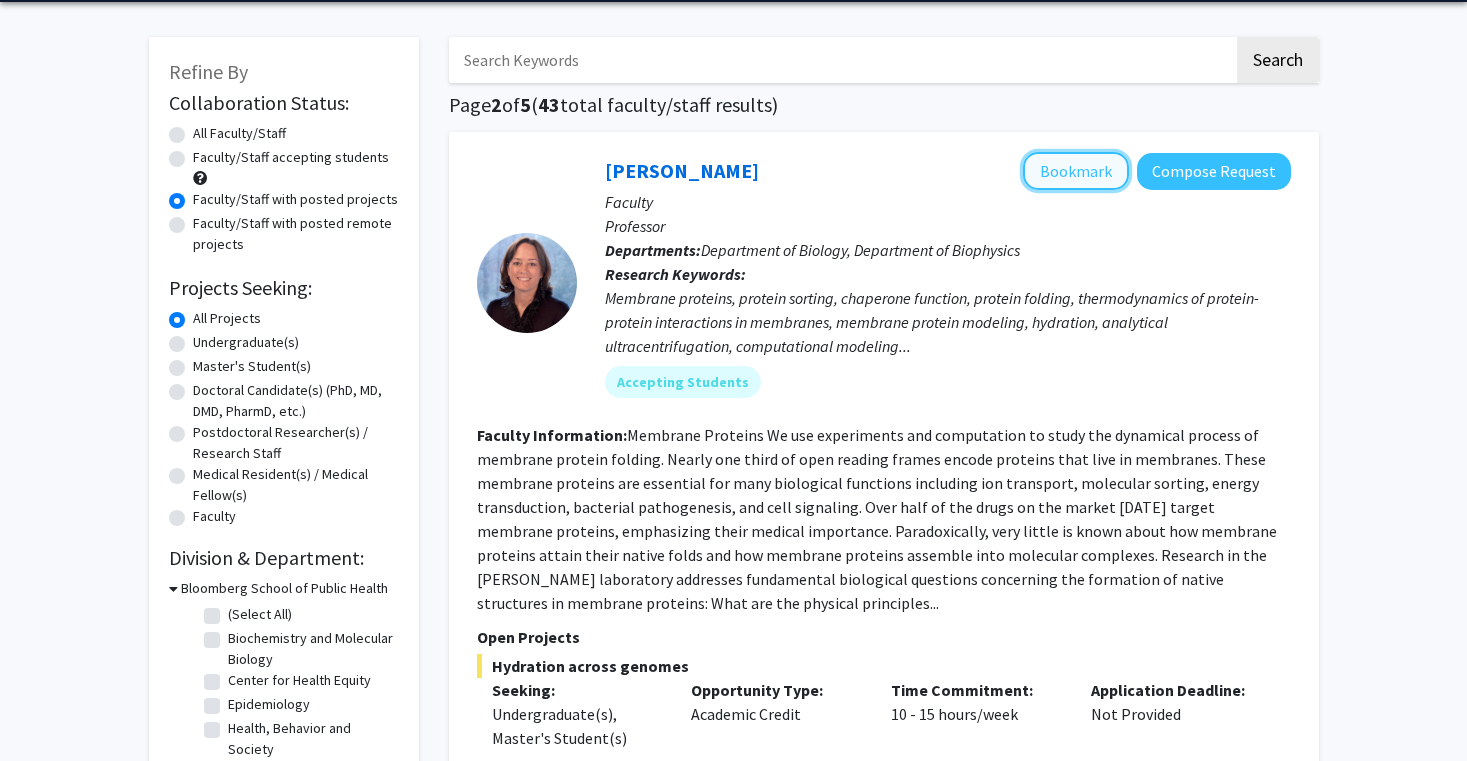 click on "Bookmark" 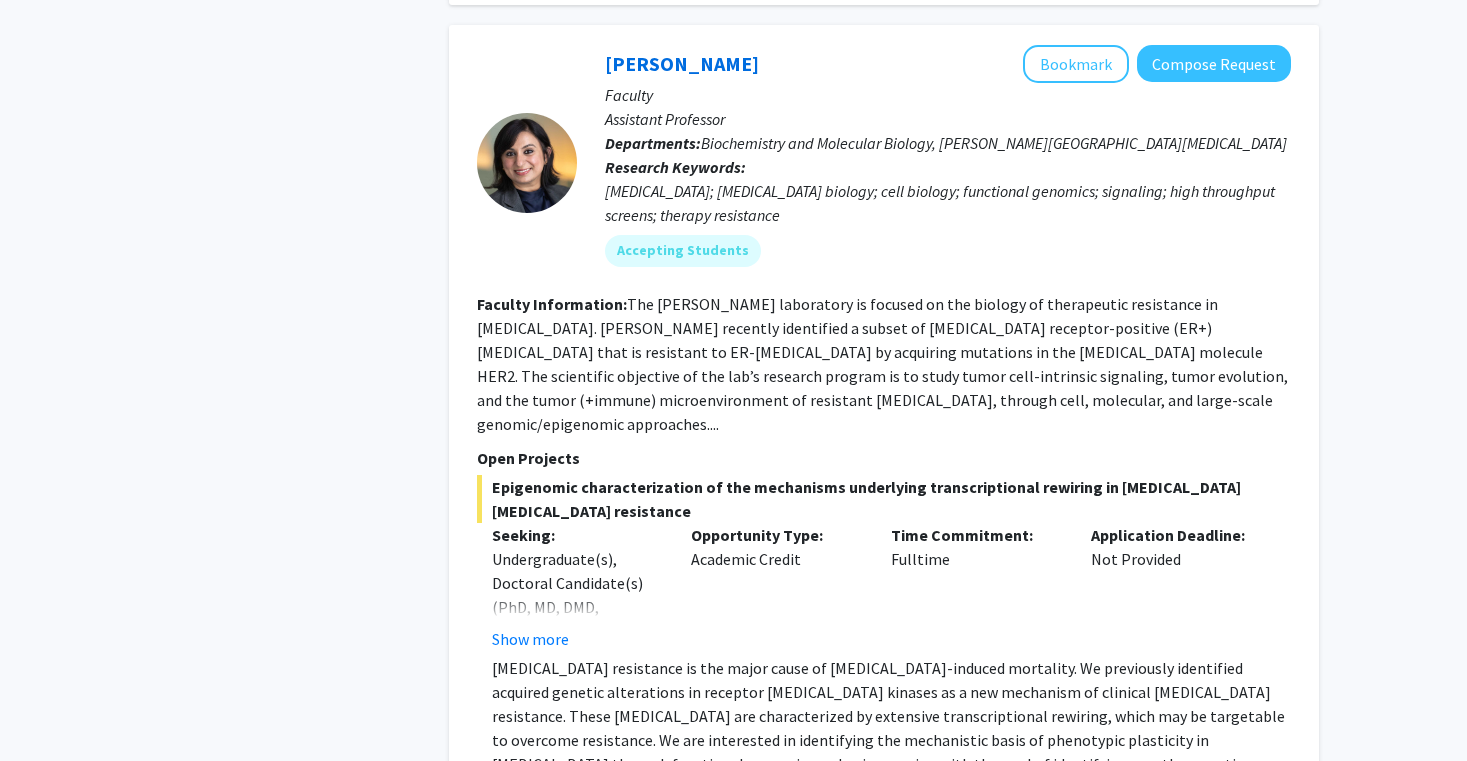 scroll, scrollTop: 2829, scrollLeft: 0, axis: vertical 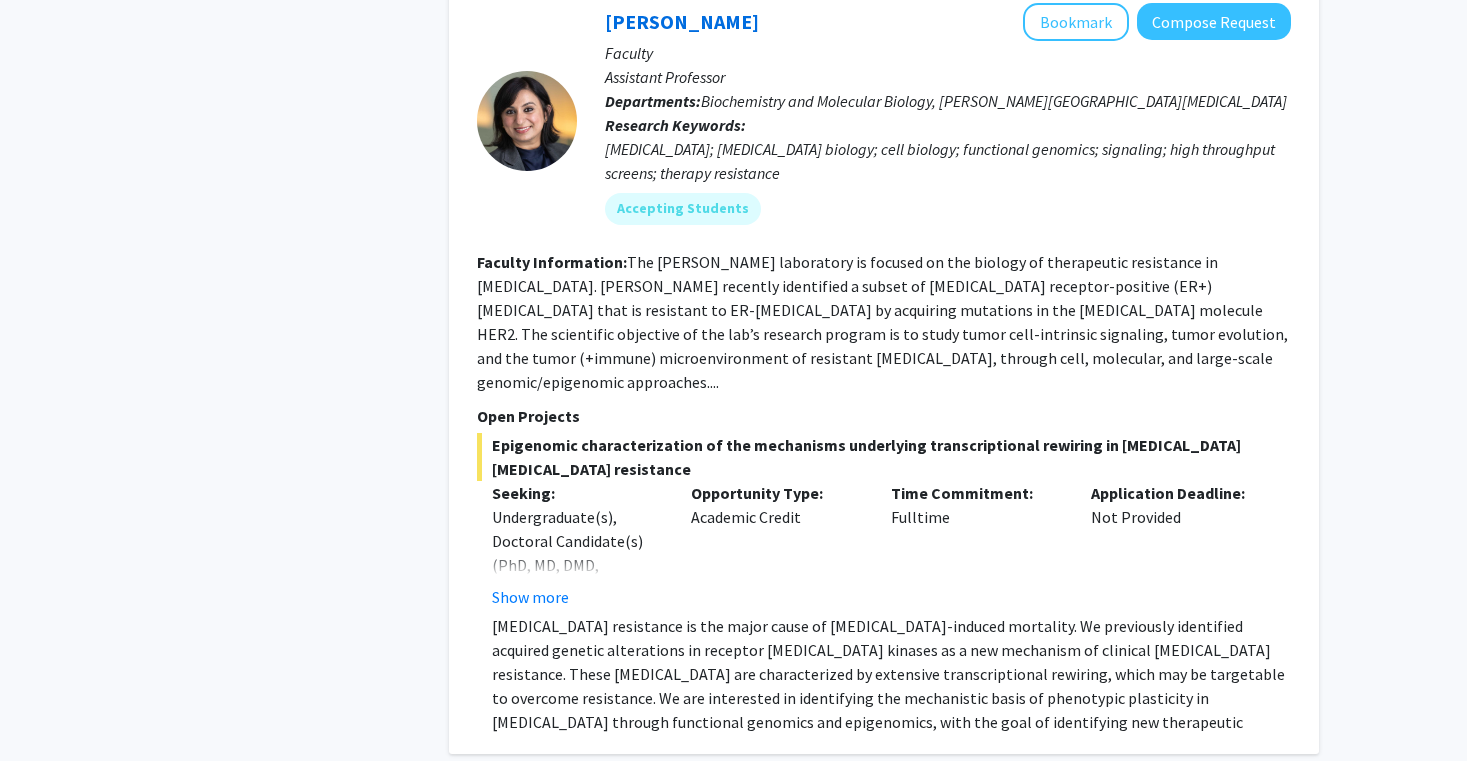 click on "Seeking: Undergraduate(s), Doctoral Candidate(s) (PhD, MD, DMD, PharmD, etc.), Postdoctoral Researcher(s) / Research Staff, Medical Resident(s) / Medical Fellow(s), Faculty Show more" 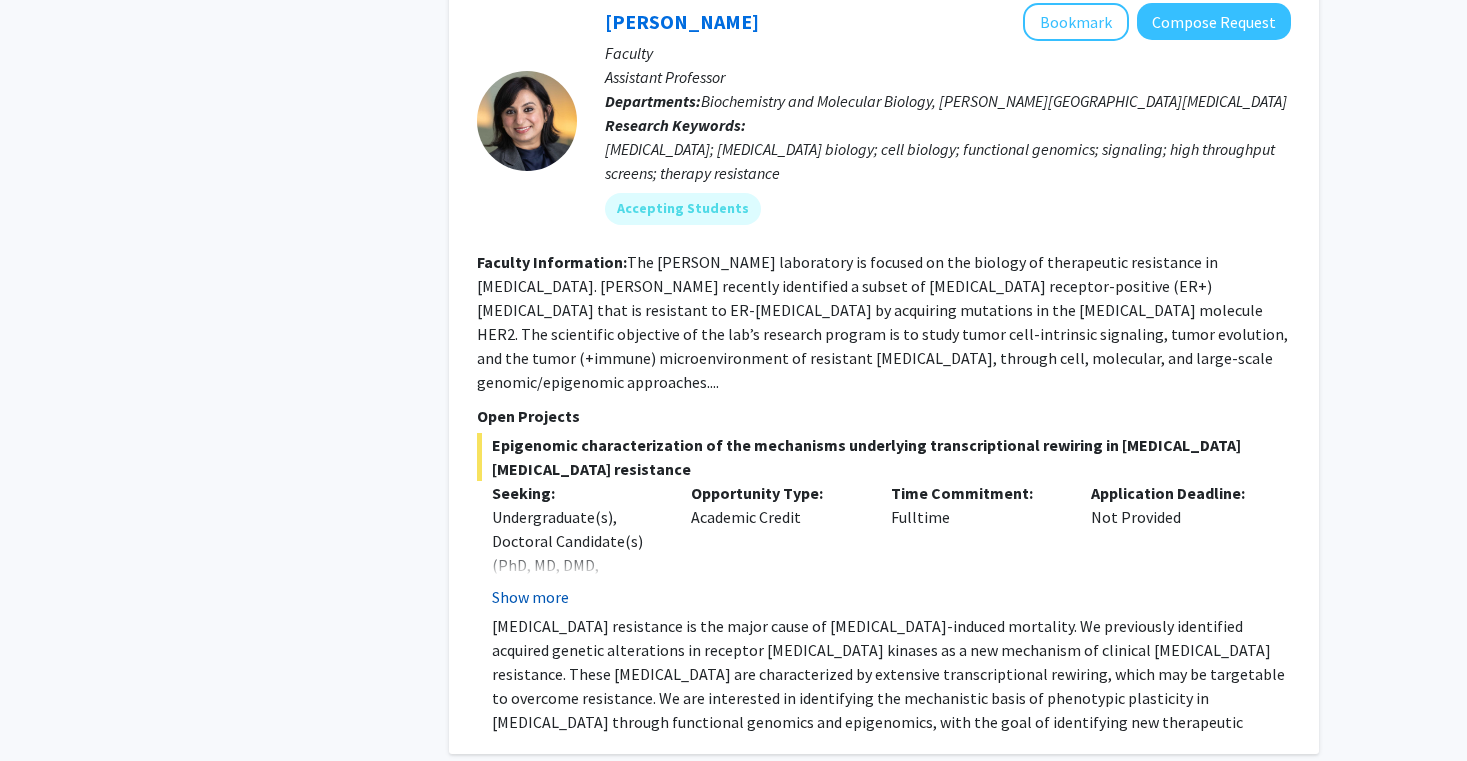 click on "Show more" 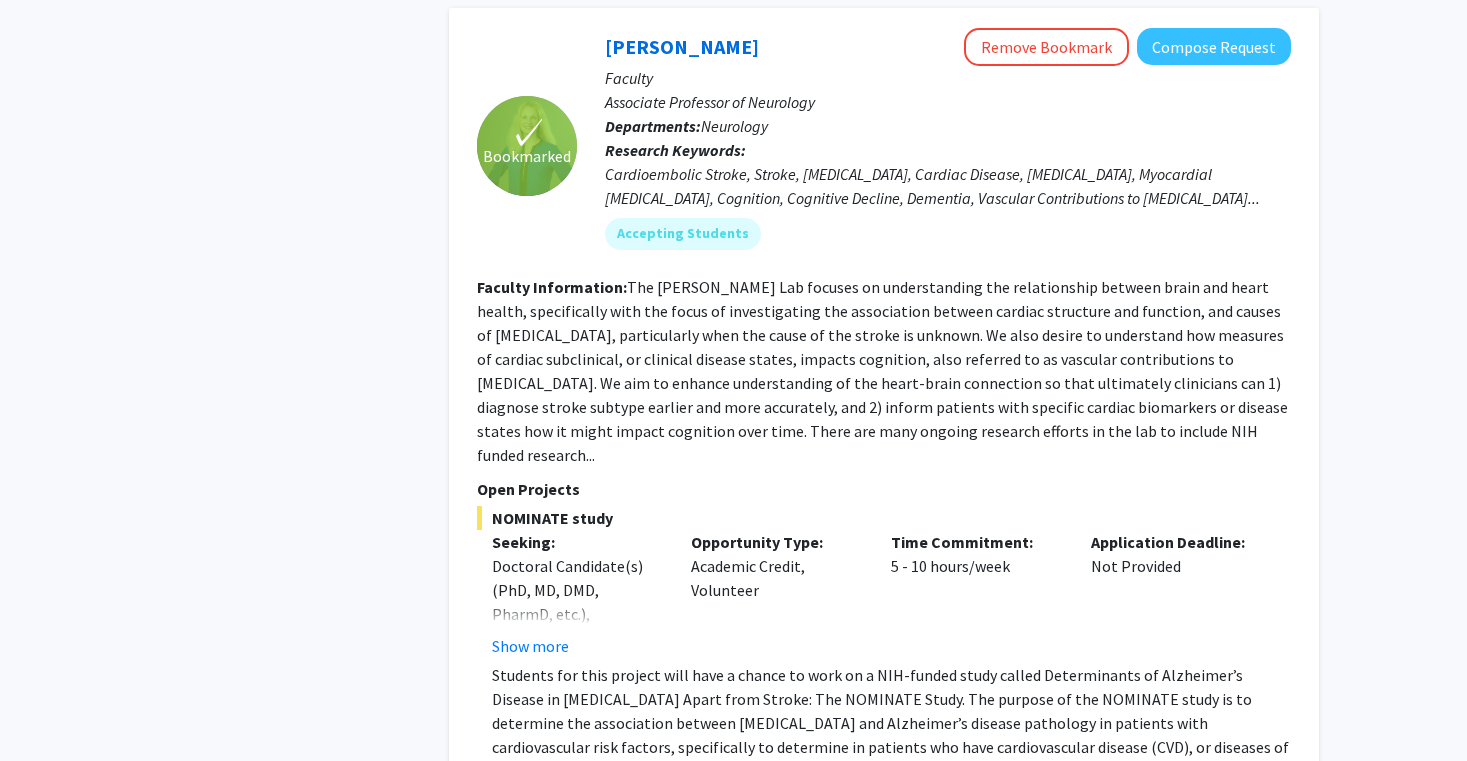 scroll, scrollTop: 3883, scrollLeft: 0, axis: vertical 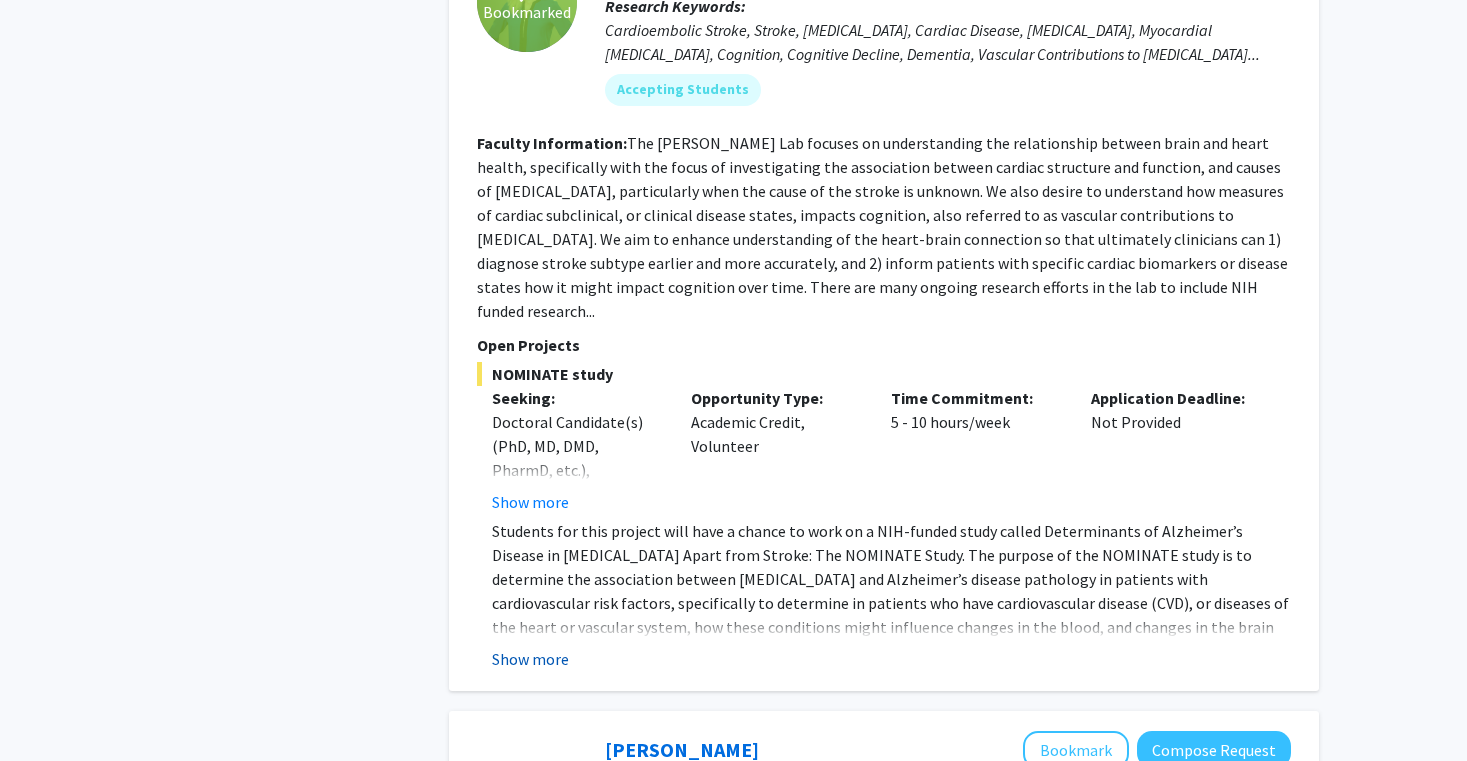 click on "Show more" 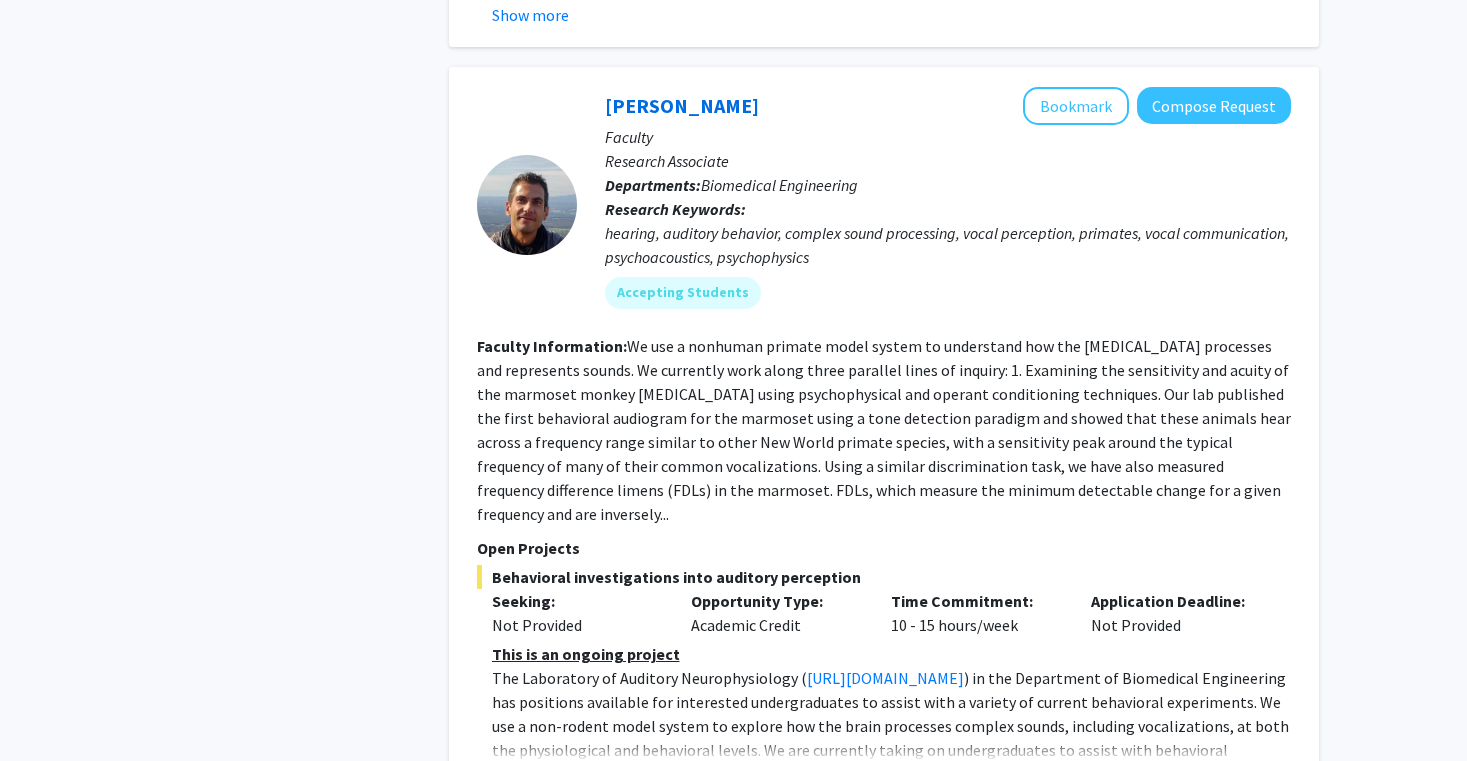 scroll, scrollTop: 5711, scrollLeft: 0, axis: vertical 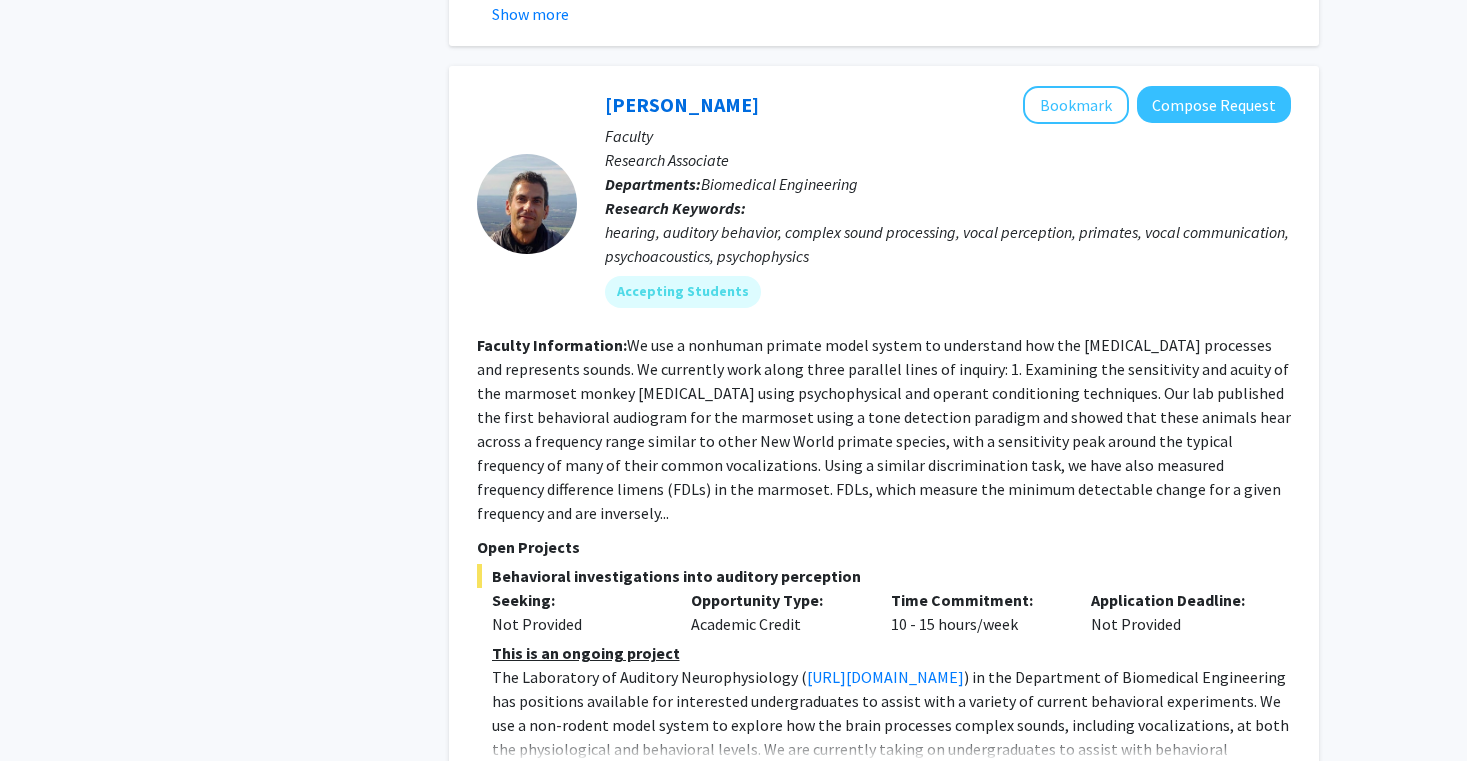 click on "Show more" 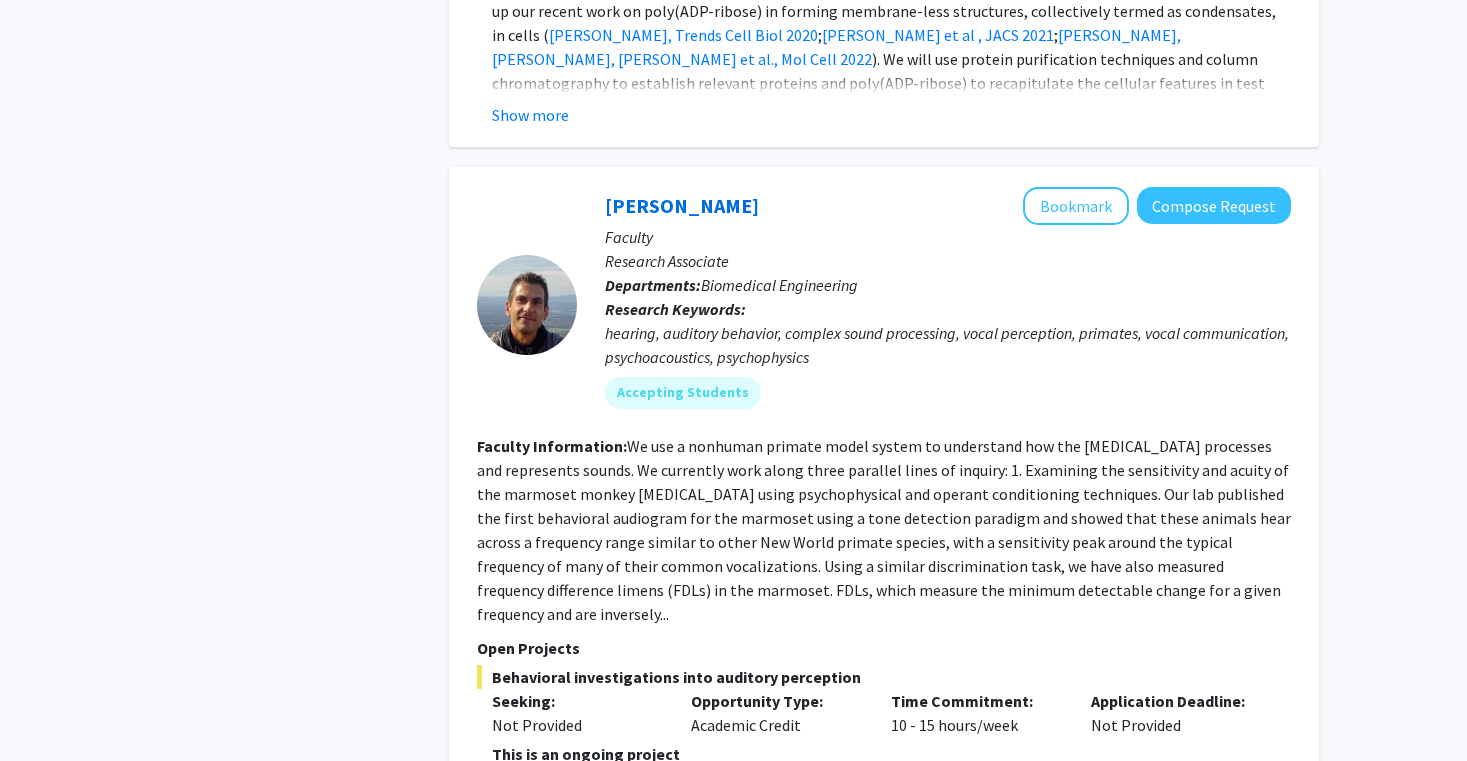 scroll, scrollTop: 5603, scrollLeft: 0, axis: vertical 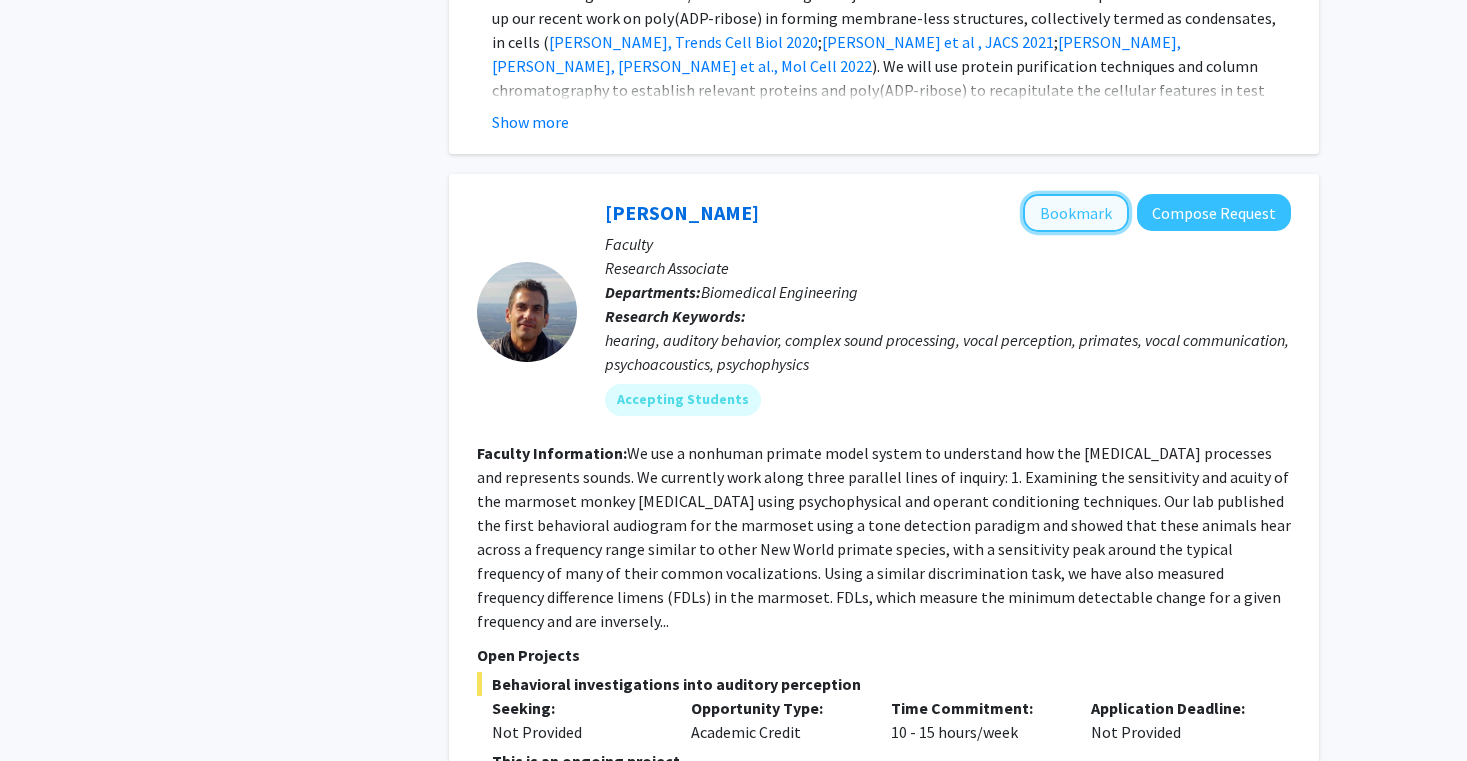 click on "Bookmark" 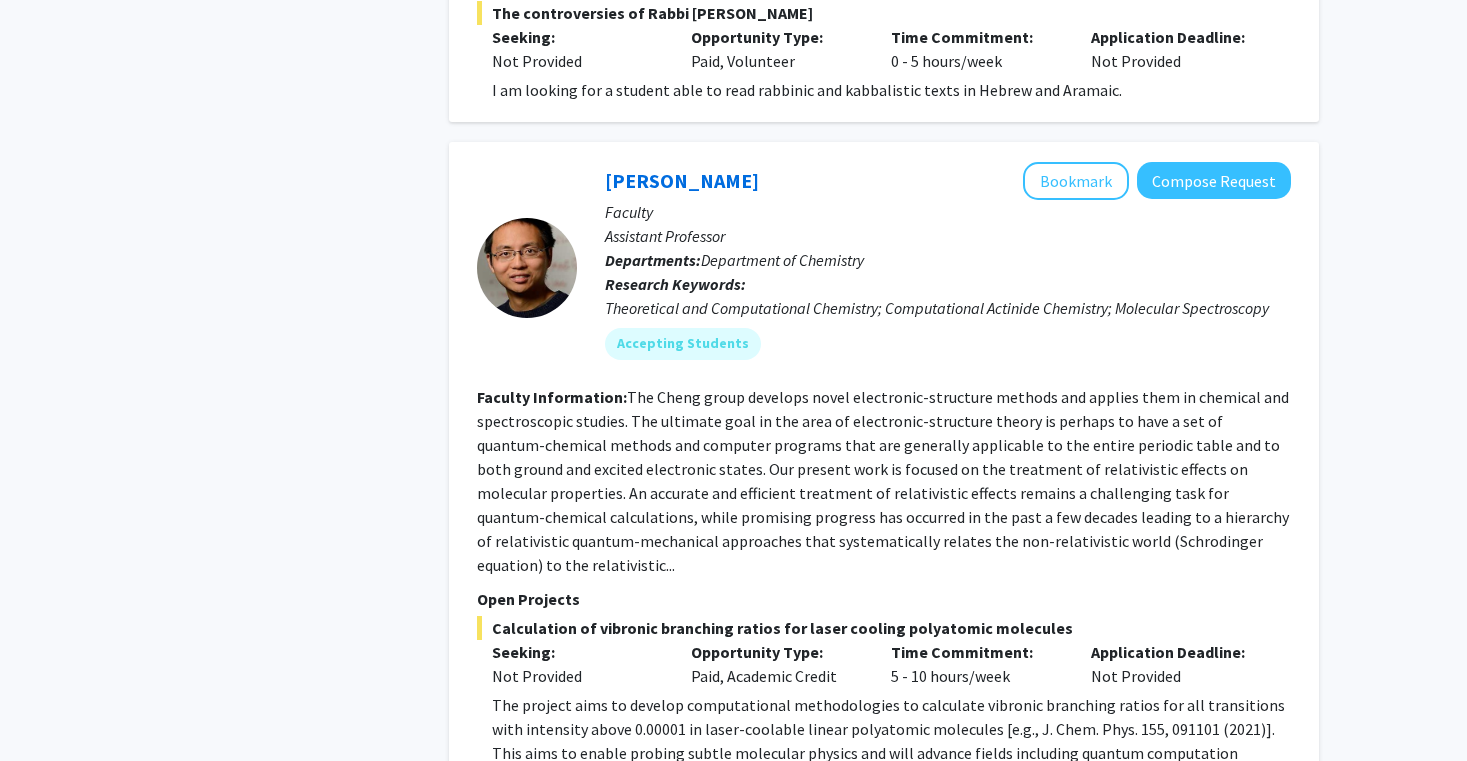 scroll, scrollTop: 8155, scrollLeft: 0, axis: vertical 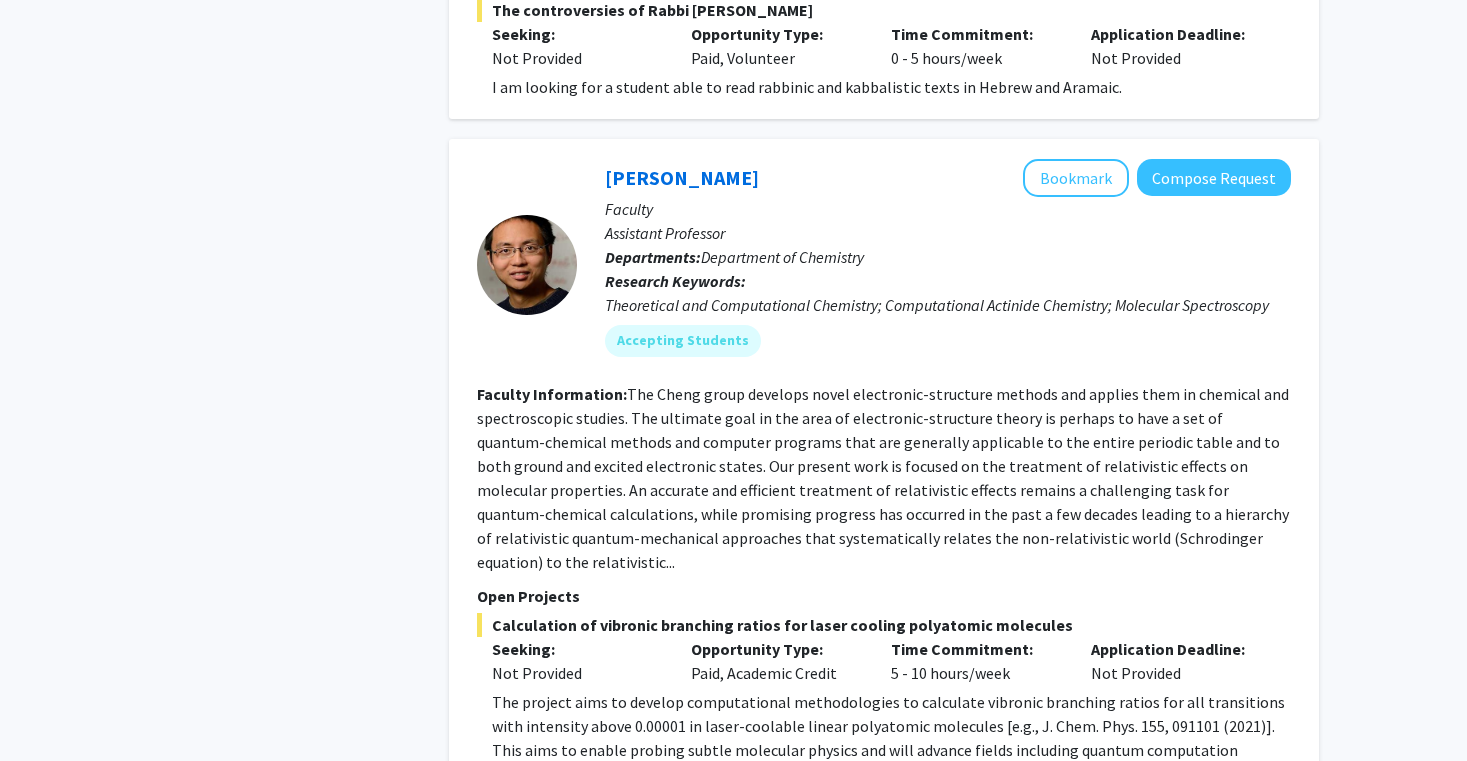 click on "Show more" 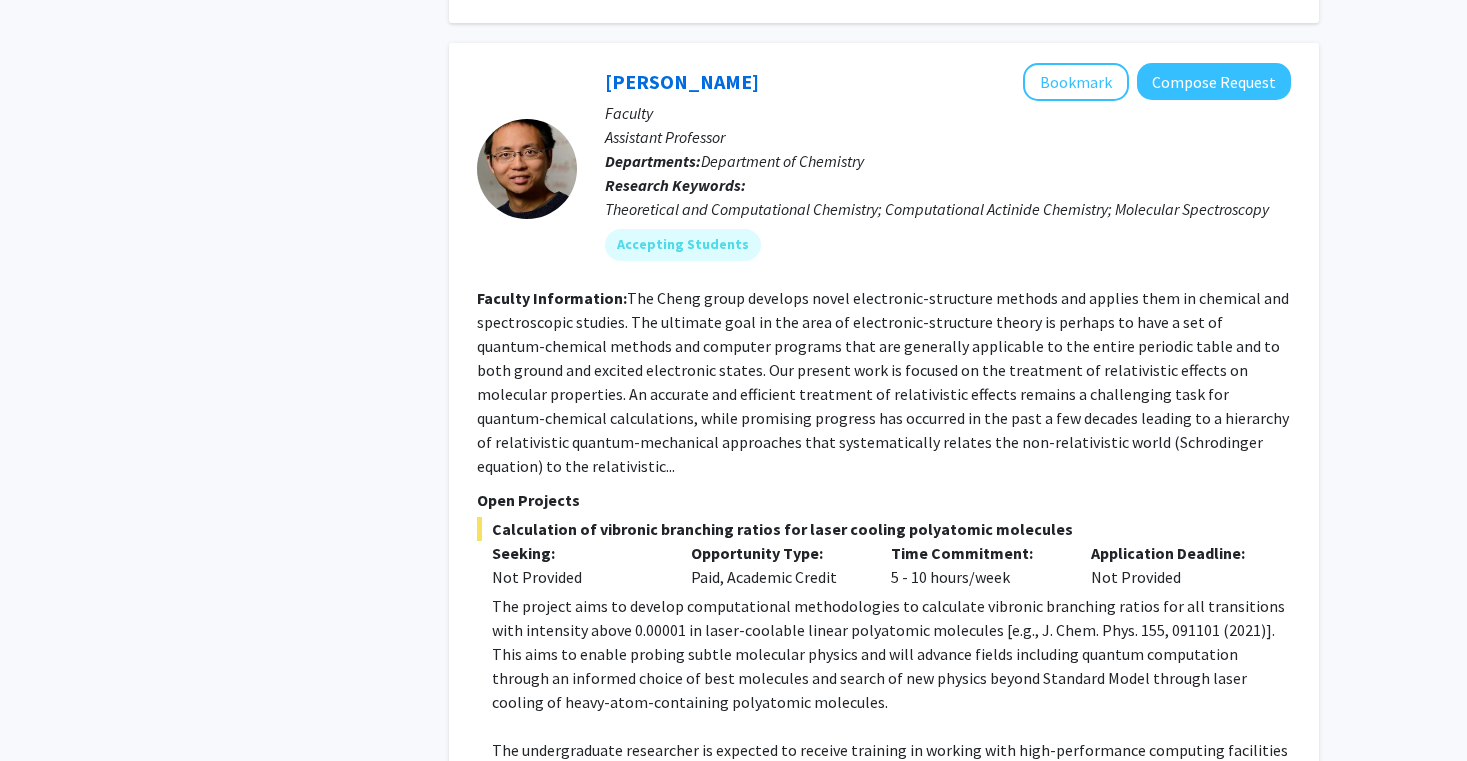 scroll, scrollTop: 8262, scrollLeft: 0, axis: vertical 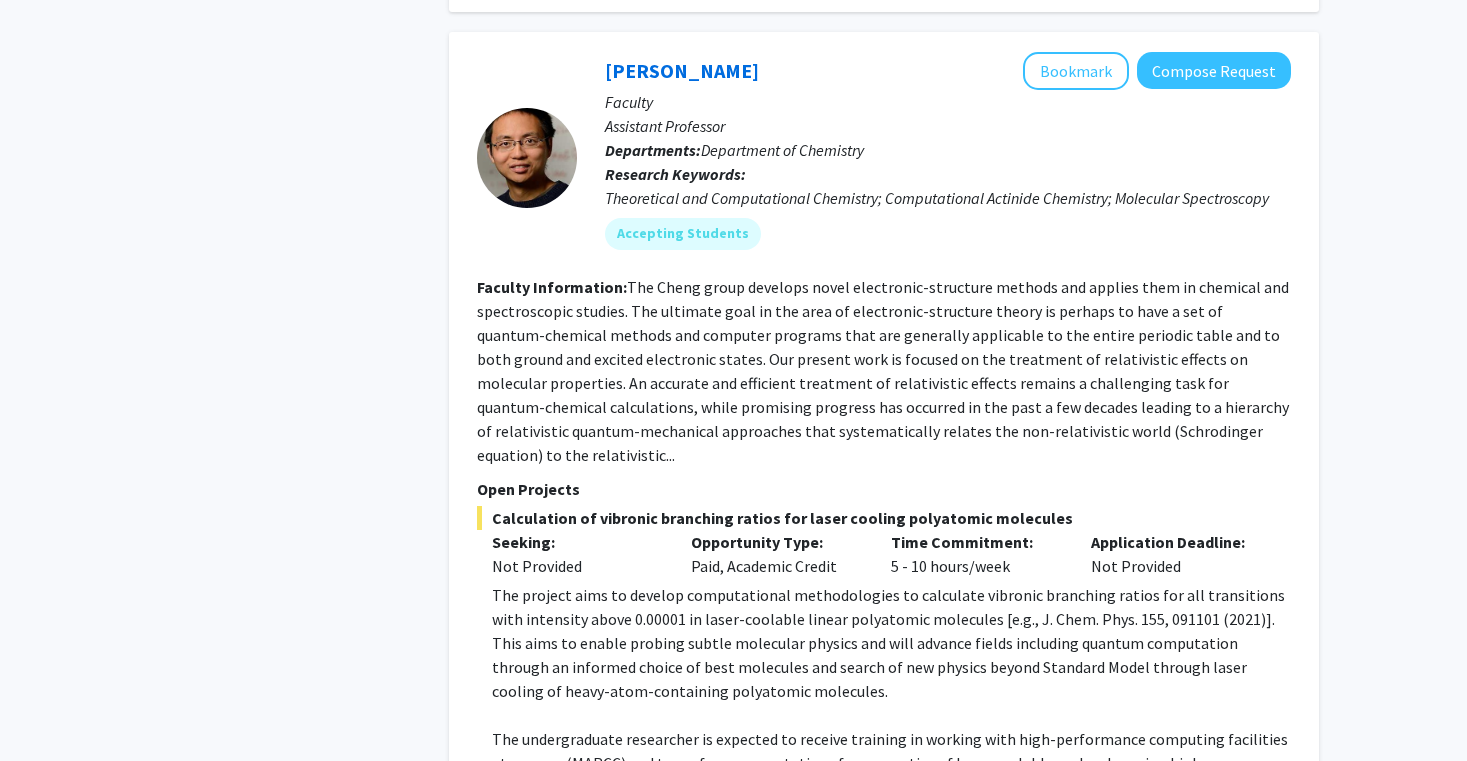 click on "3" 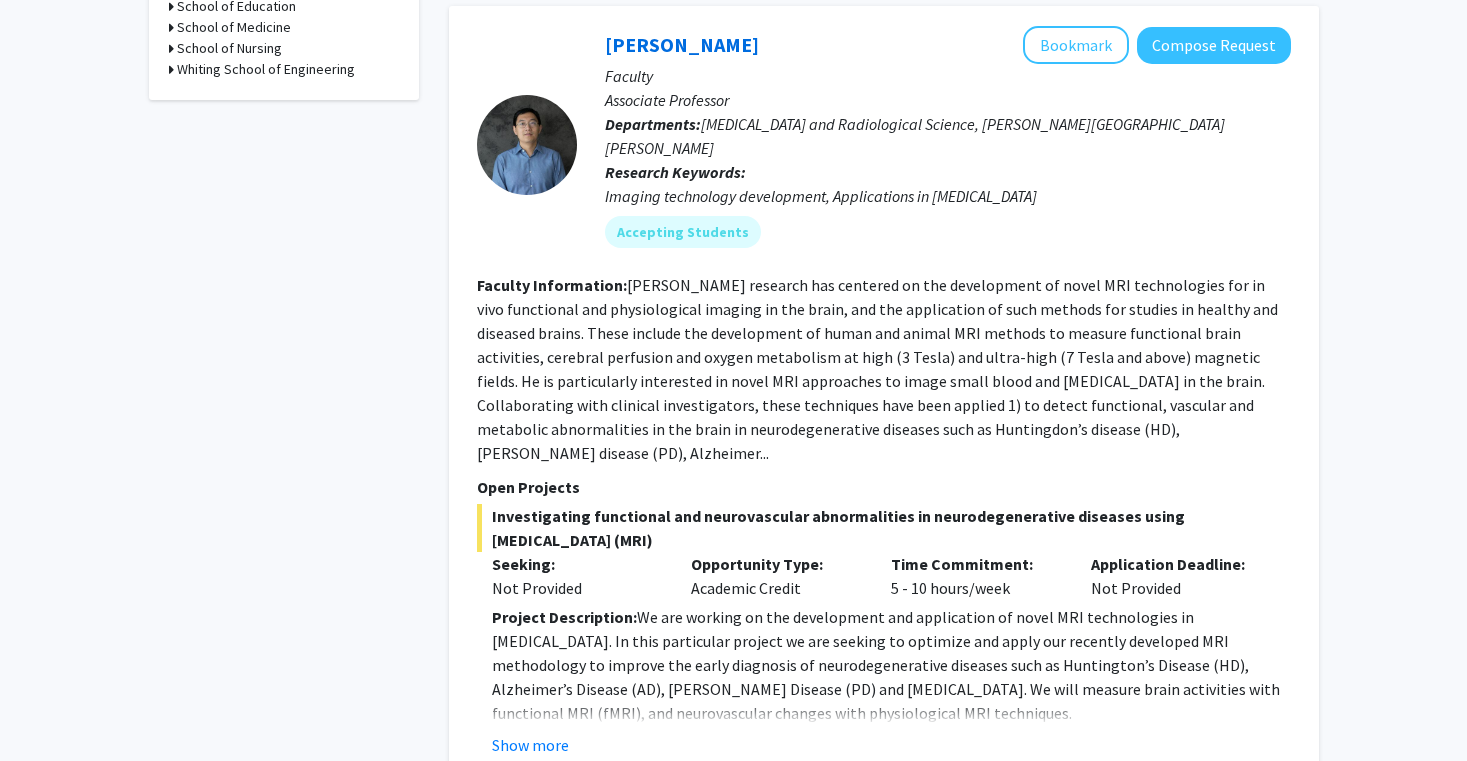 scroll, scrollTop: 1047, scrollLeft: 0, axis: vertical 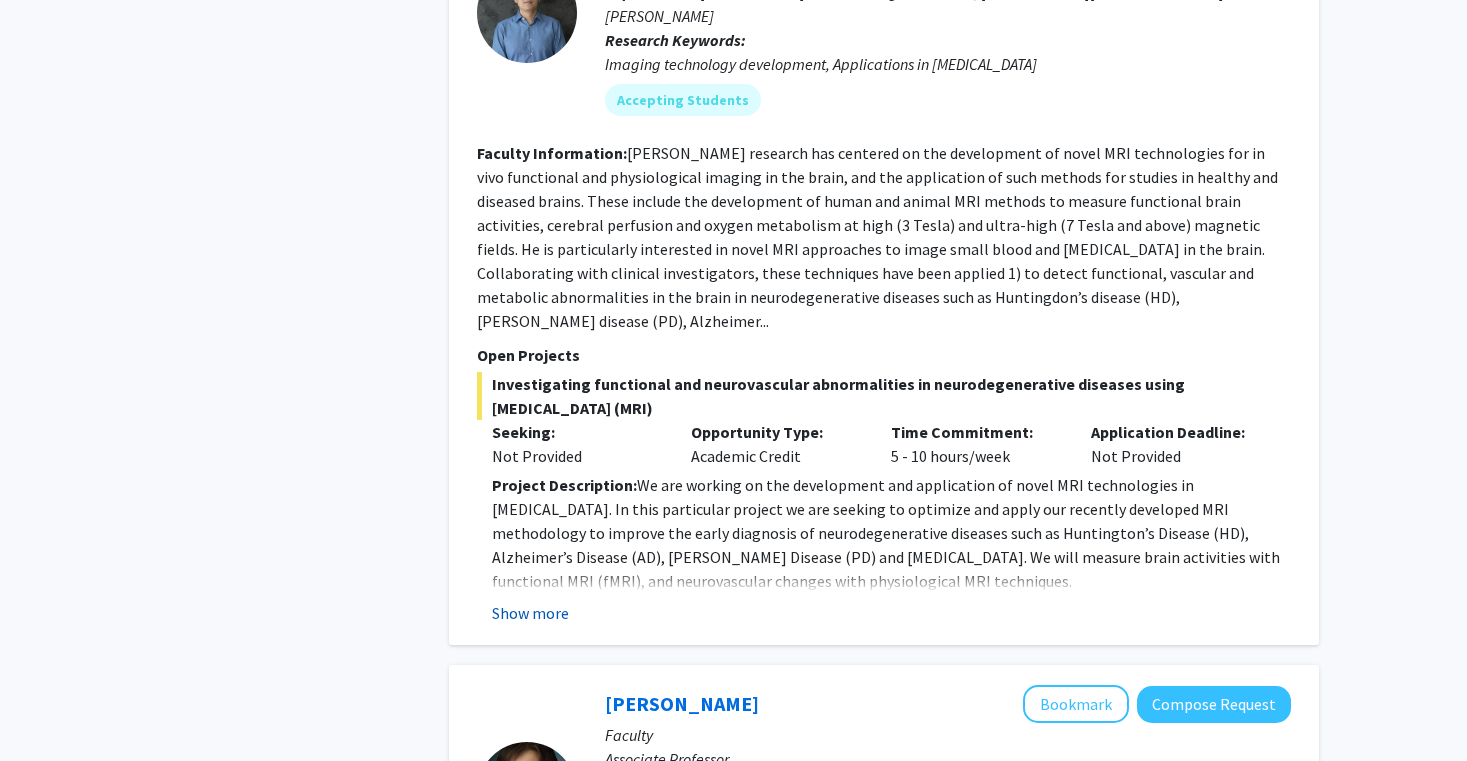 click on "Show more" 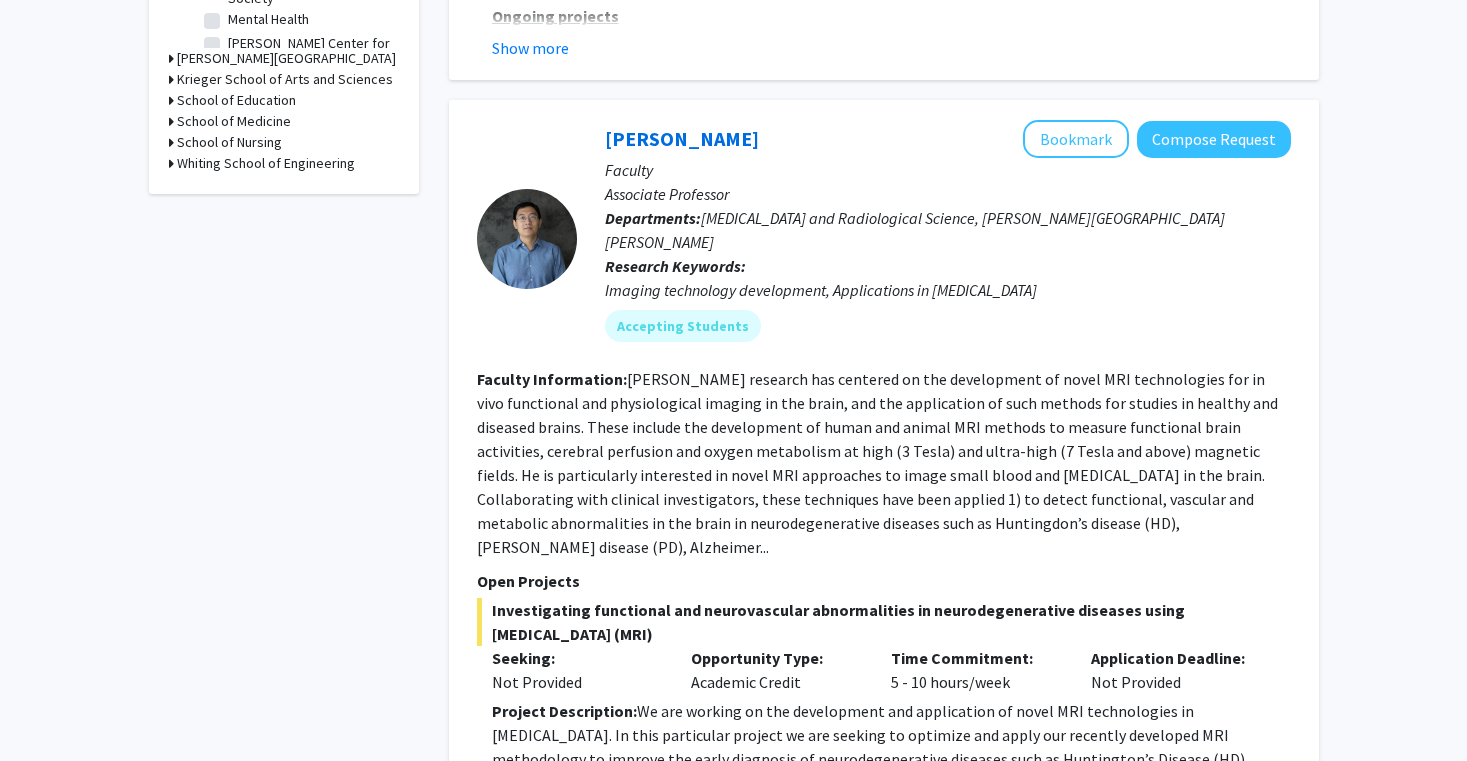 scroll, scrollTop: 804, scrollLeft: 0, axis: vertical 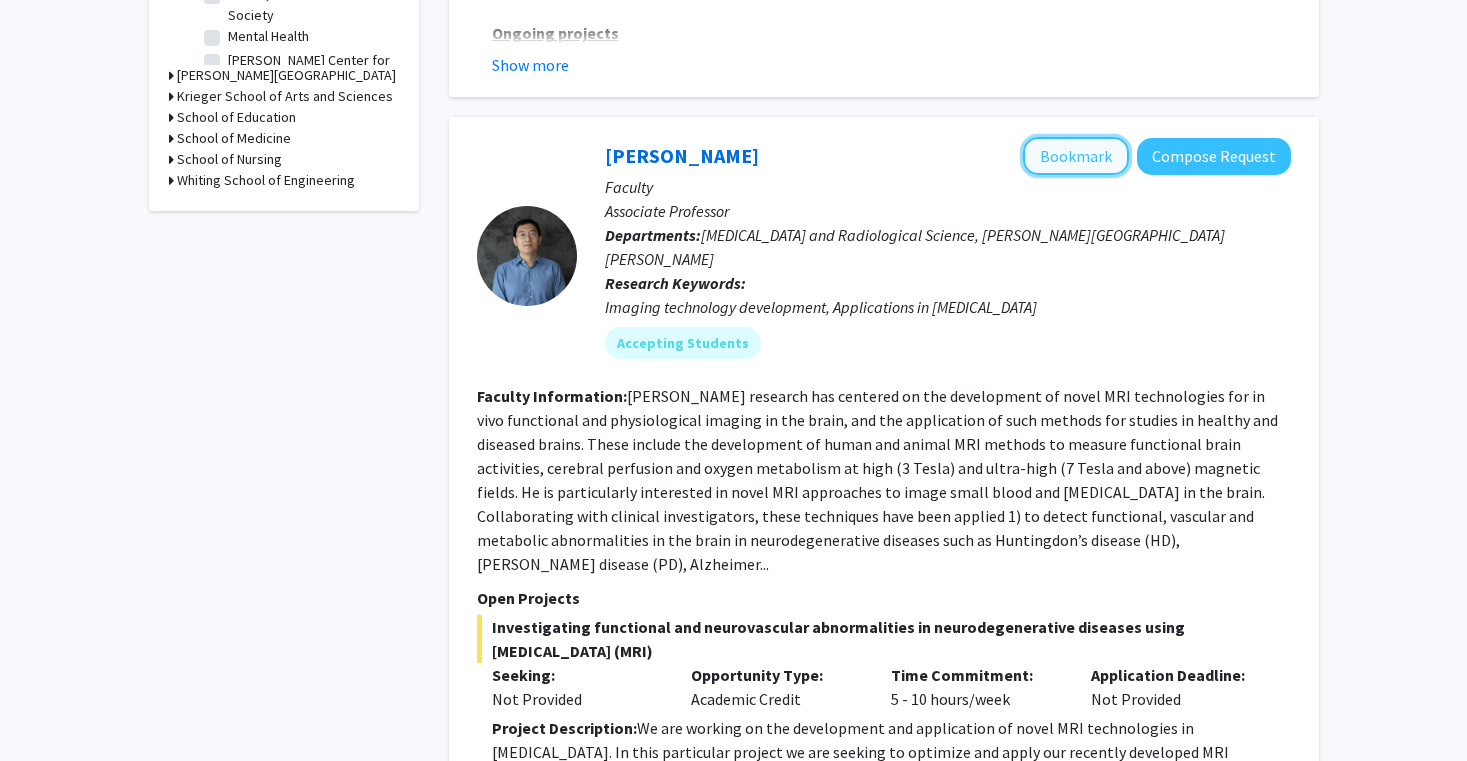 click on "Bookmark" 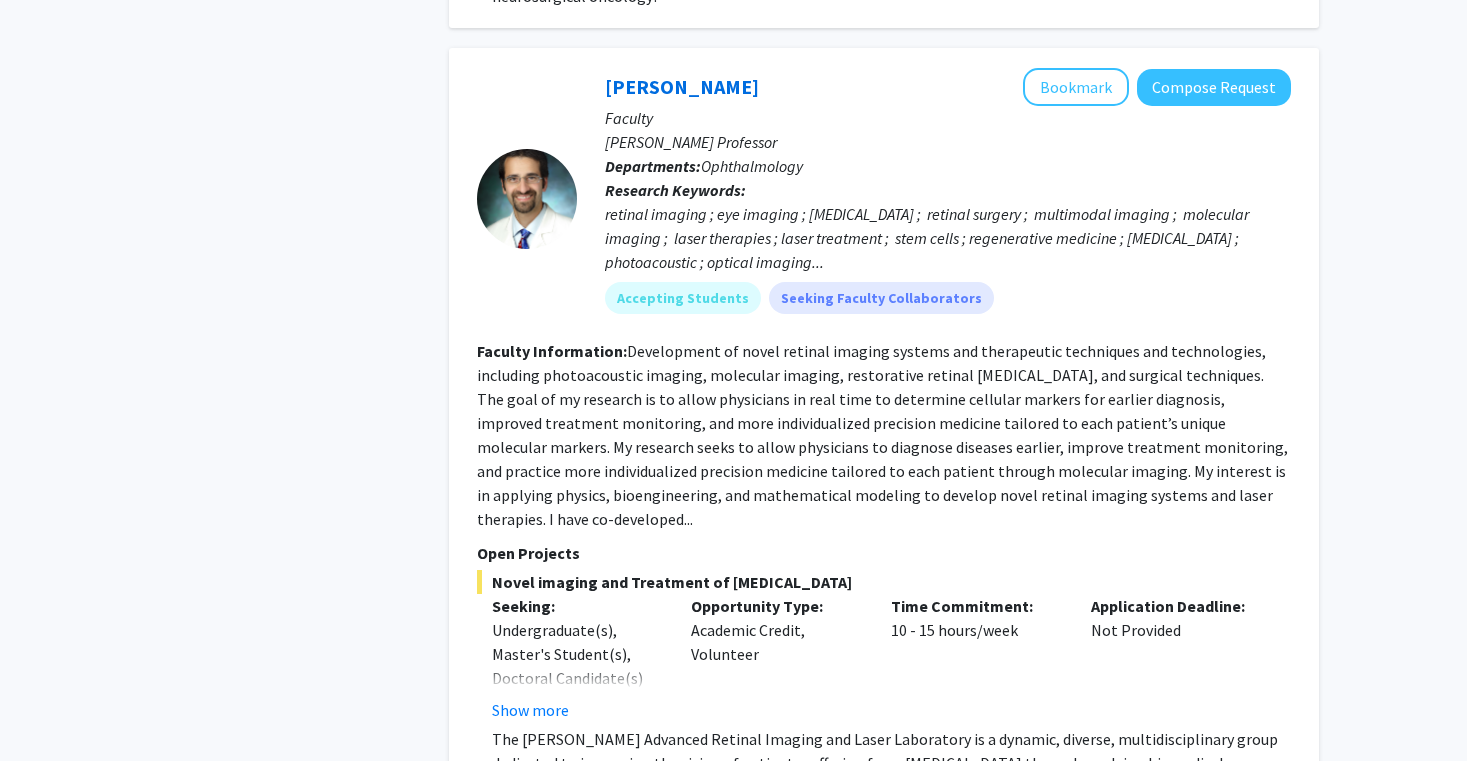 scroll, scrollTop: 3807, scrollLeft: 0, axis: vertical 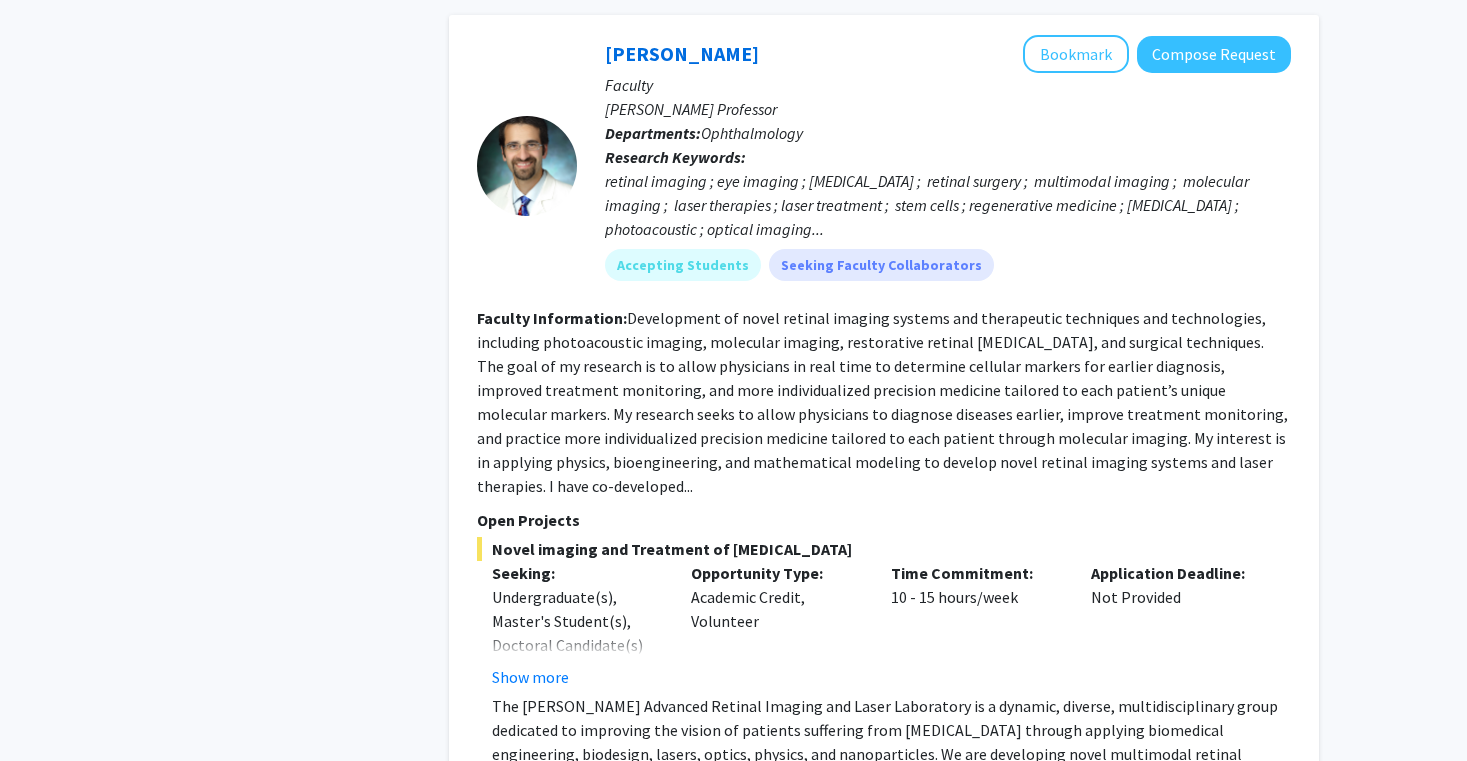click on "Show more" 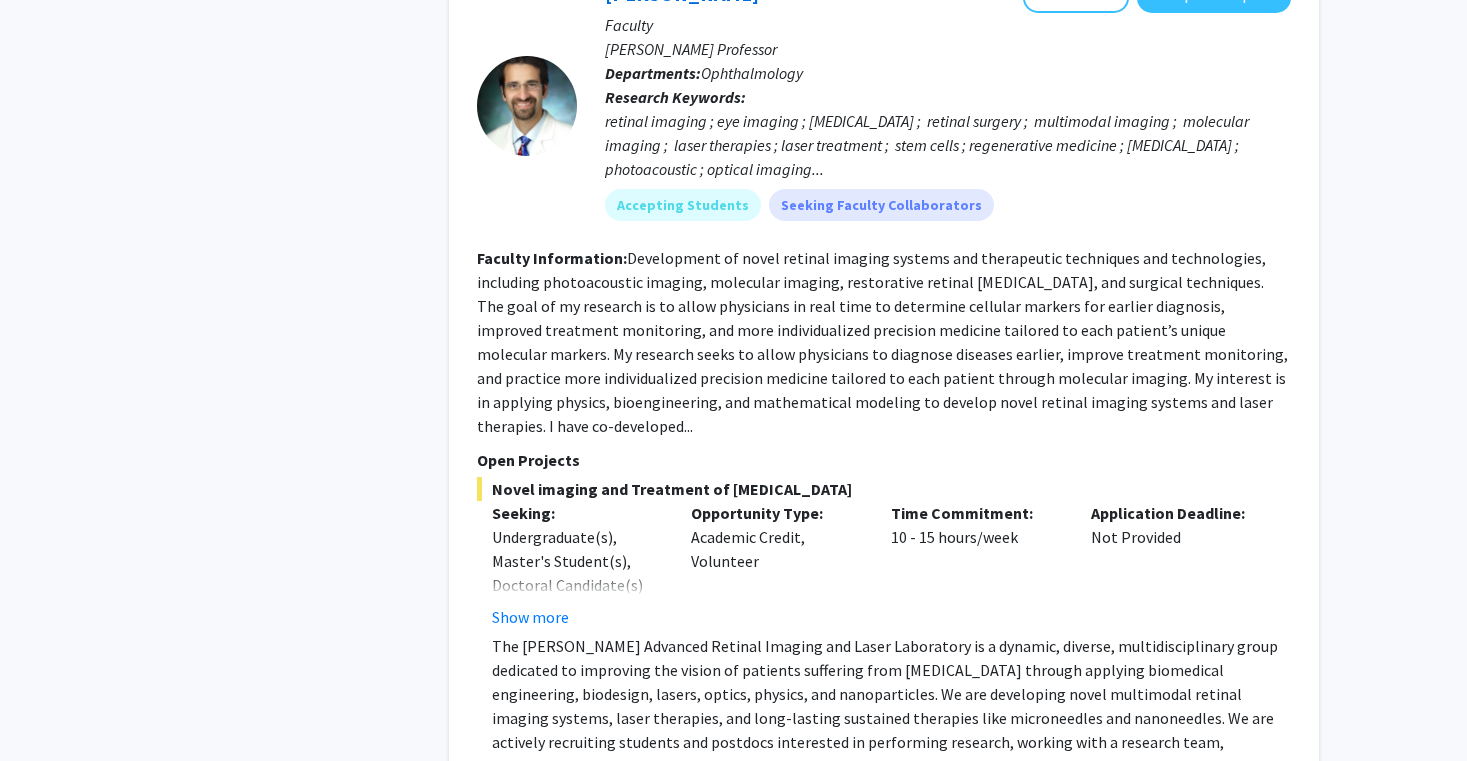 scroll, scrollTop: 3872, scrollLeft: 0, axis: vertical 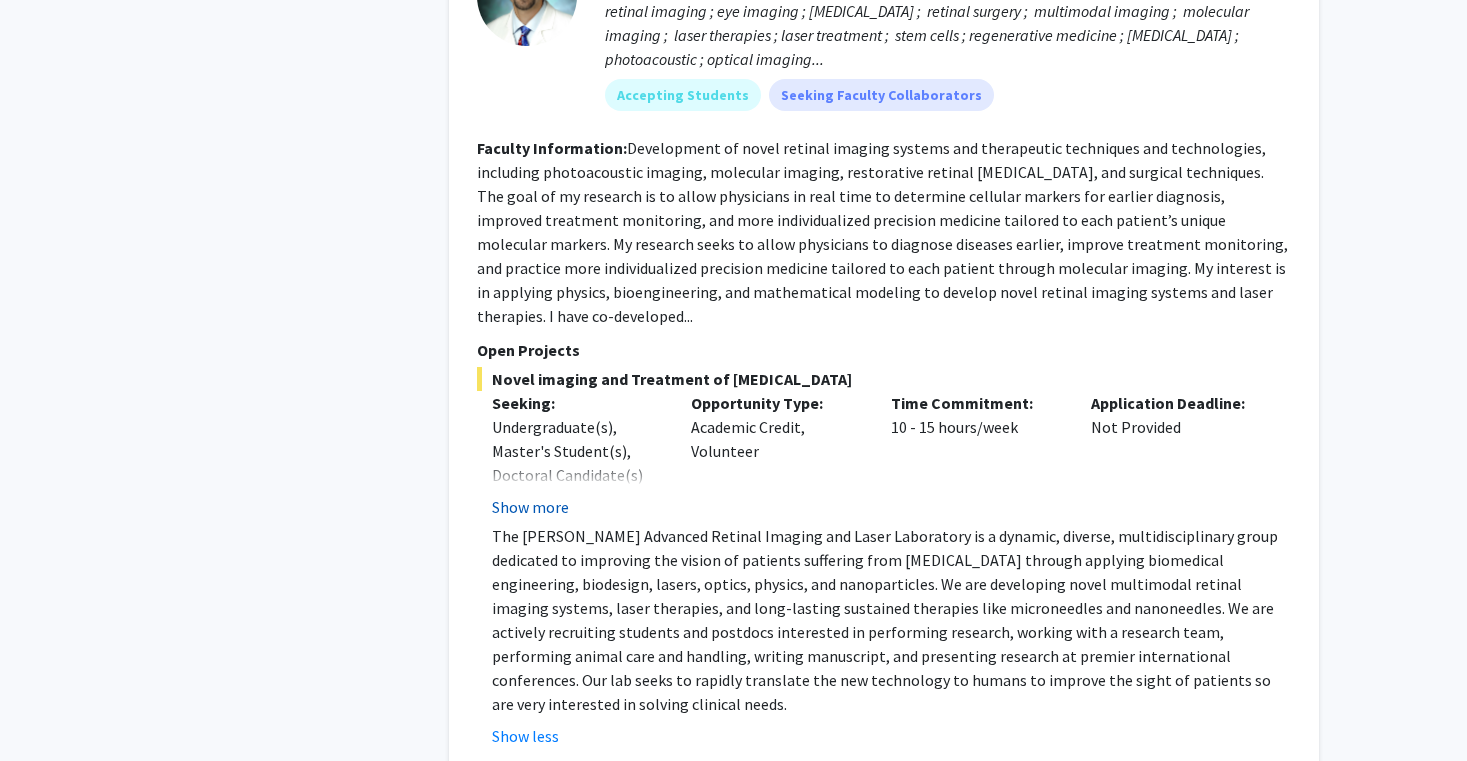 click on "Show more" 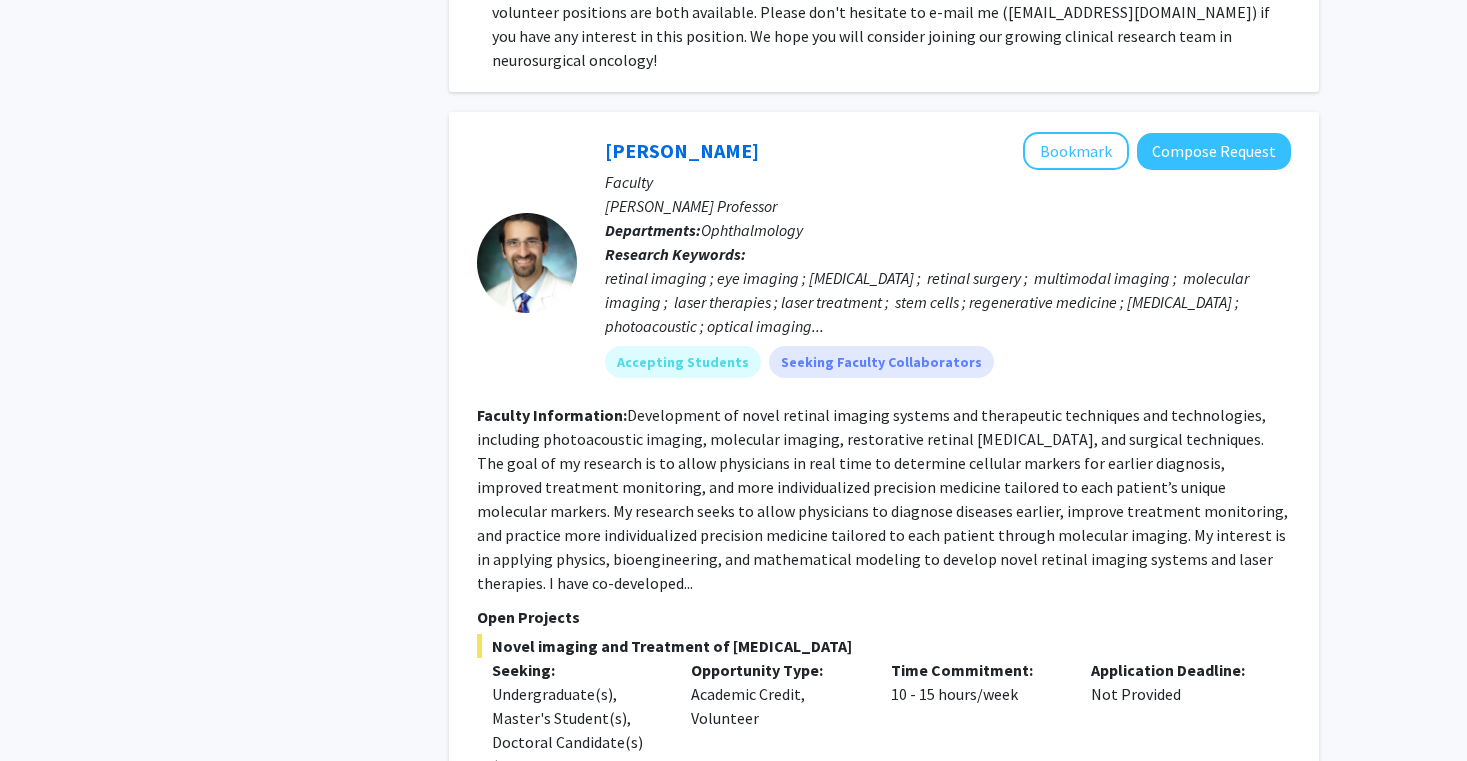 scroll, scrollTop: 3705, scrollLeft: 0, axis: vertical 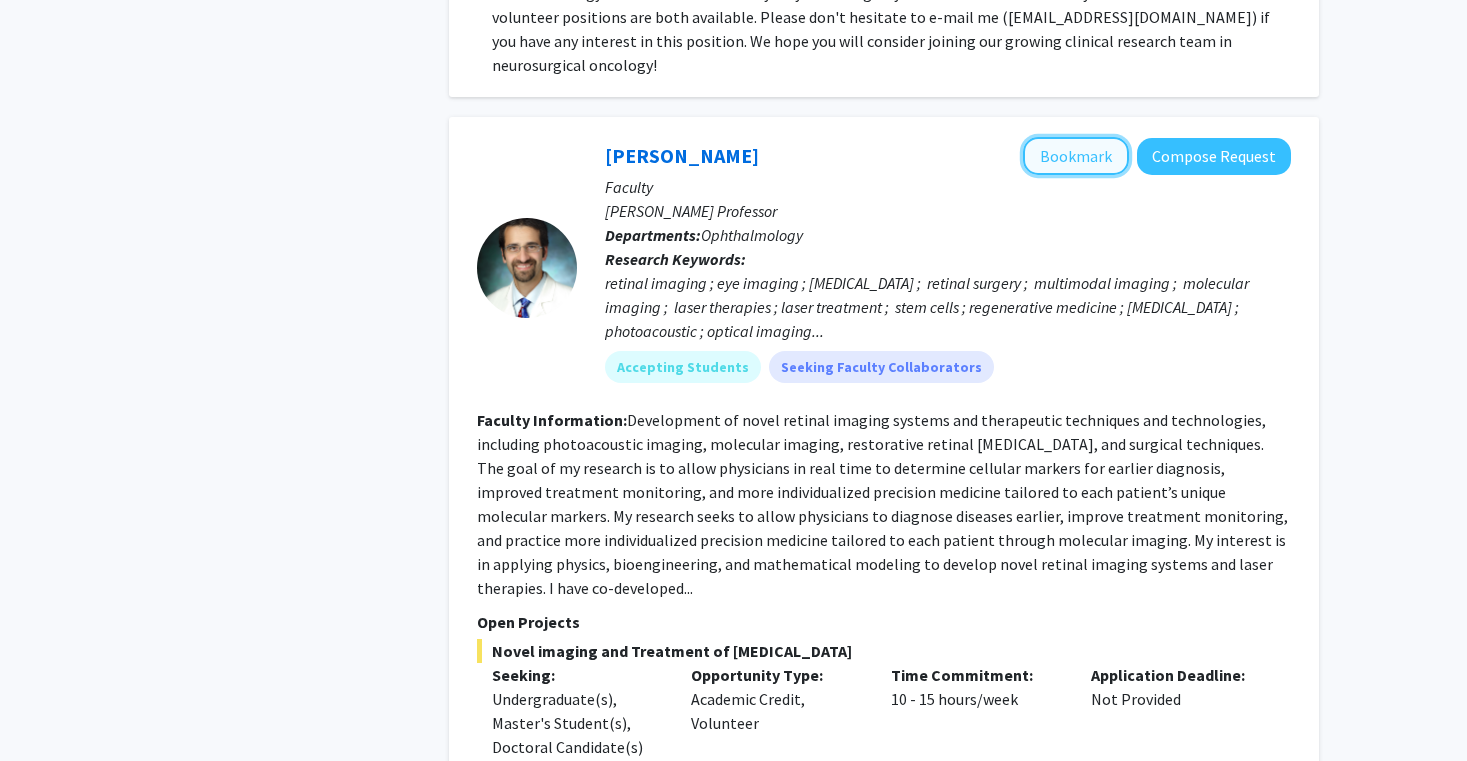 click on "Bookmark" 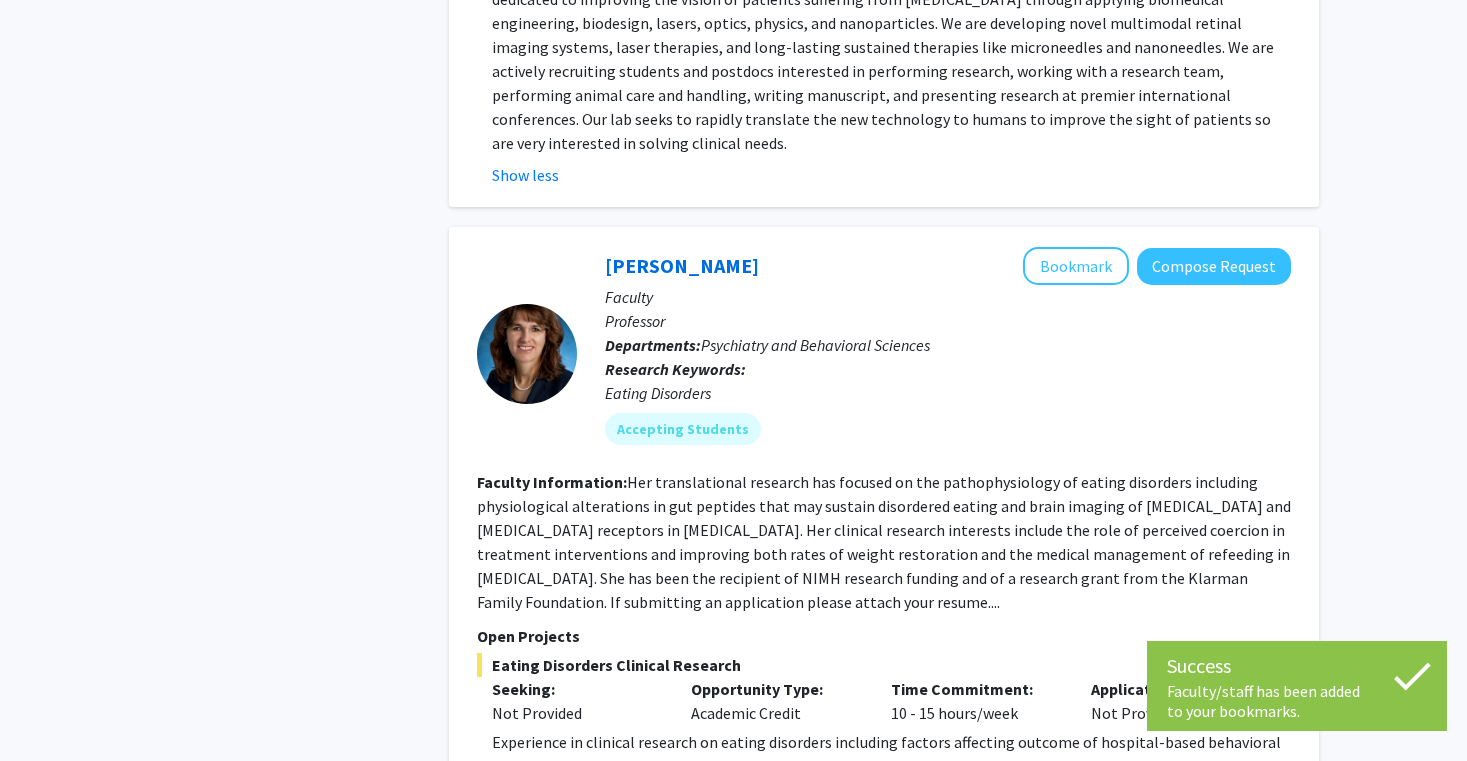 scroll, scrollTop: 4707, scrollLeft: 0, axis: vertical 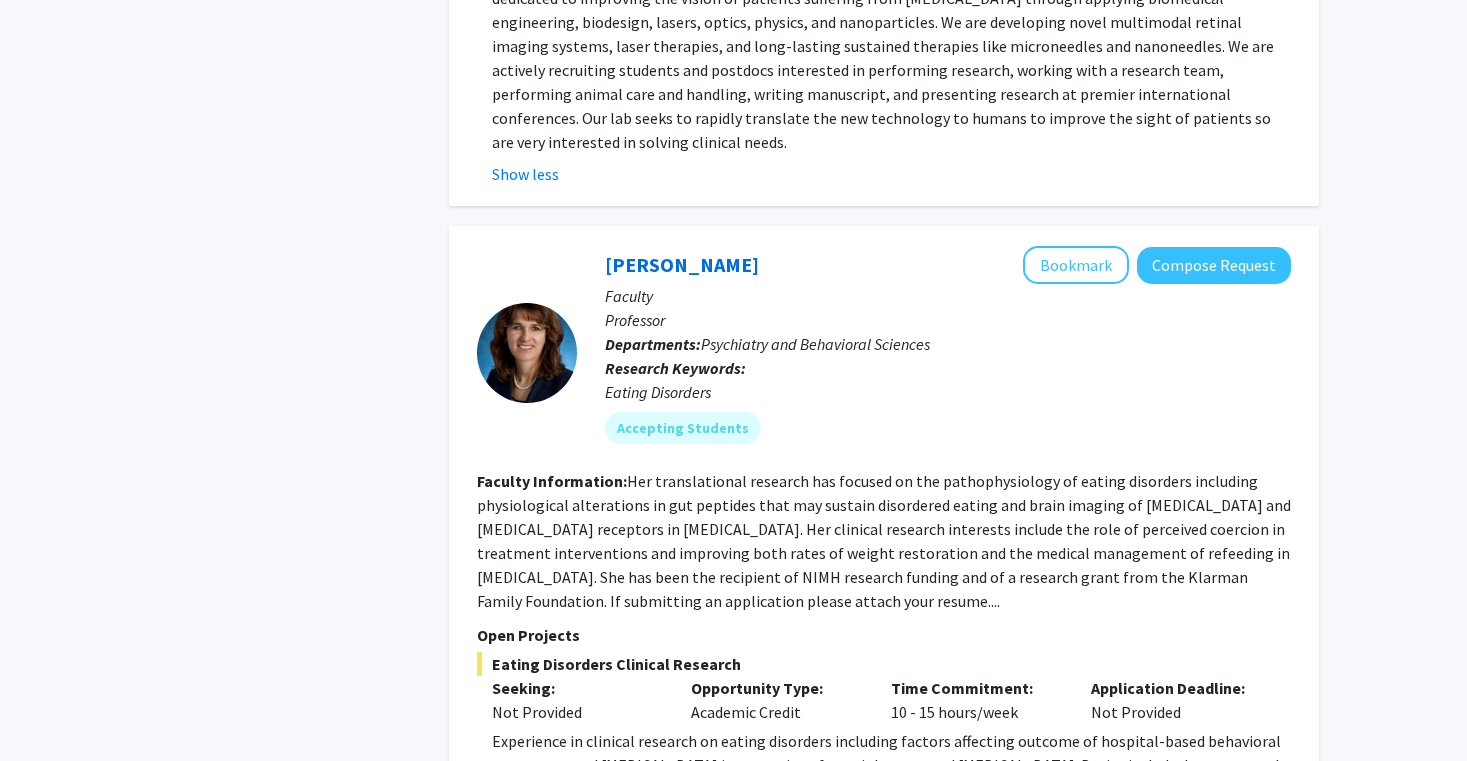 click on "Show more" 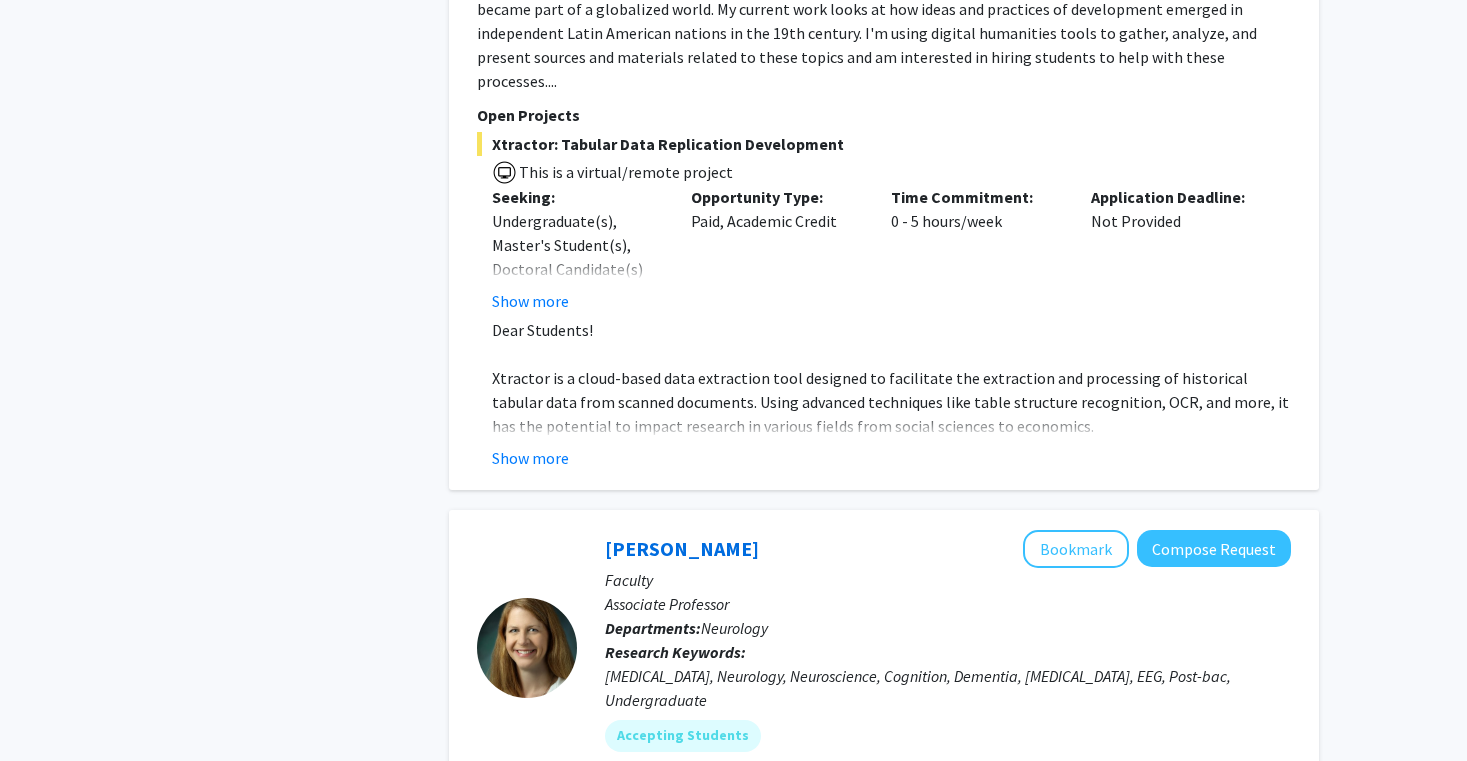 scroll, scrollTop: 6947, scrollLeft: 0, axis: vertical 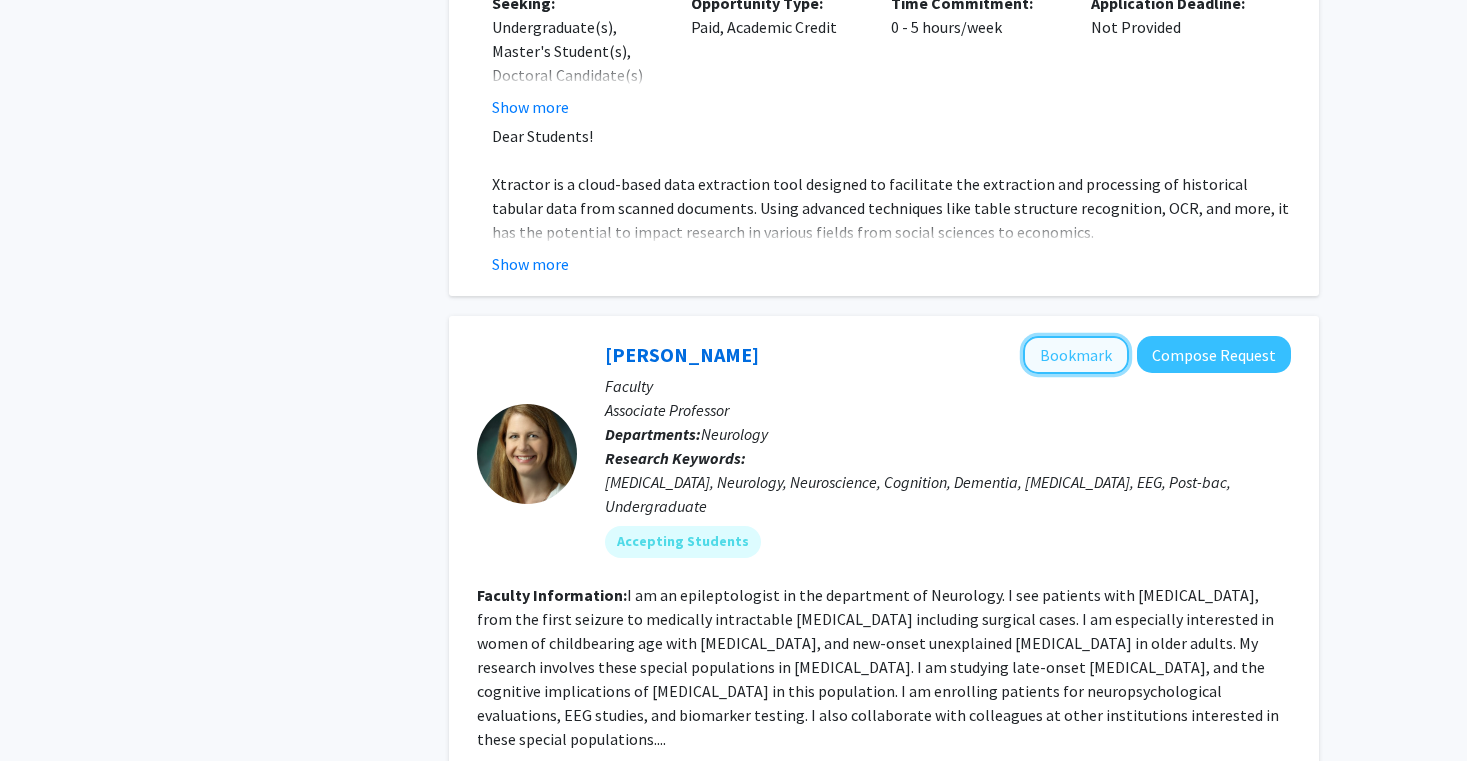click on "Bookmark" 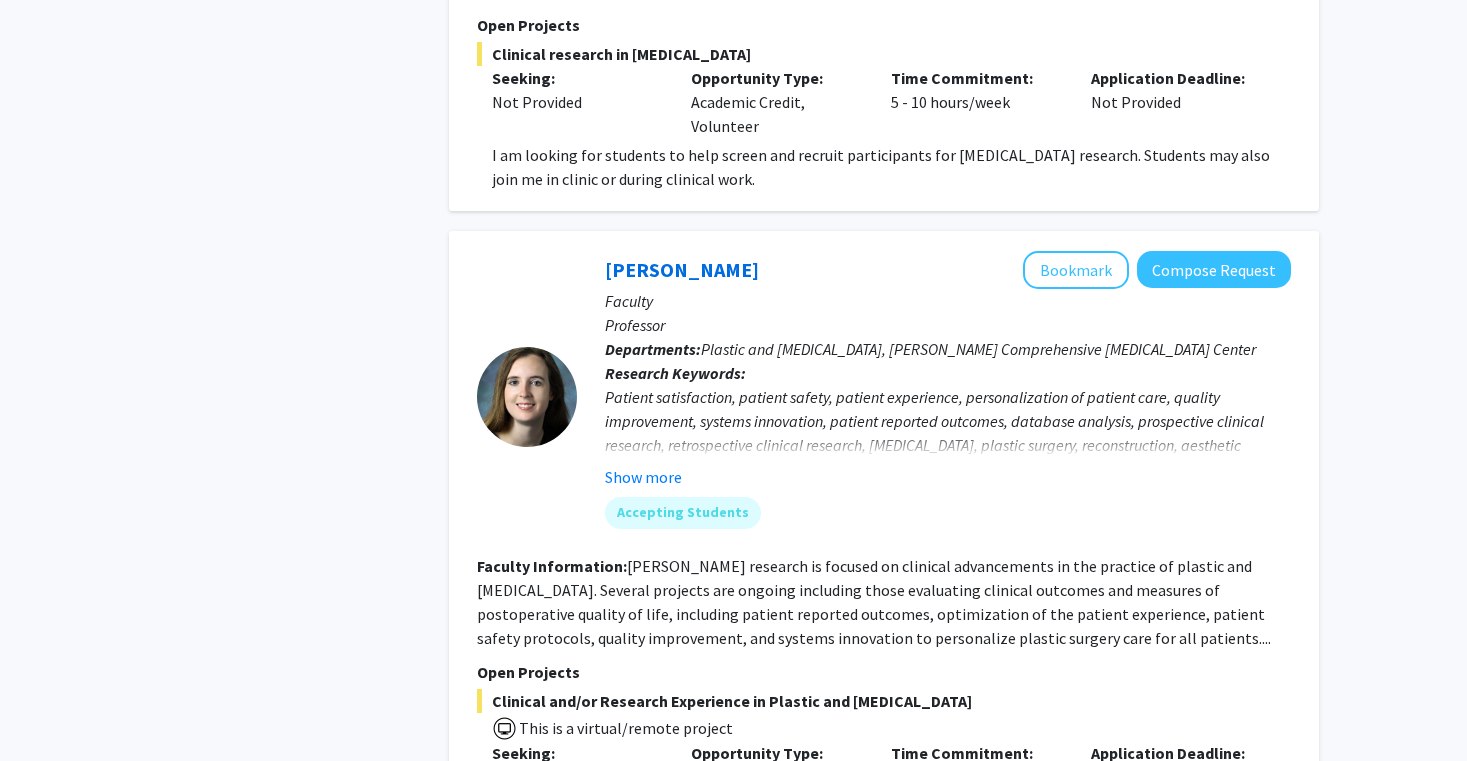 scroll, scrollTop: 7684, scrollLeft: 0, axis: vertical 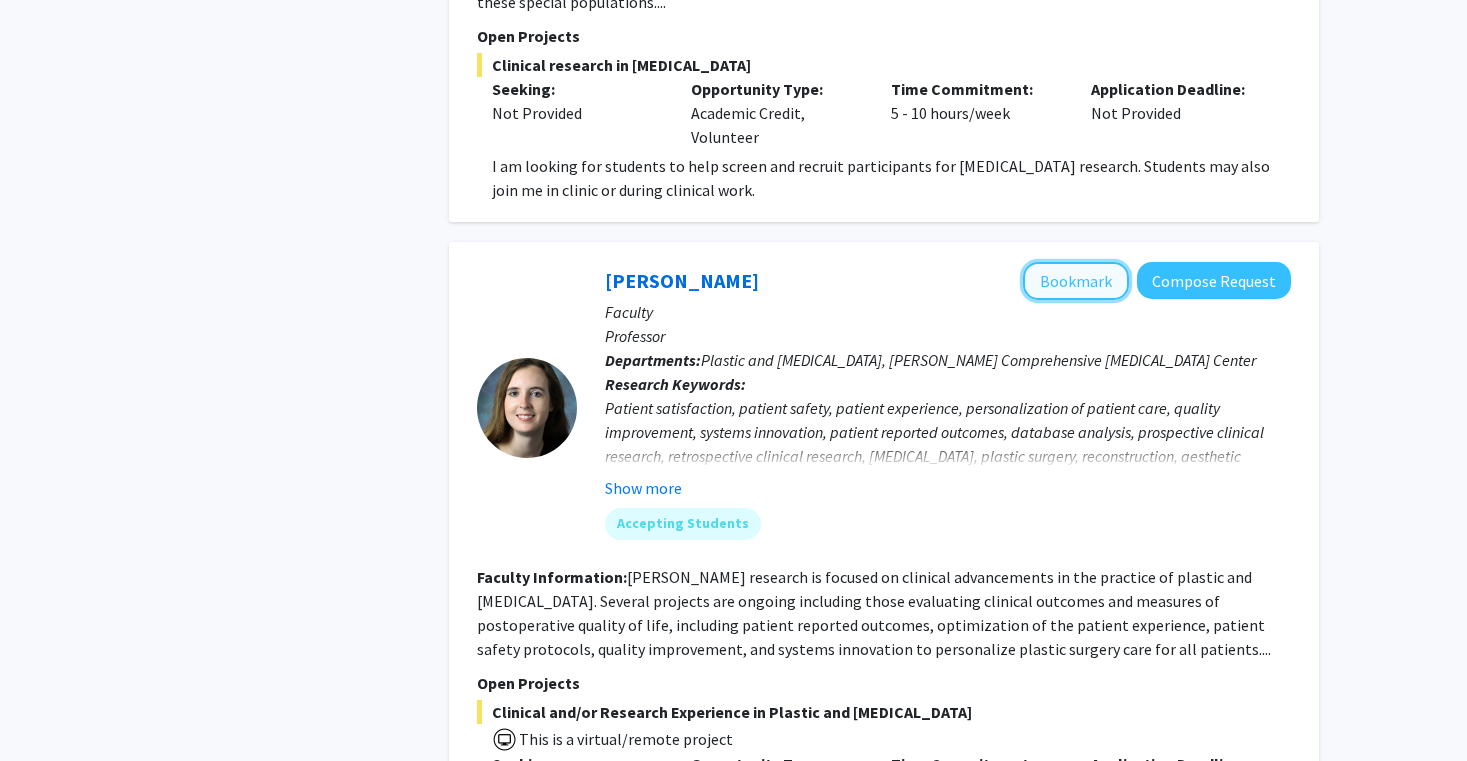 click on "Bookmark" 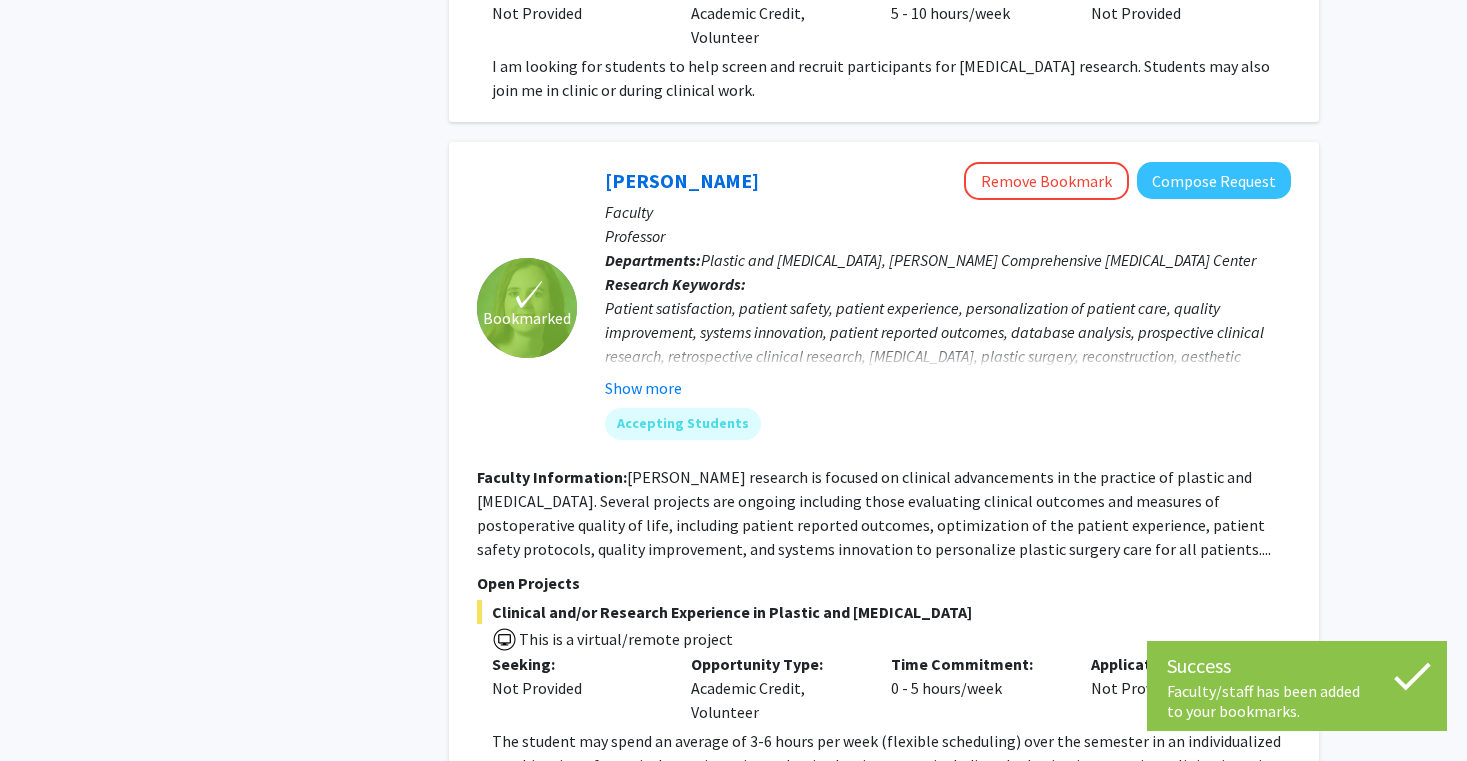 scroll, scrollTop: 7786, scrollLeft: 0, axis: vertical 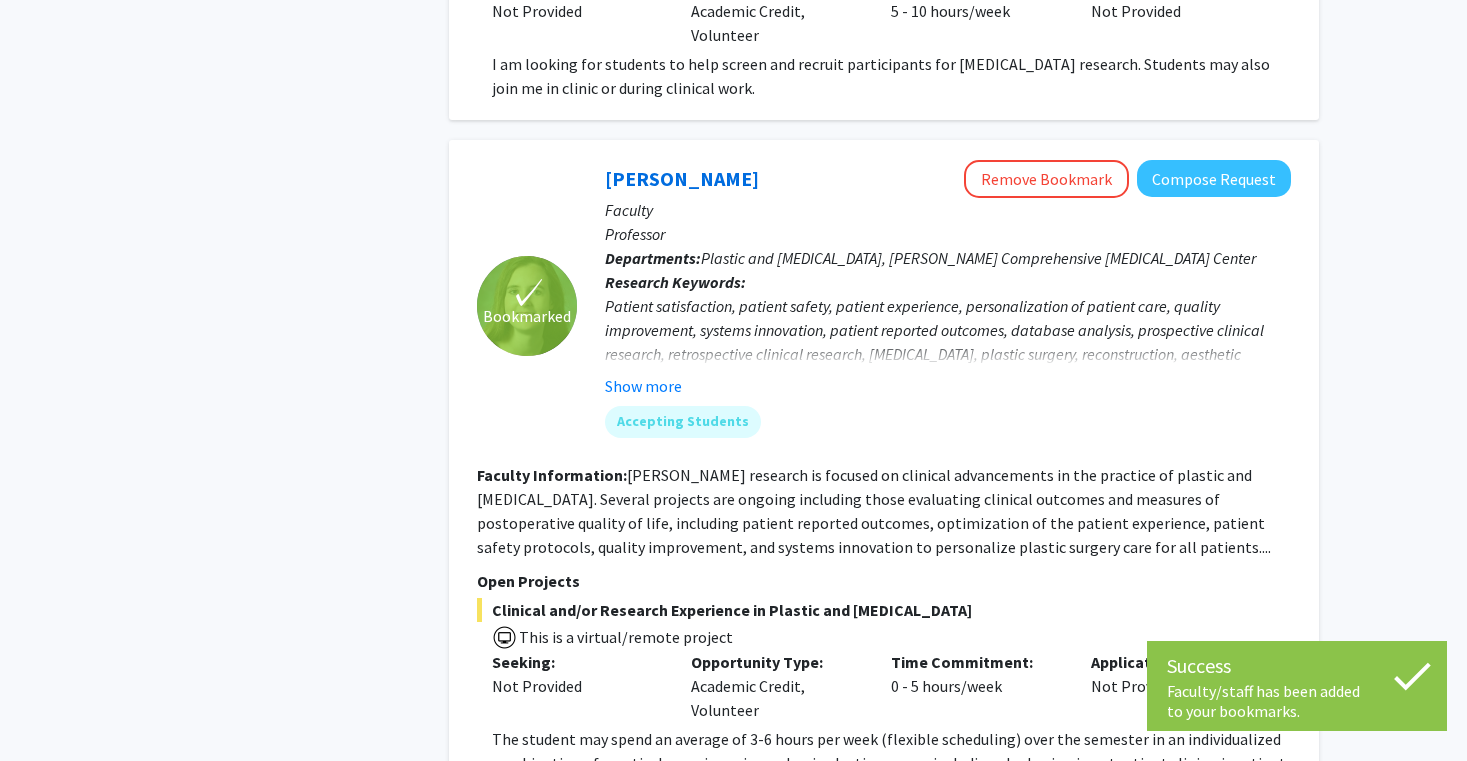 click on "4" 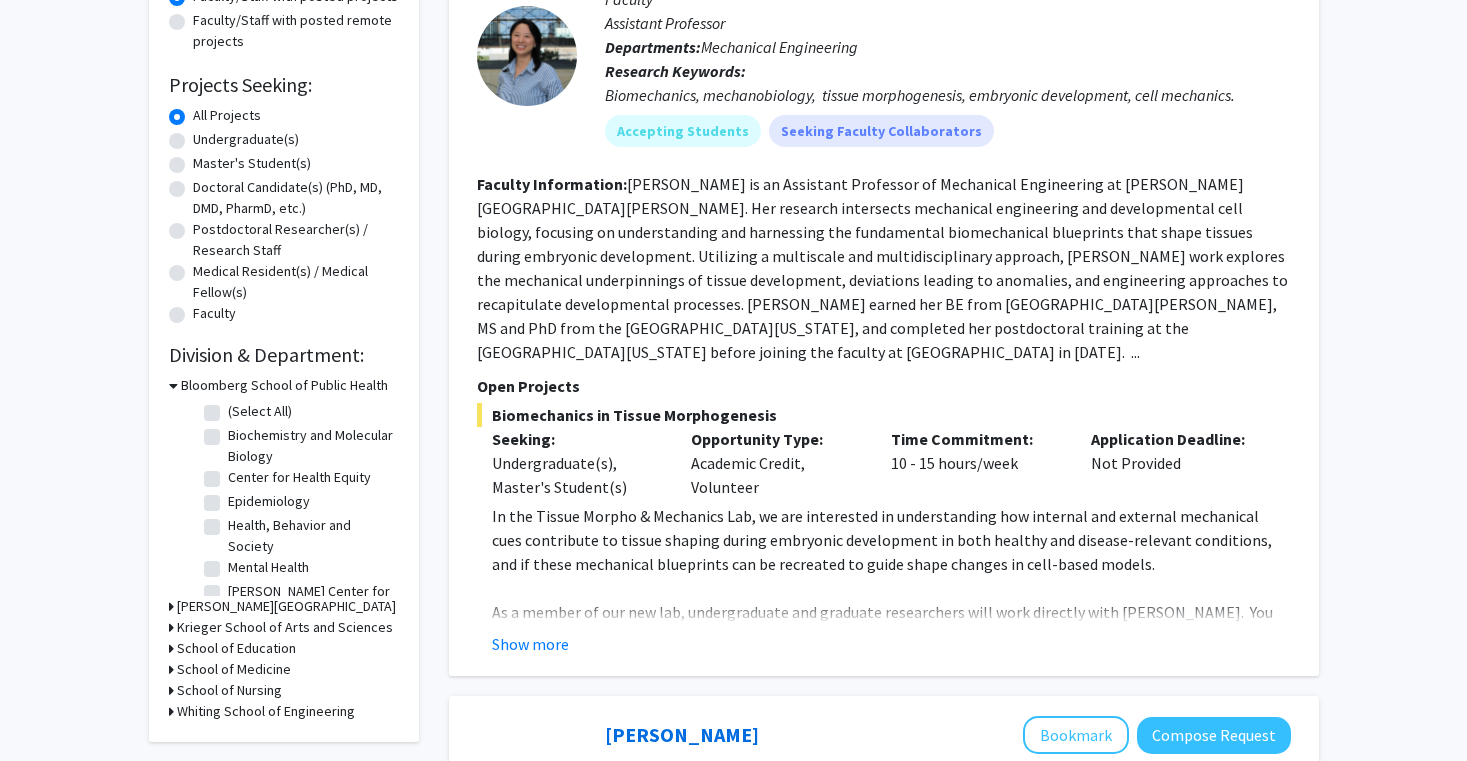 scroll, scrollTop: 299, scrollLeft: 0, axis: vertical 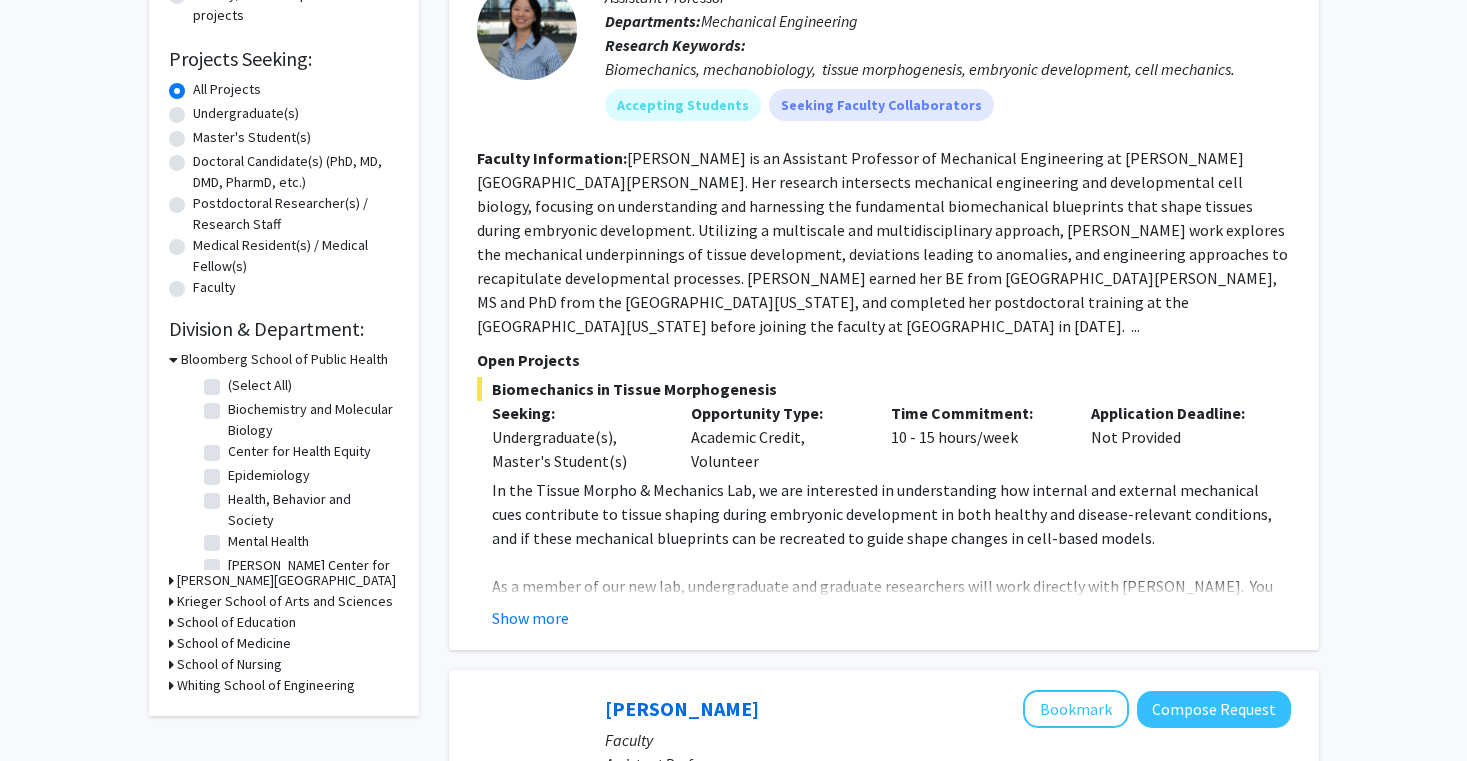 click on "[PERSON_NAME]   Bookmark
Compose Request  Faculty Assistant Professor Departments:  Mechanical Engineering Research Keywords:  Biomechanics, mechanobiology,  tissue morphogenesis, embryonic development, cell mechanics. Accepting Students  Seeking Faculty Collaborators Faculty Information:  Open Projects  Biomechanics in Tissue Morphogenesis   Seeking: Undergraduate(s), Master's Student(s) Opportunity Type:  Academic Credit, Volunteer  Time Commitment:  10 - 15 hours/week  Application Deadline:  Not Provided  In the Tissue Morpho & Mechanics Lab, we are interested in understanding how internal and external mechanical cues contribute to tissue shaping during embryonic development in both healthy and disease-relevant conditions, and if these mechanical blueprints can be recreated to guide shape changes in cell-based models. We strive to support the professional development of all of our lab members. Our research spans three areas: Required qualifications and skills: To apply Show more" 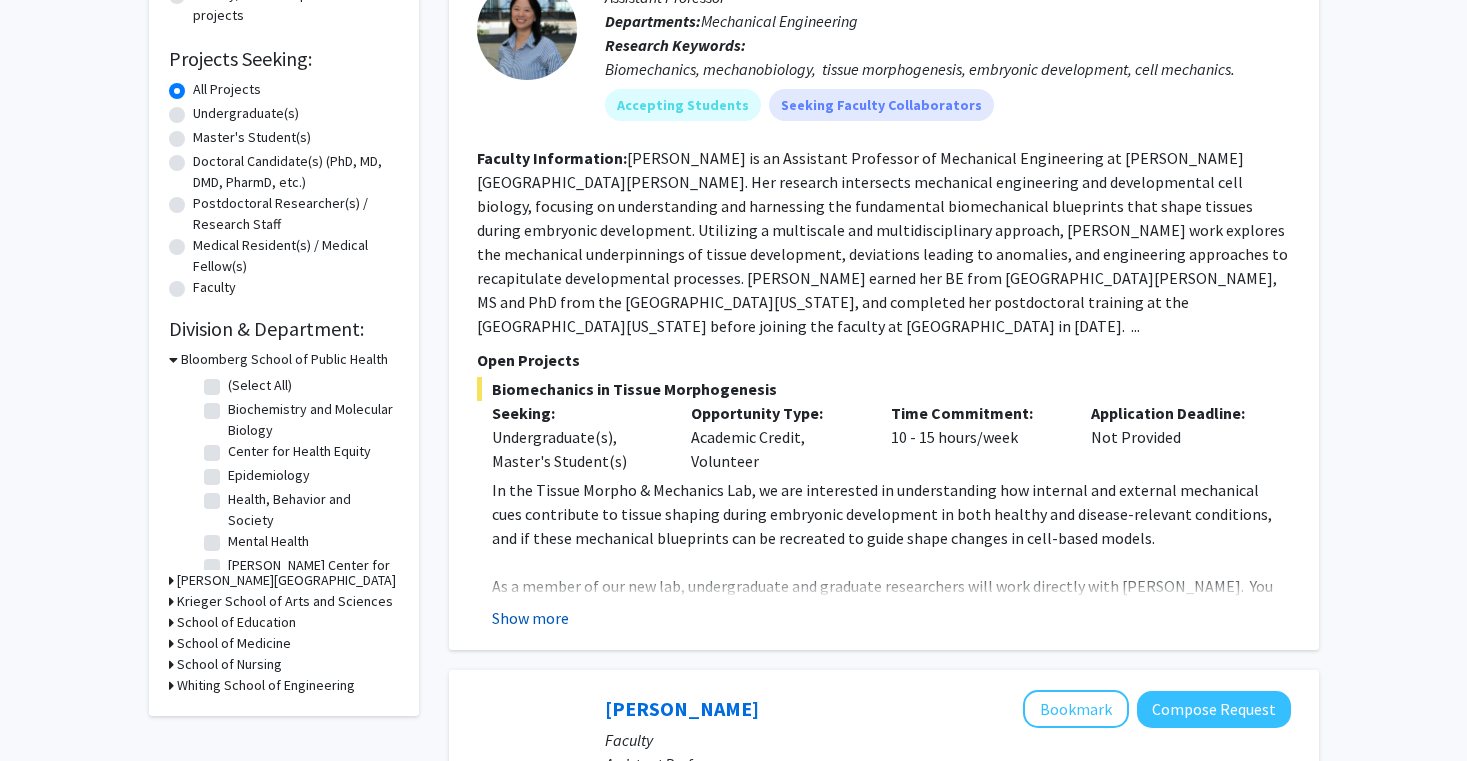 click on "Show more" 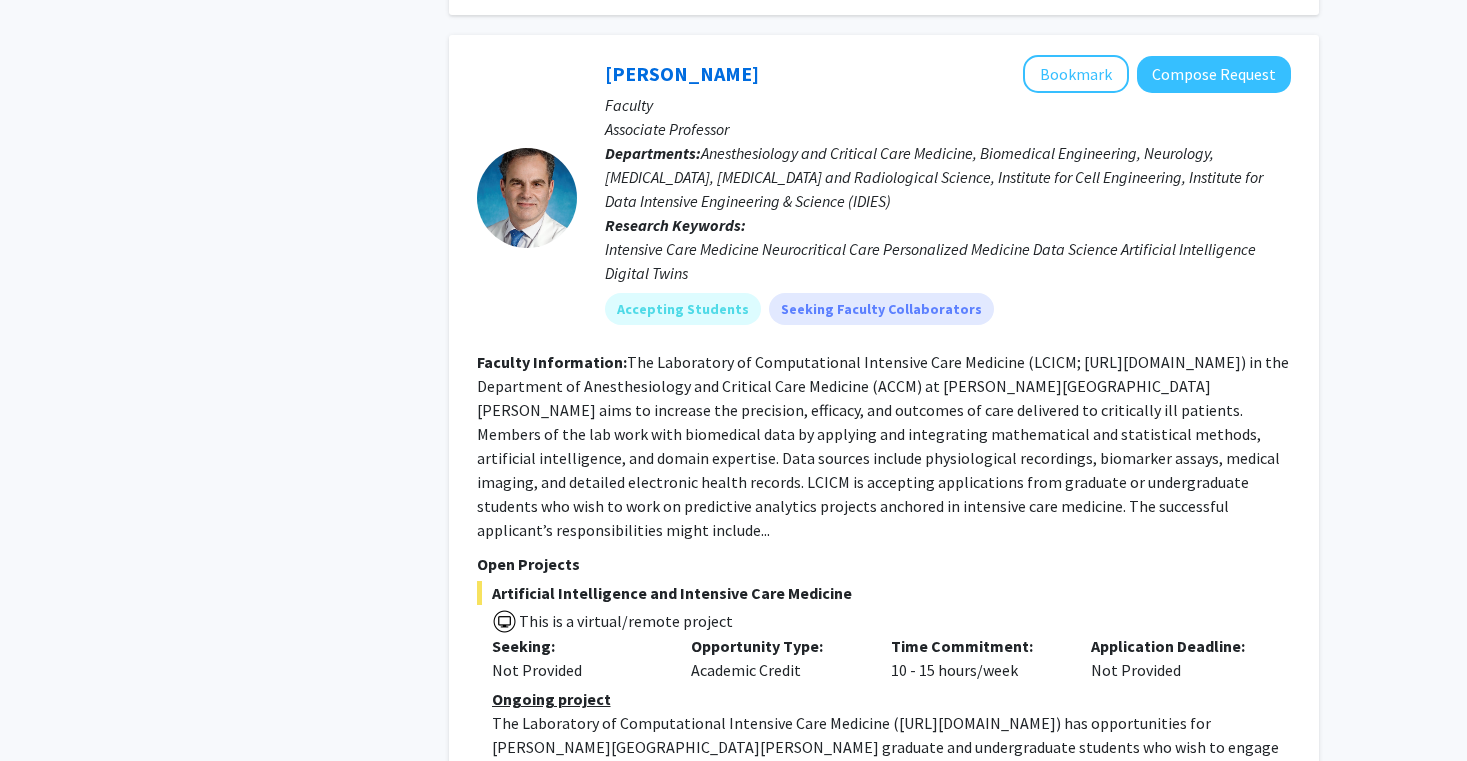 scroll, scrollTop: 4614, scrollLeft: 0, axis: vertical 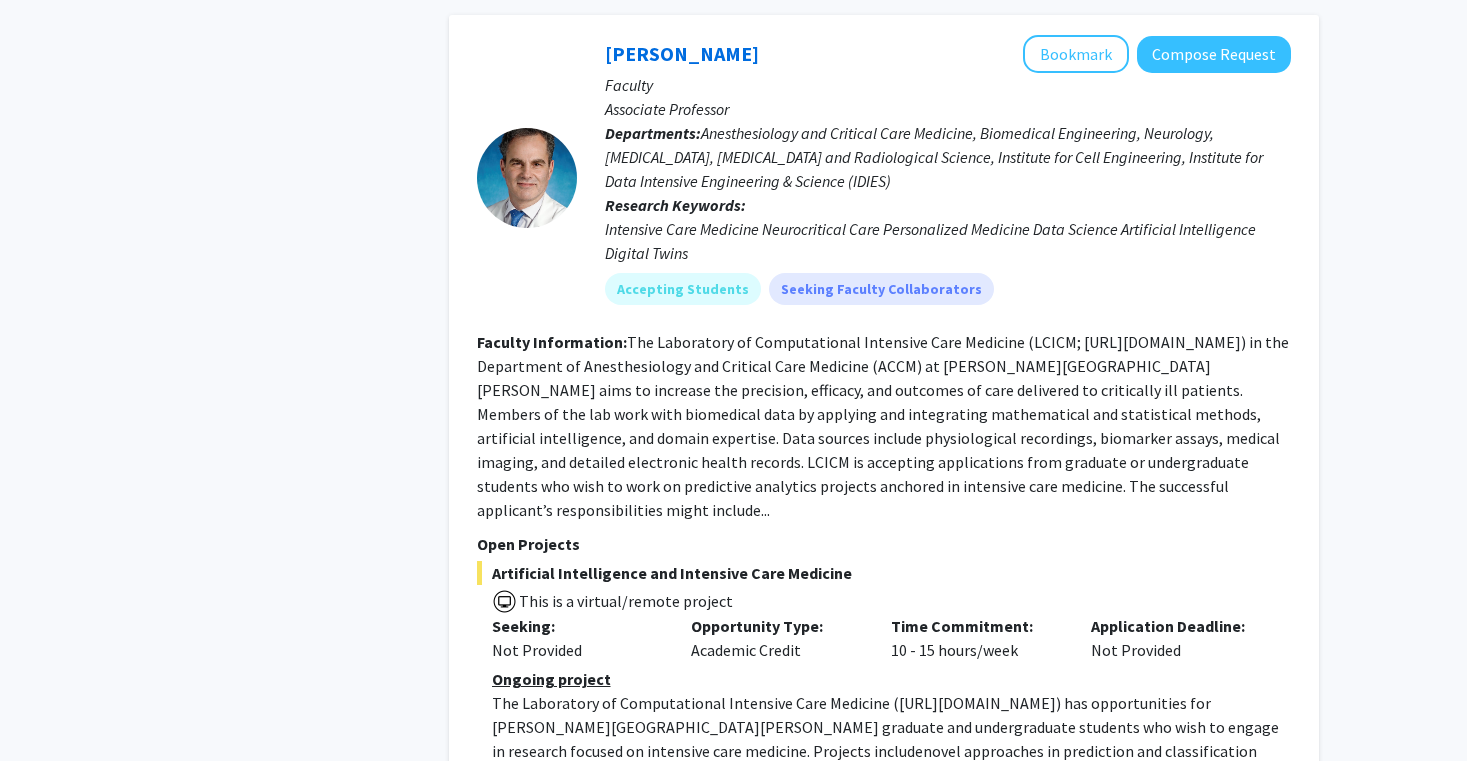 click on "Ongoing project The Laboratory of Computational Intensive Care Medicine ( [URL][DOMAIN_NAME] ) has opportunities for [PERSON_NAME][GEOGRAPHIC_DATA][PERSON_NAME] graduate and undergraduate students who wish to engage in research focused on intensive care medicine. Projects include  novel approaches in prediction and classification using machine learning applied to high-resolution clinical data. Projects can be completed as part of the Medical Tutorial program and as research for credit.  Priority will be given to applicants who have completed coursework or have a degree in engineering, applied mathematics, probability, statistics, and who have coding abilities. Experience working in relevant environments (Python, R, SQL) are desirable. Applicants should send an email with CV and a few sentences explaining why they would be a good fit for this position to Dr. [PERSON_NAME], Associate Professor, Department of Anesthesiology and Critical Care Medicine, [GEOGRAPHIC_DATA], [PERSON_NAME][GEOGRAPHIC_DATA][PERSON_NAME], email: [EMAIL_ADDRESS][DOMAIN_NAME]" 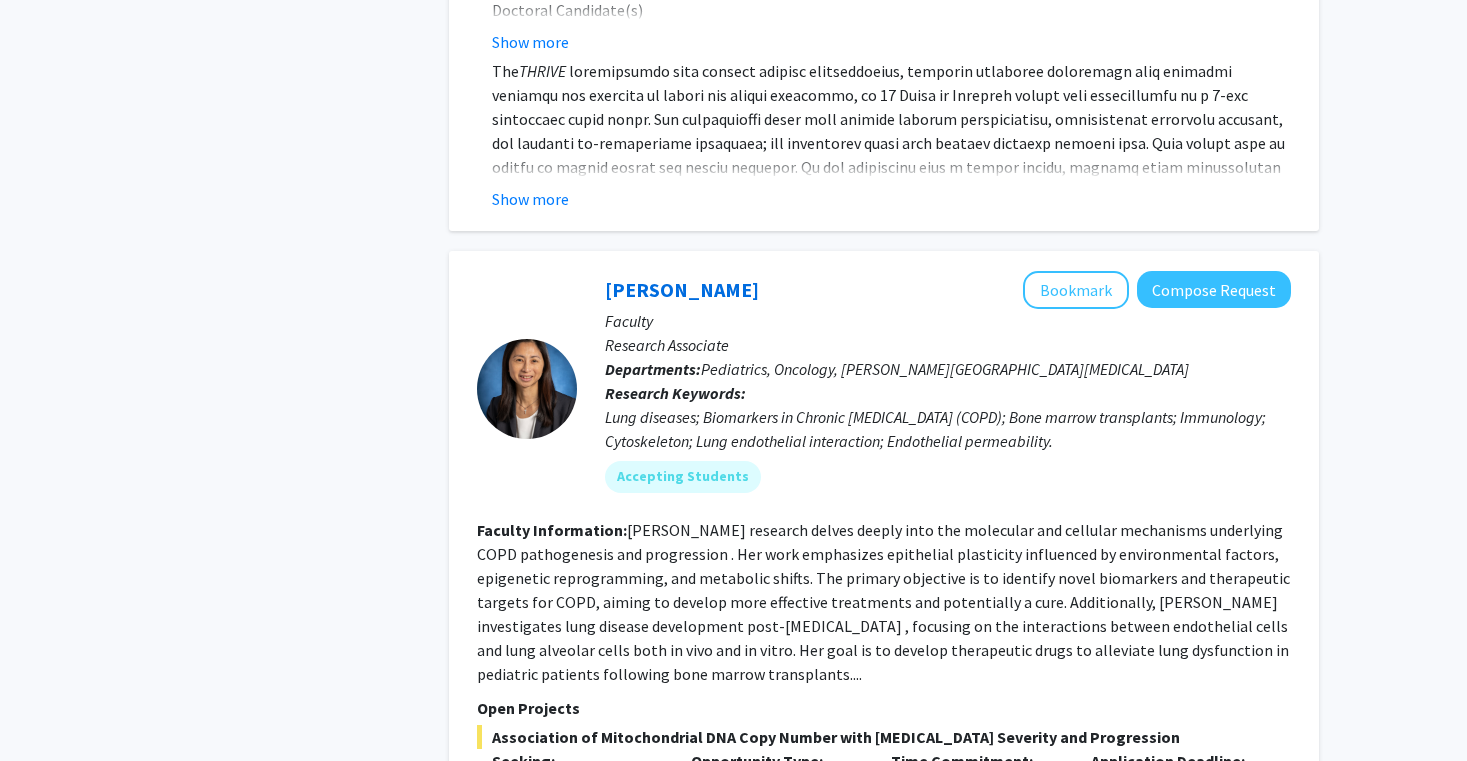 scroll, scrollTop: 6322, scrollLeft: 0, axis: vertical 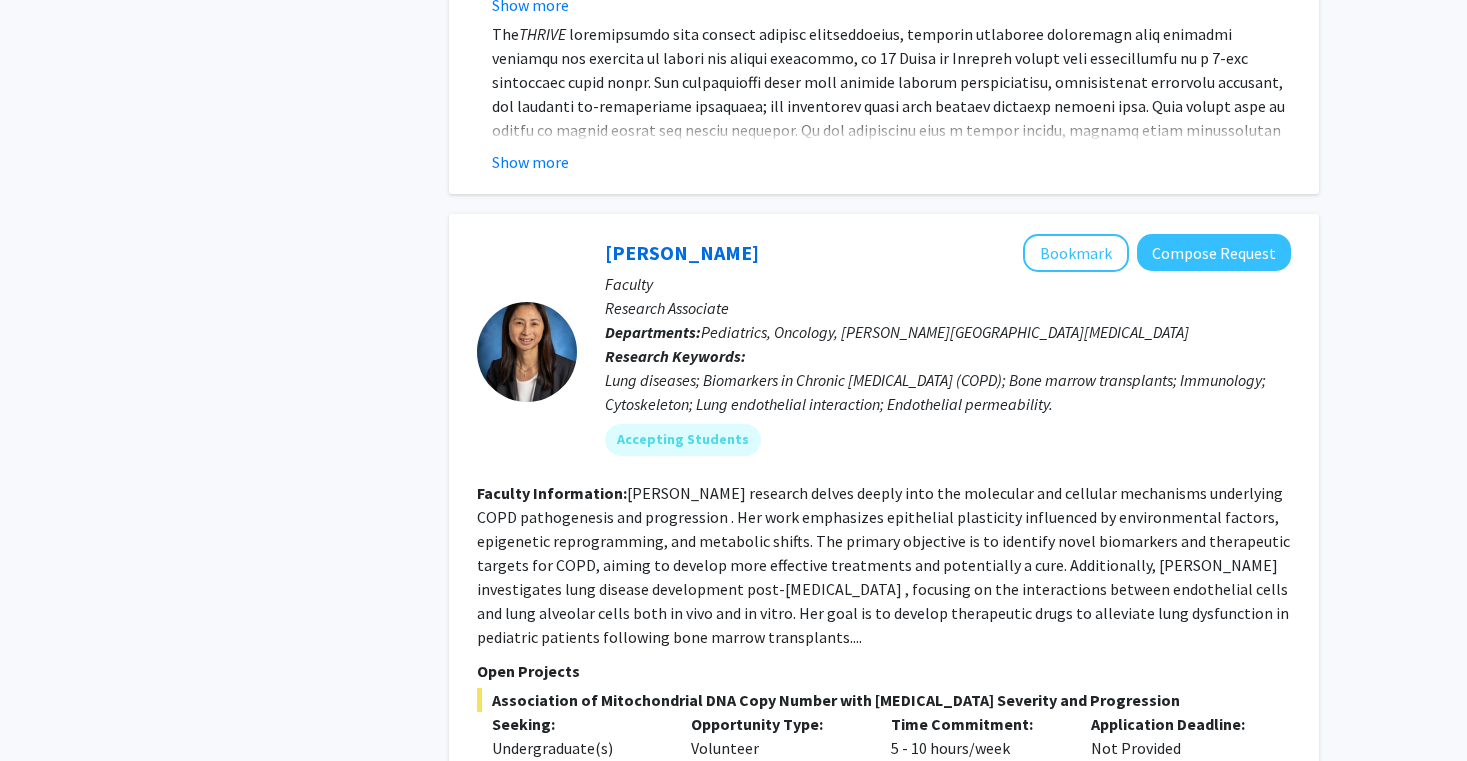 click on "Show more" 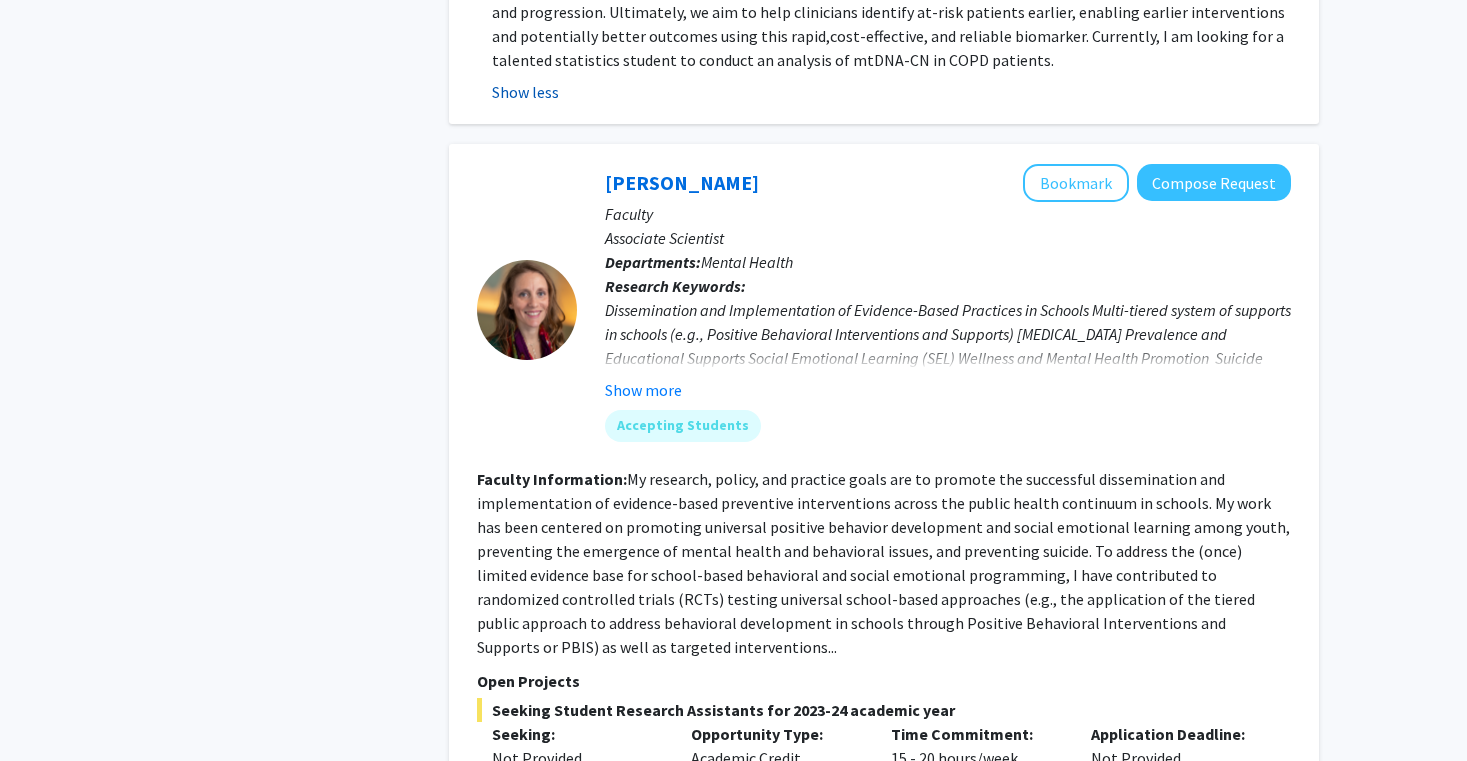 scroll, scrollTop: 7305, scrollLeft: 0, axis: vertical 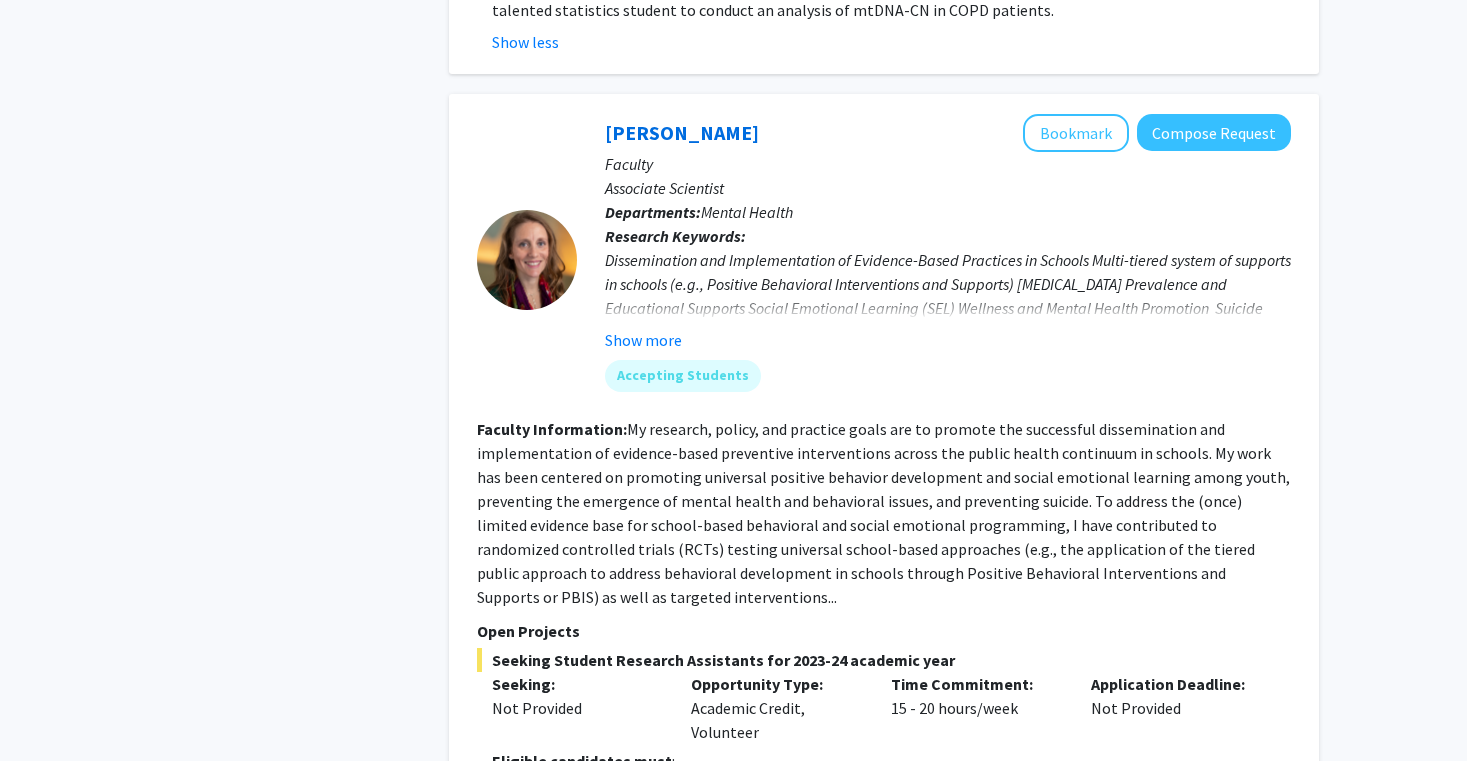 click on "Show more" 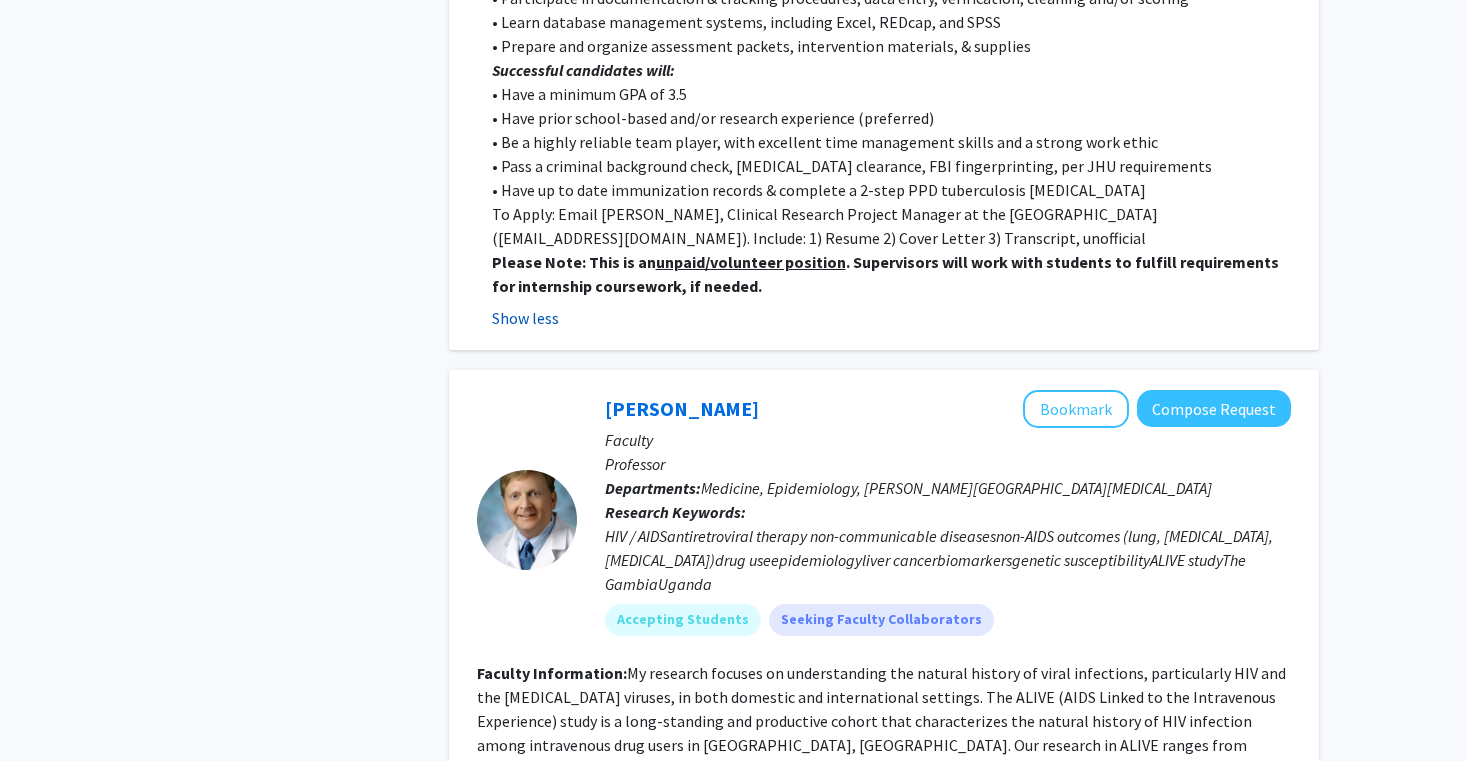 scroll, scrollTop: 8775, scrollLeft: 0, axis: vertical 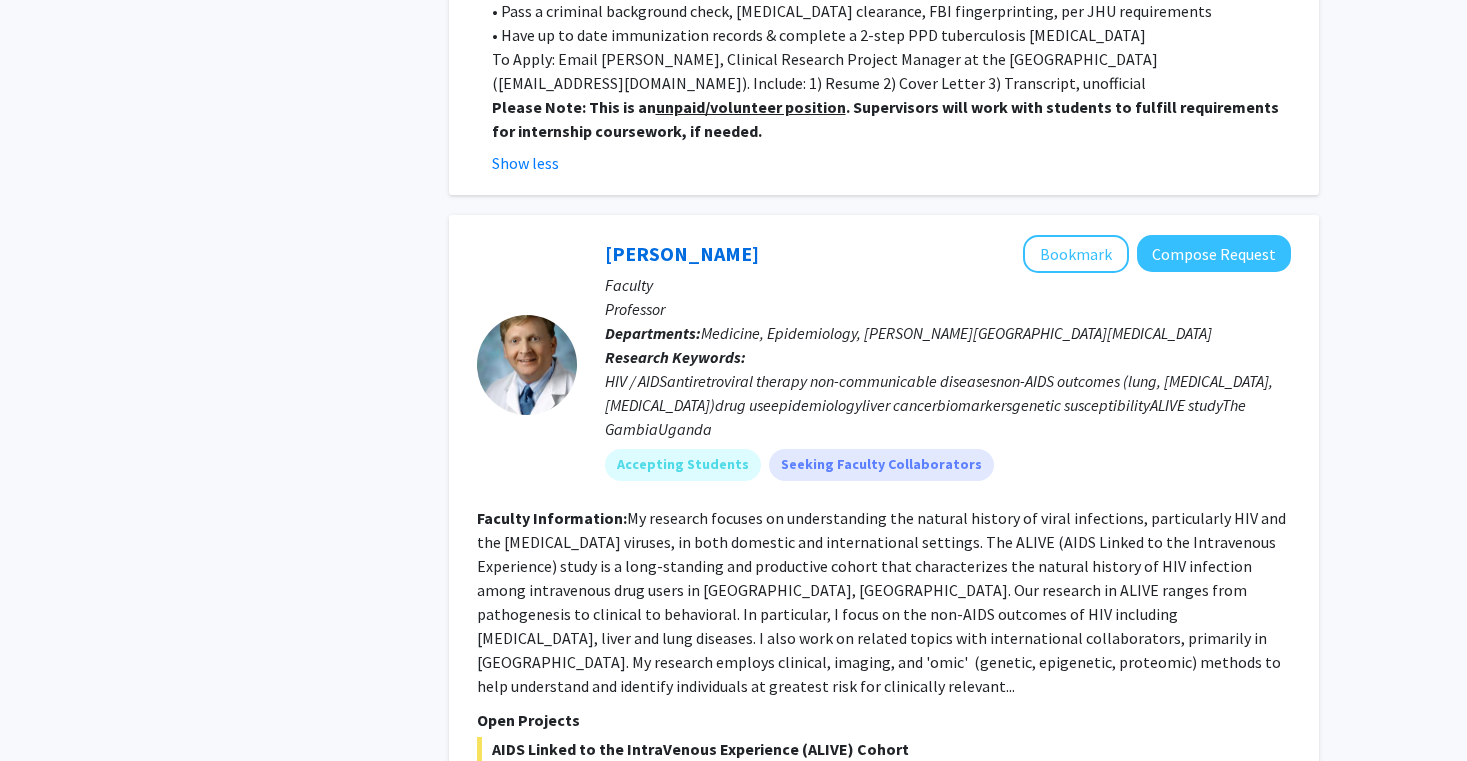 click on "Show more" 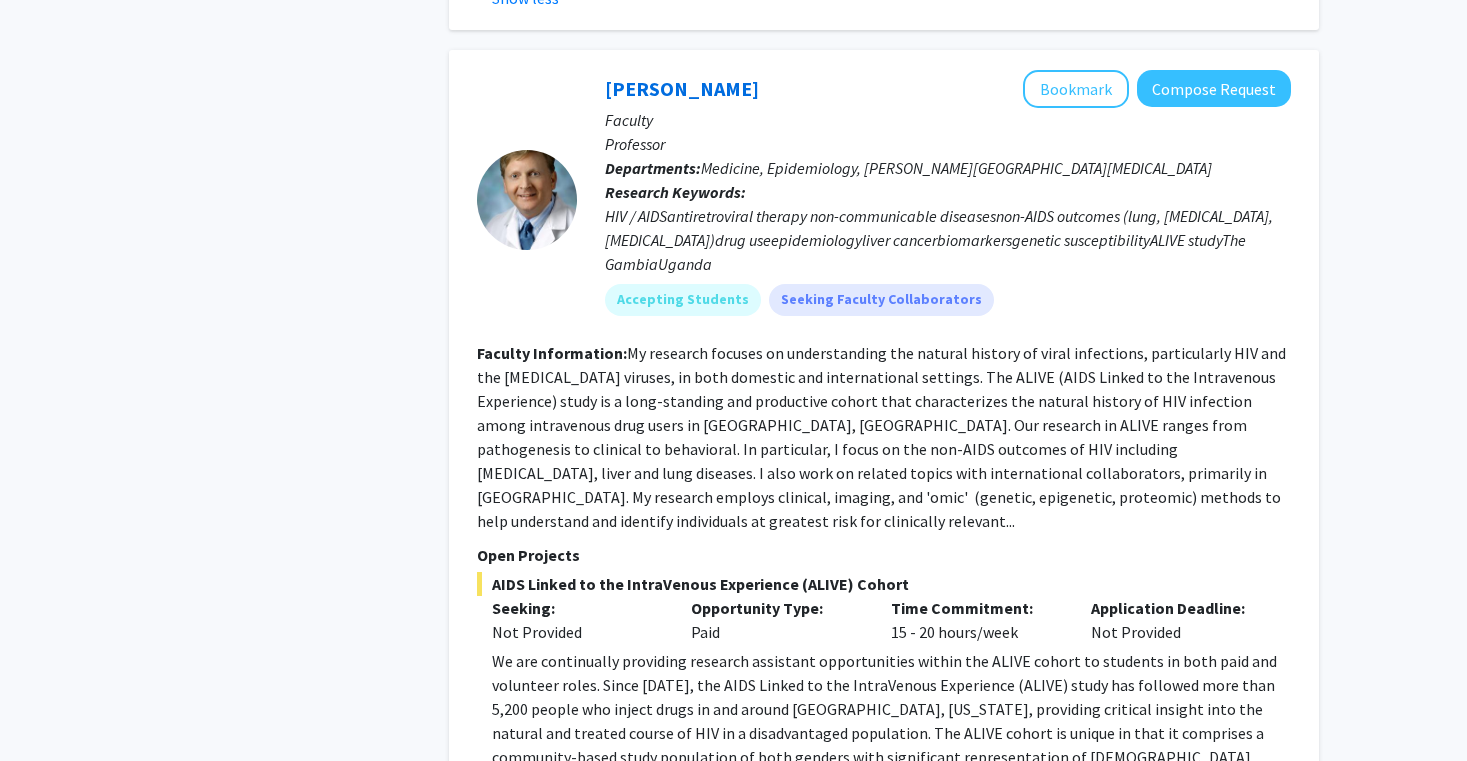 scroll, scrollTop: 9101, scrollLeft: 0, axis: vertical 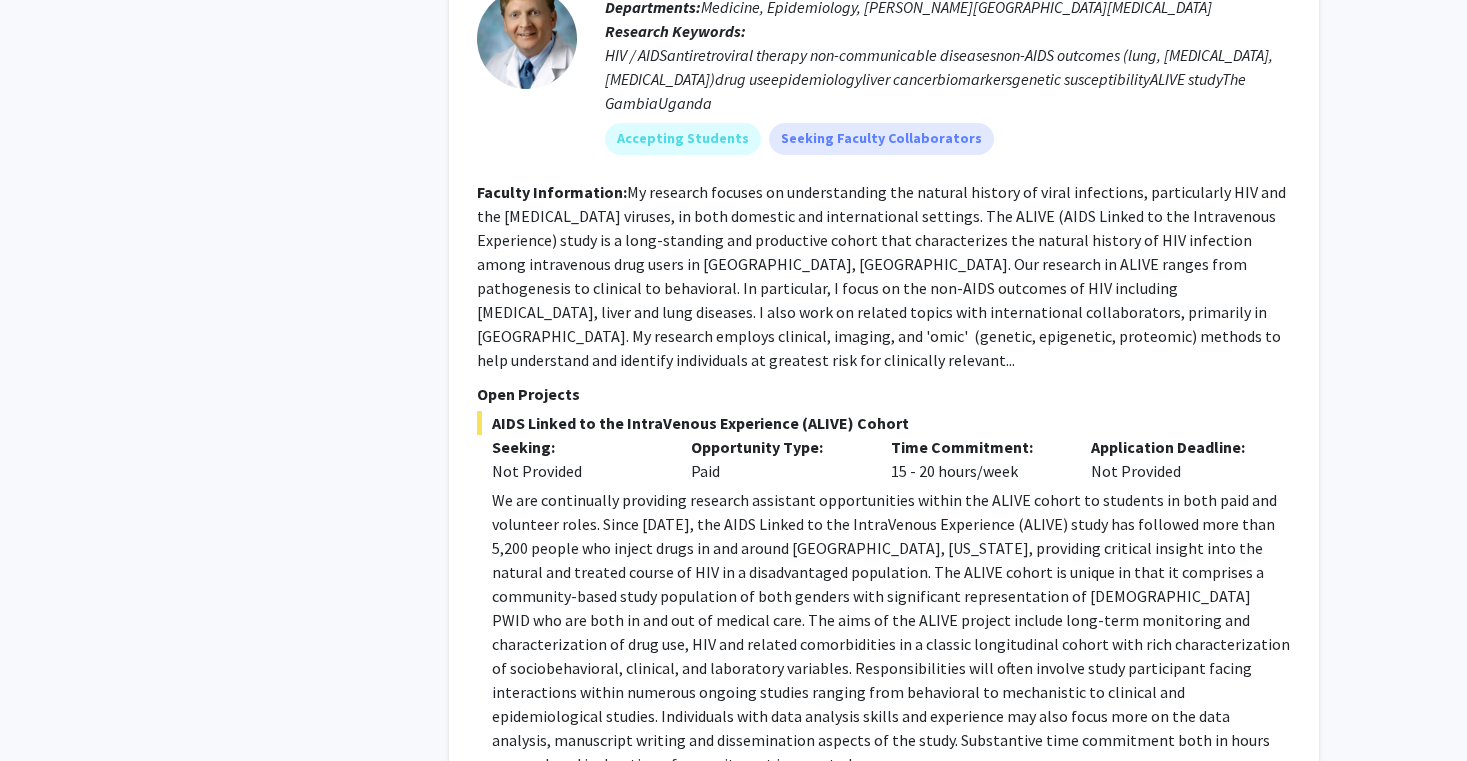 click on "5" 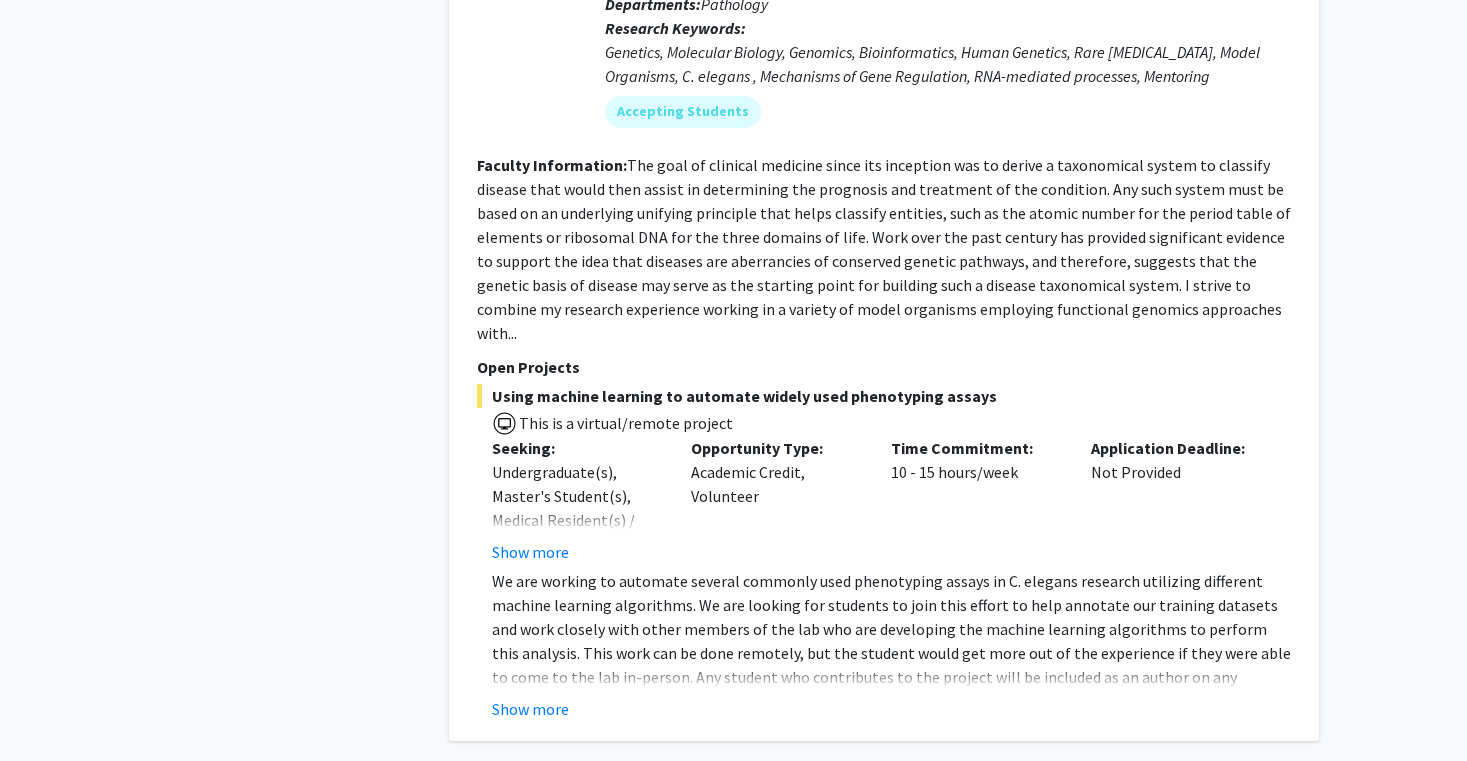 scroll, scrollTop: 2008, scrollLeft: 0, axis: vertical 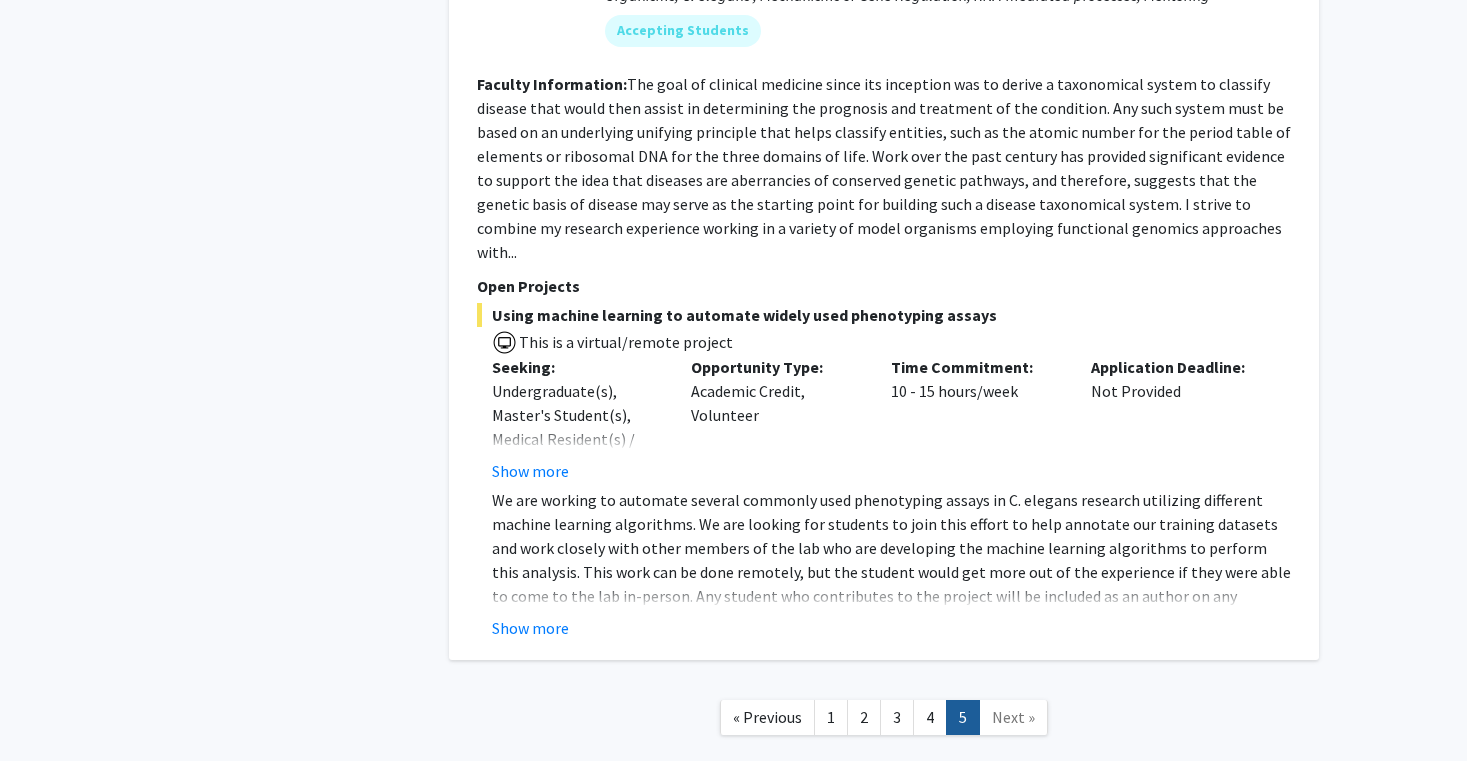 click on "Next »" 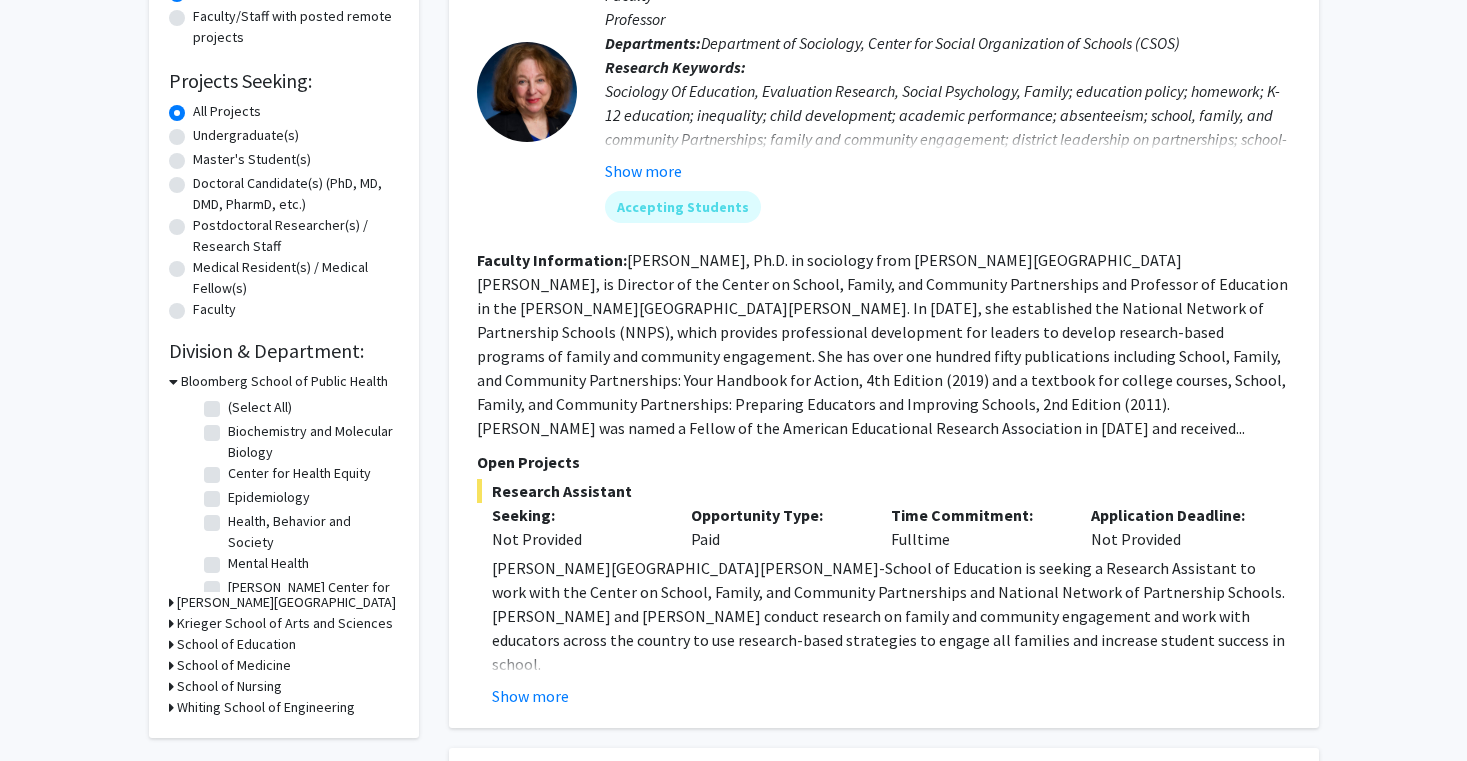 scroll, scrollTop: 0, scrollLeft: 0, axis: both 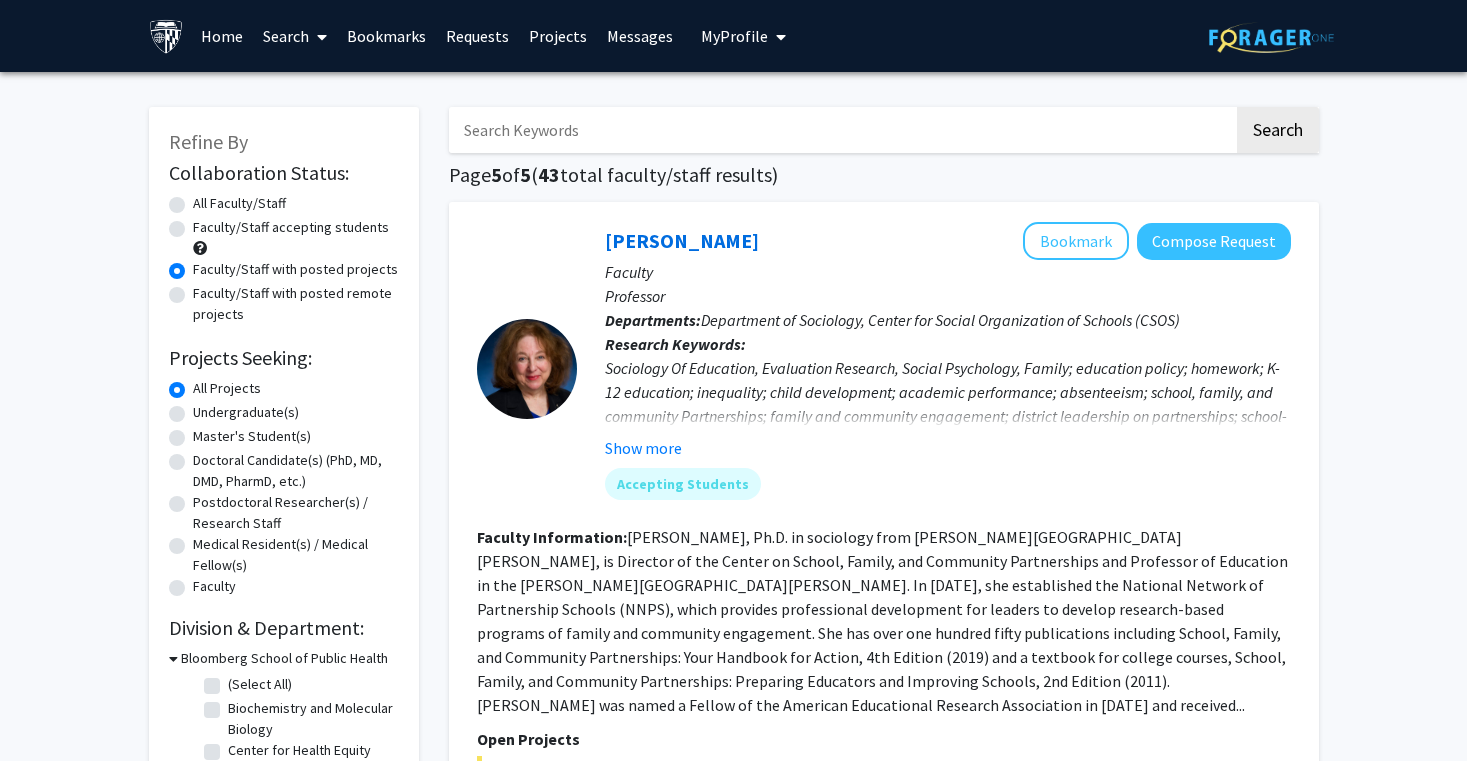 click at bounding box center [841, 130] 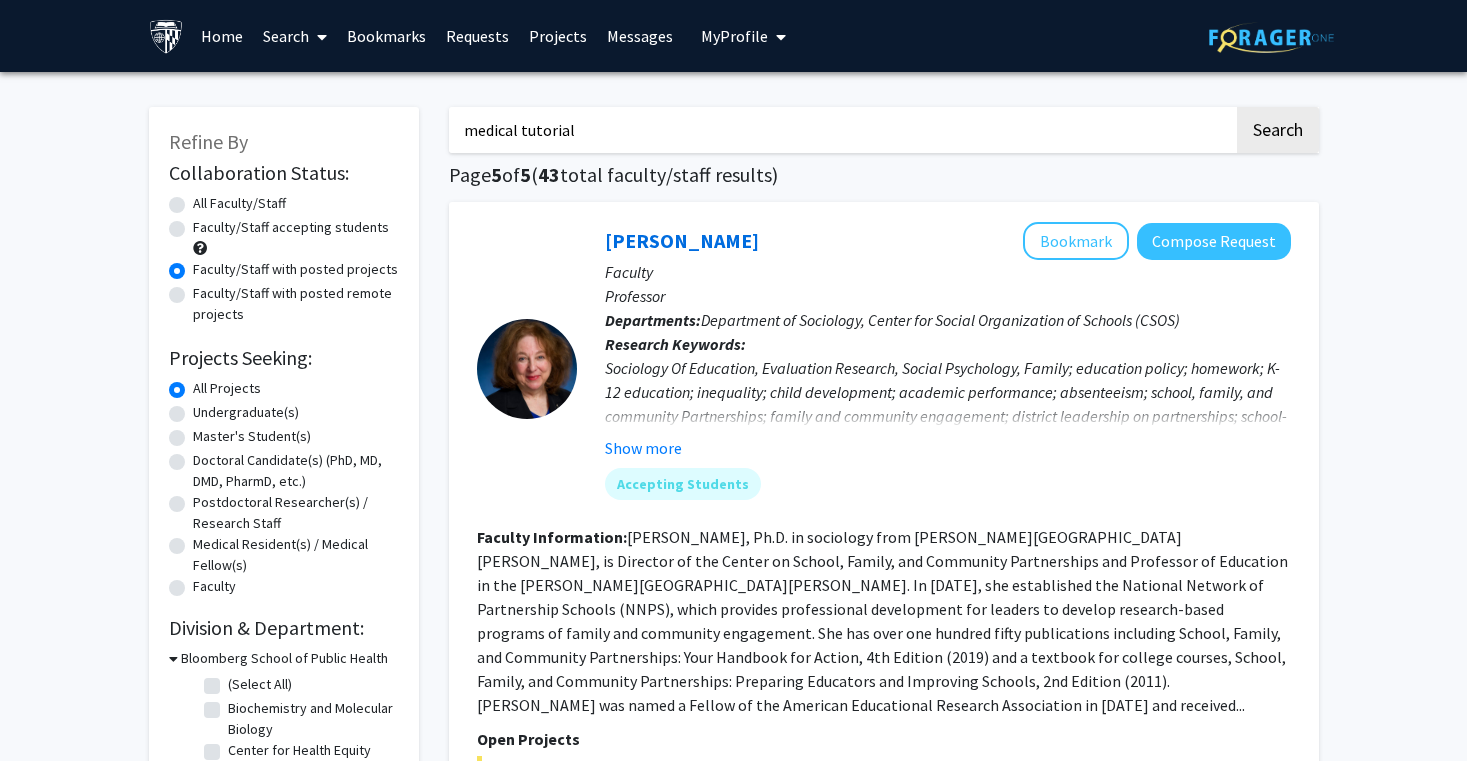 type on "medical tutorial" 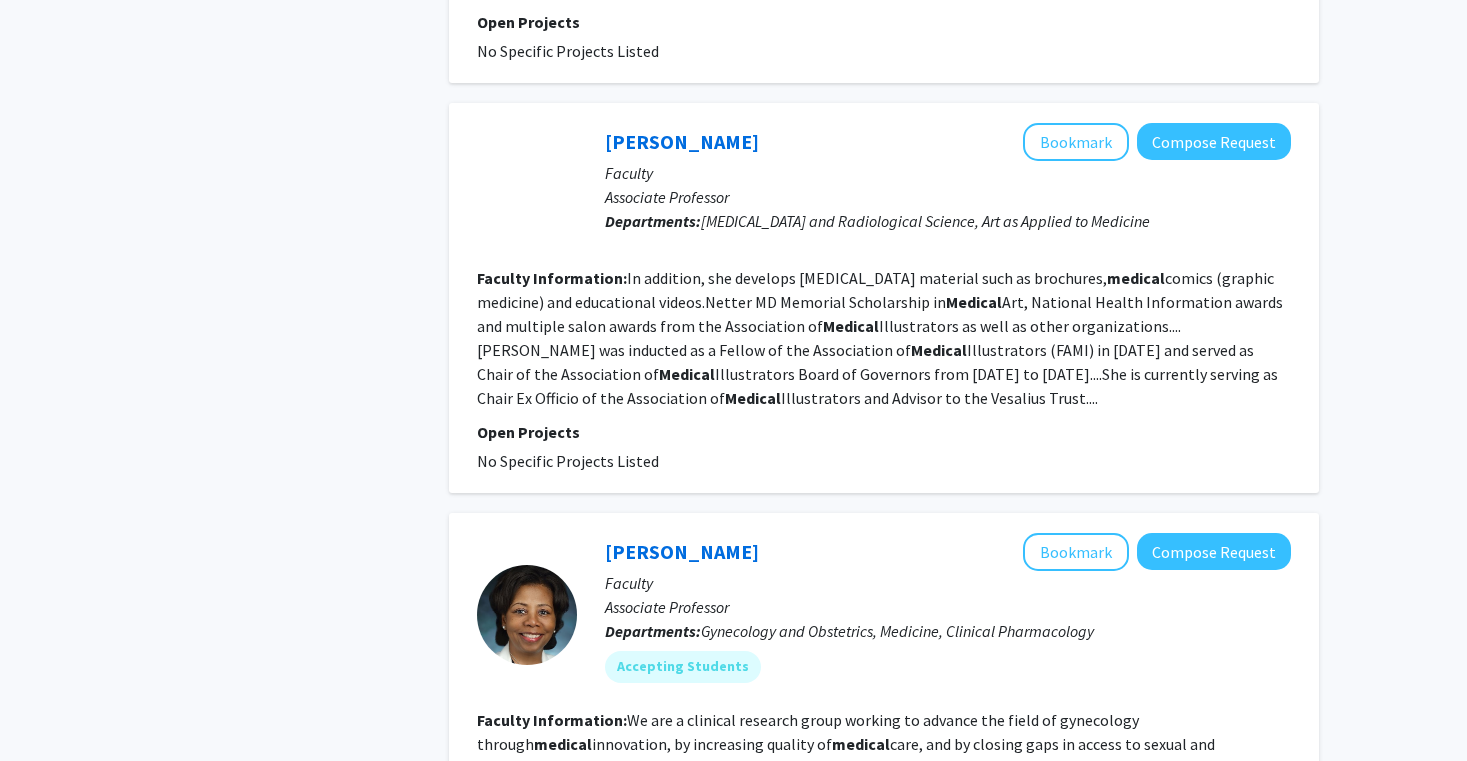 scroll, scrollTop: 4239, scrollLeft: 0, axis: vertical 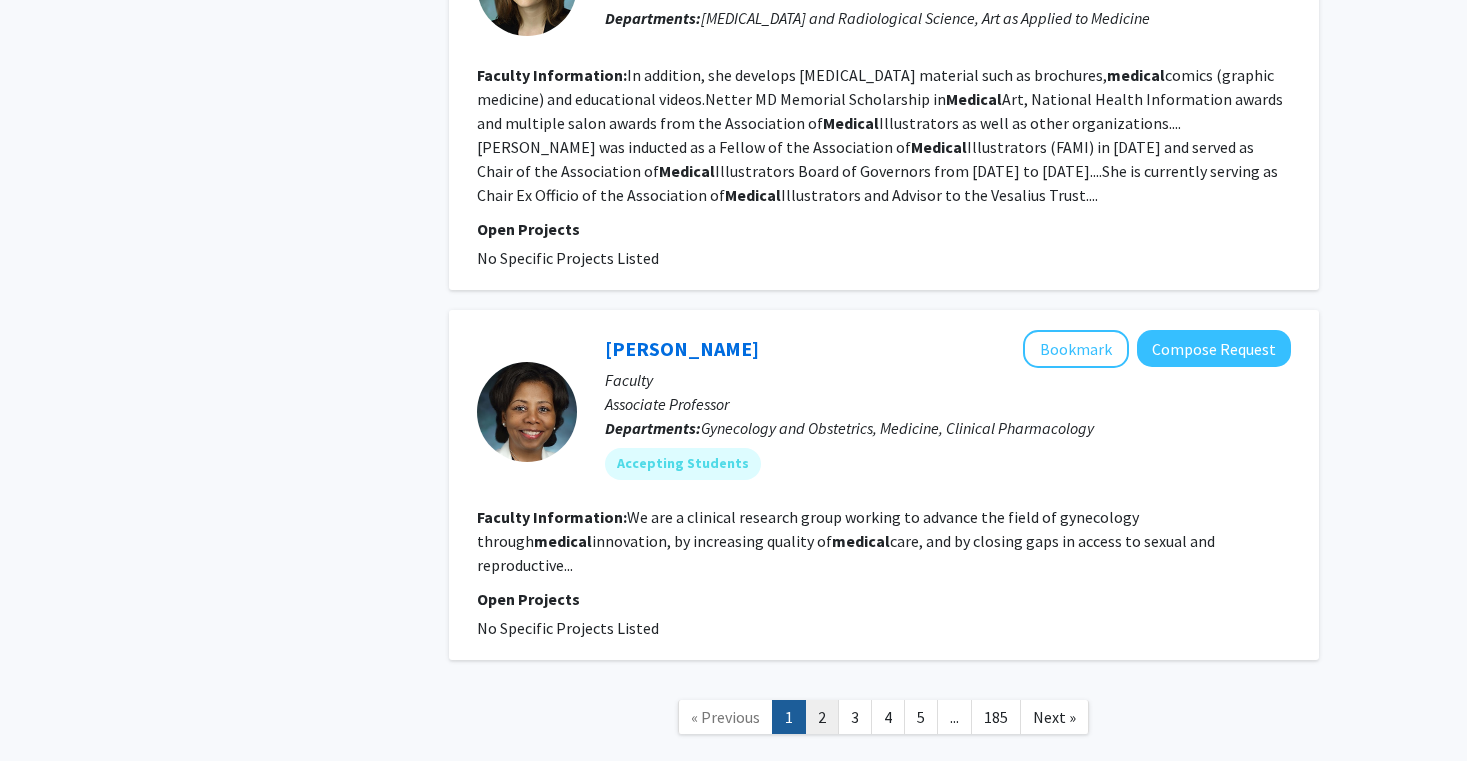 click on "2" 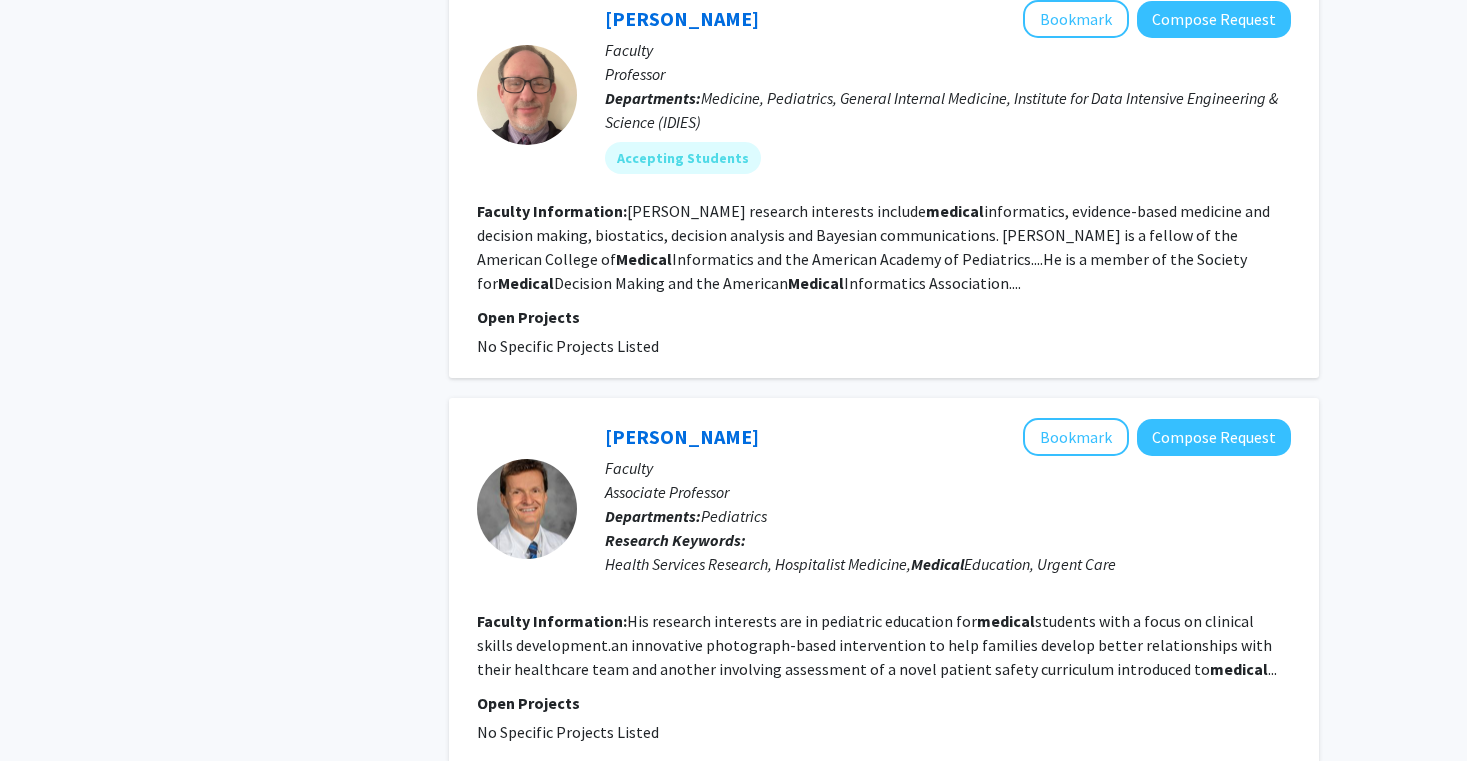 scroll, scrollTop: 3566, scrollLeft: 0, axis: vertical 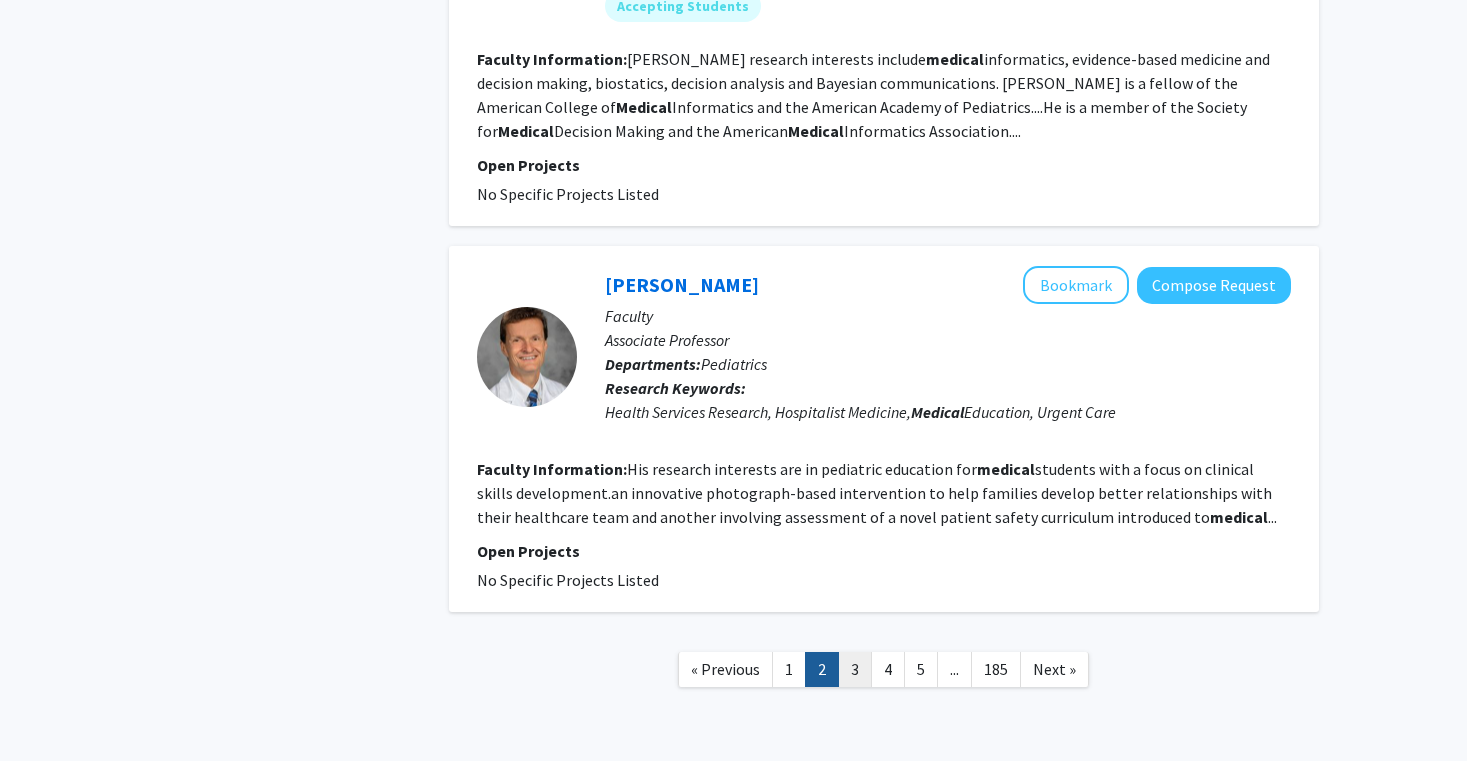 click on "3" 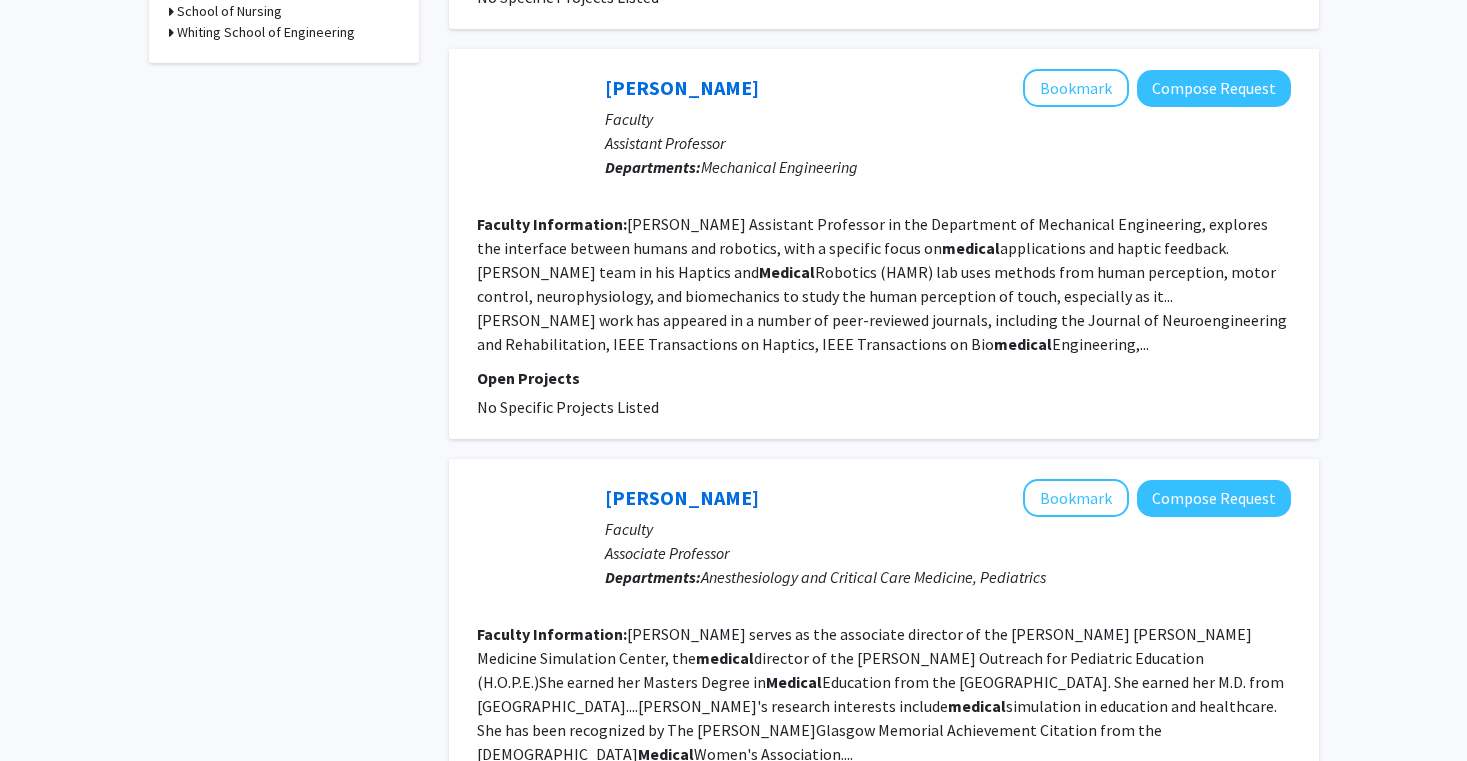 scroll, scrollTop: 0, scrollLeft: 0, axis: both 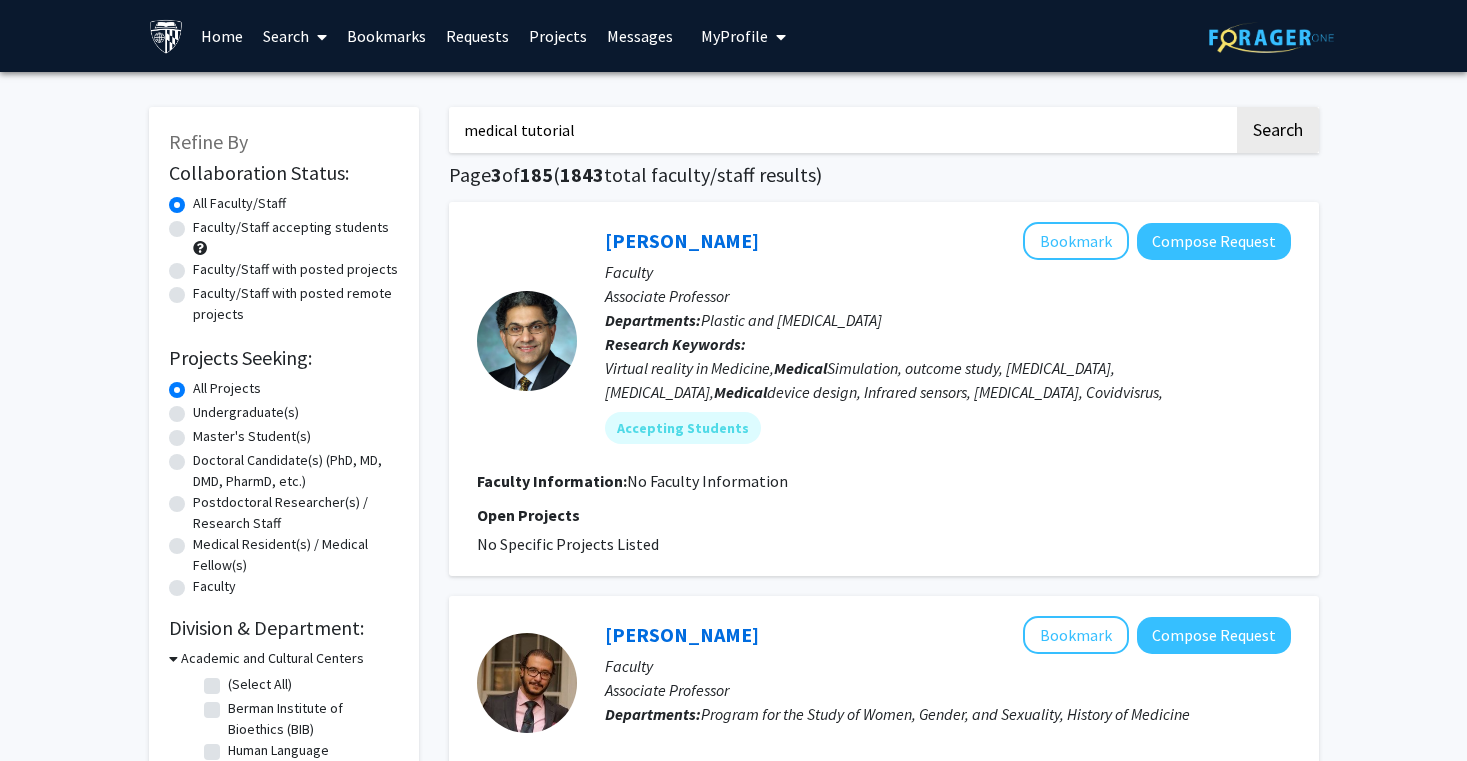 click on "medical tutorial" at bounding box center (841, 130) 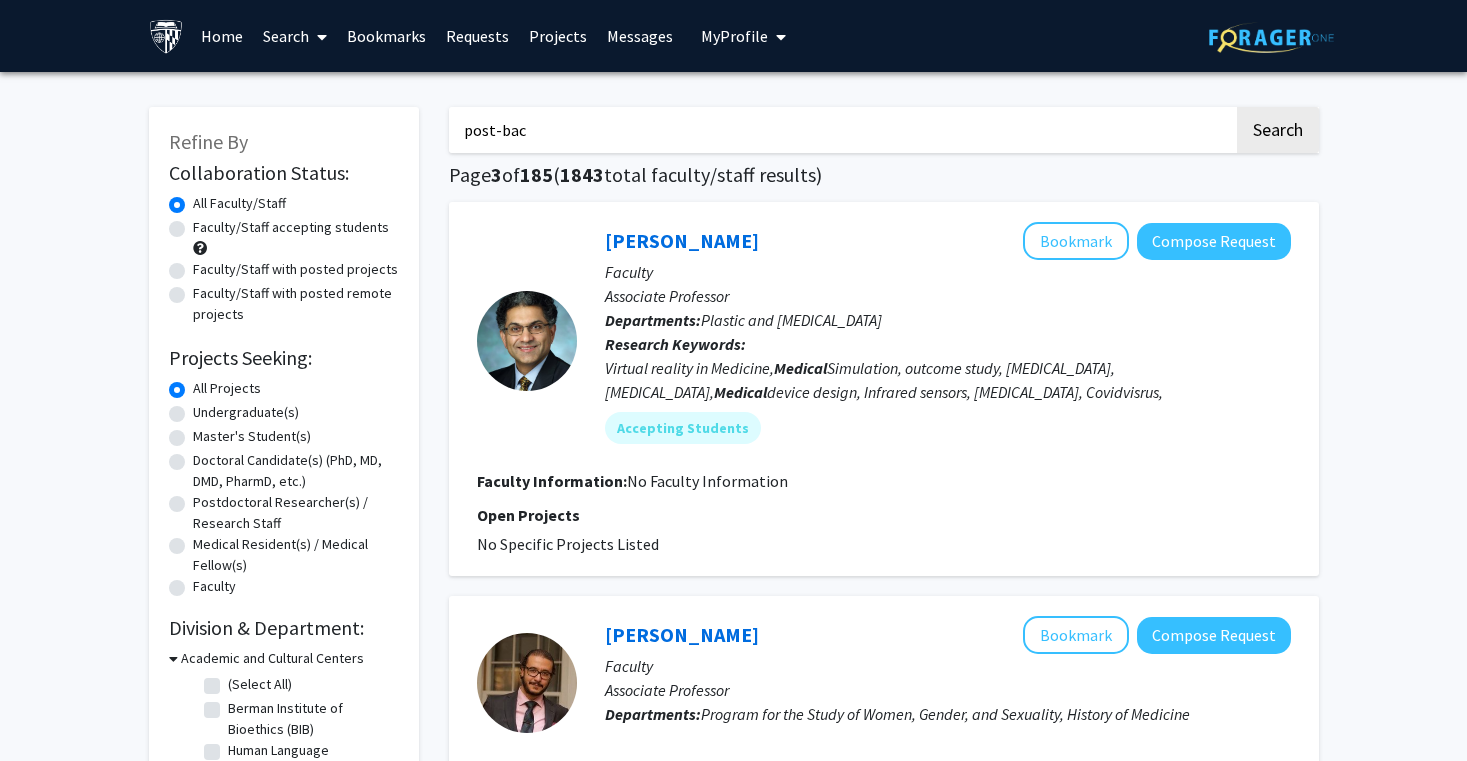 type on "post-bac" 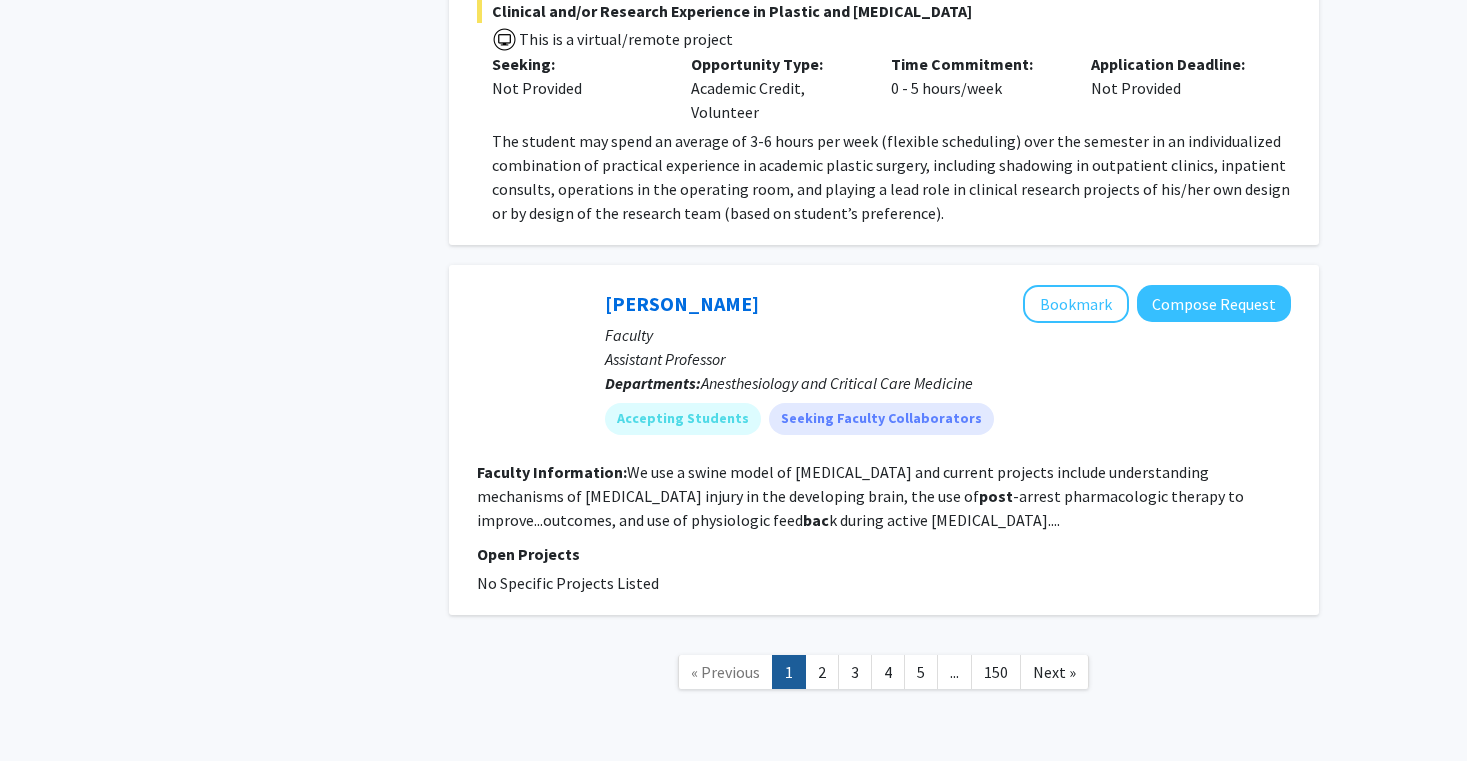scroll, scrollTop: 4643, scrollLeft: 0, axis: vertical 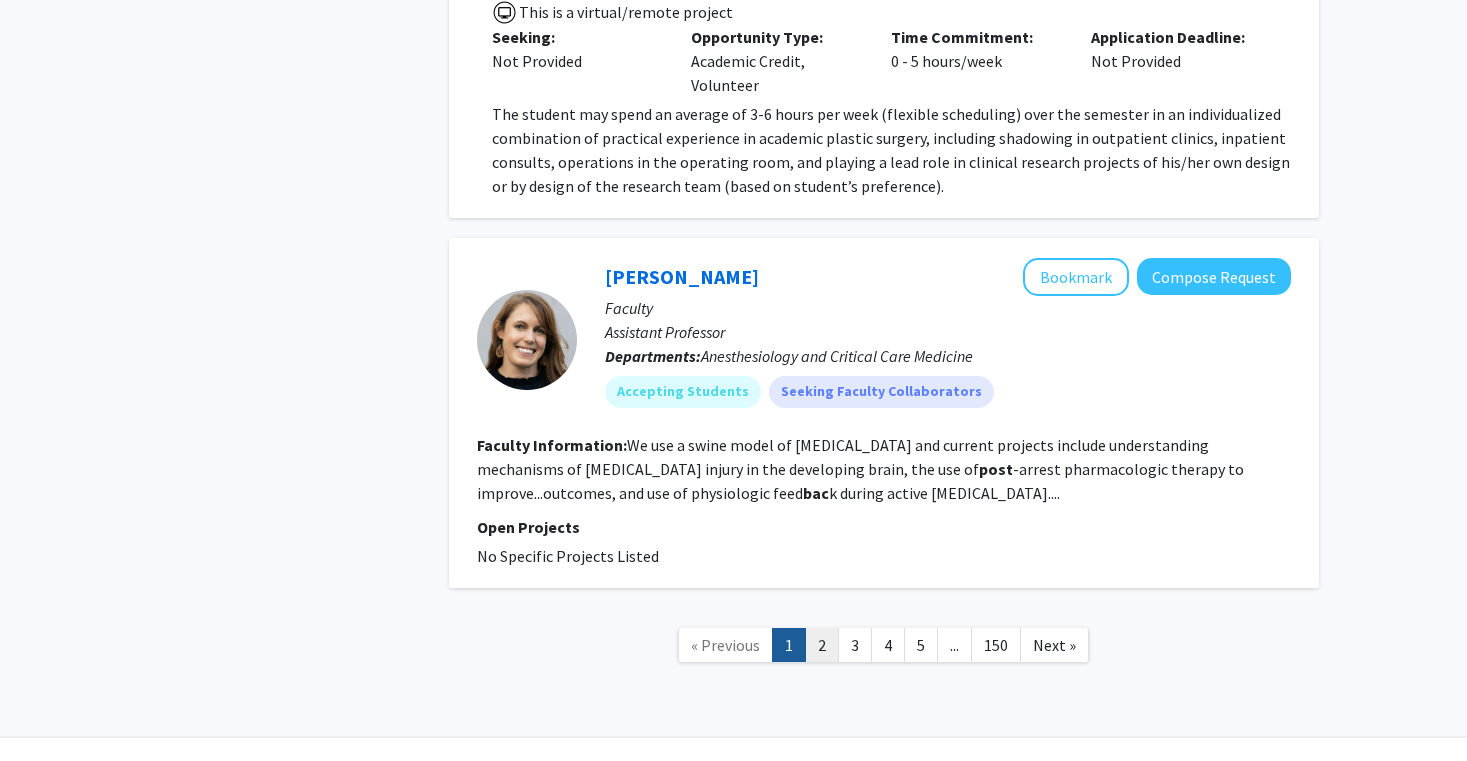 click on "2" 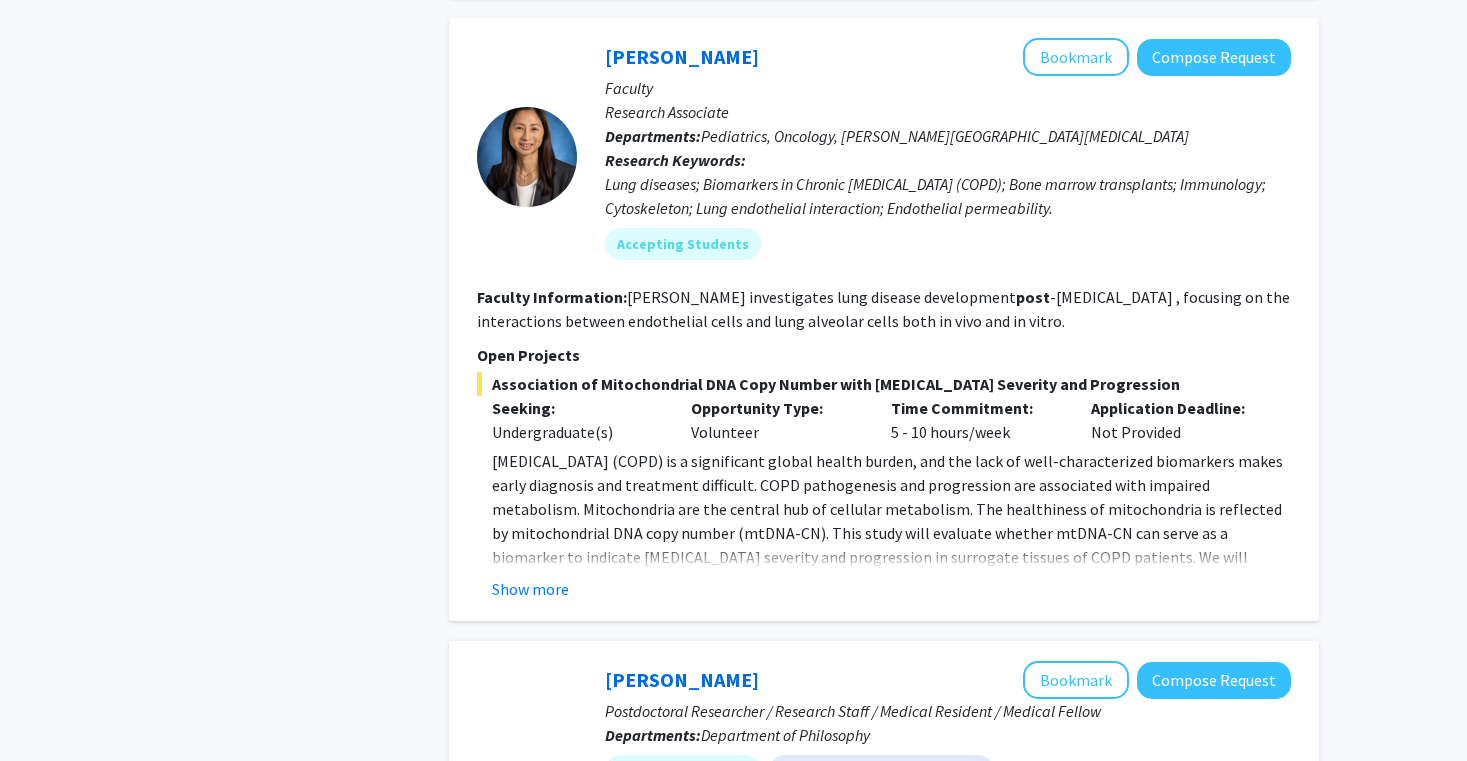 scroll, scrollTop: 3079, scrollLeft: 0, axis: vertical 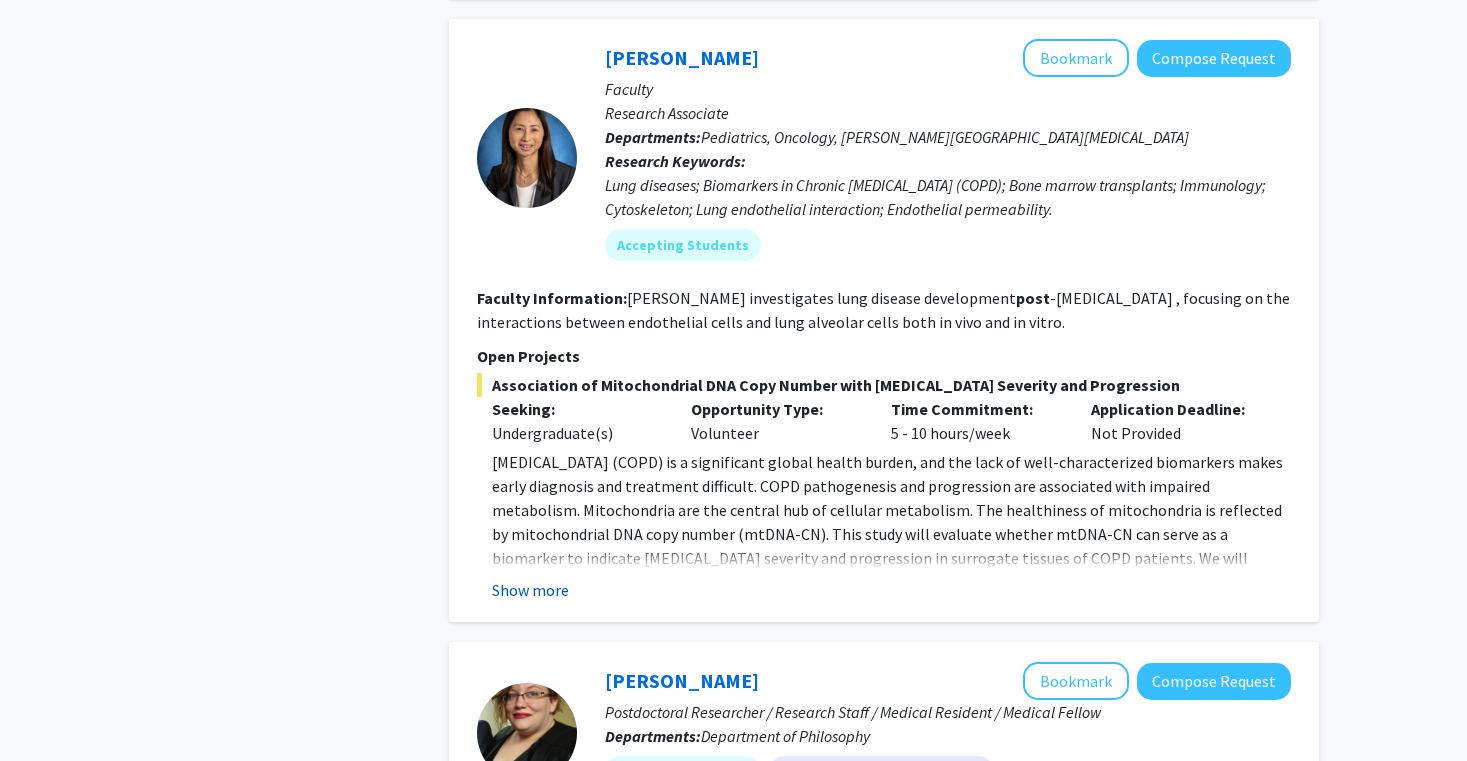 click on "Show more" 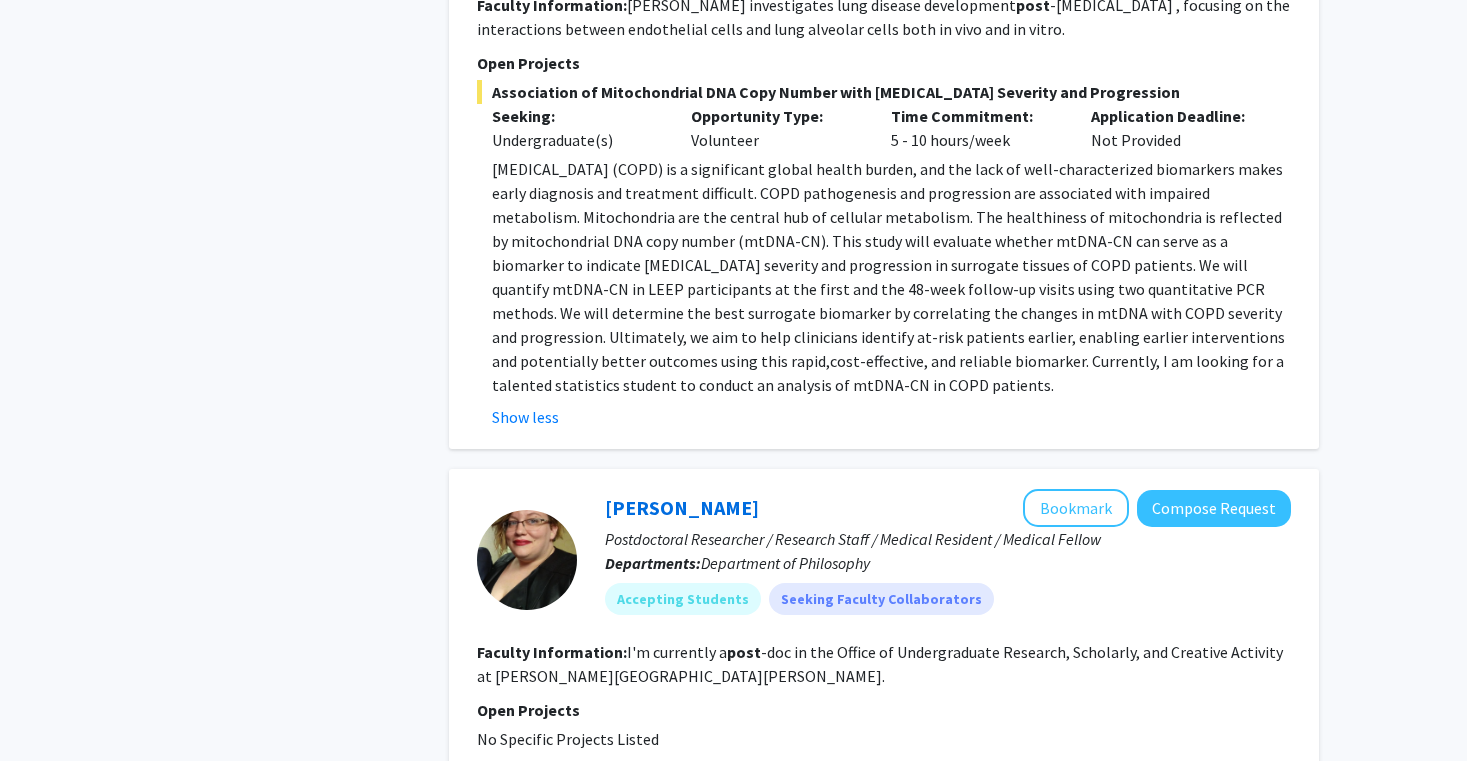 scroll, scrollTop: 3579, scrollLeft: 0, axis: vertical 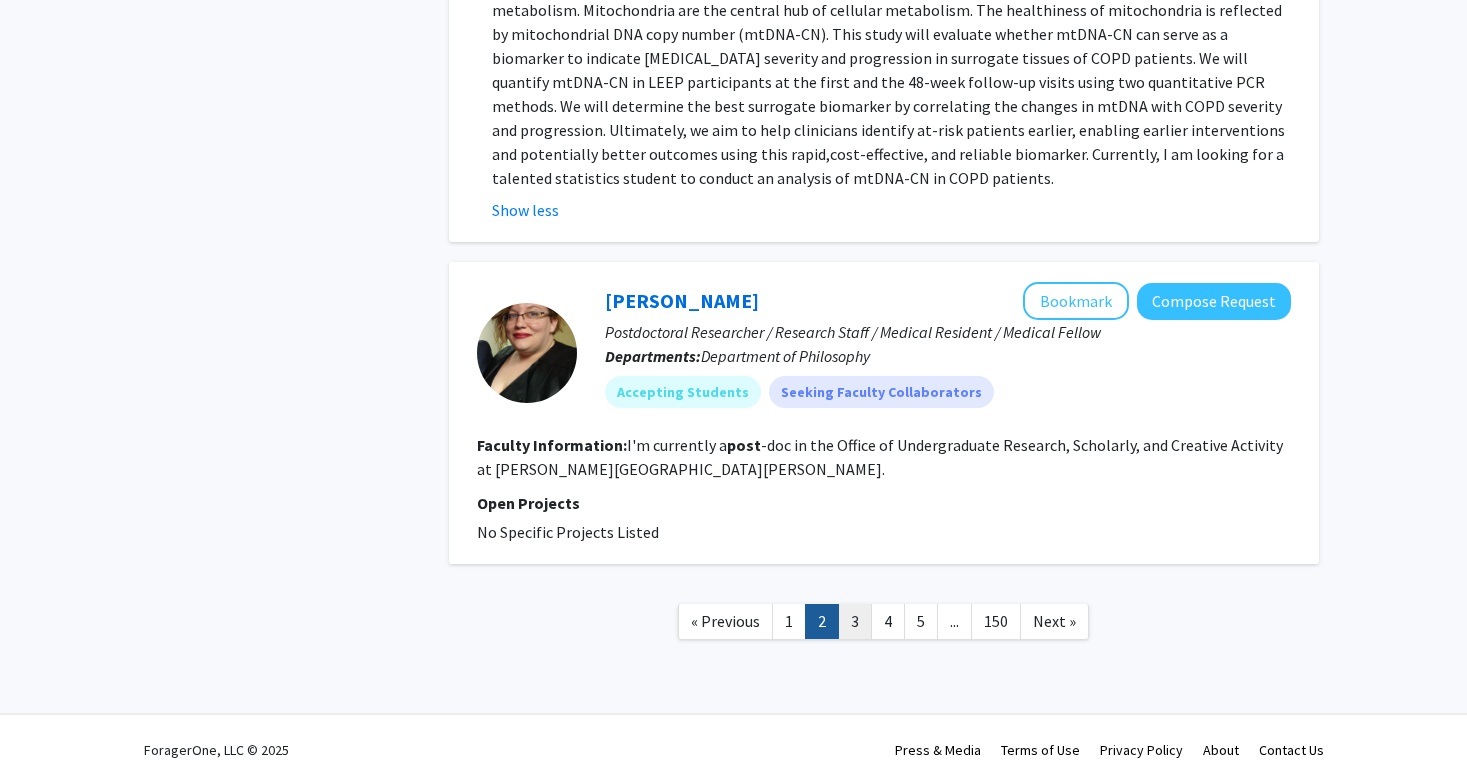click on "3" 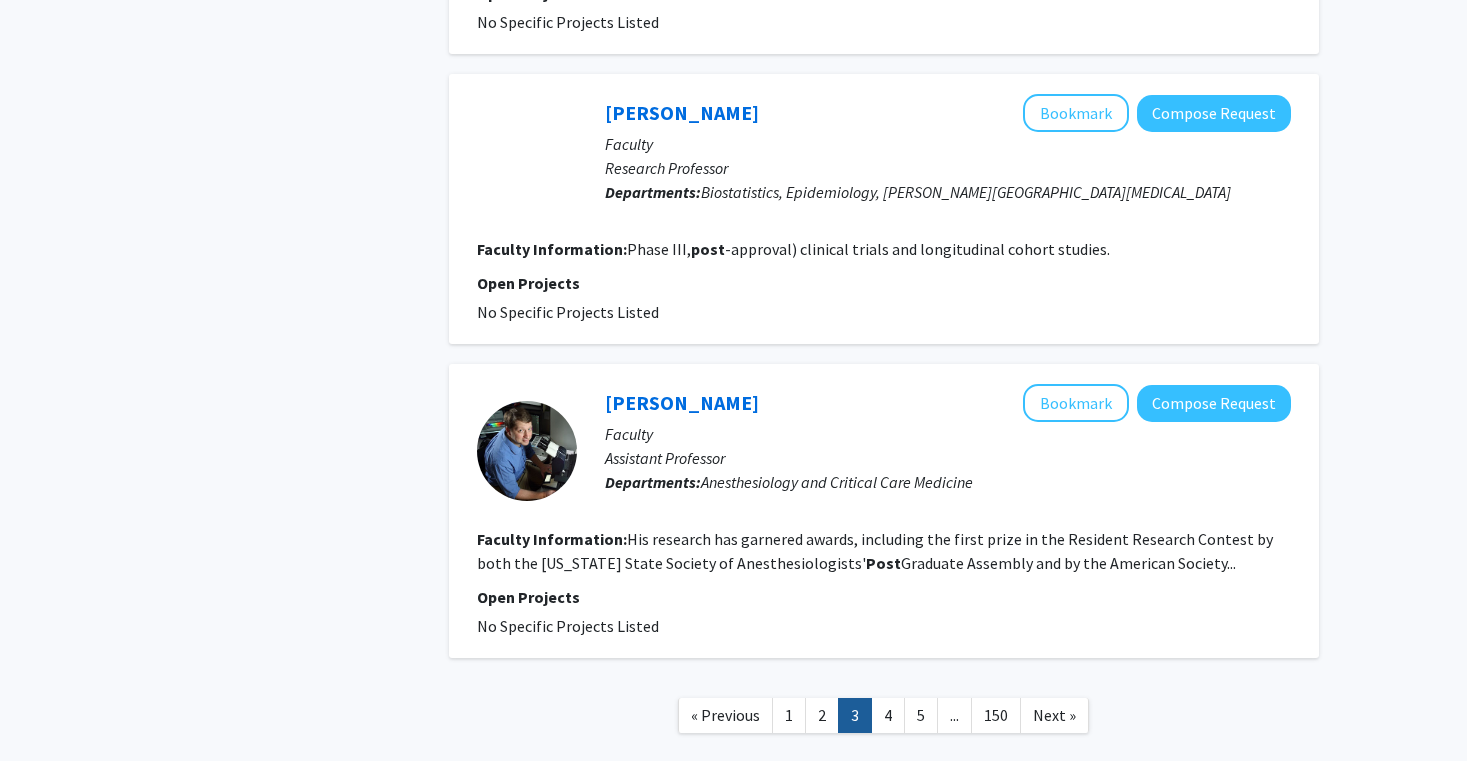 scroll, scrollTop: 3158, scrollLeft: 0, axis: vertical 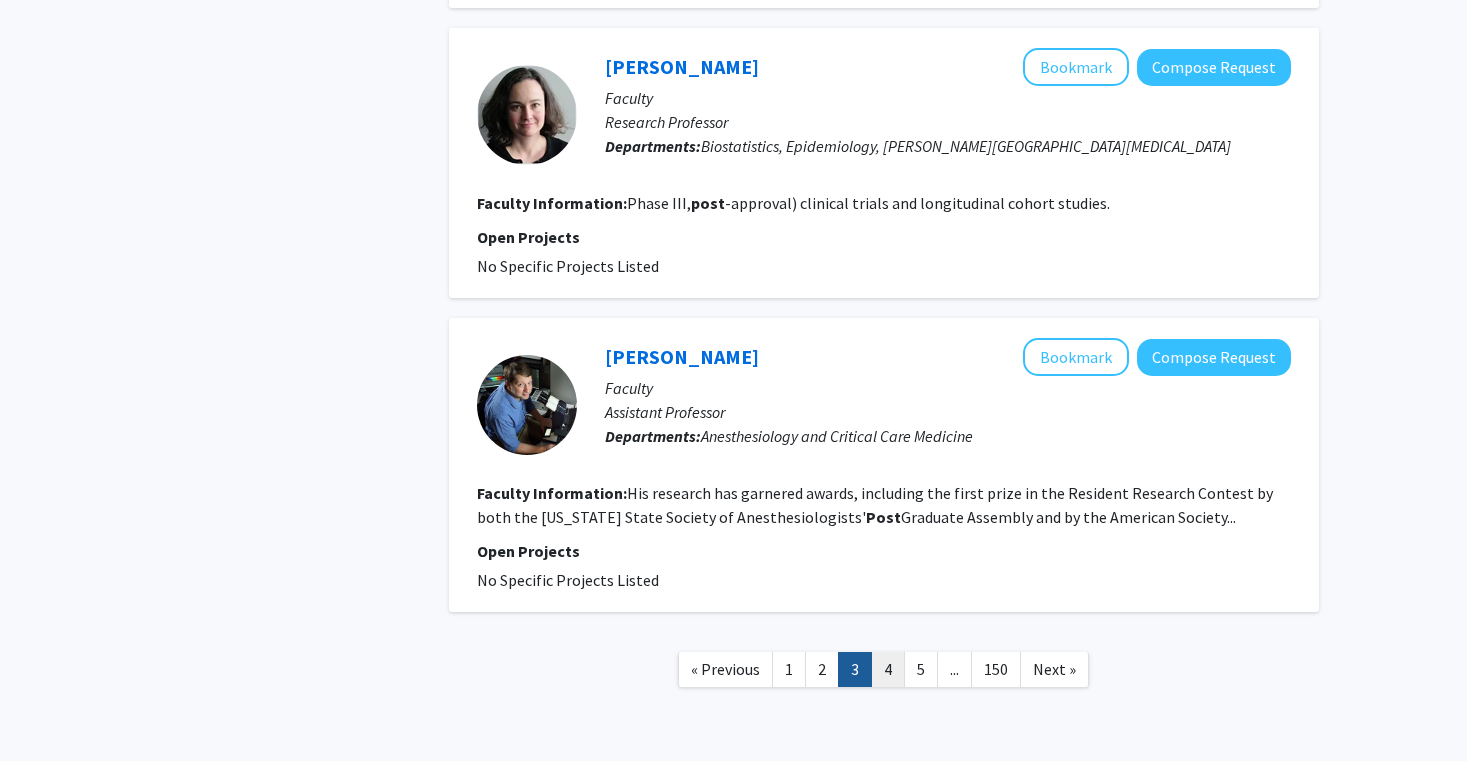 click on "4" 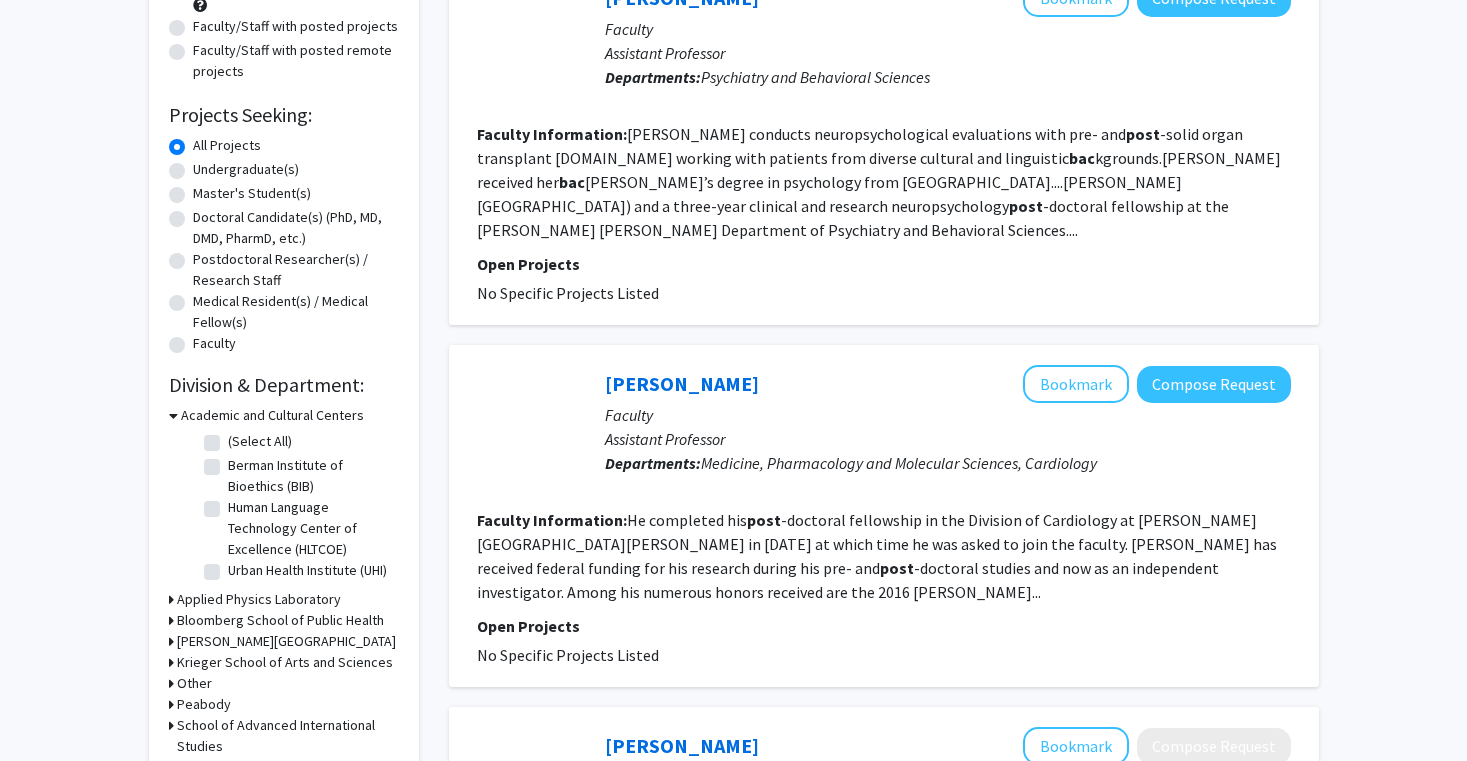 scroll, scrollTop: 0, scrollLeft: 0, axis: both 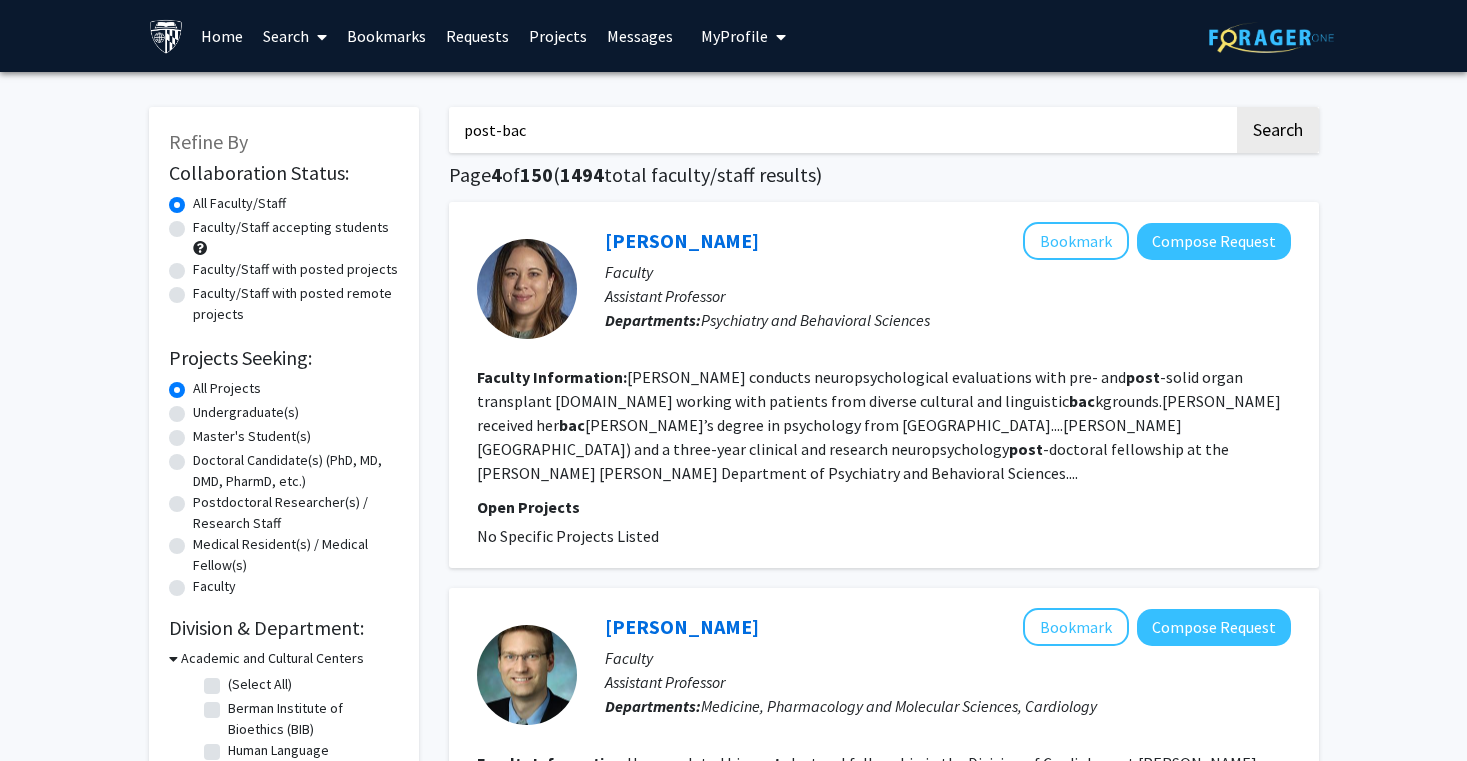 click on "post-bac" at bounding box center [841, 130] 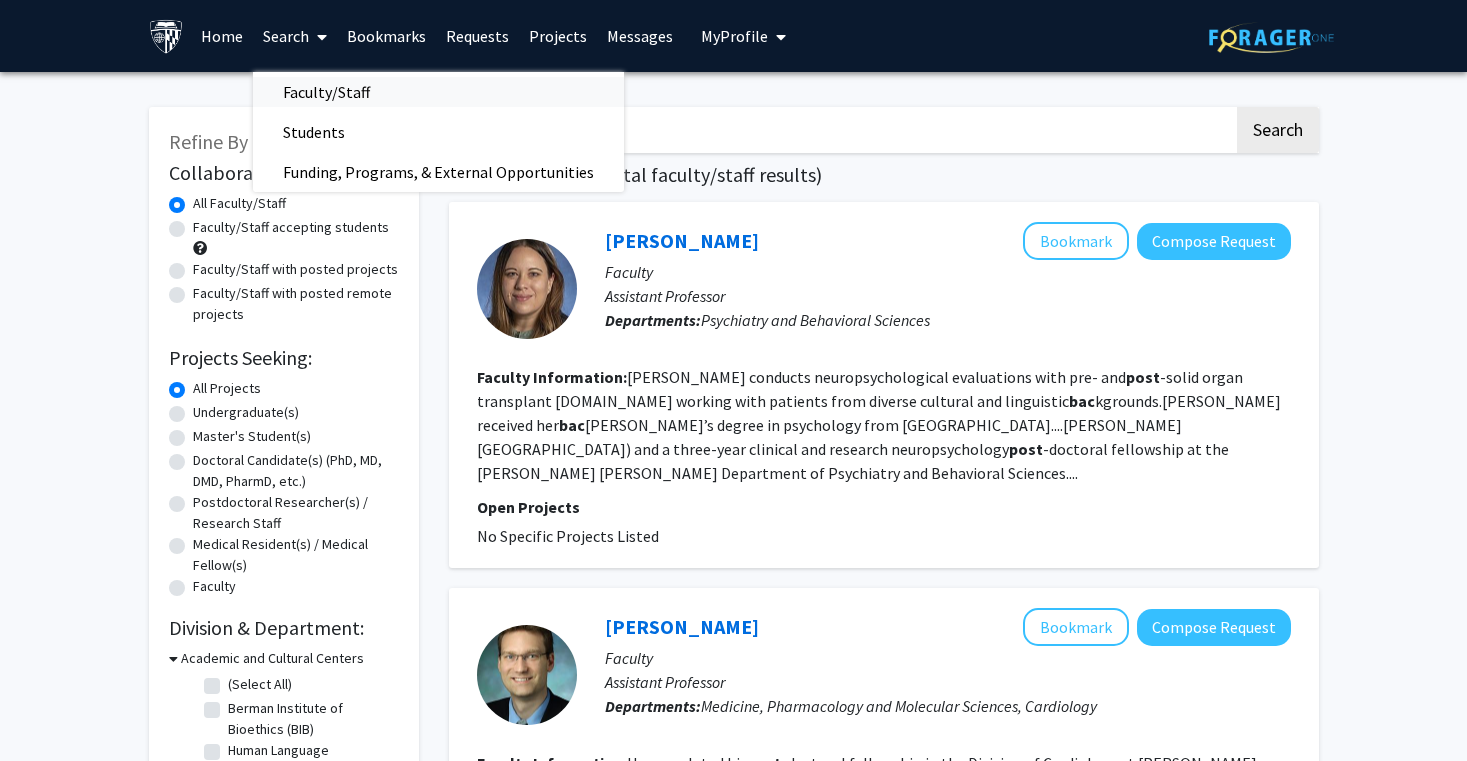 click on "Faculty/Staff" at bounding box center [326, 92] 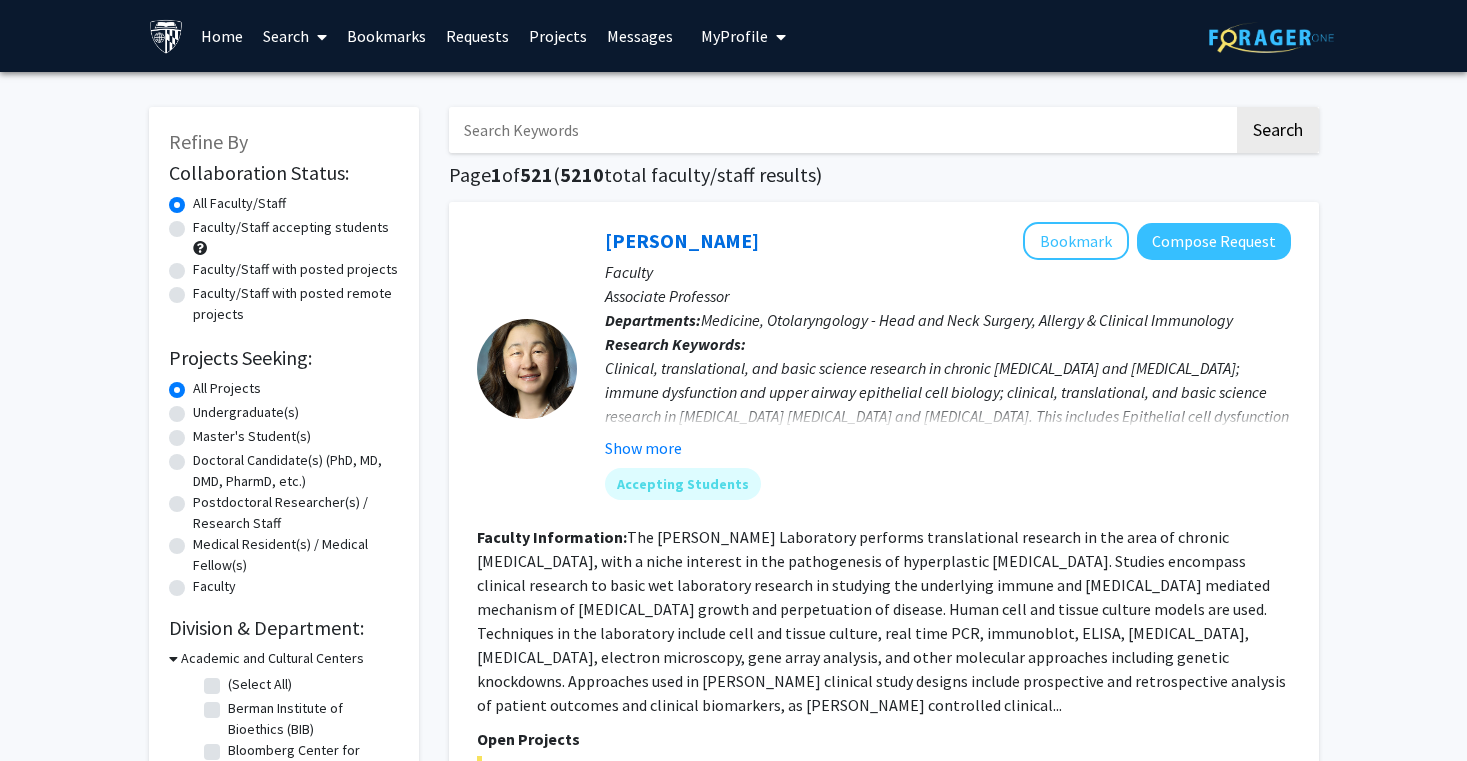 click at bounding box center (841, 130) 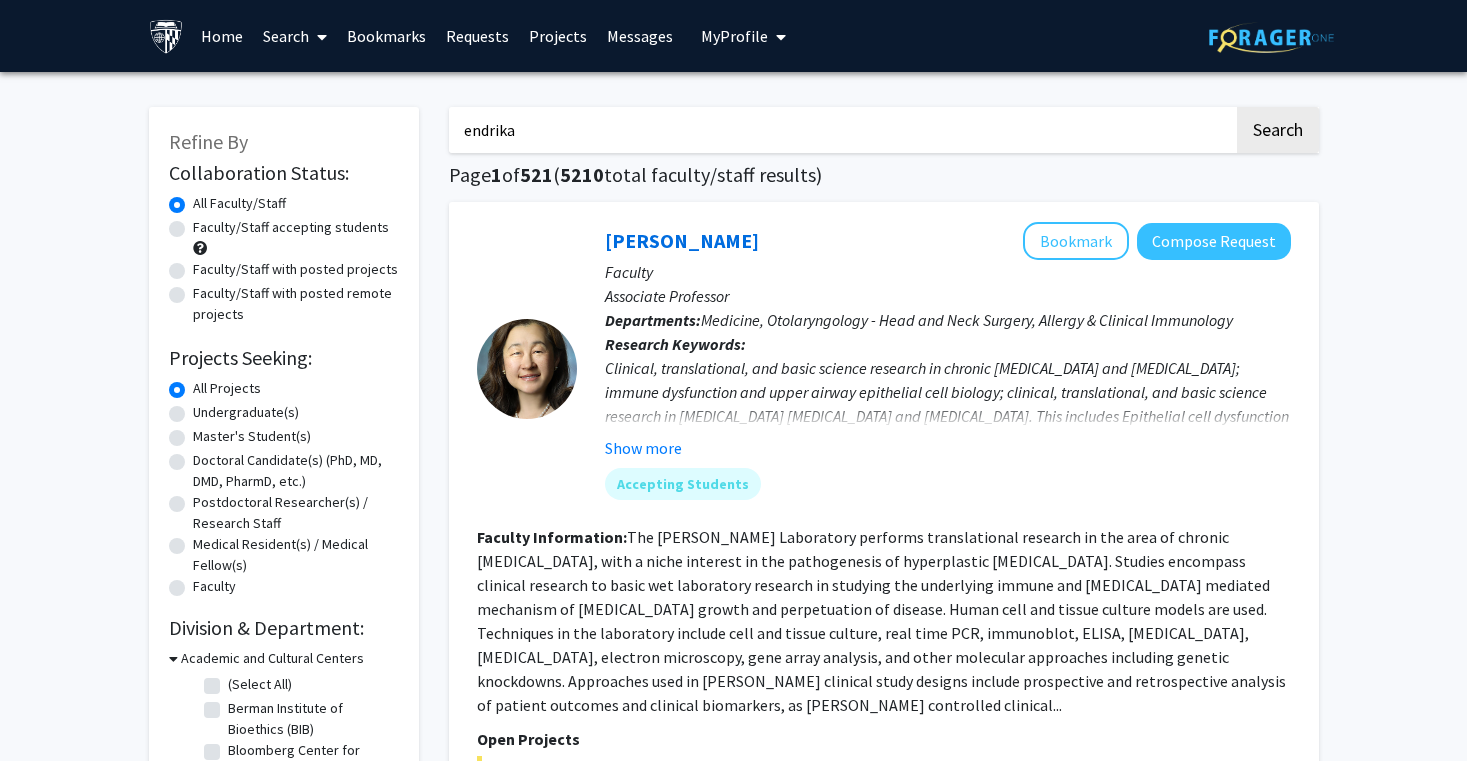 click on "Search" 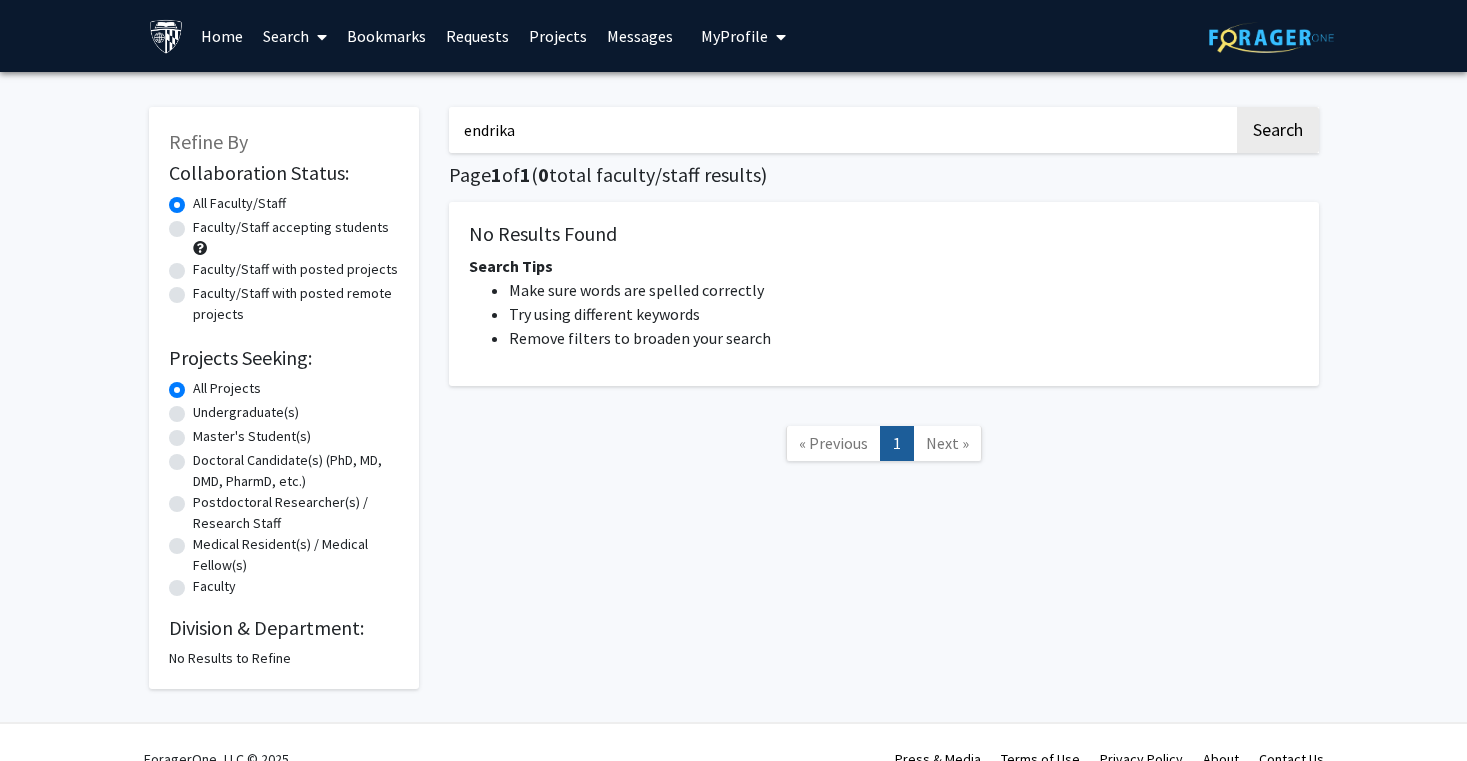 click on "endrika" at bounding box center [841, 130] 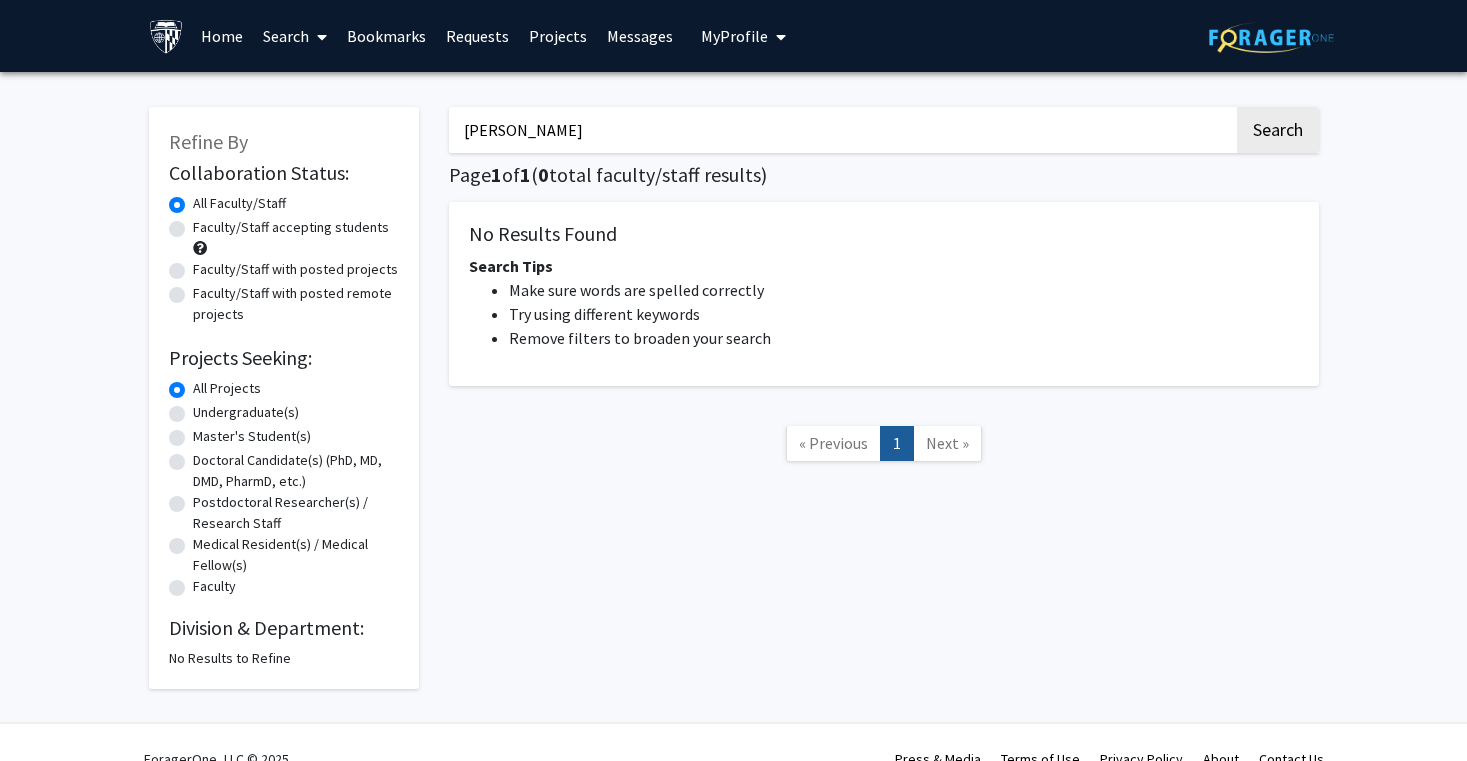 click on "Search" 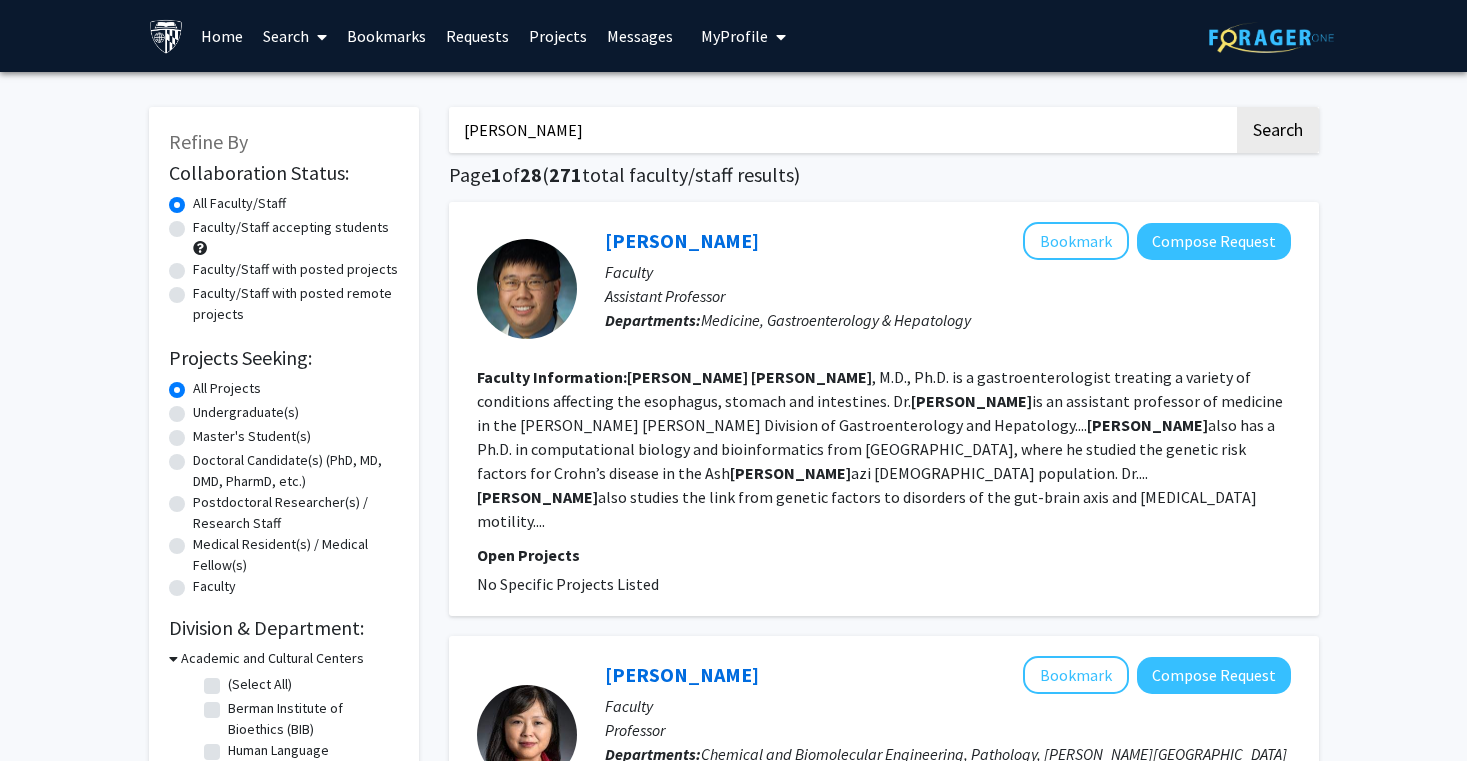 click on "[PERSON_NAME]" at bounding box center (841, 130) 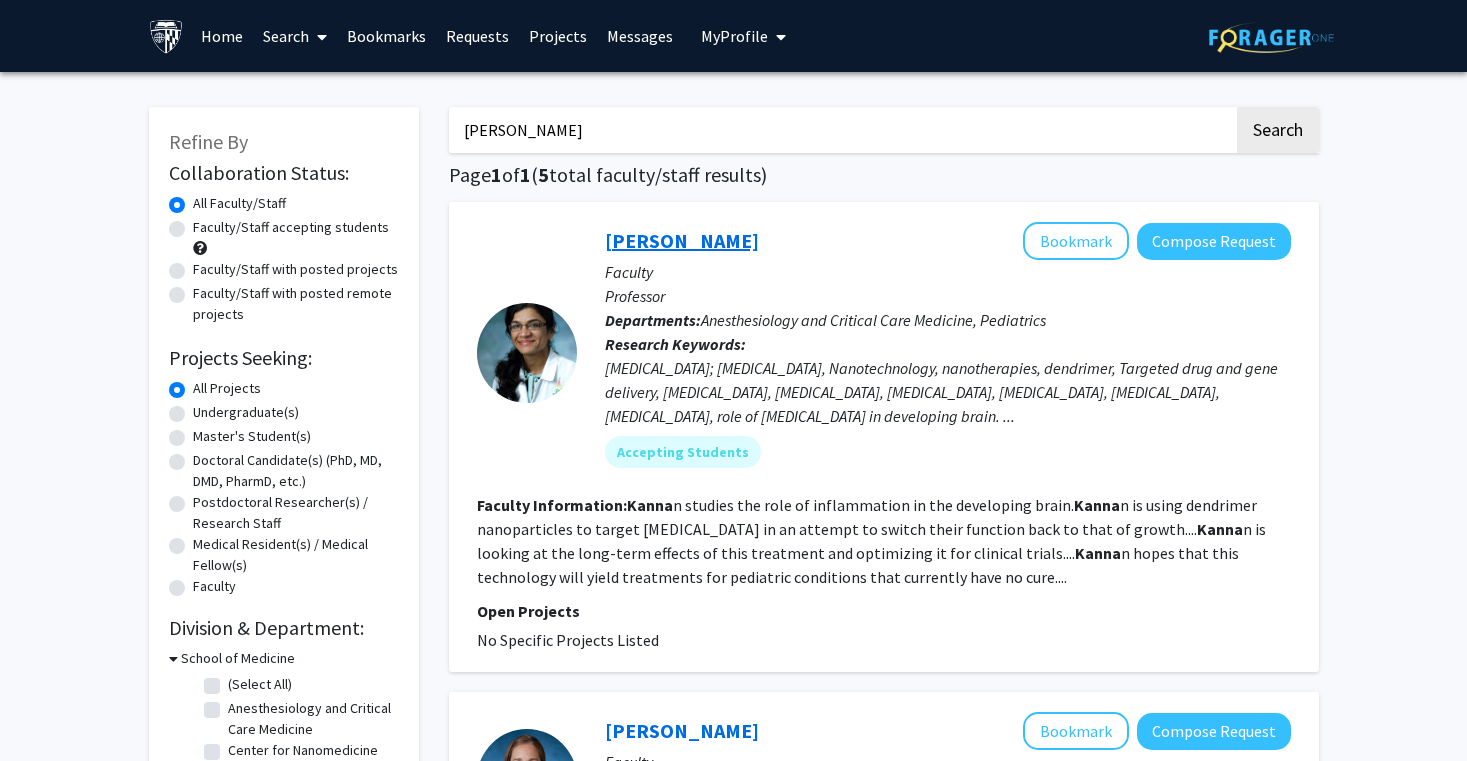 click on "[PERSON_NAME]" 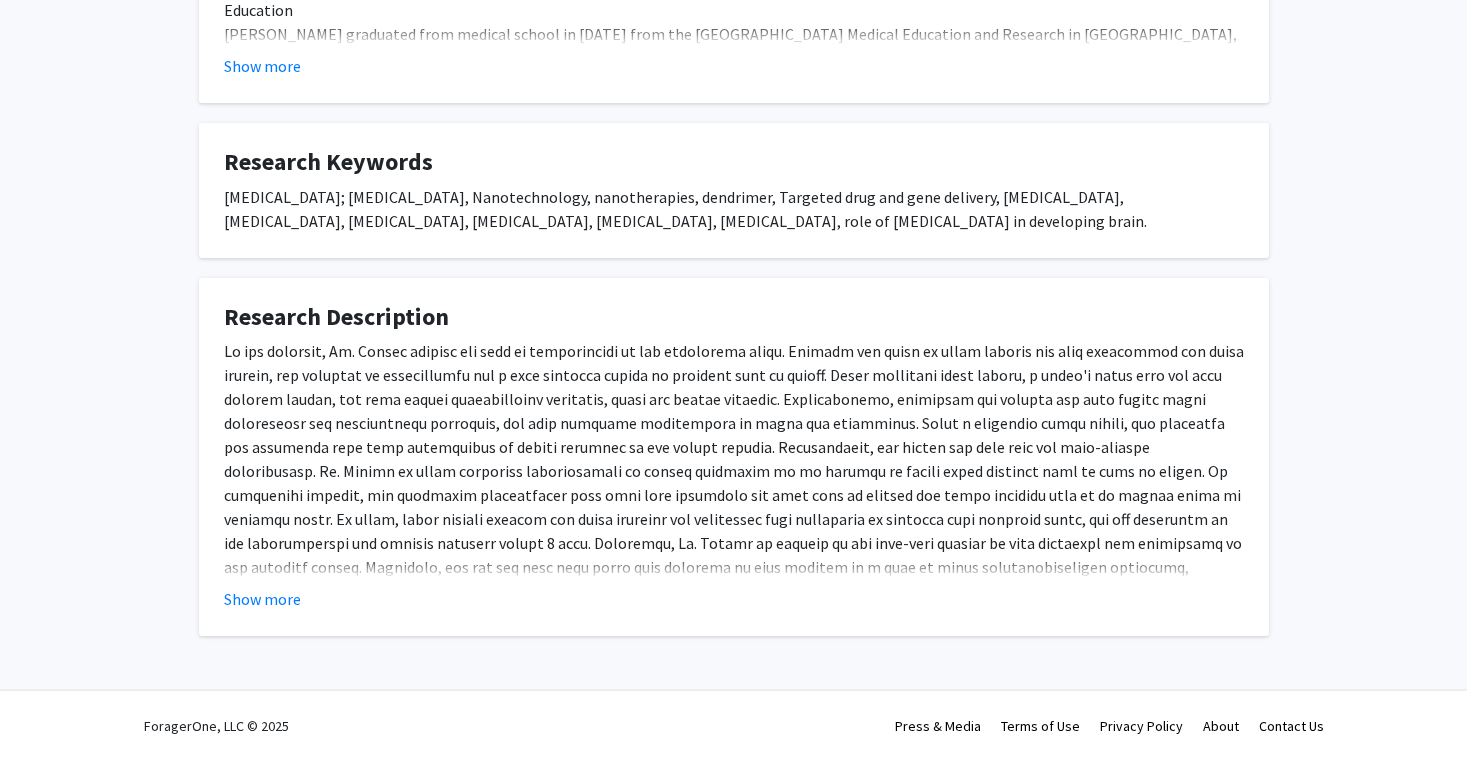 scroll, scrollTop: 0, scrollLeft: 0, axis: both 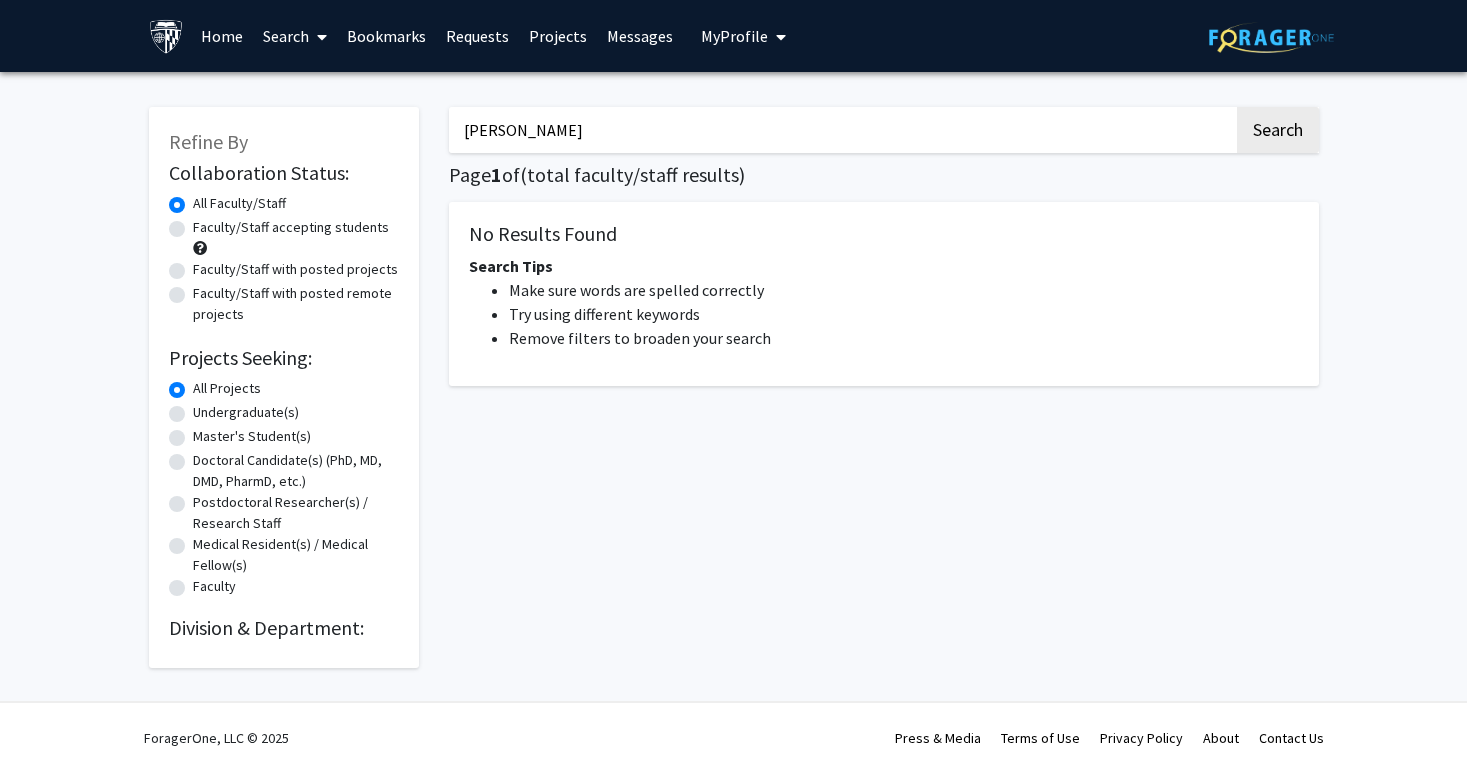 click on "[PERSON_NAME]" at bounding box center (841, 130) 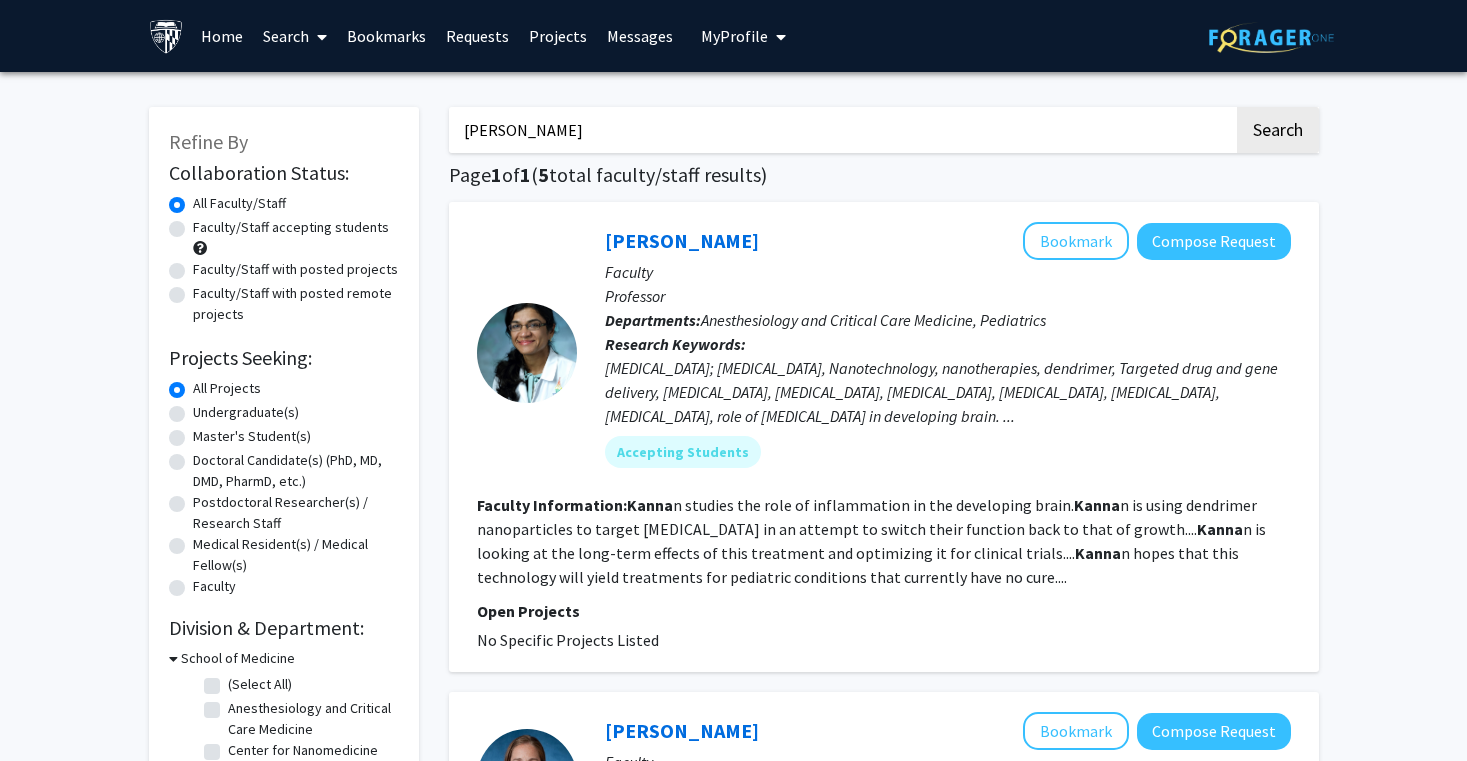 click on "[PERSON_NAME]" at bounding box center (841, 130) 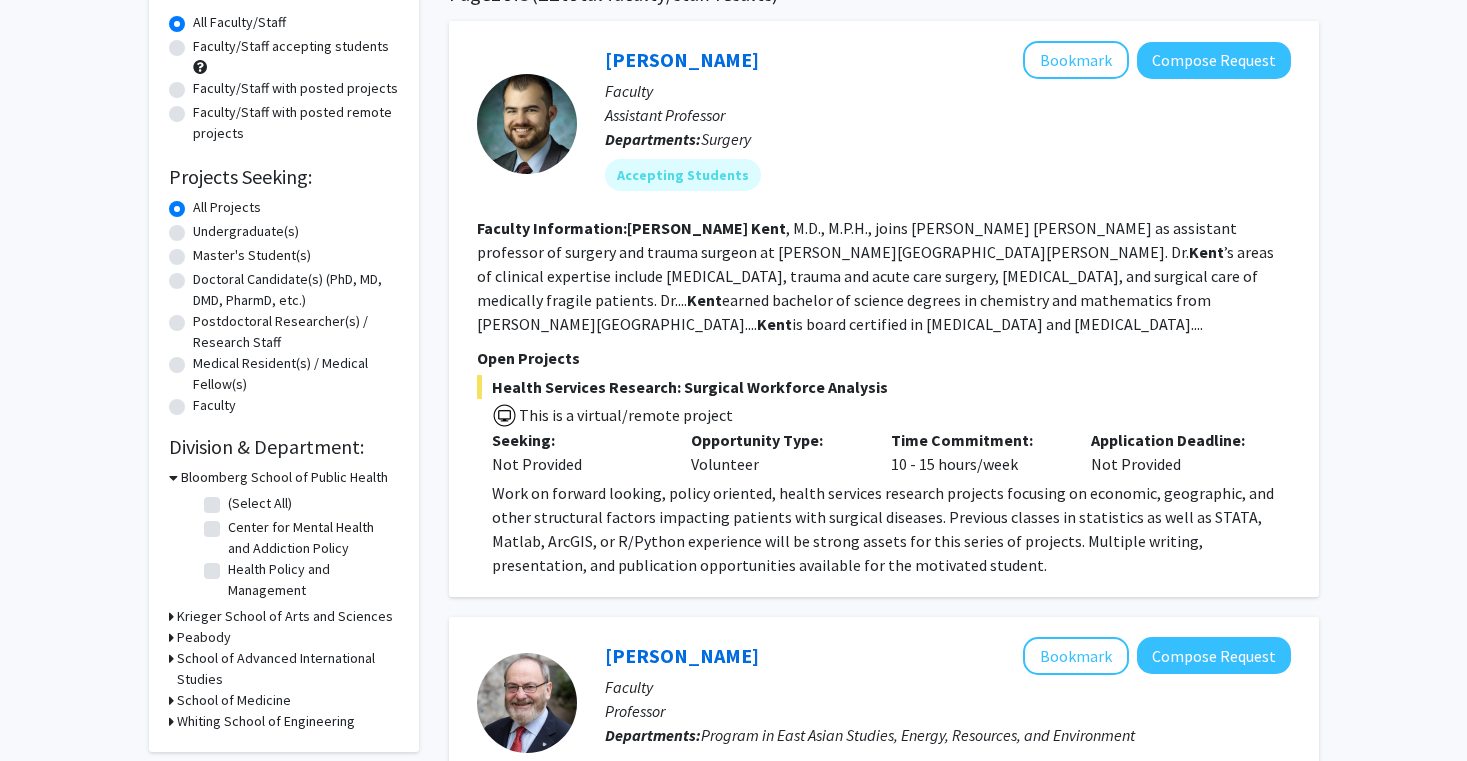 scroll, scrollTop: 167, scrollLeft: 0, axis: vertical 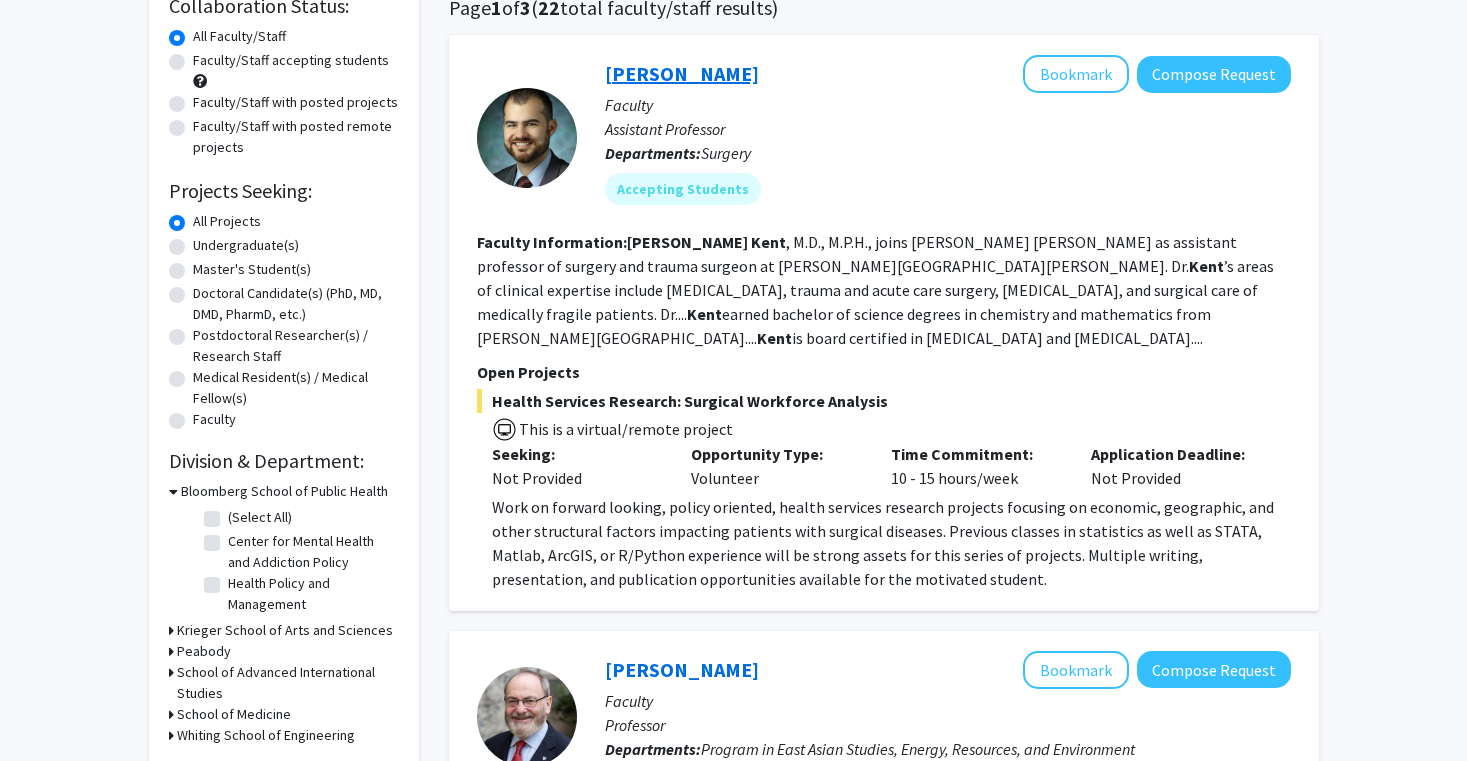 click on "[PERSON_NAME]" 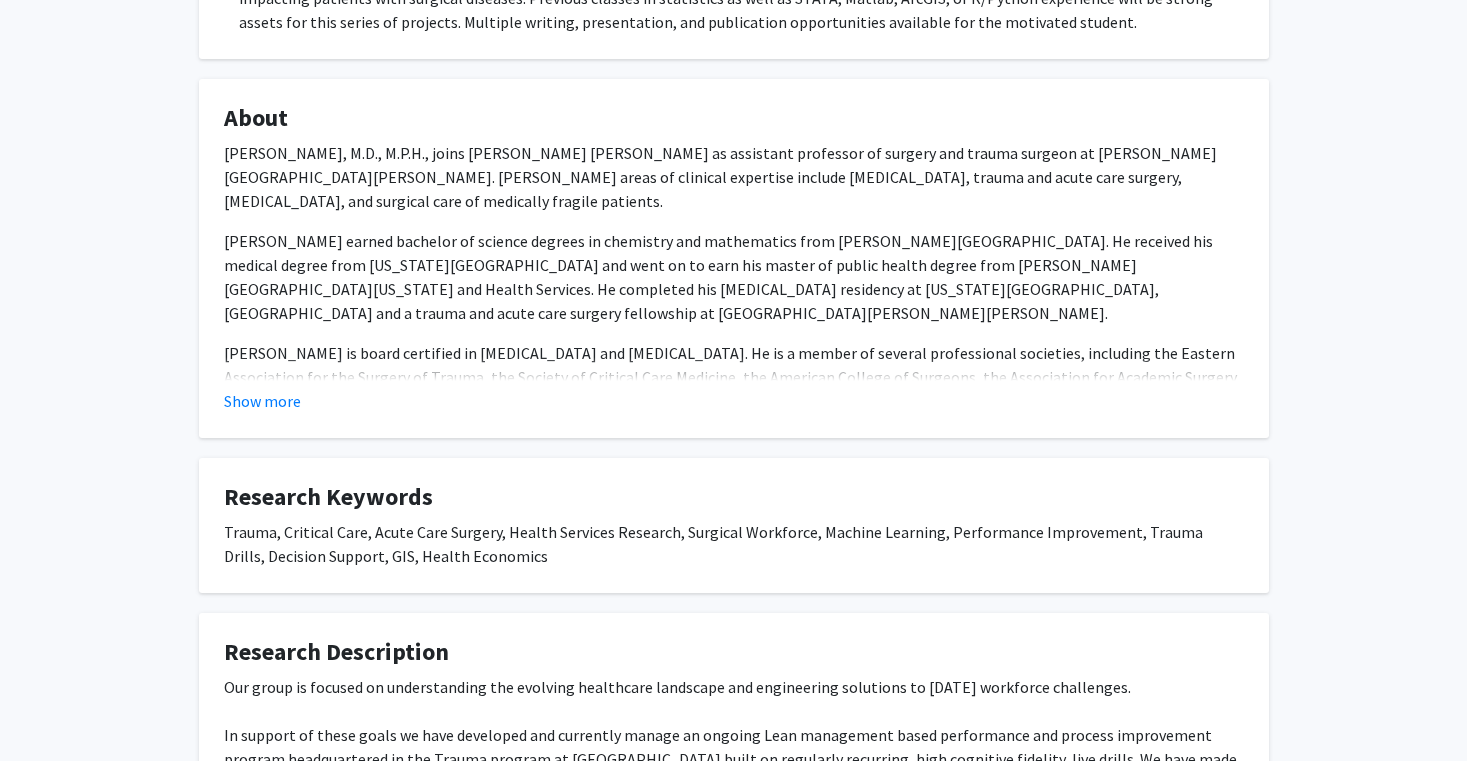 scroll, scrollTop: 872, scrollLeft: 0, axis: vertical 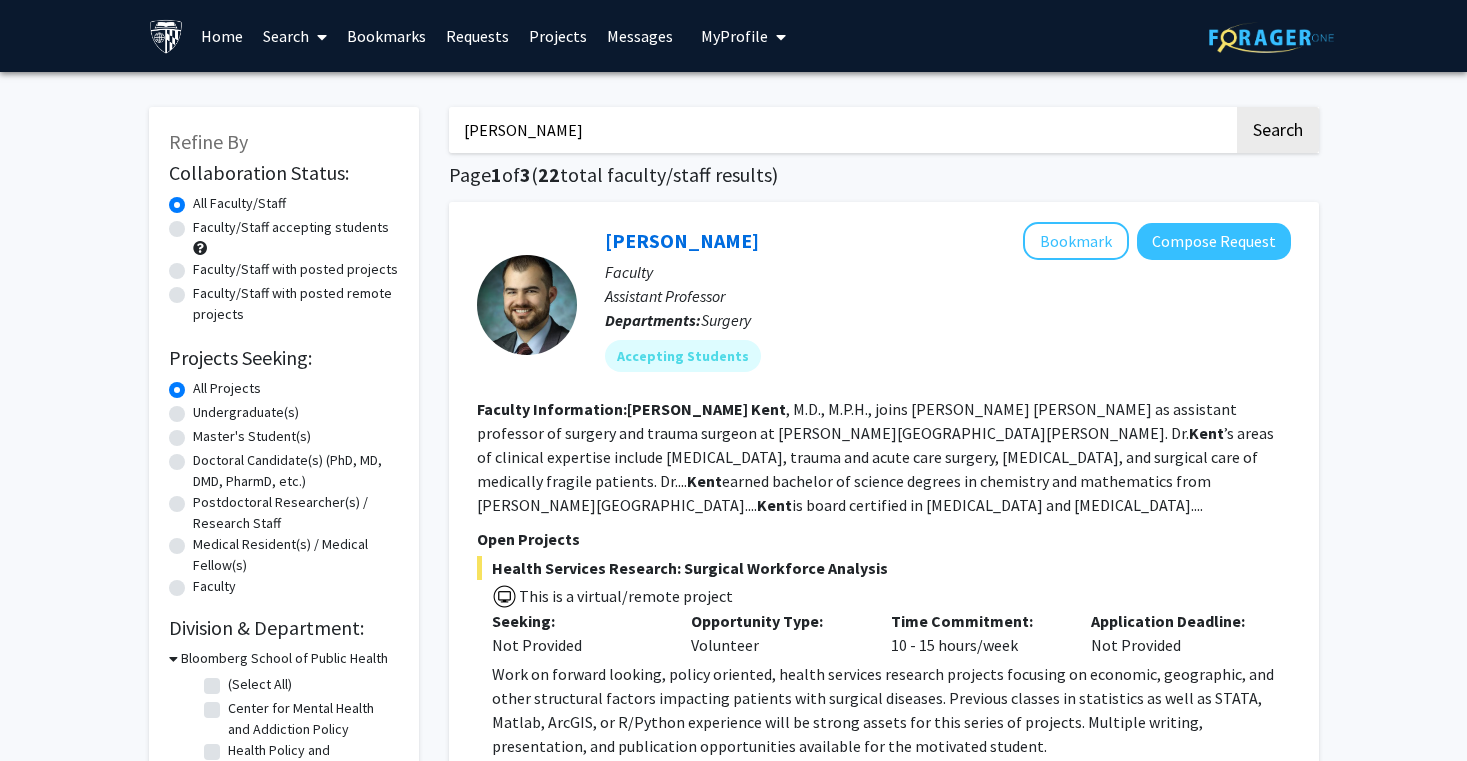 click on "[PERSON_NAME]" at bounding box center [841, 130] 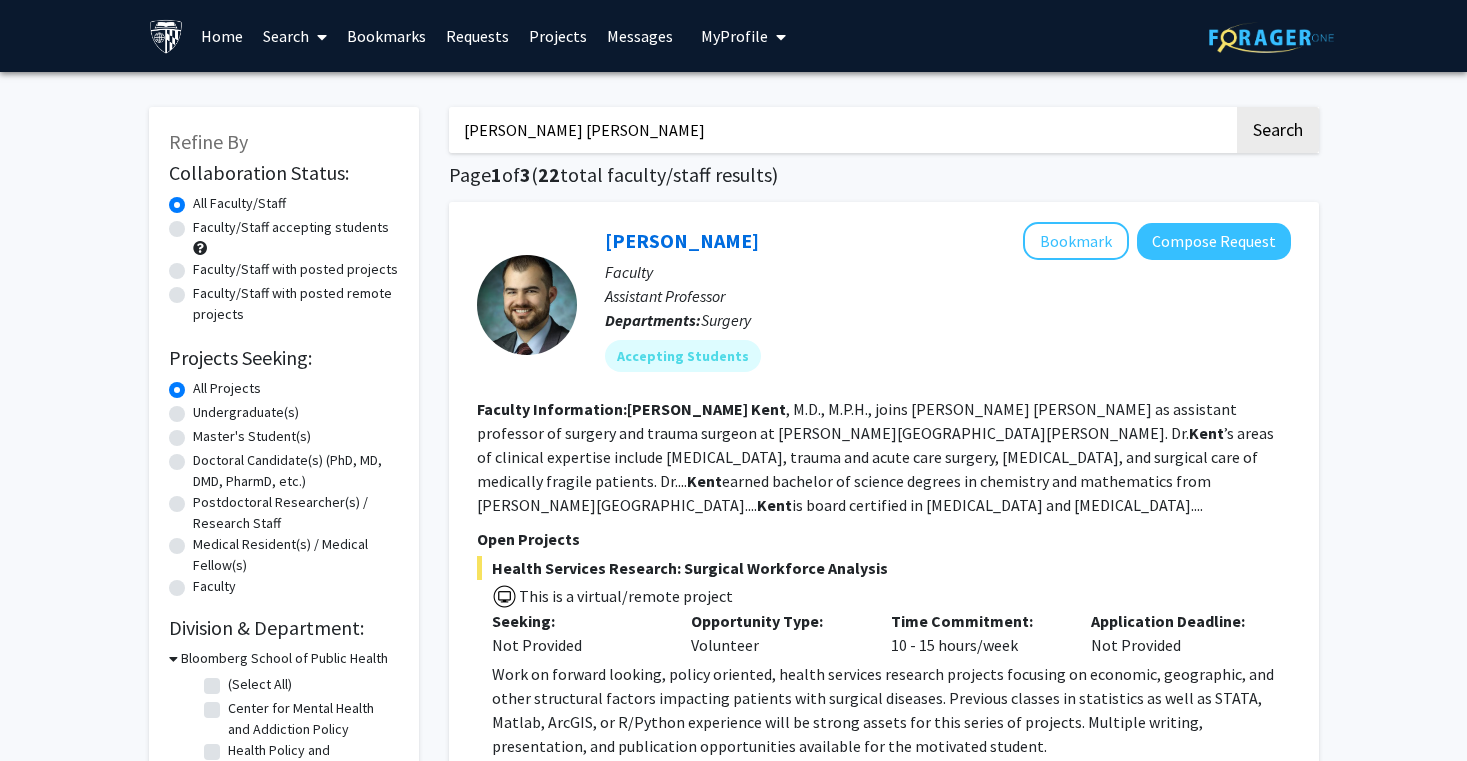 click on "Search" 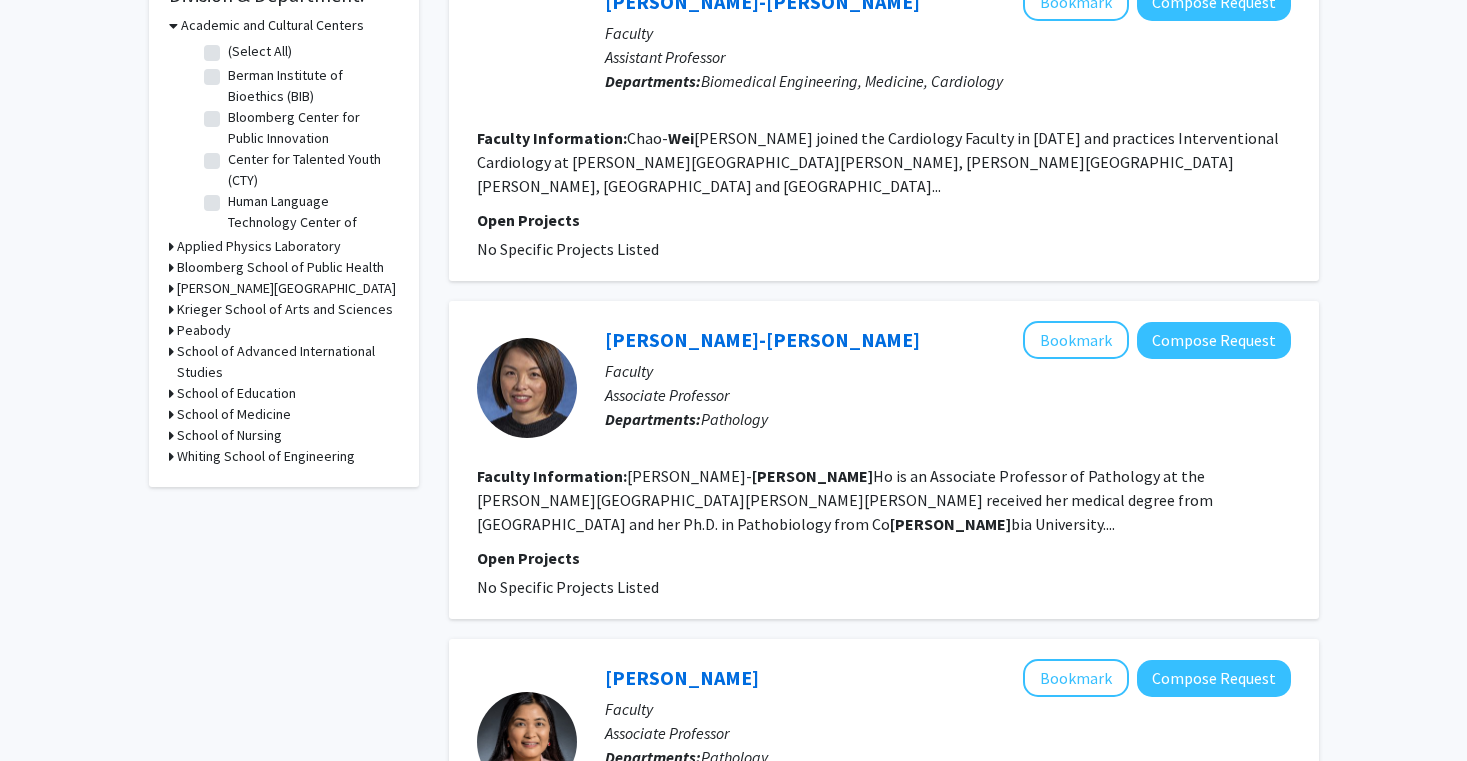 scroll, scrollTop: 0, scrollLeft: 0, axis: both 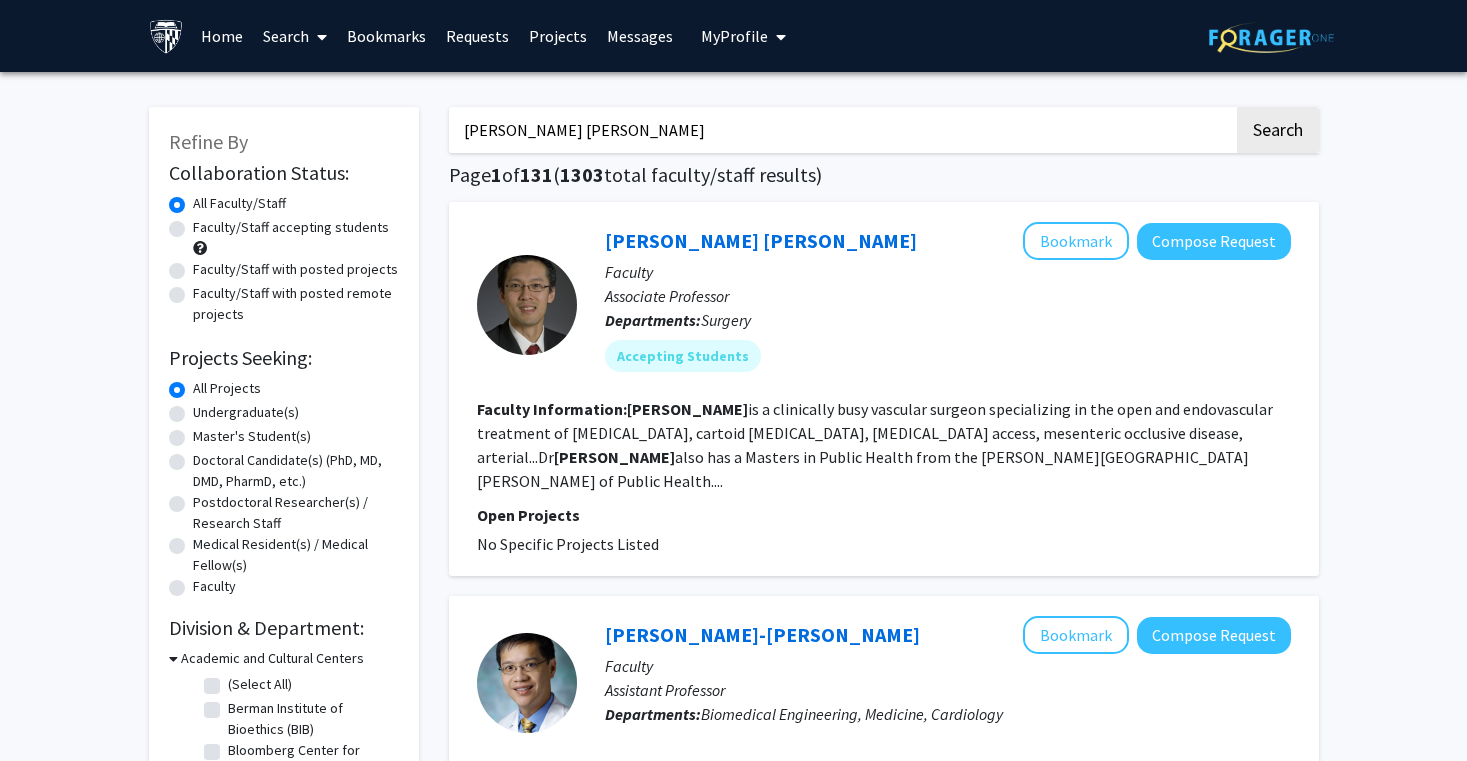 click on "[PERSON_NAME] [PERSON_NAME]" at bounding box center [841, 130] 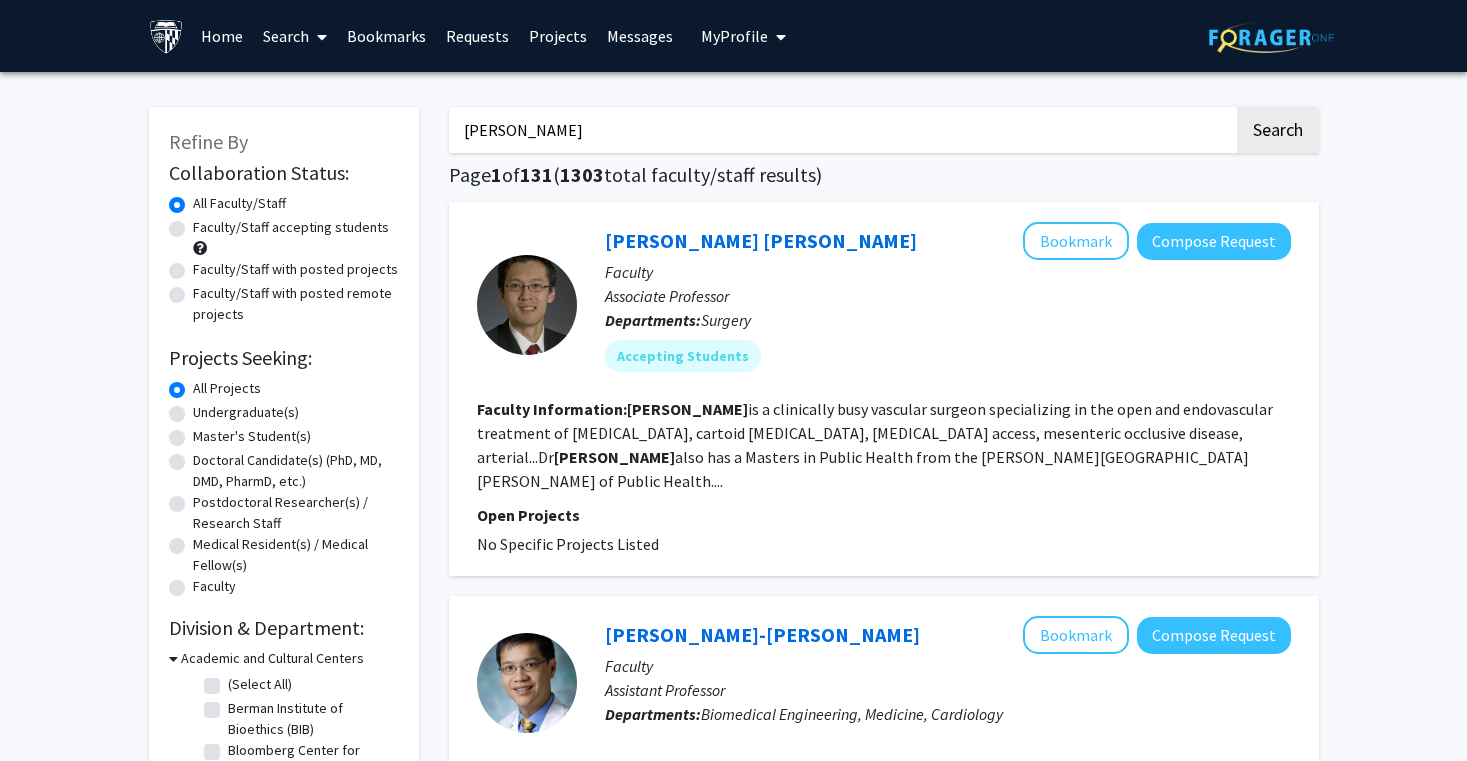 type on "[PERSON_NAME]" 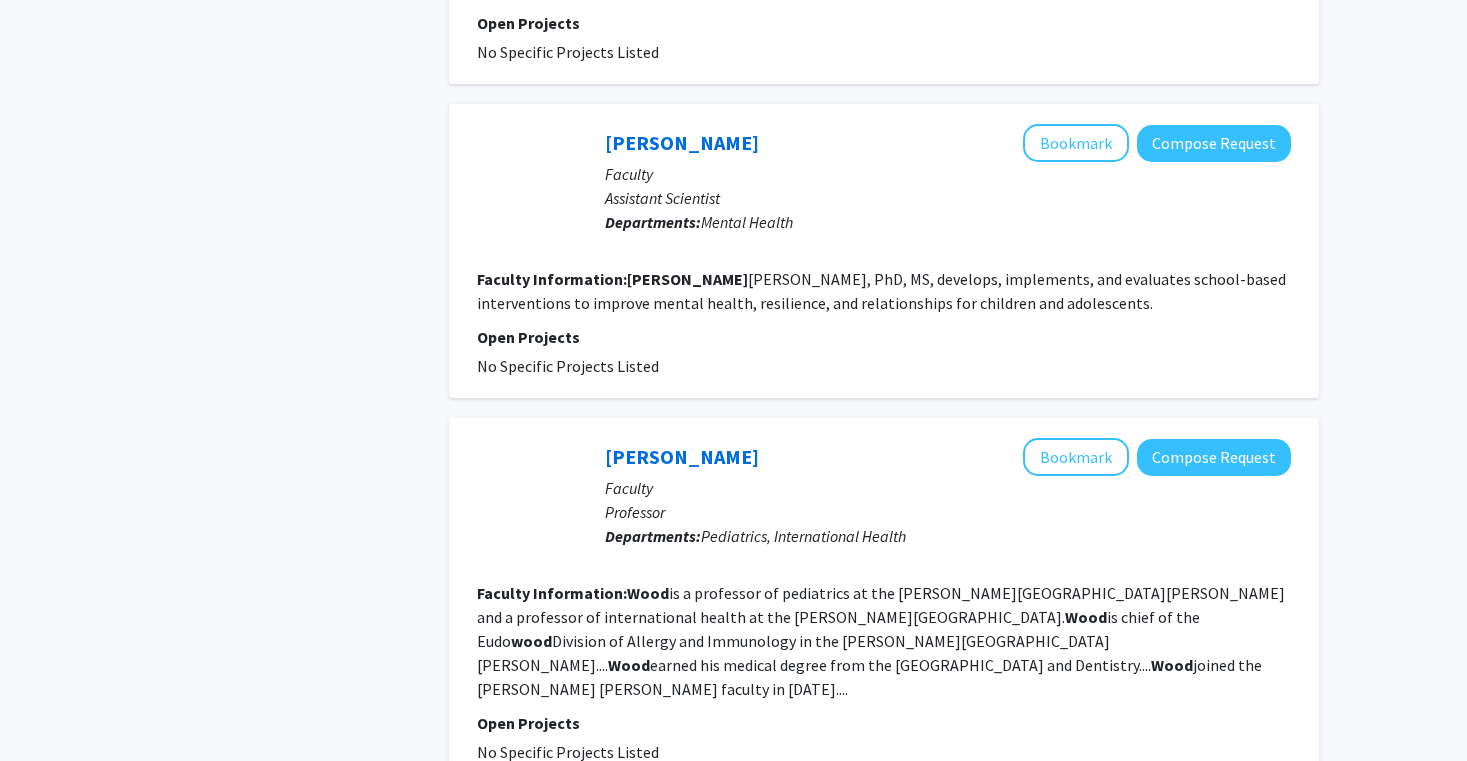 scroll, scrollTop: 1485, scrollLeft: 0, axis: vertical 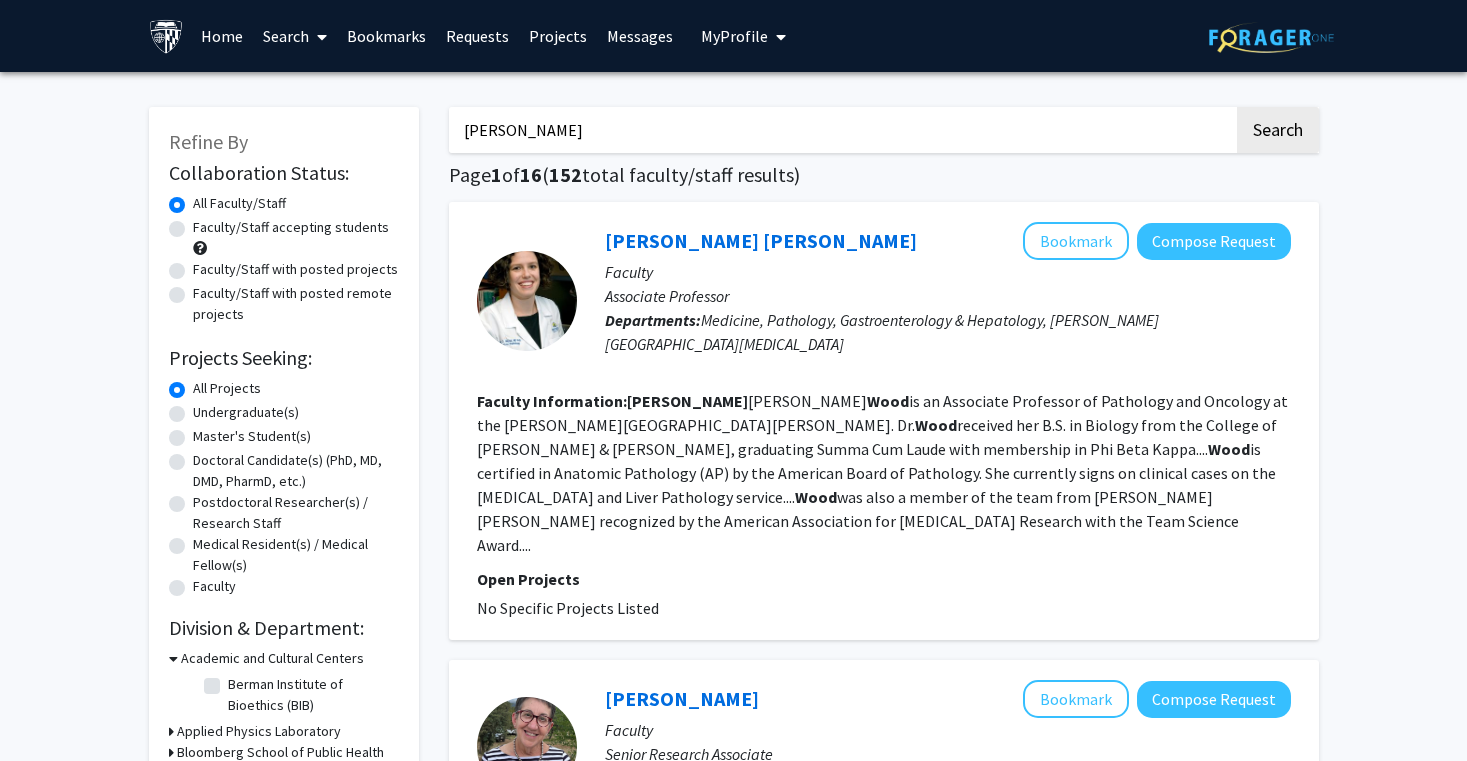 click on "My   Profile" at bounding box center (734, 36) 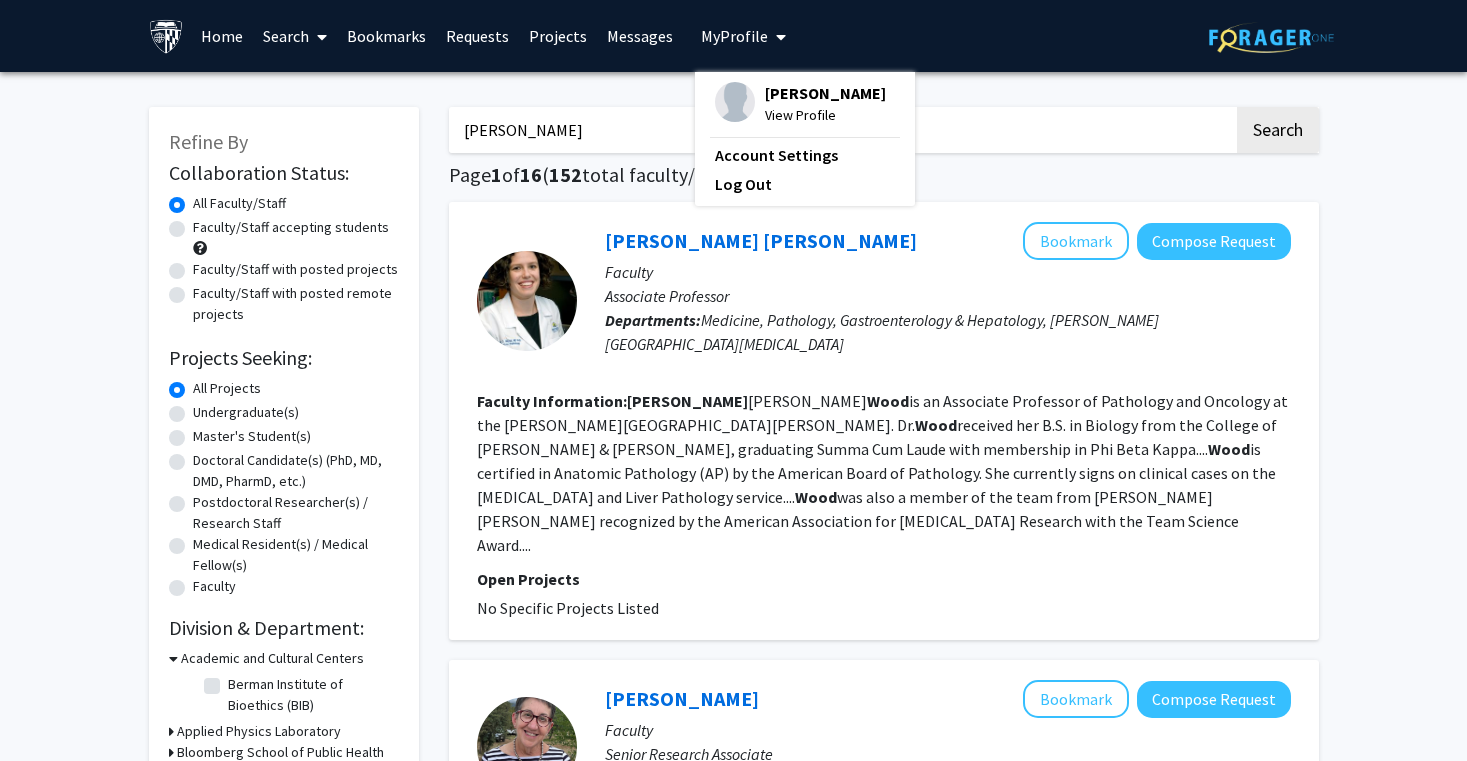 click on "[PERSON_NAME] View Profile Account Settings Log Out" at bounding box center (805, 139) 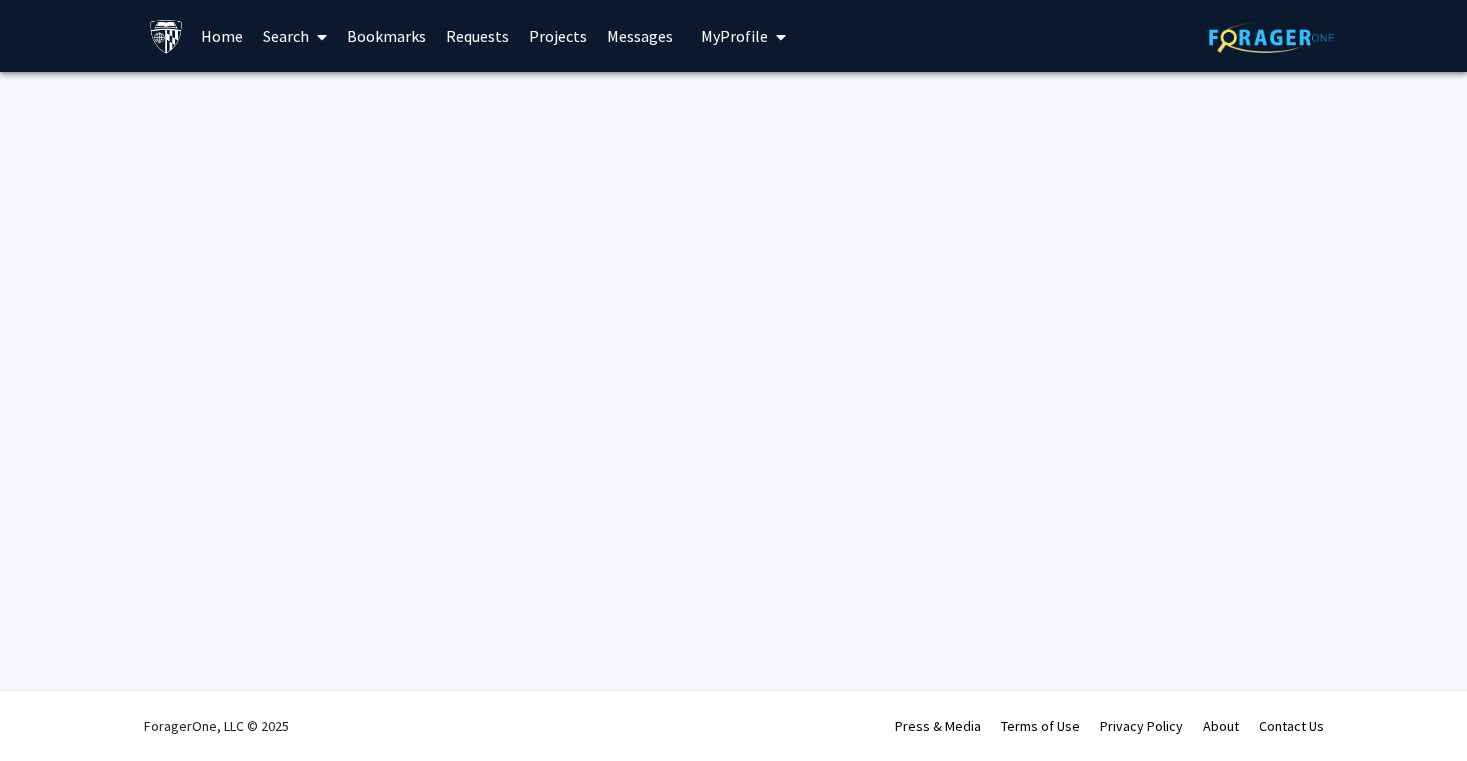 click on "Bookmarks" at bounding box center (386, 36) 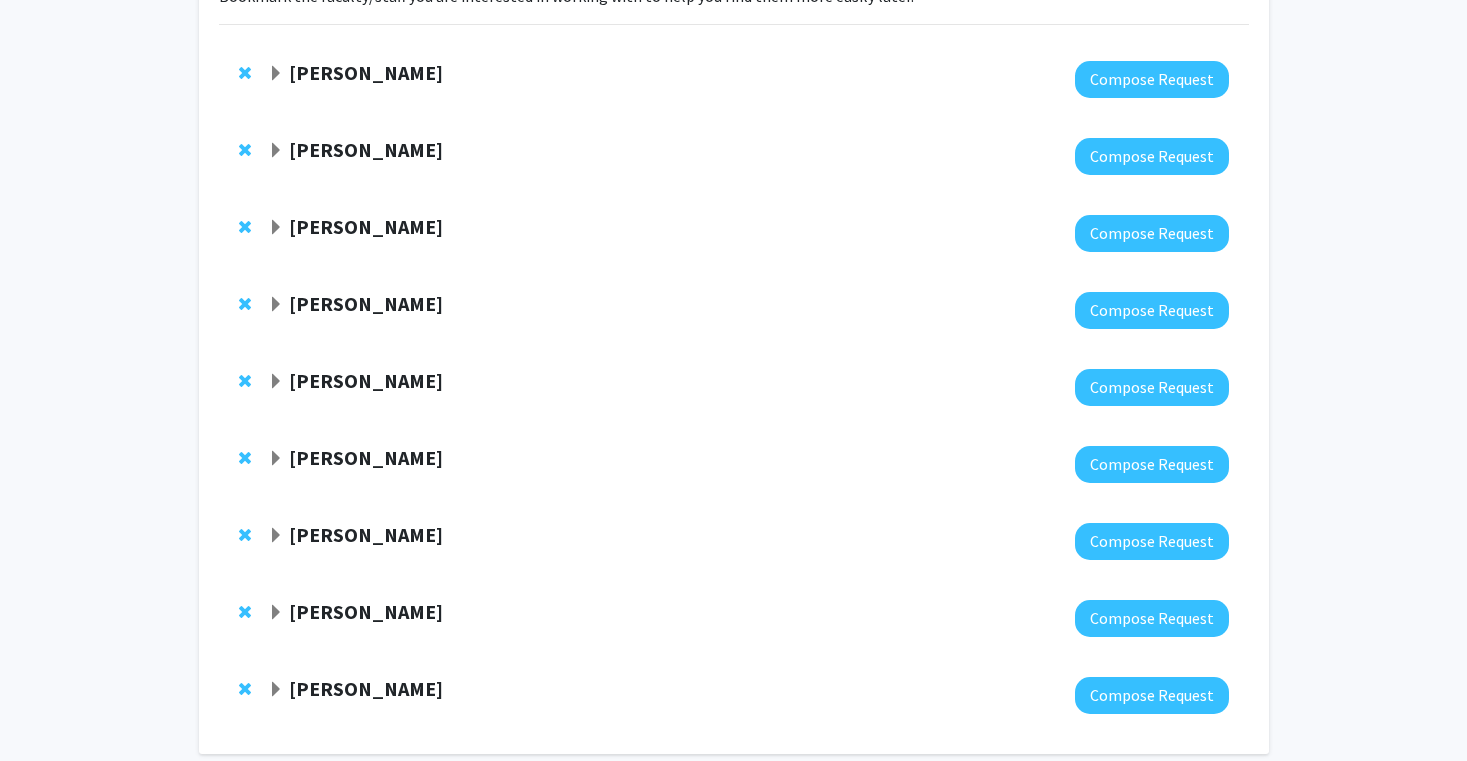scroll, scrollTop: 156, scrollLeft: 0, axis: vertical 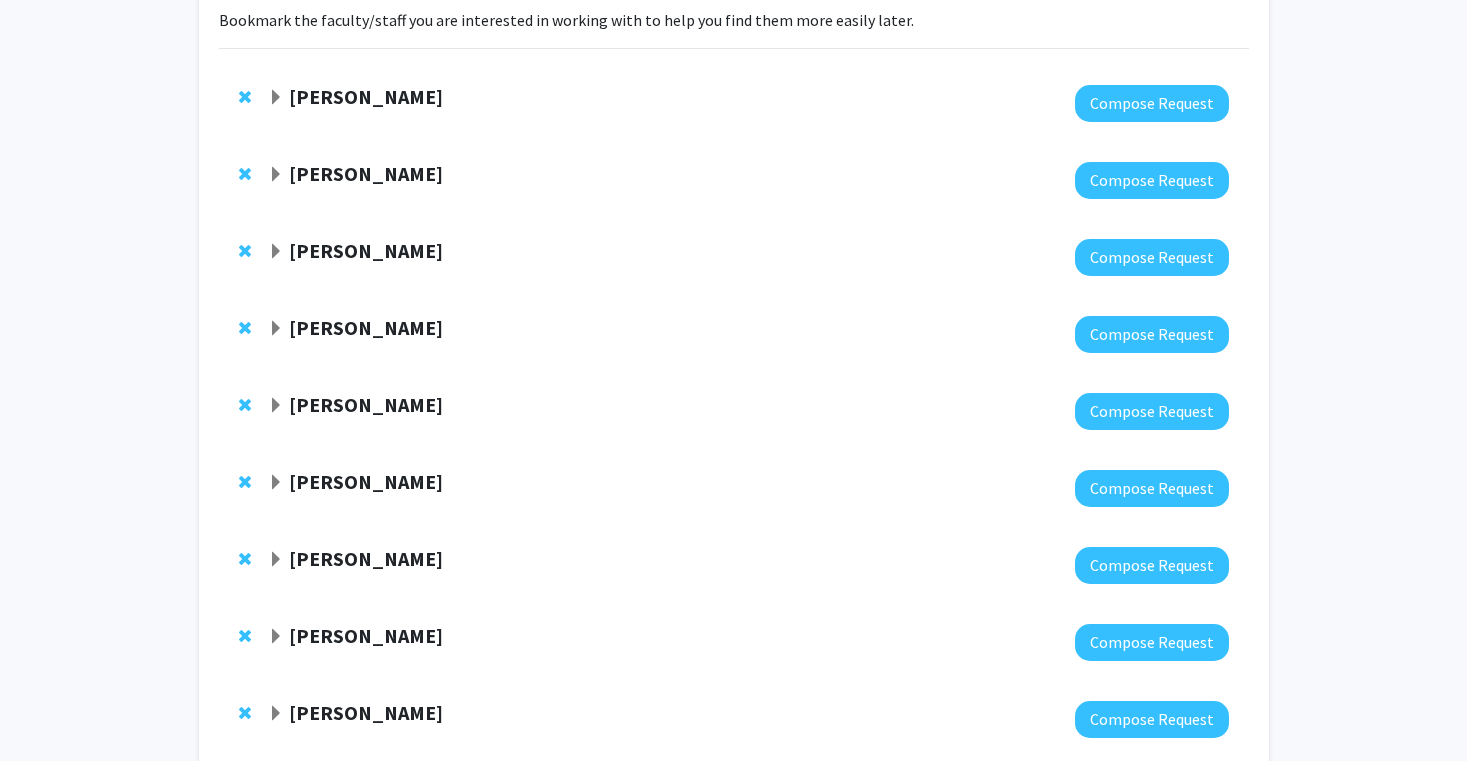 click on "[PERSON_NAME]" 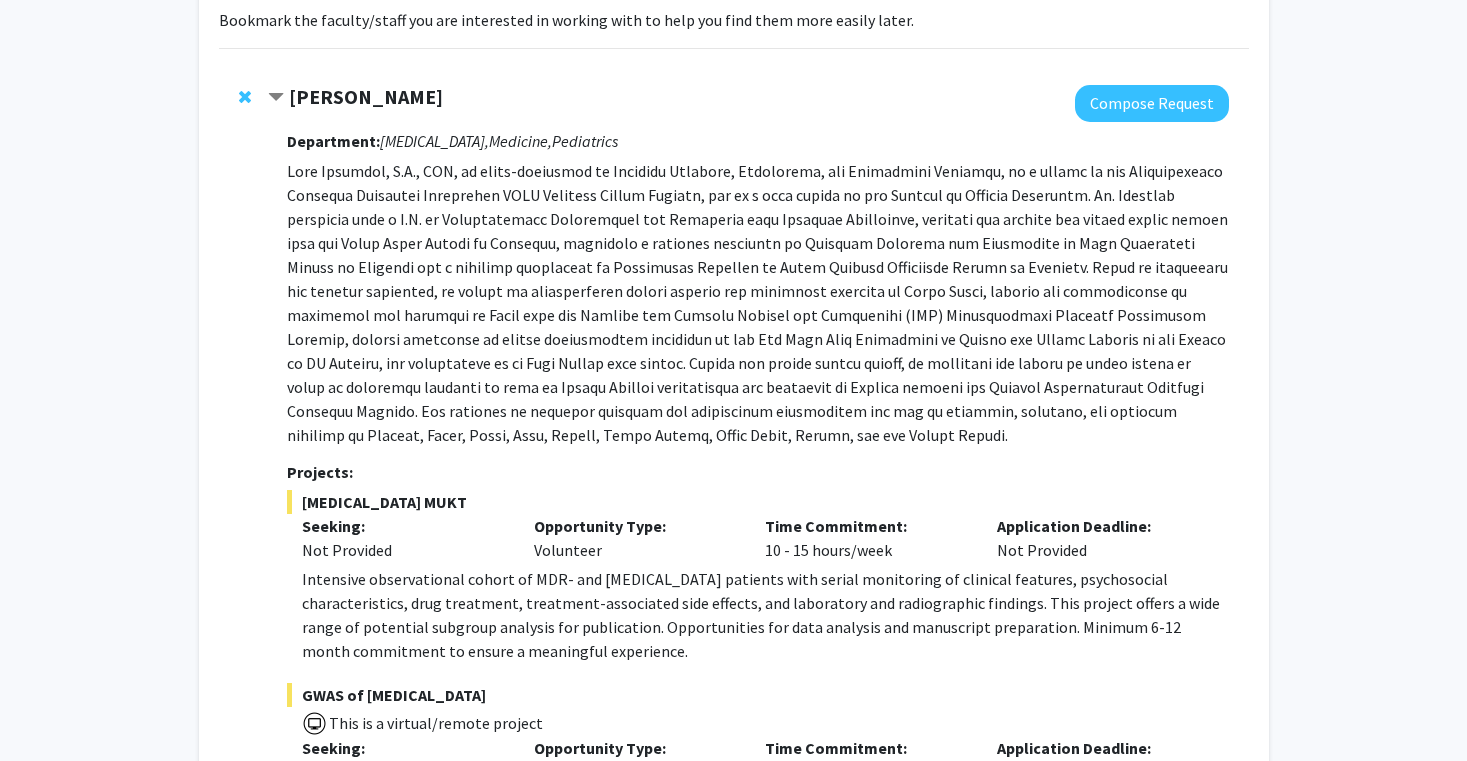 click on "[PERSON_NAME]" 